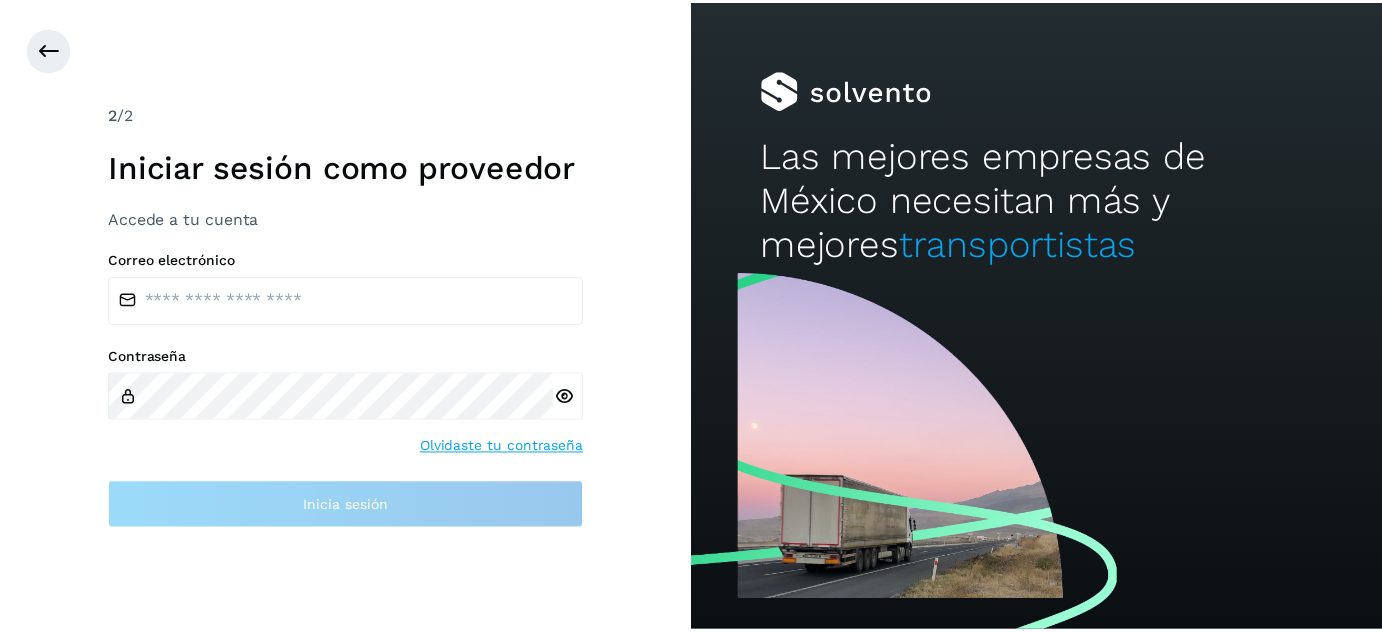 scroll, scrollTop: 0, scrollLeft: 0, axis: both 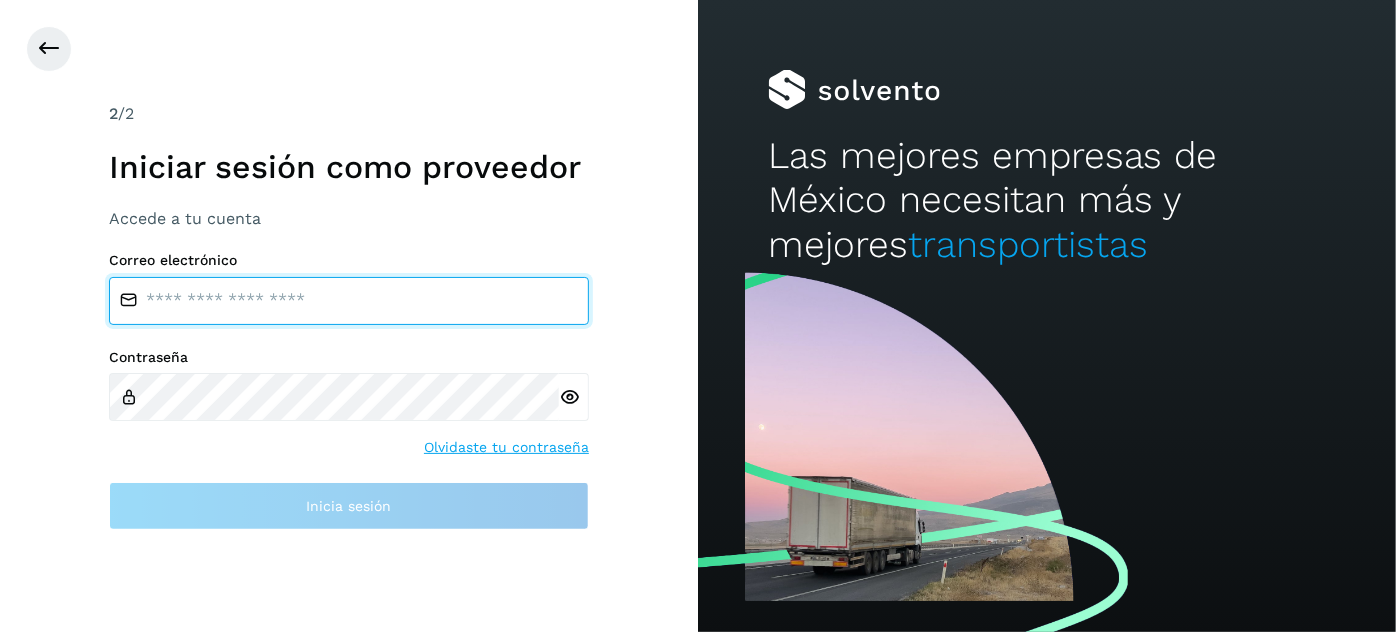 type on "**********" 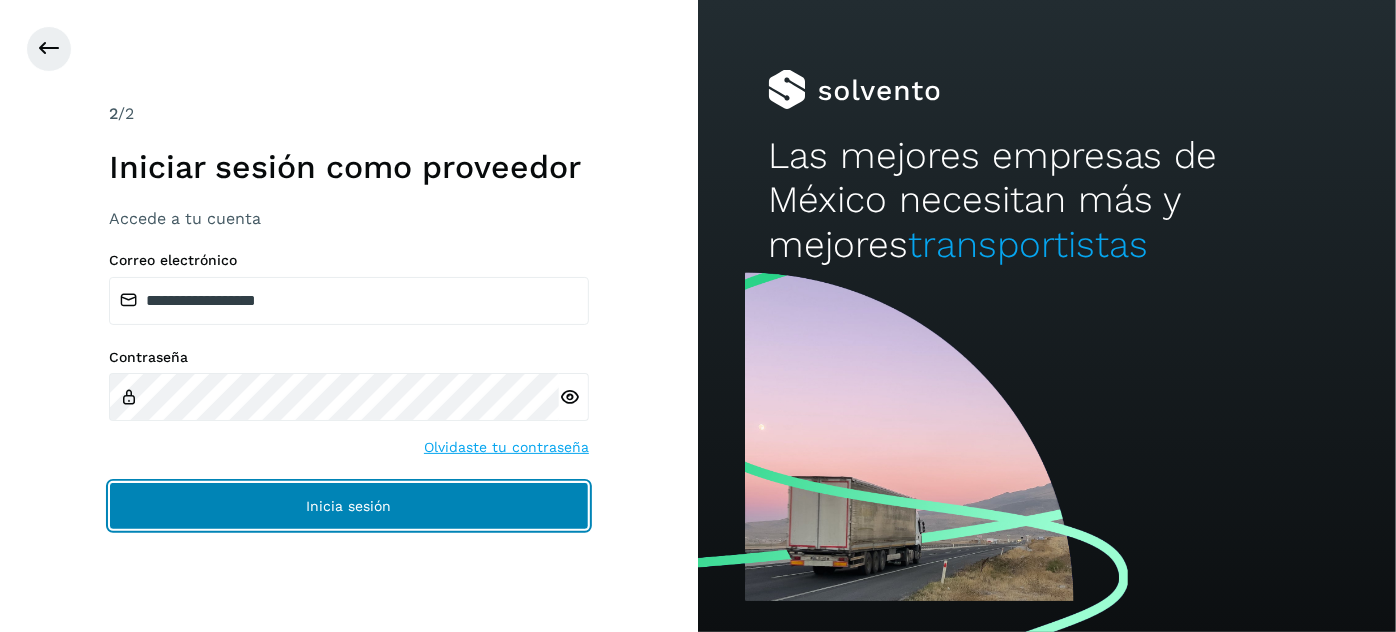 click on "Inicia sesión" at bounding box center (349, 506) 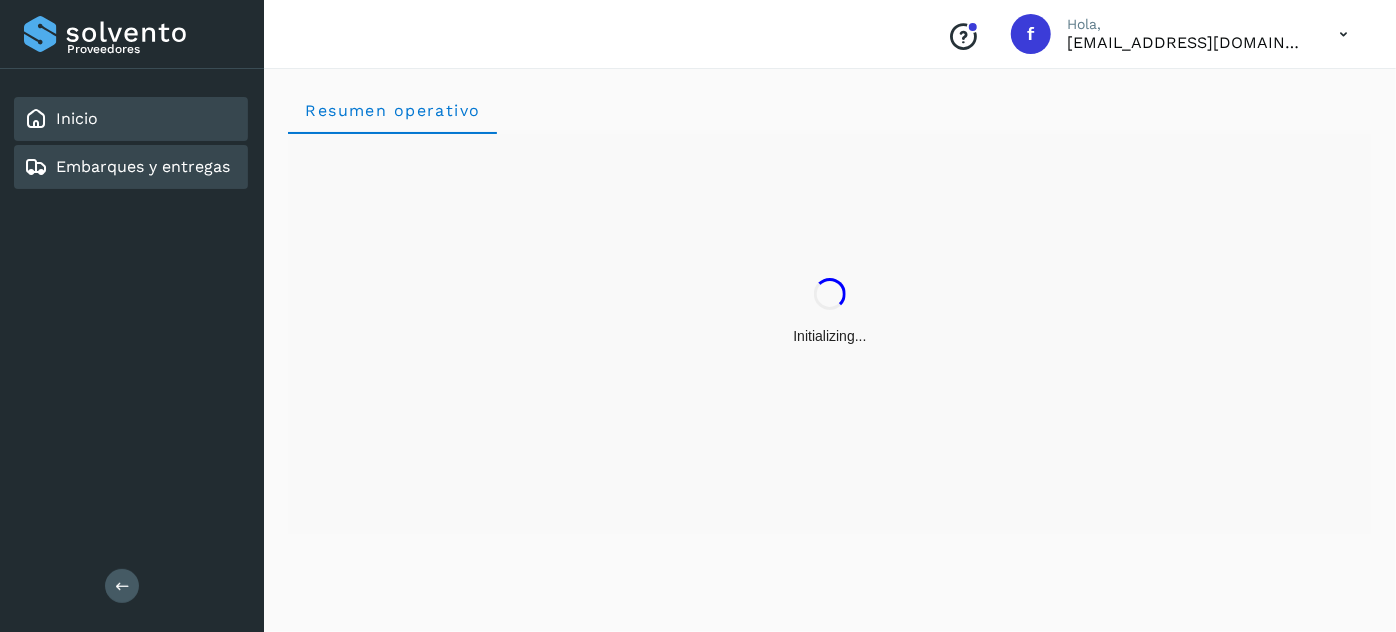 click on "Embarques y entregas" at bounding box center (143, 166) 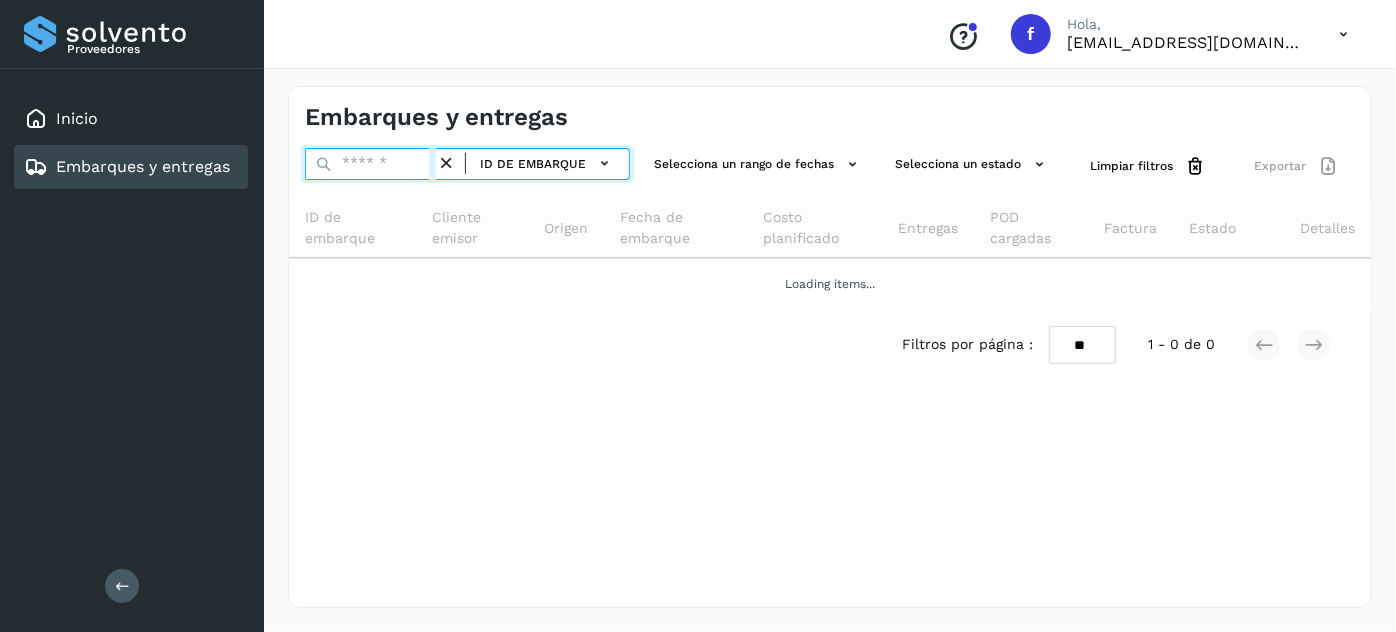 click at bounding box center [370, 164] 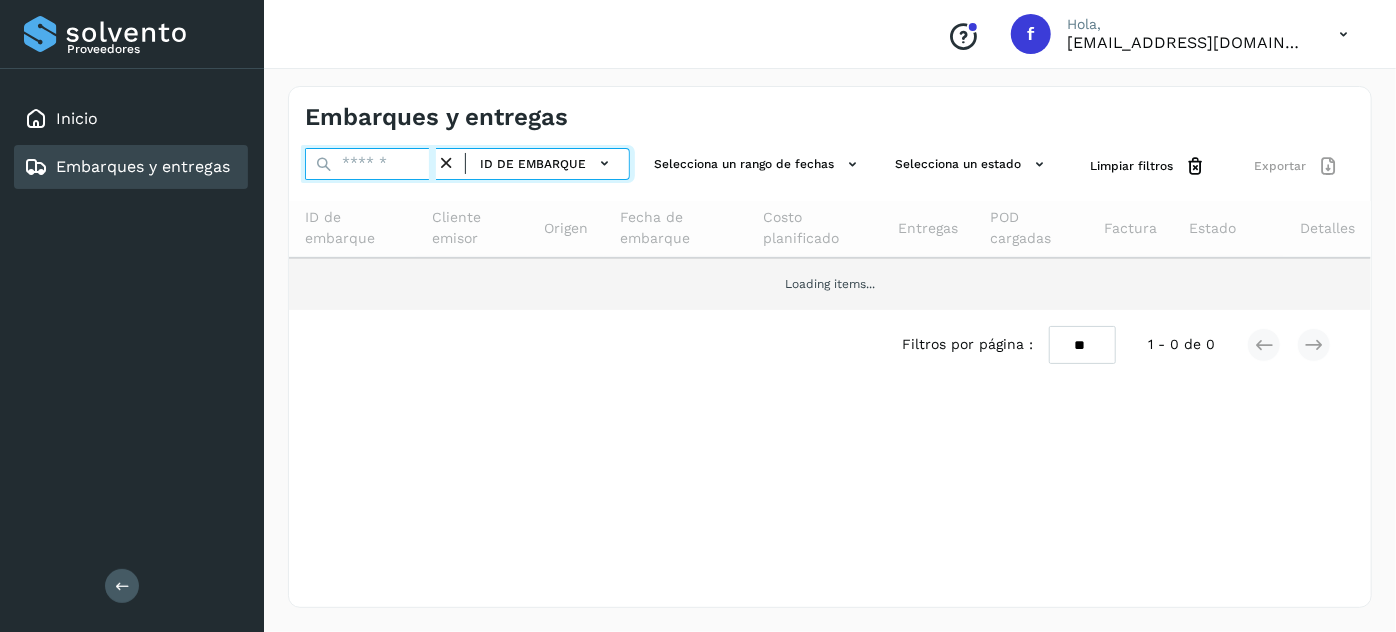 paste on "**********" 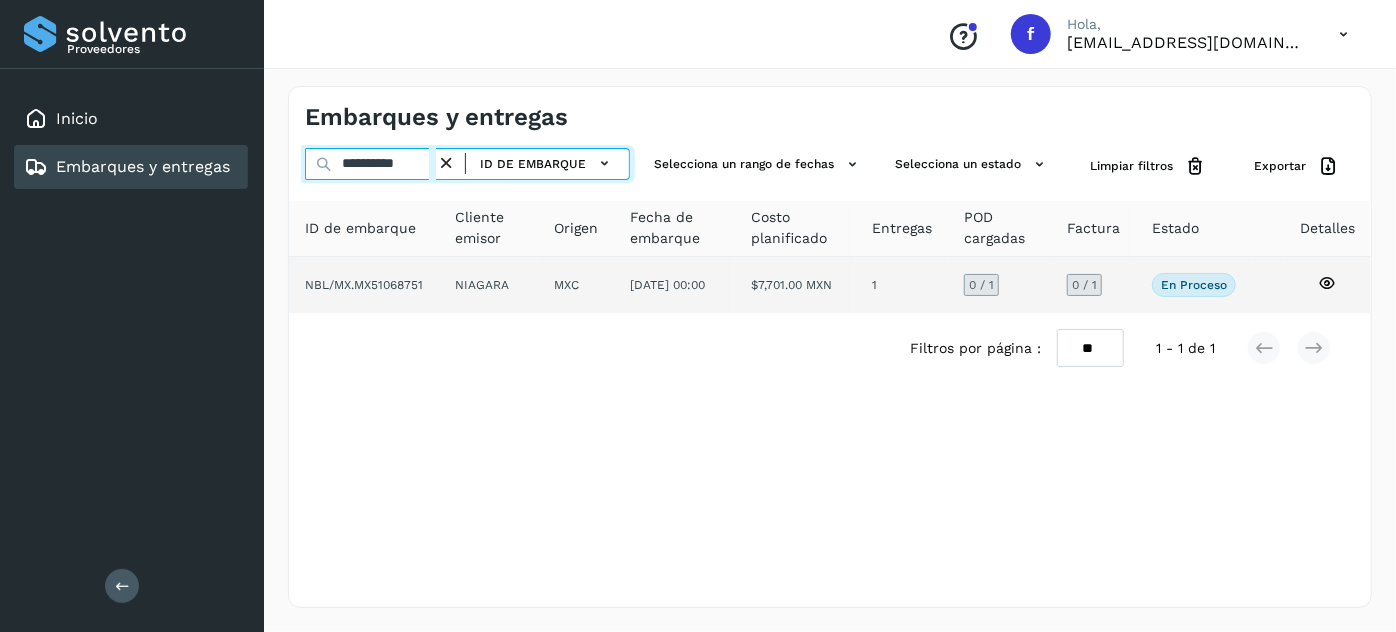 type on "**********" 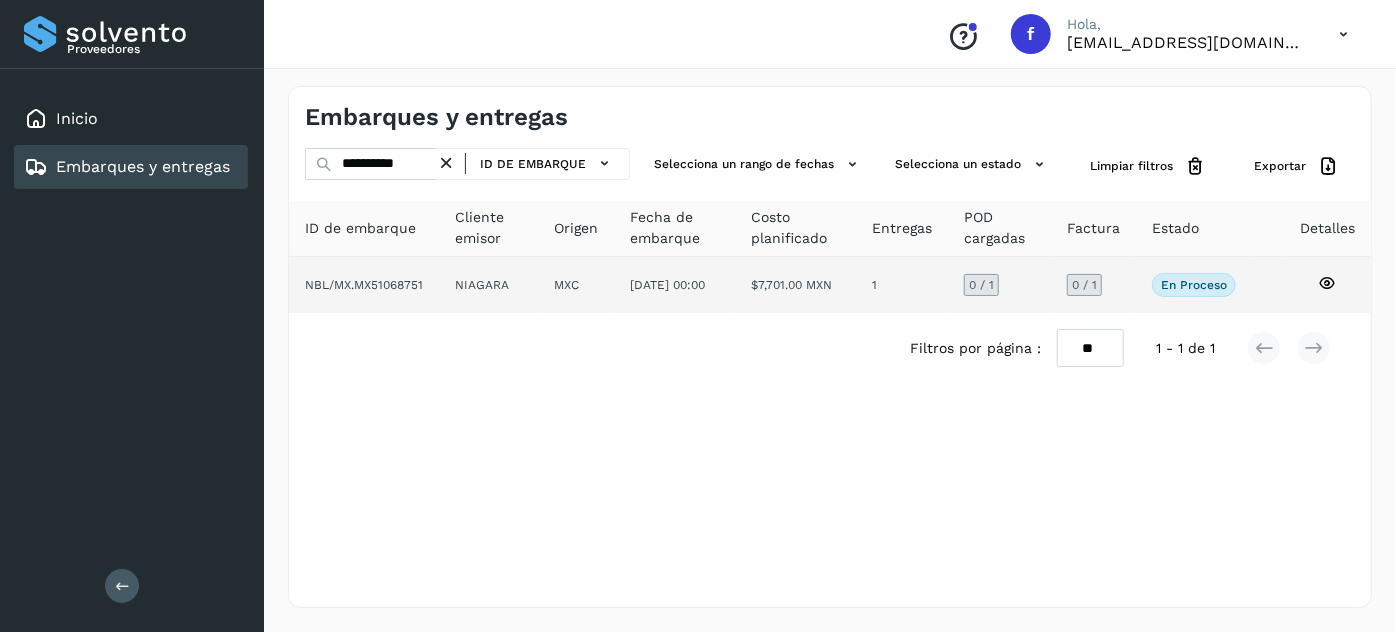 click on "[DATE] 00:00" 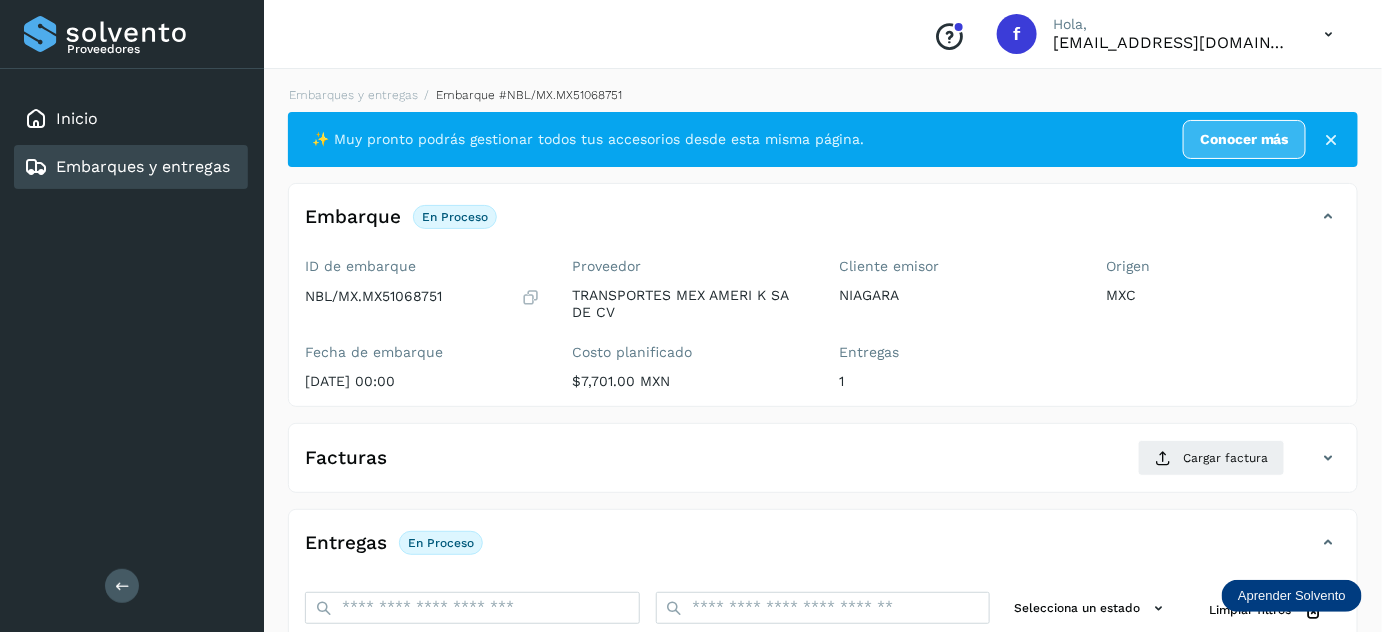 scroll, scrollTop: 327, scrollLeft: 0, axis: vertical 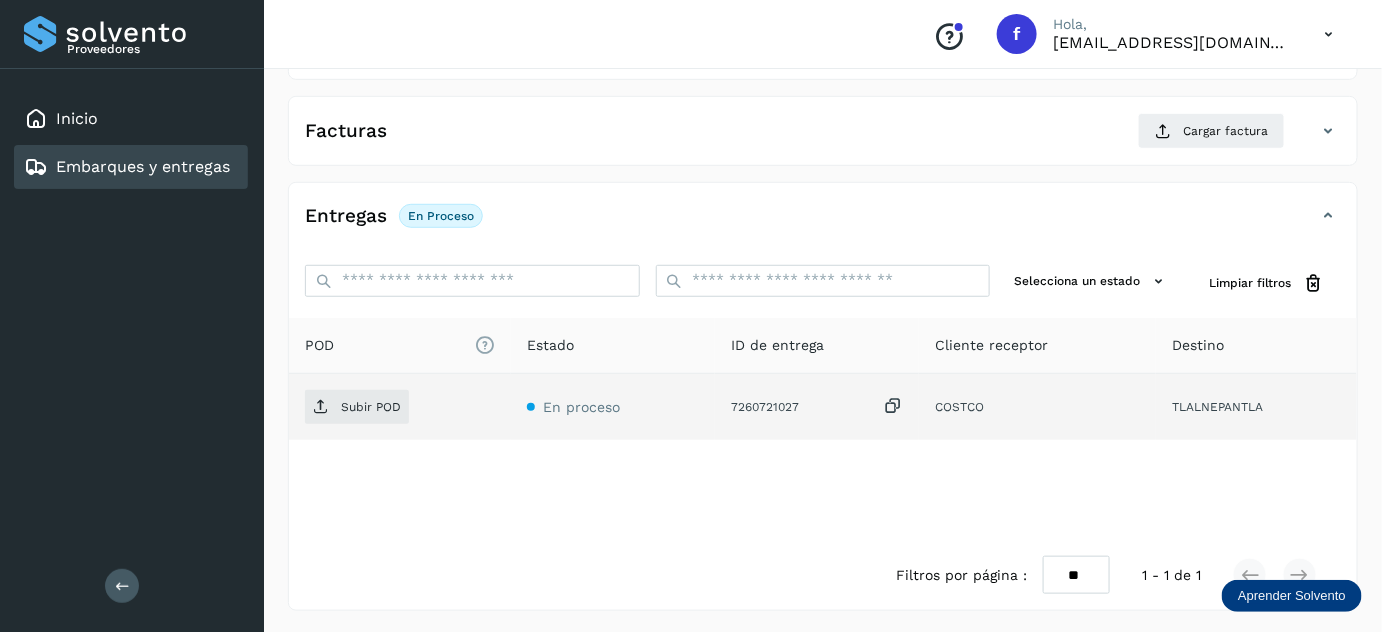click at bounding box center (893, 406) 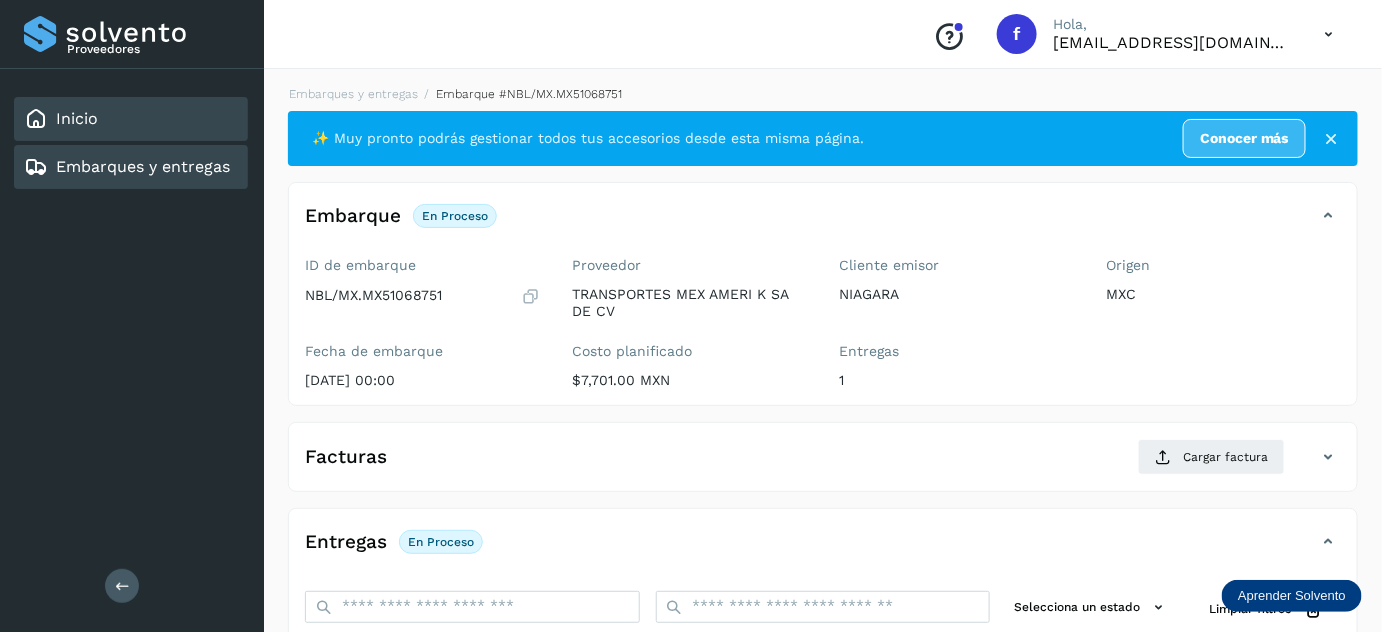 scroll, scrollTop: 0, scrollLeft: 0, axis: both 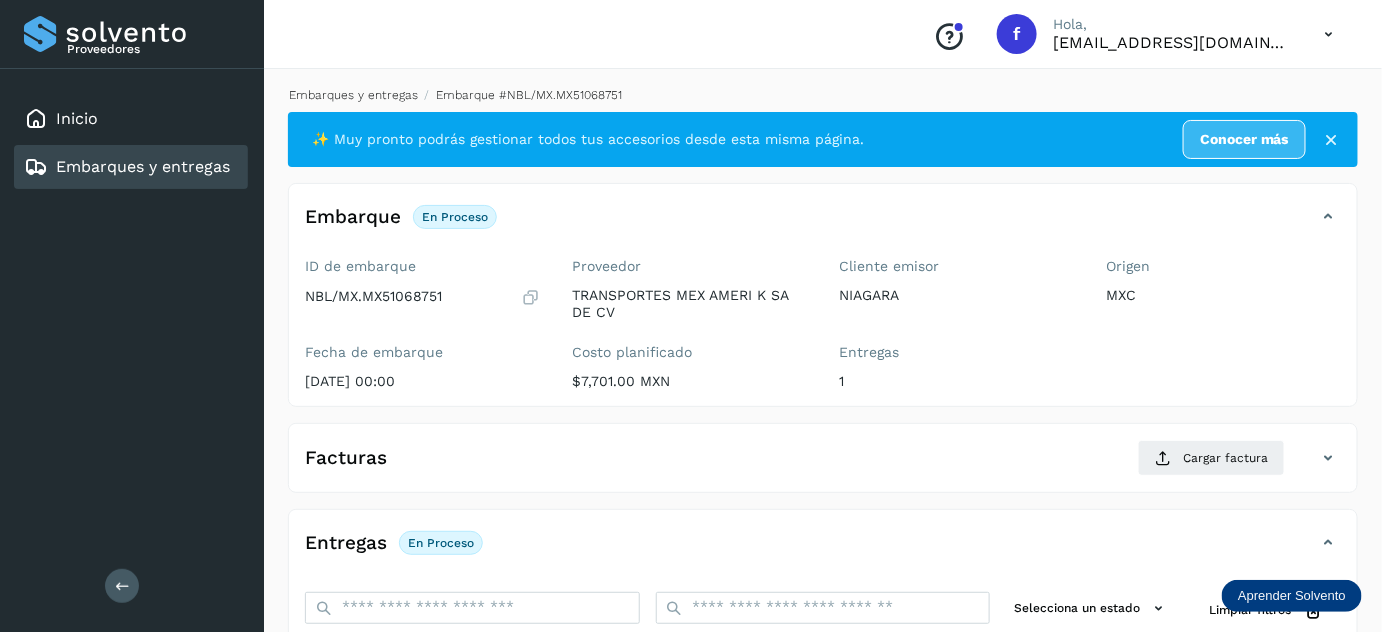 click on "Embarques y entregas" at bounding box center (353, 95) 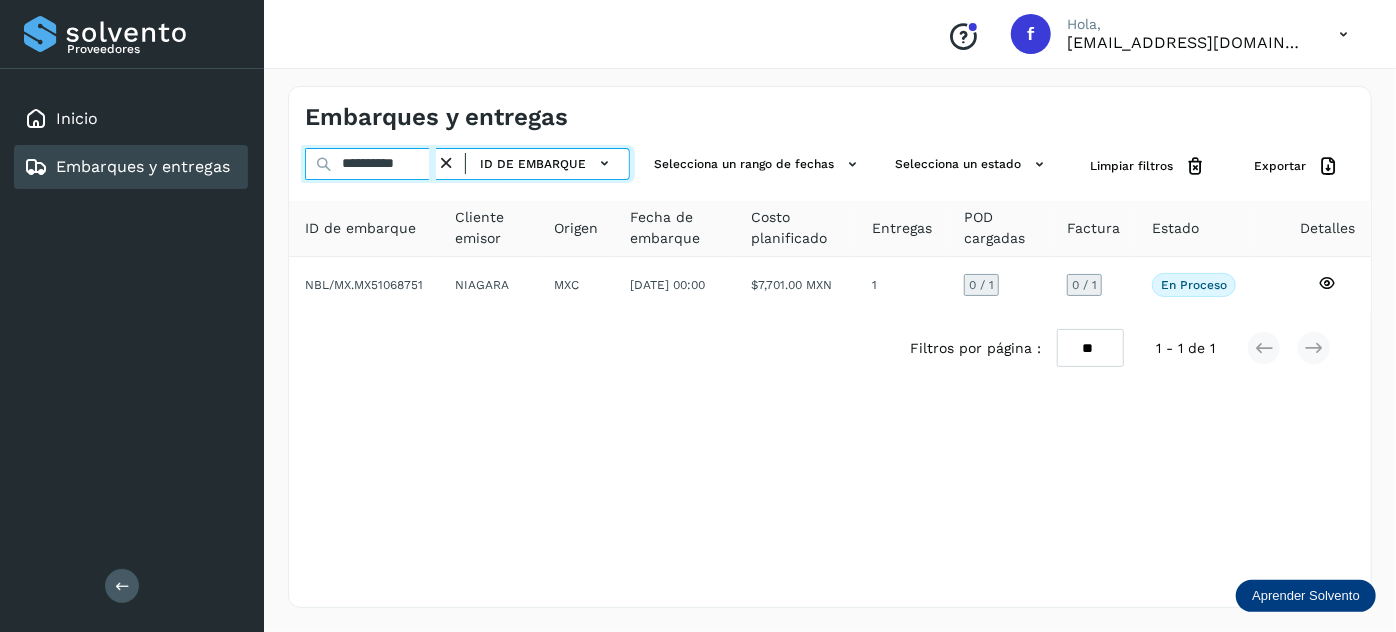 click on "**********" at bounding box center [370, 164] 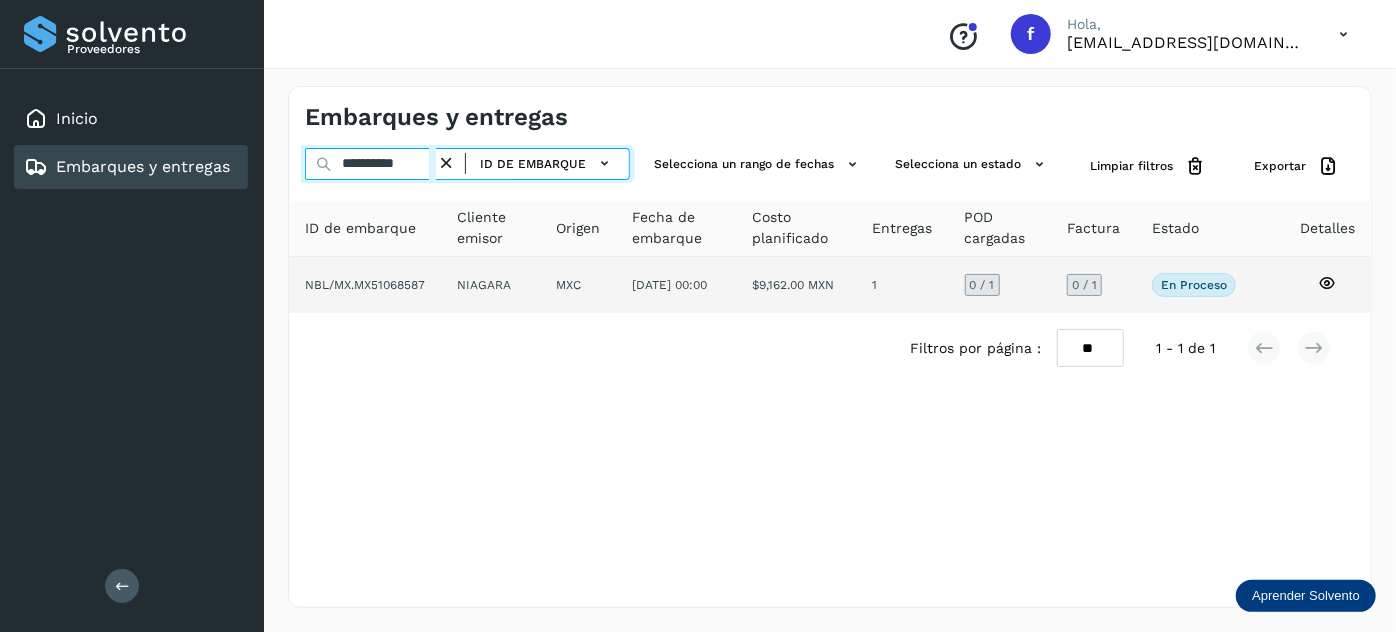 type on "**********" 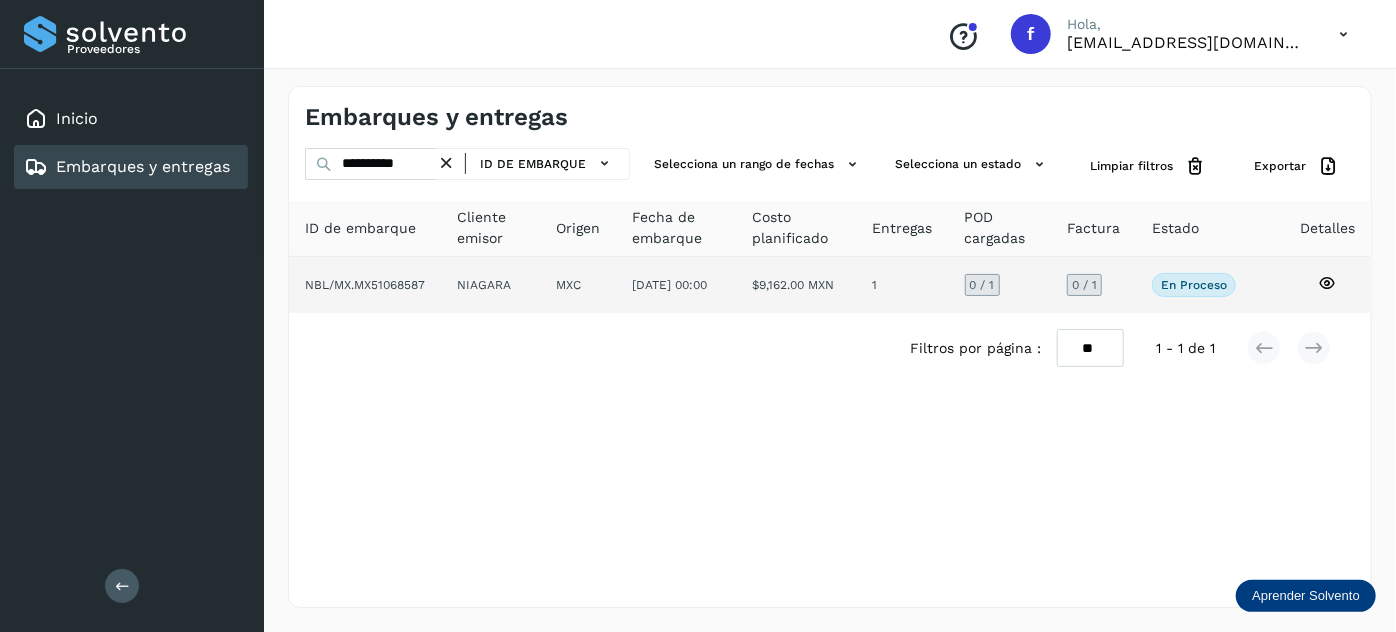click on "1" 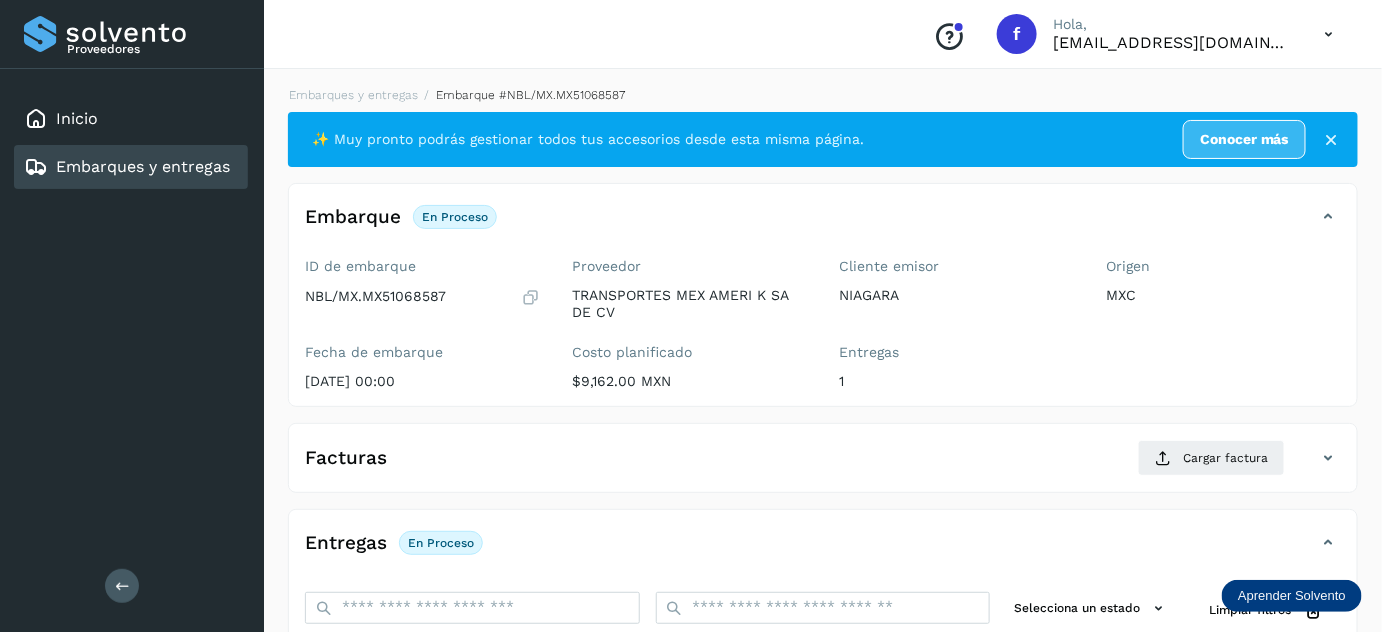 scroll, scrollTop: 327, scrollLeft: 0, axis: vertical 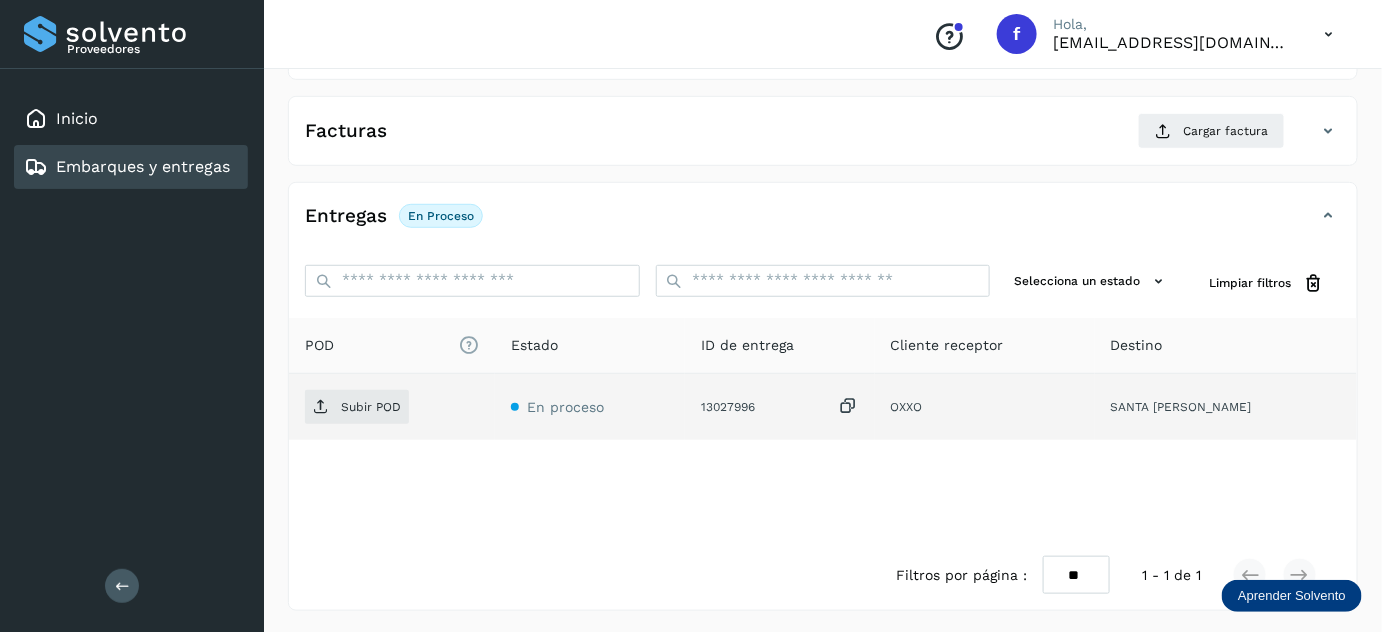 click at bounding box center (849, 406) 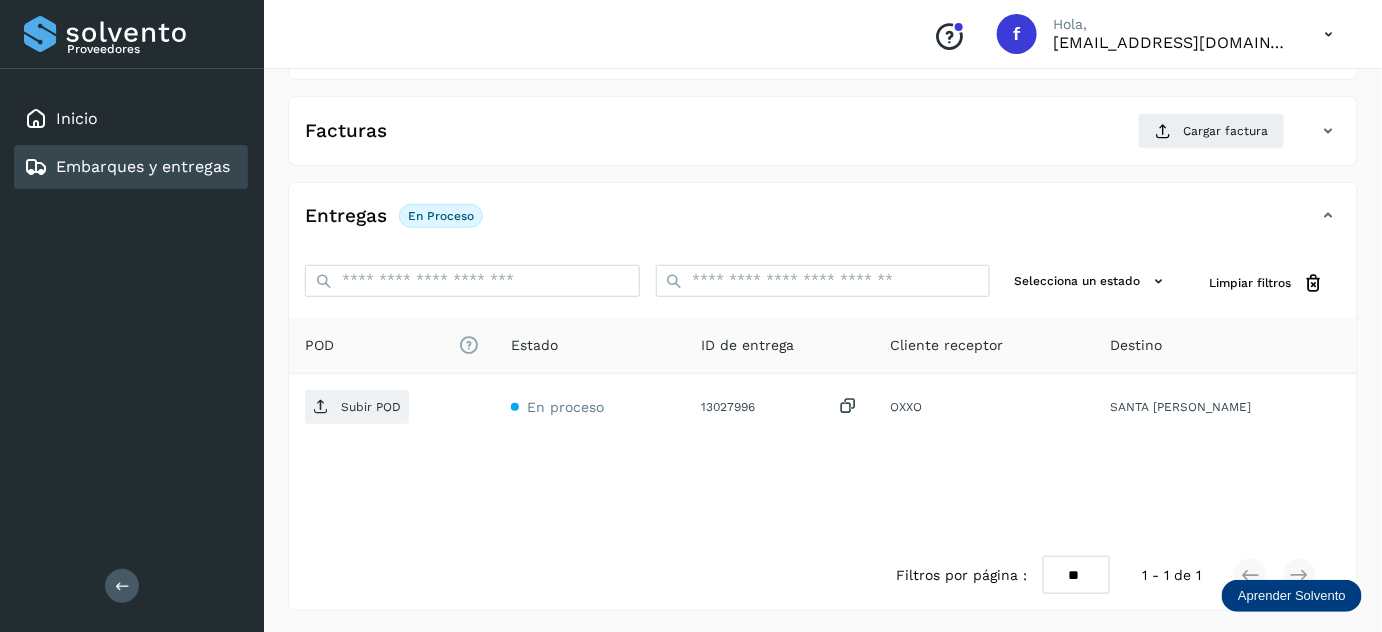 scroll, scrollTop: 0, scrollLeft: 0, axis: both 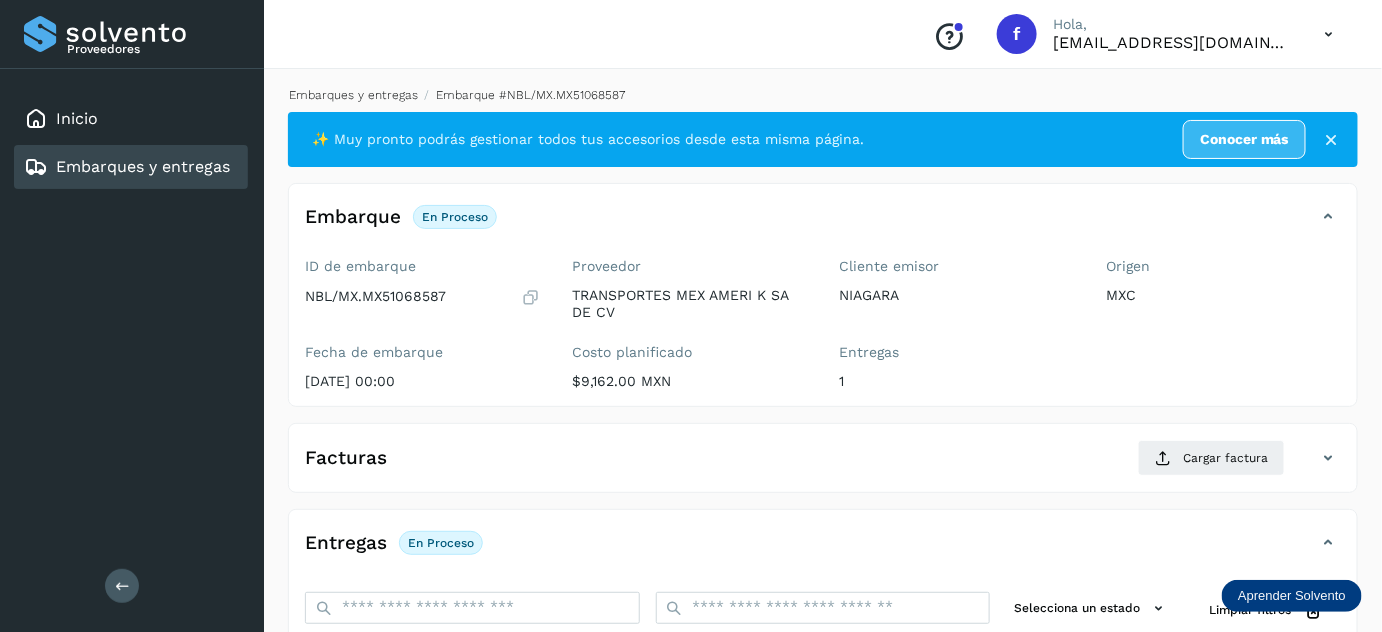 click on "Embarques y entregas" at bounding box center [353, 95] 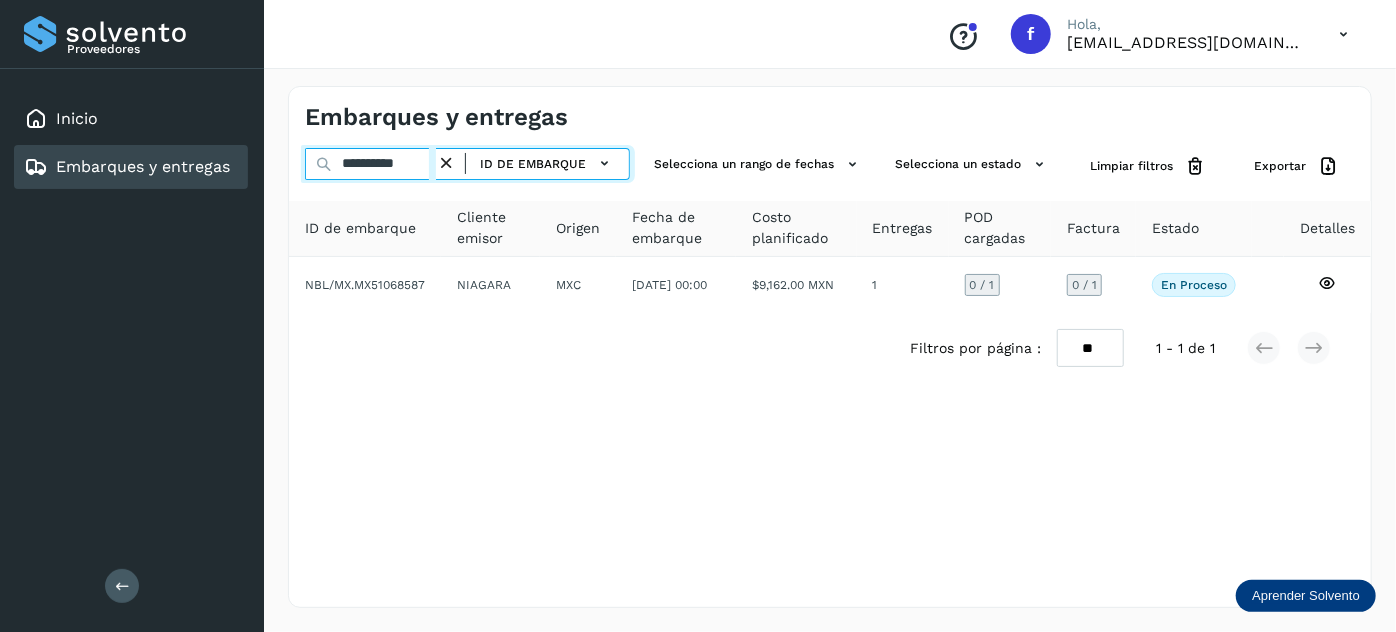 click on "**********" at bounding box center [370, 164] 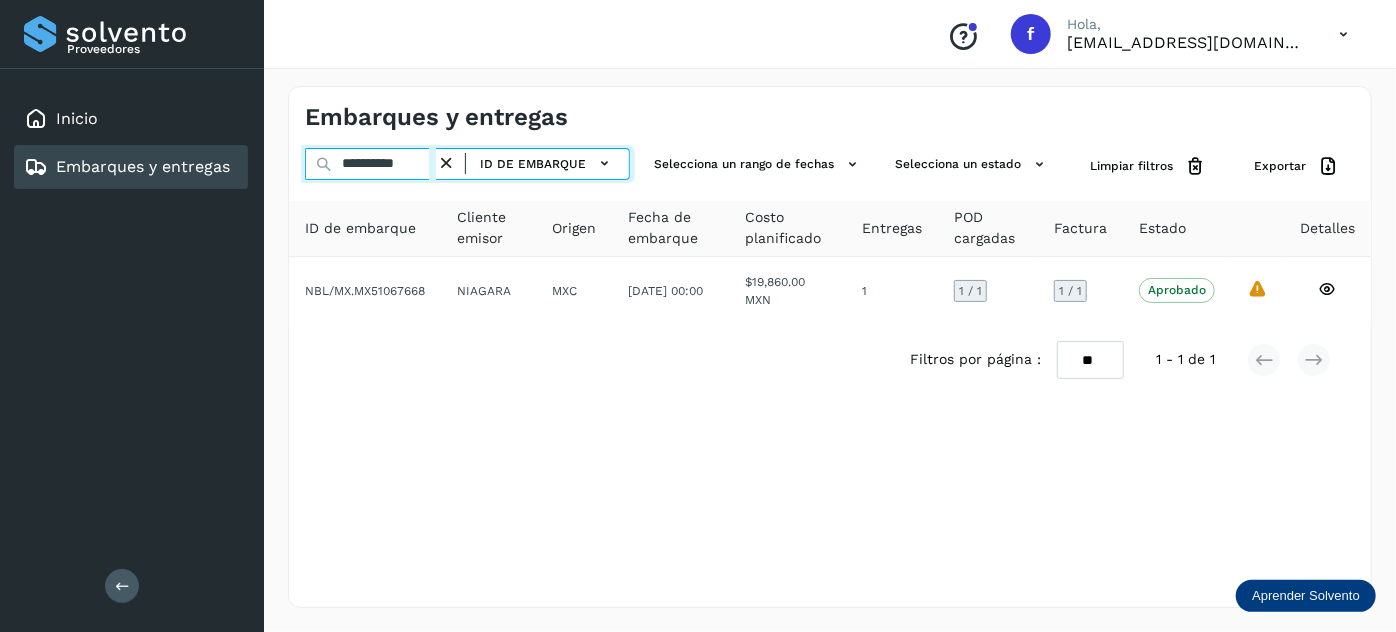 click on "**********" at bounding box center [370, 164] 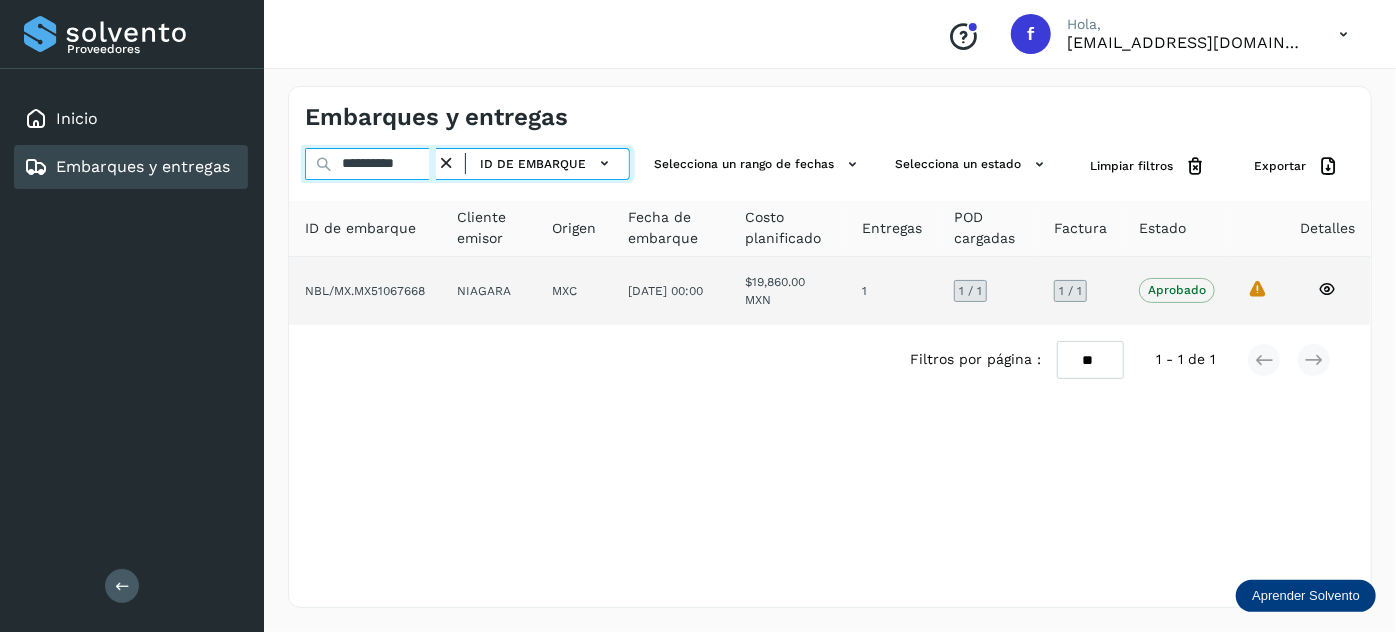 paste 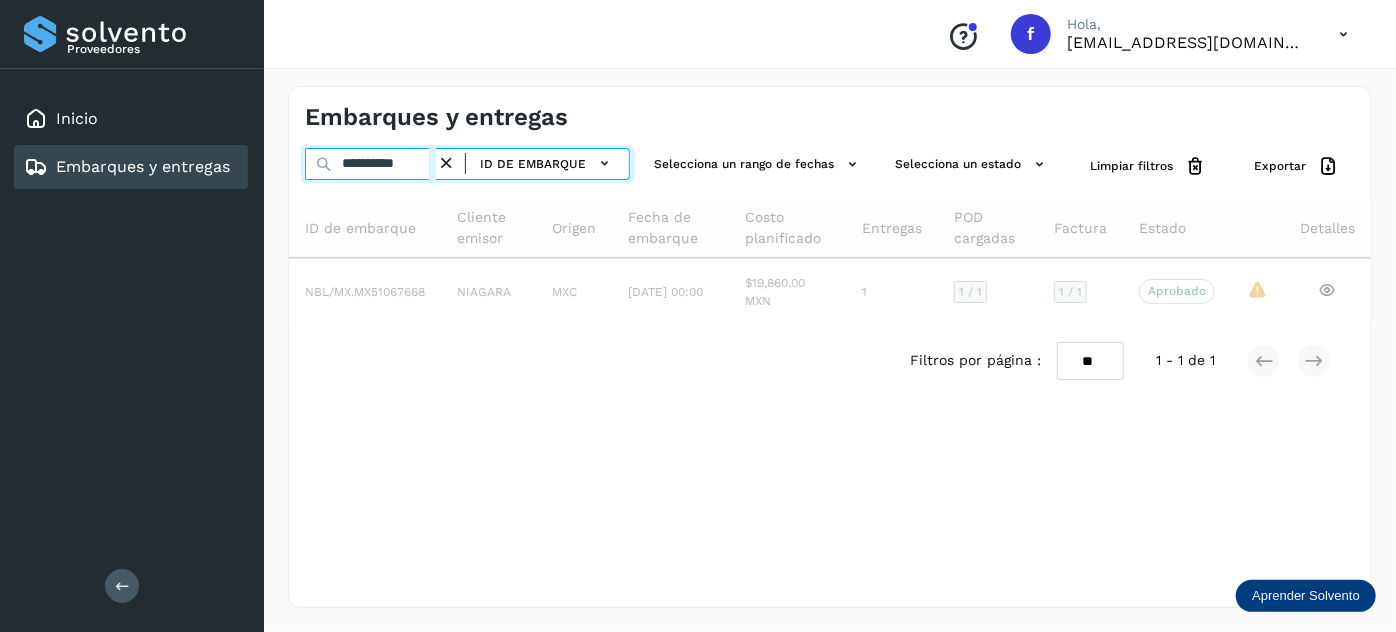 type on "**********" 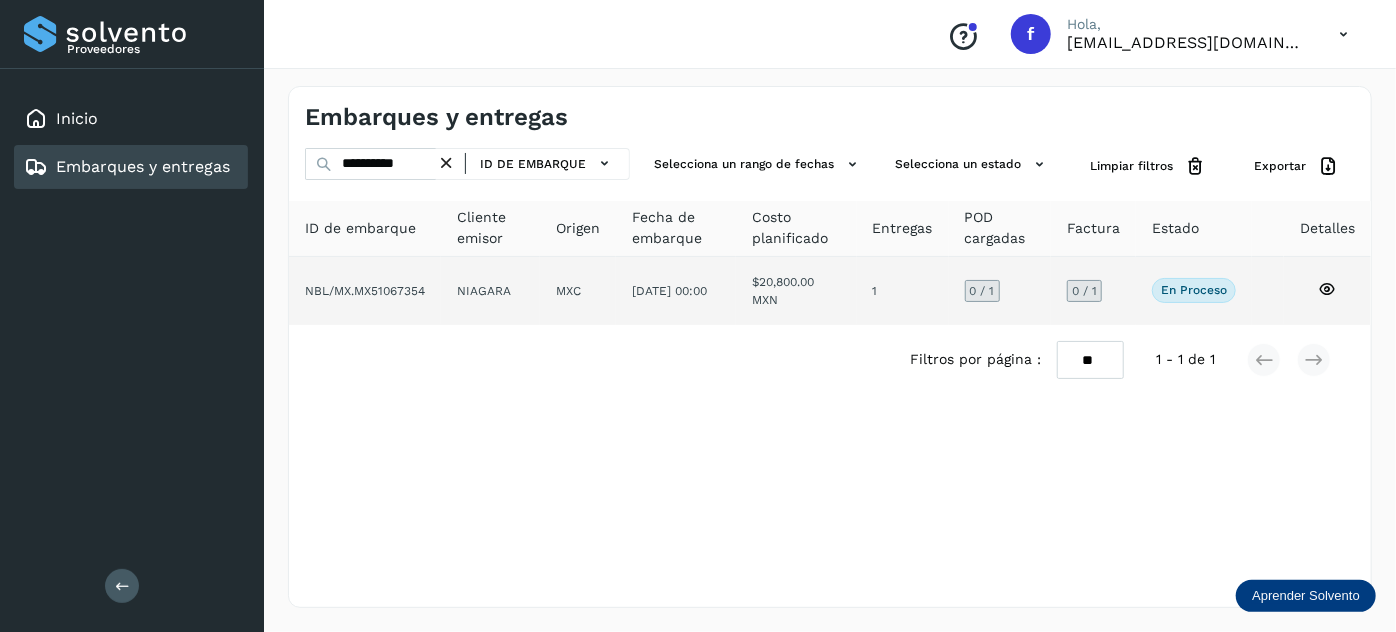 click on "$20,800.00 MXN" 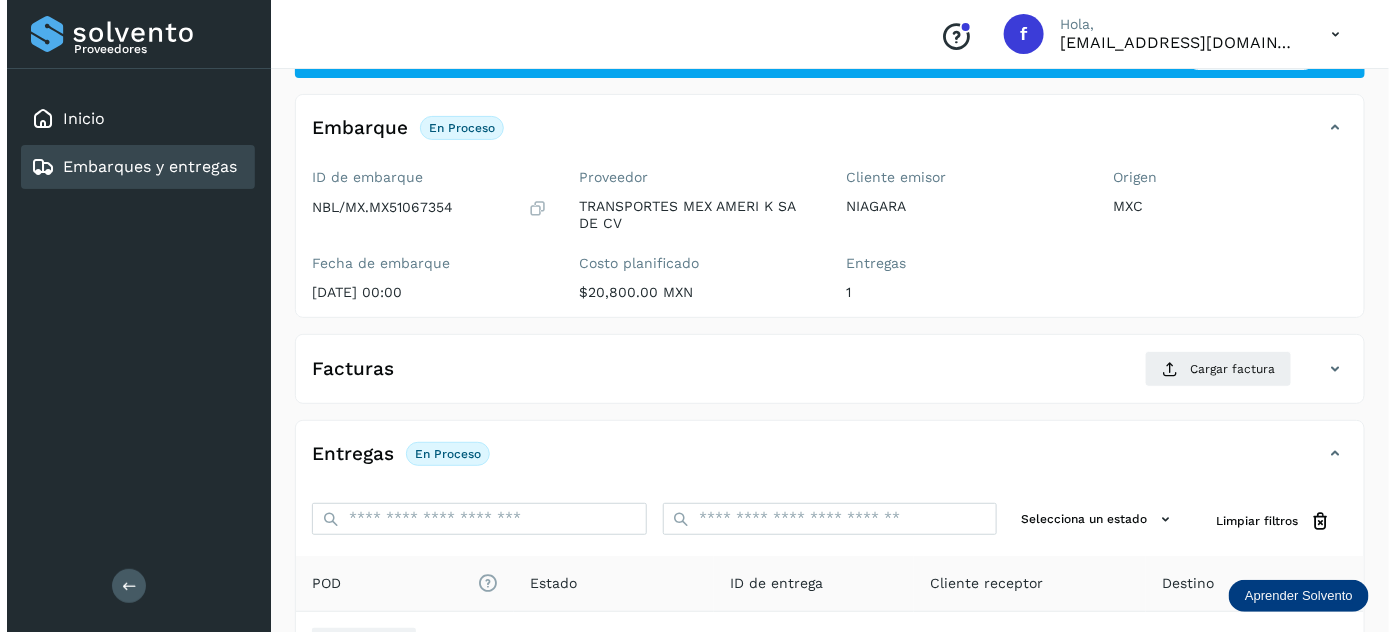 scroll, scrollTop: 327, scrollLeft: 0, axis: vertical 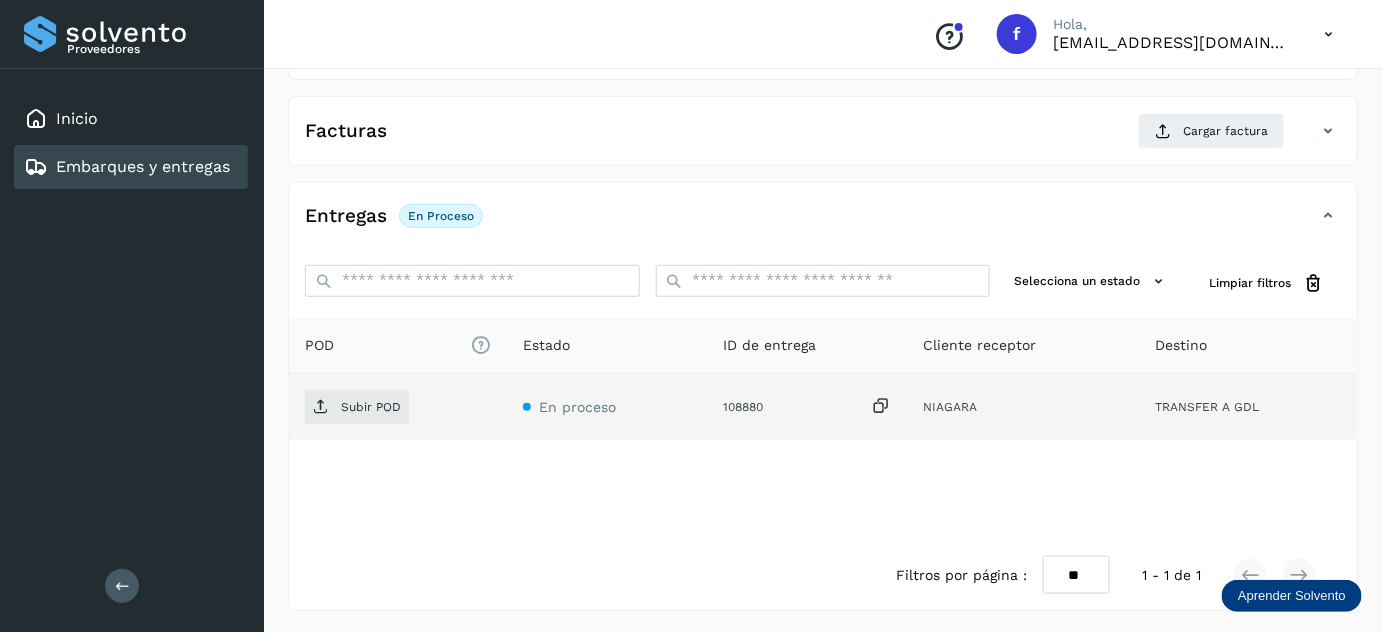 click at bounding box center [881, 406] 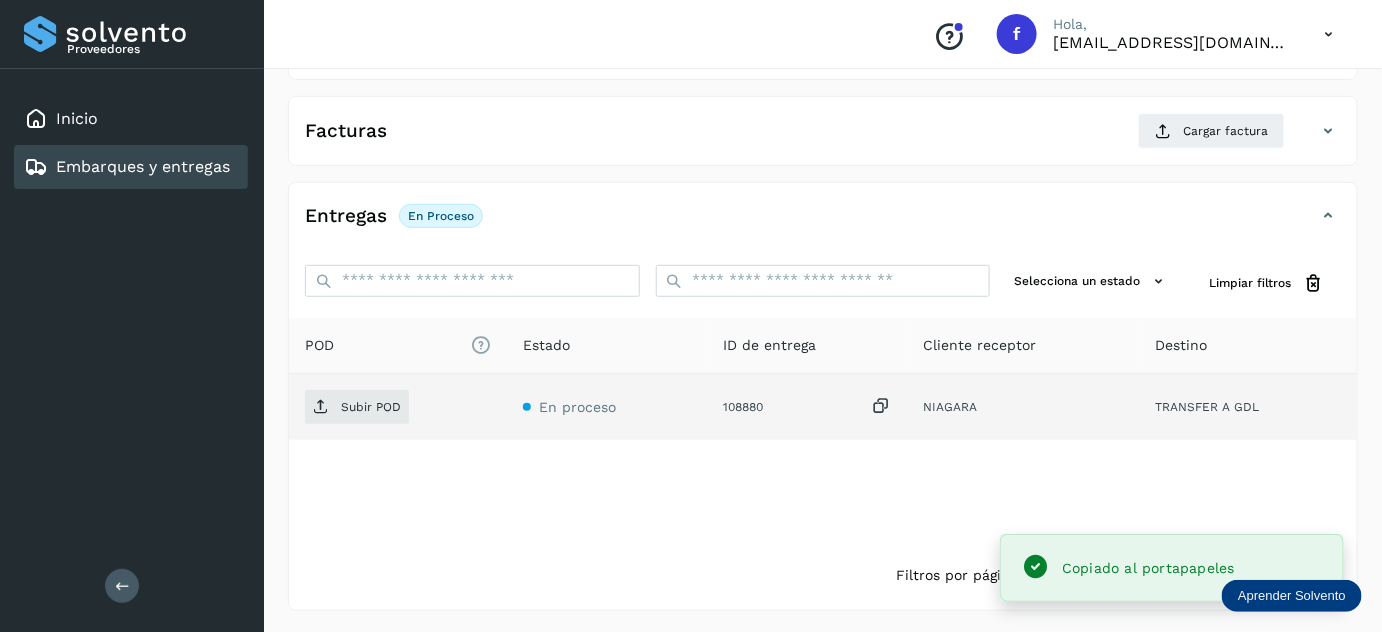 click at bounding box center [881, 406] 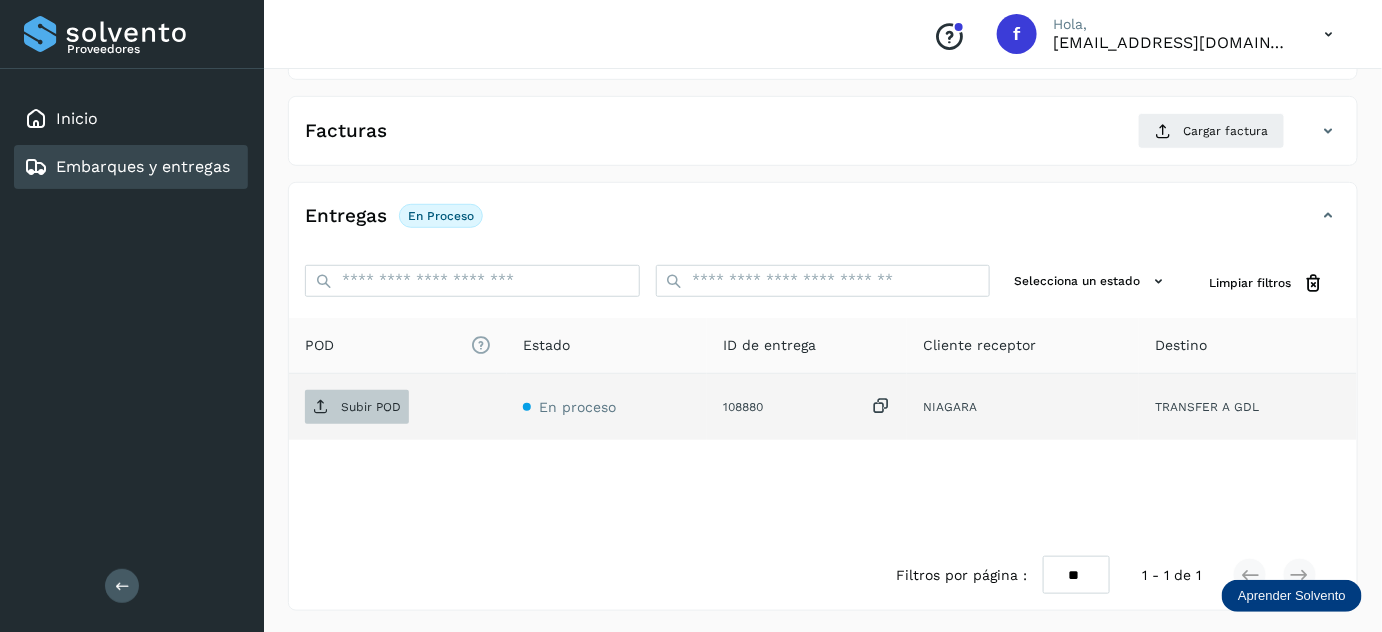 click on "Subir POD" at bounding box center [357, 407] 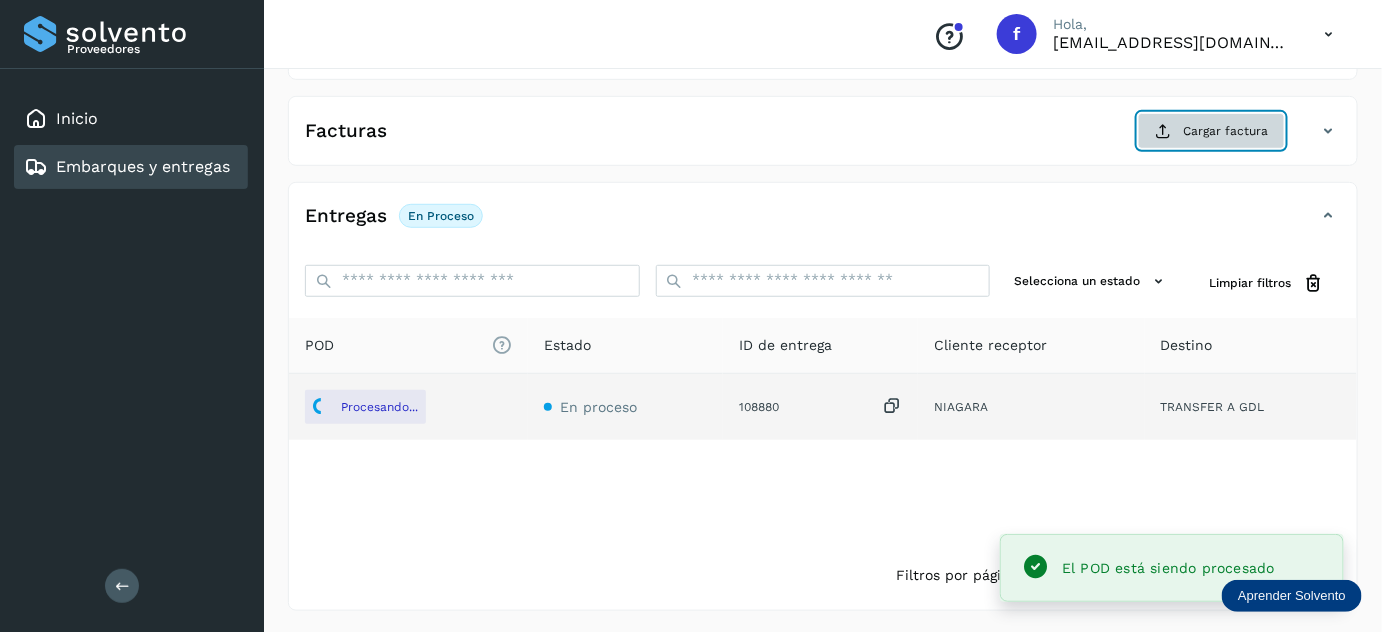 click at bounding box center (1163, 131) 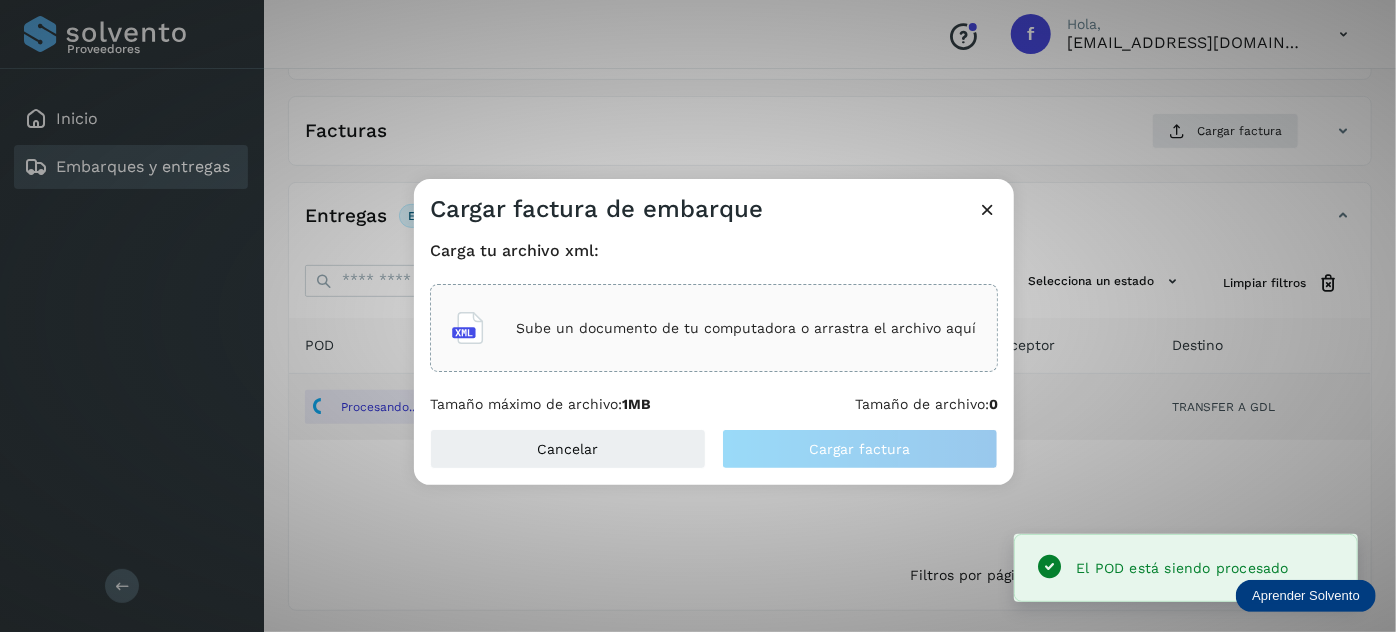 click on "Sube un documento de tu computadora o arrastra el archivo aquí" 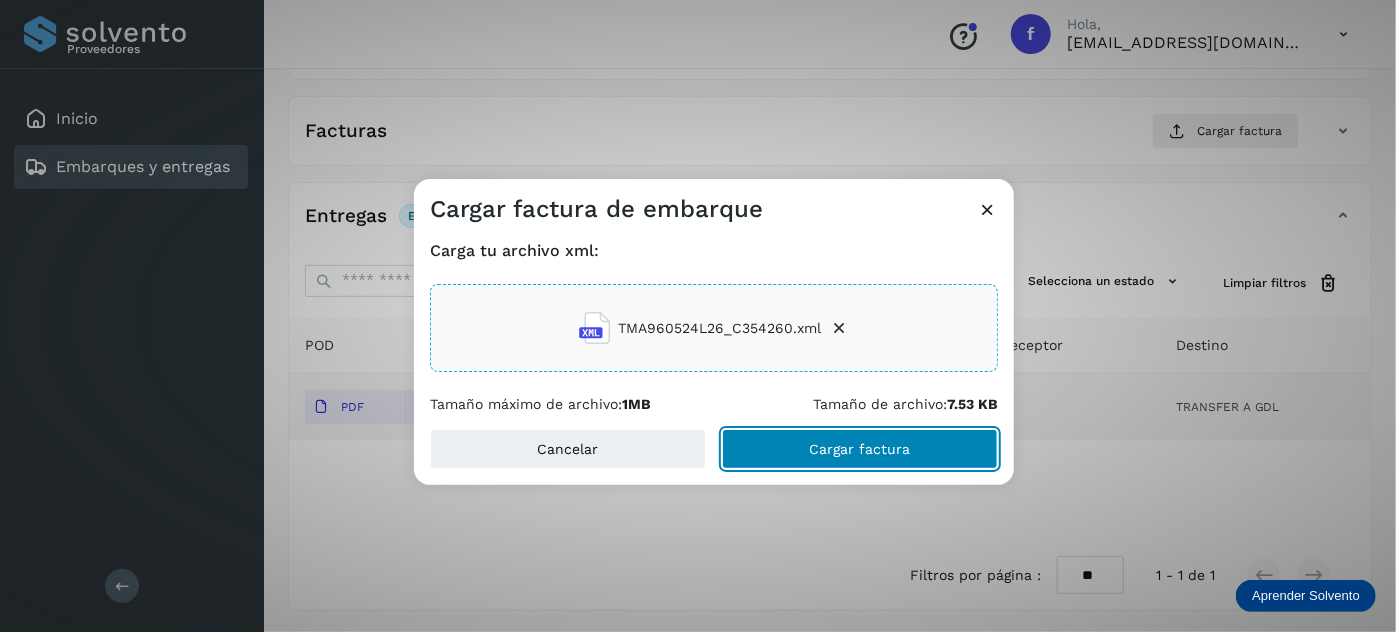 click on "Cargar factura" 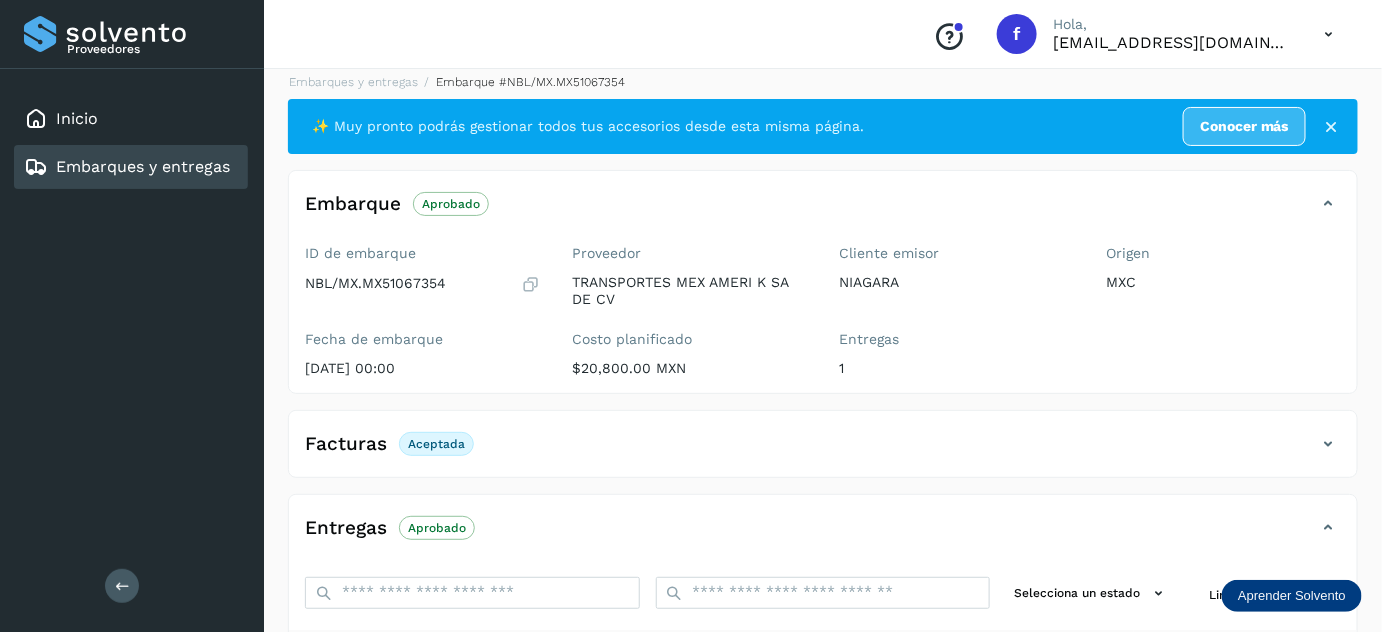 scroll, scrollTop: 12, scrollLeft: 0, axis: vertical 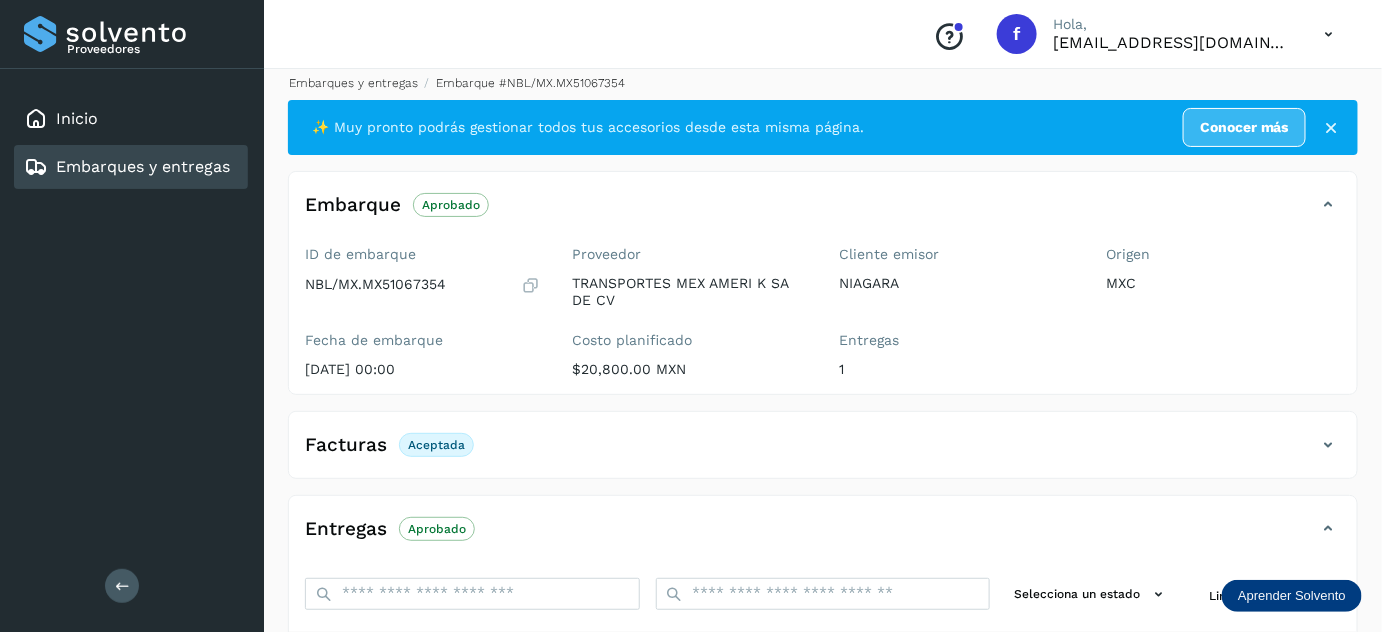 click on "Embarques y entregas" at bounding box center [353, 83] 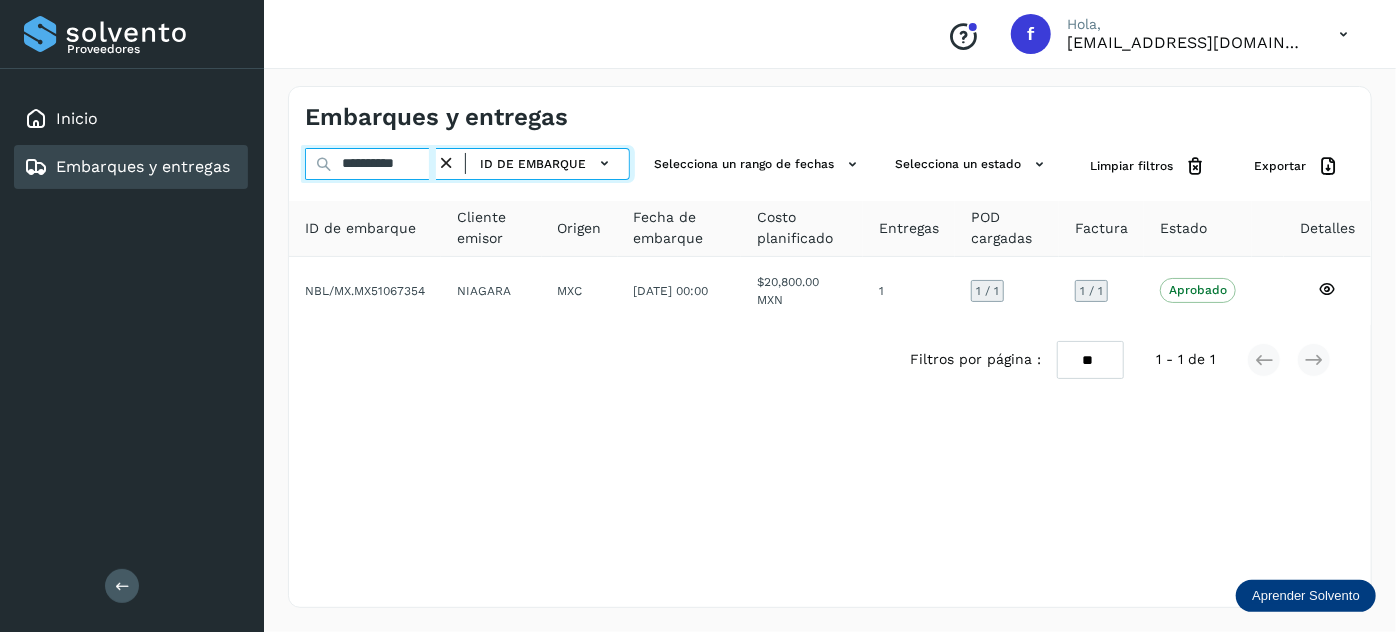 click on "**********" at bounding box center (370, 164) 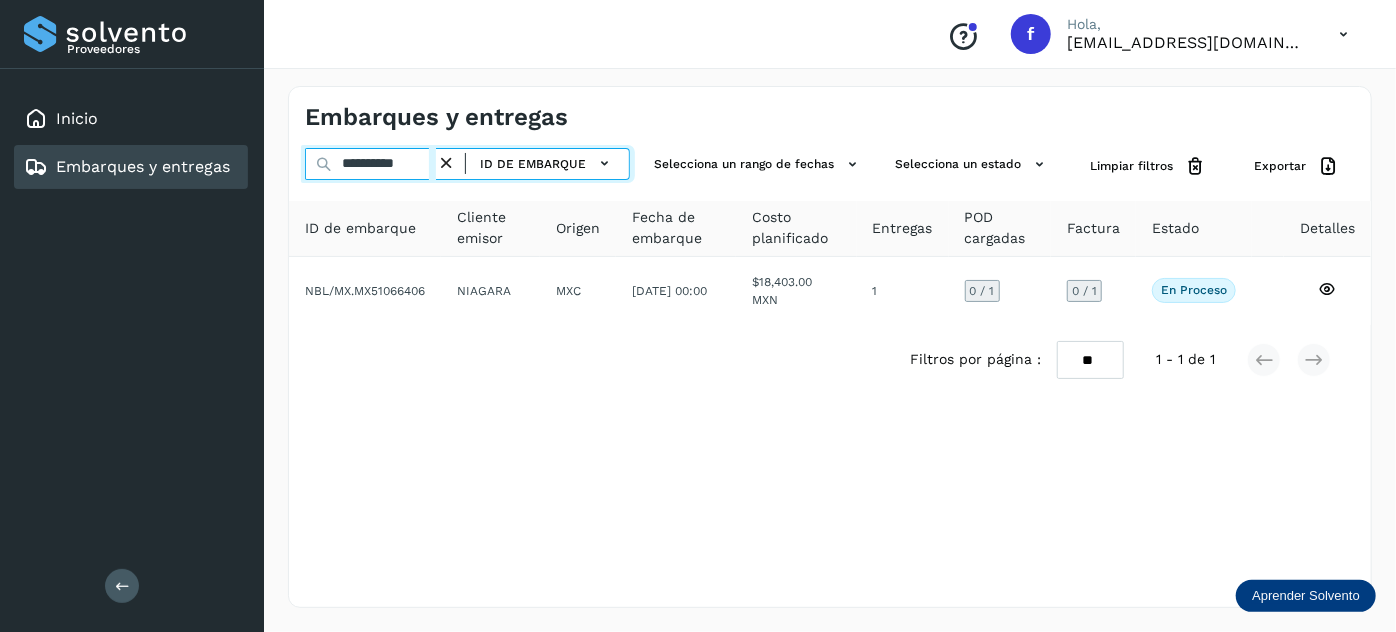 type on "**********" 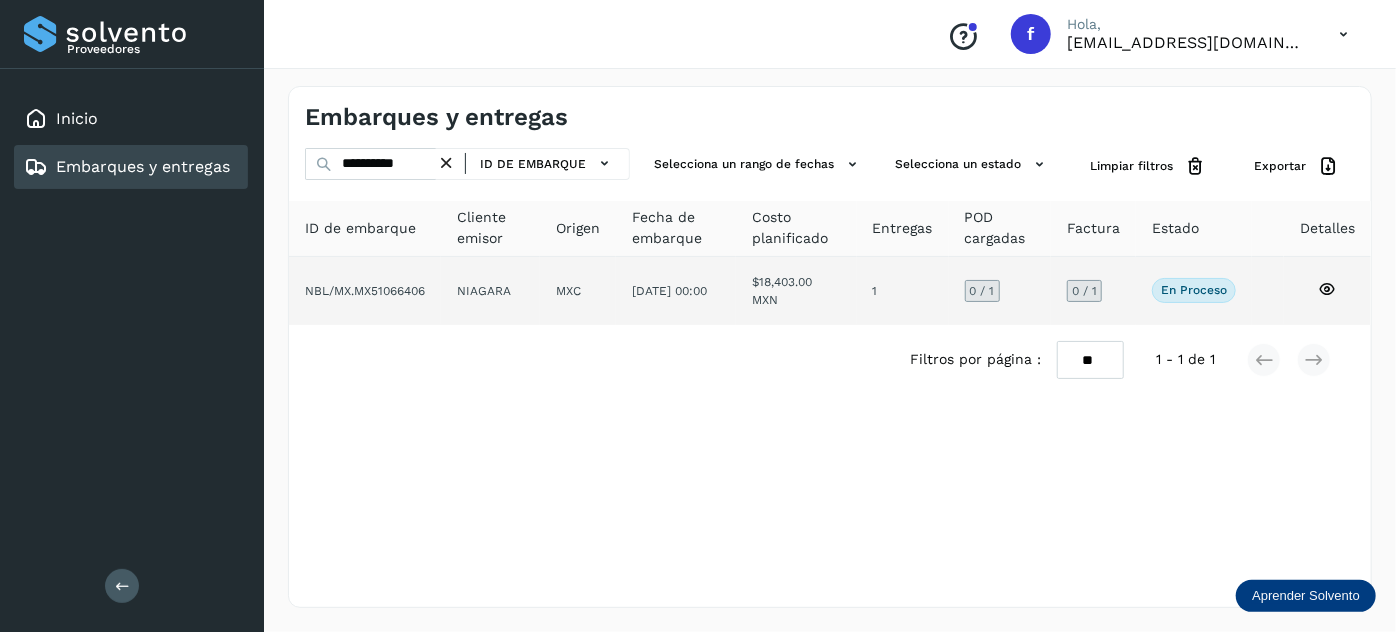 click on "[DATE] 00:00" 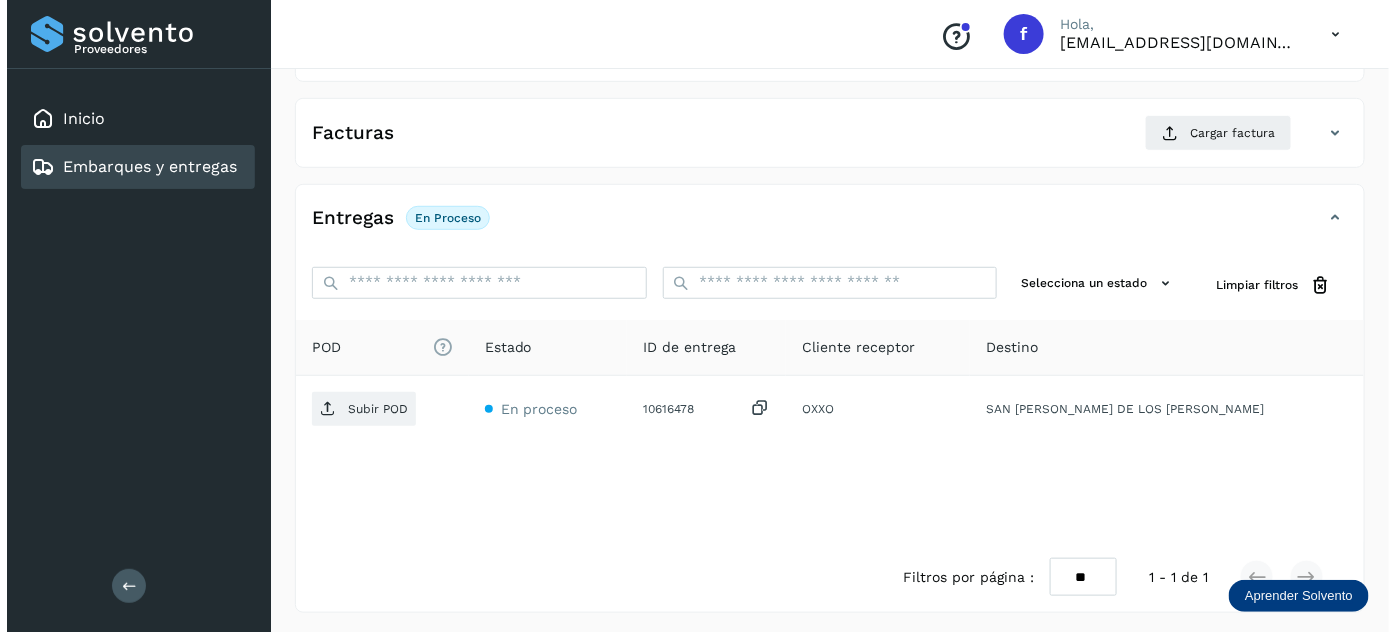 scroll, scrollTop: 327, scrollLeft: 0, axis: vertical 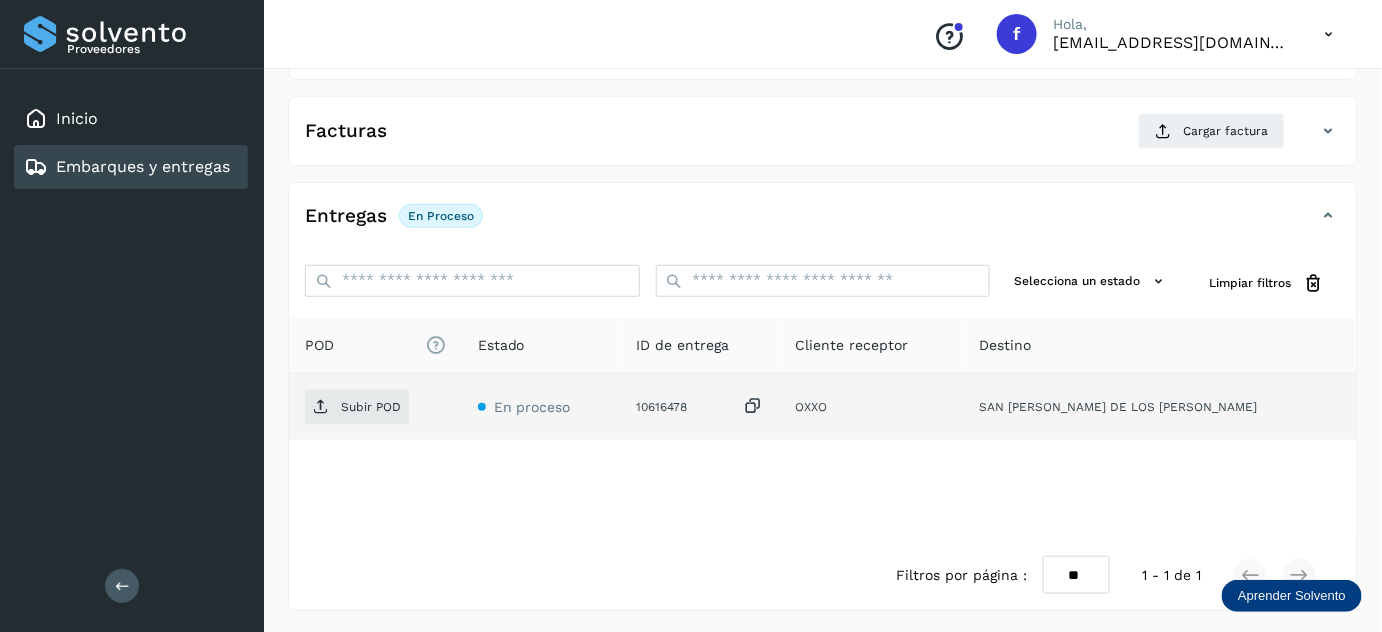 click at bounding box center [753, 406] 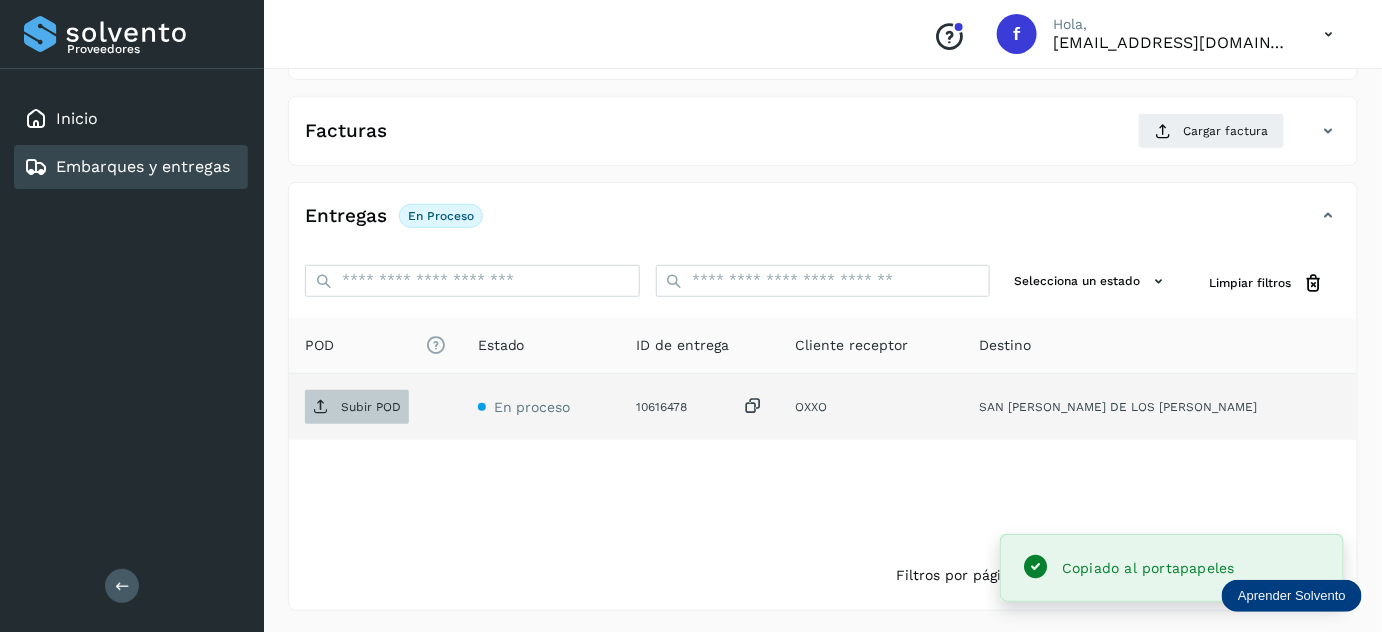 click on "Subir POD" at bounding box center [371, 407] 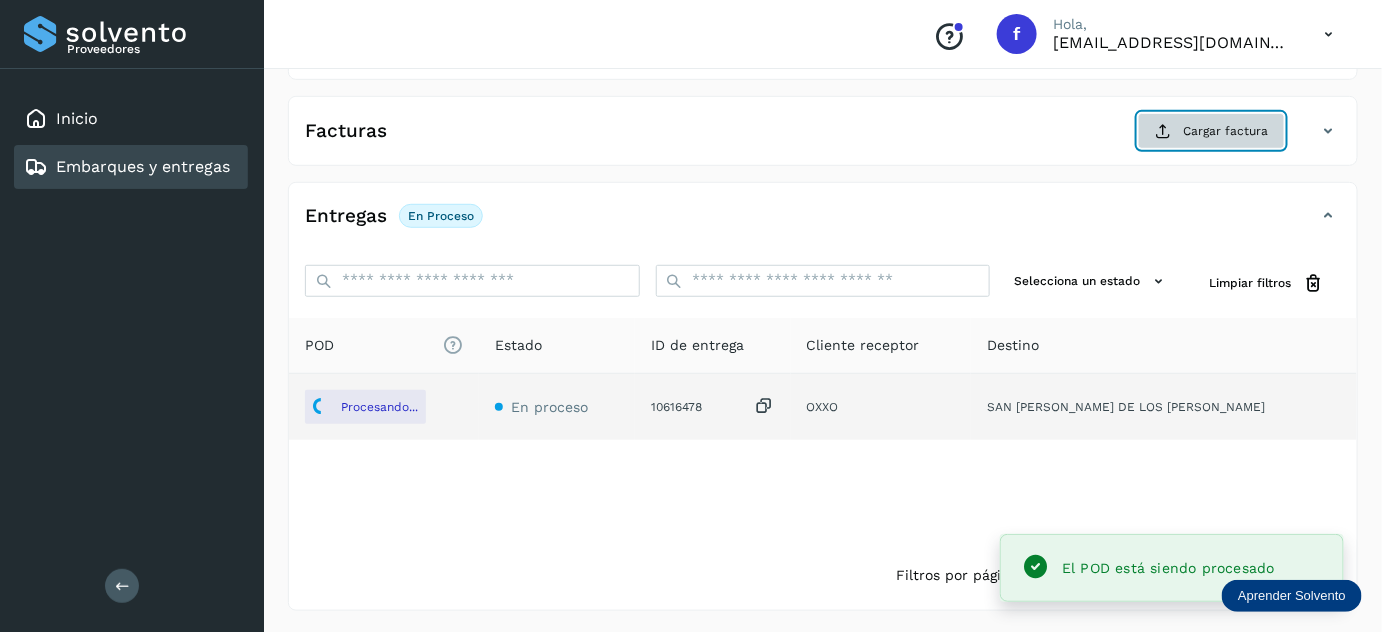 click on "Cargar factura" at bounding box center (1211, 131) 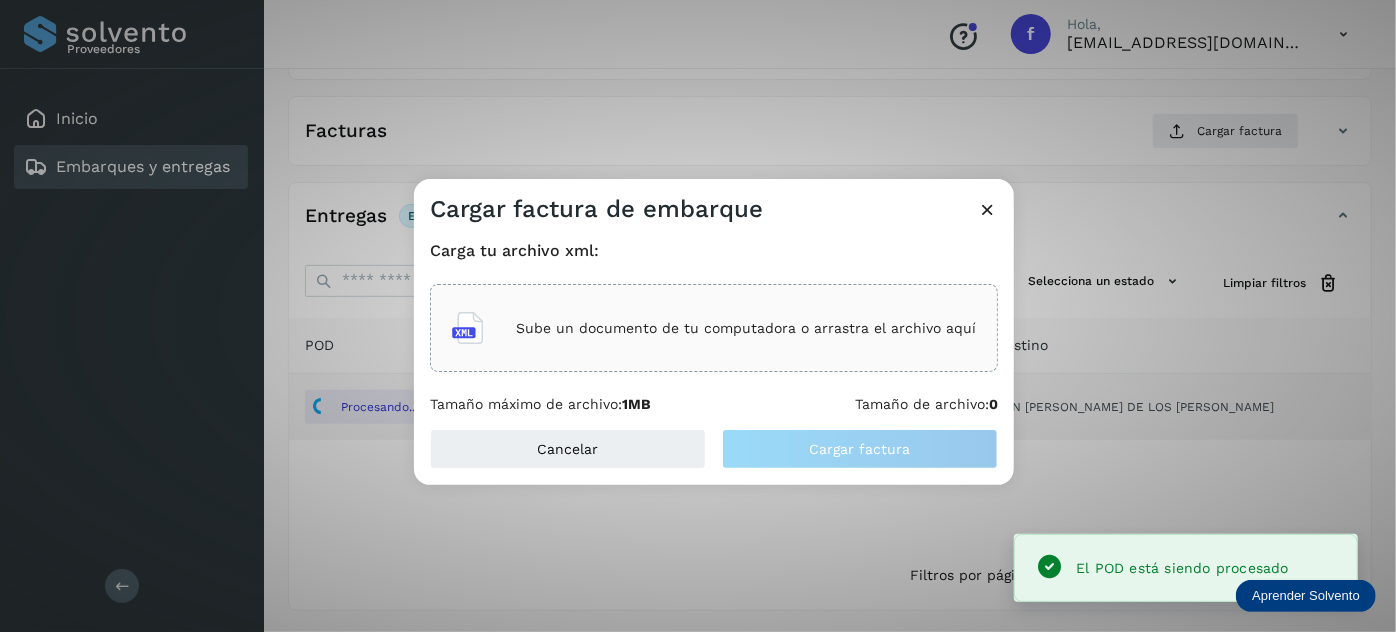 click on "Sube un documento de tu computadora o arrastra el archivo aquí" at bounding box center [746, 328] 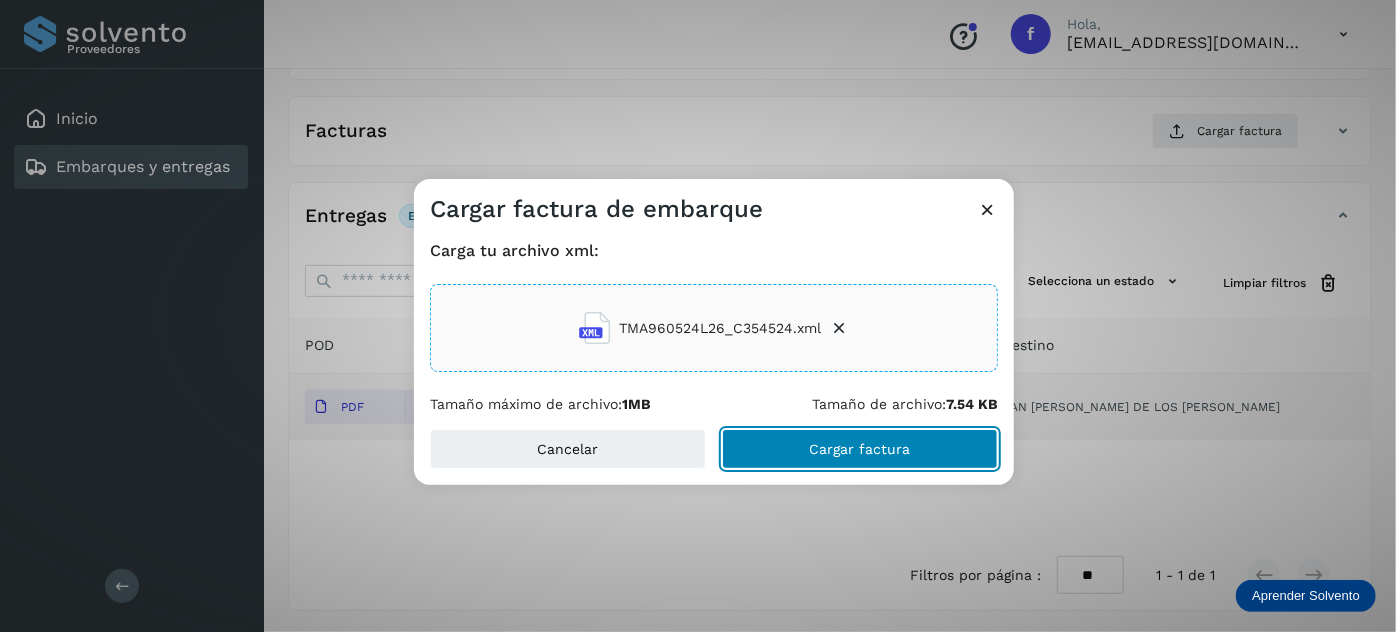 click on "Cargar factura" 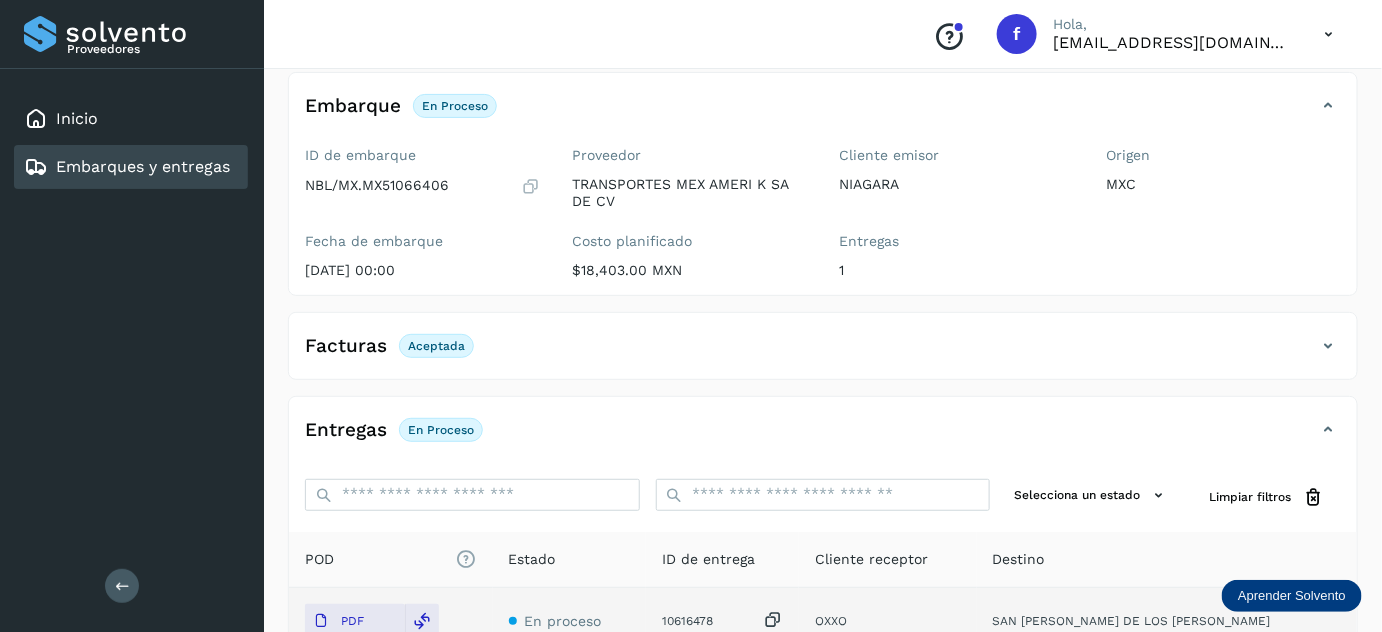 scroll, scrollTop: 0, scrollLeft: 0, axis: both 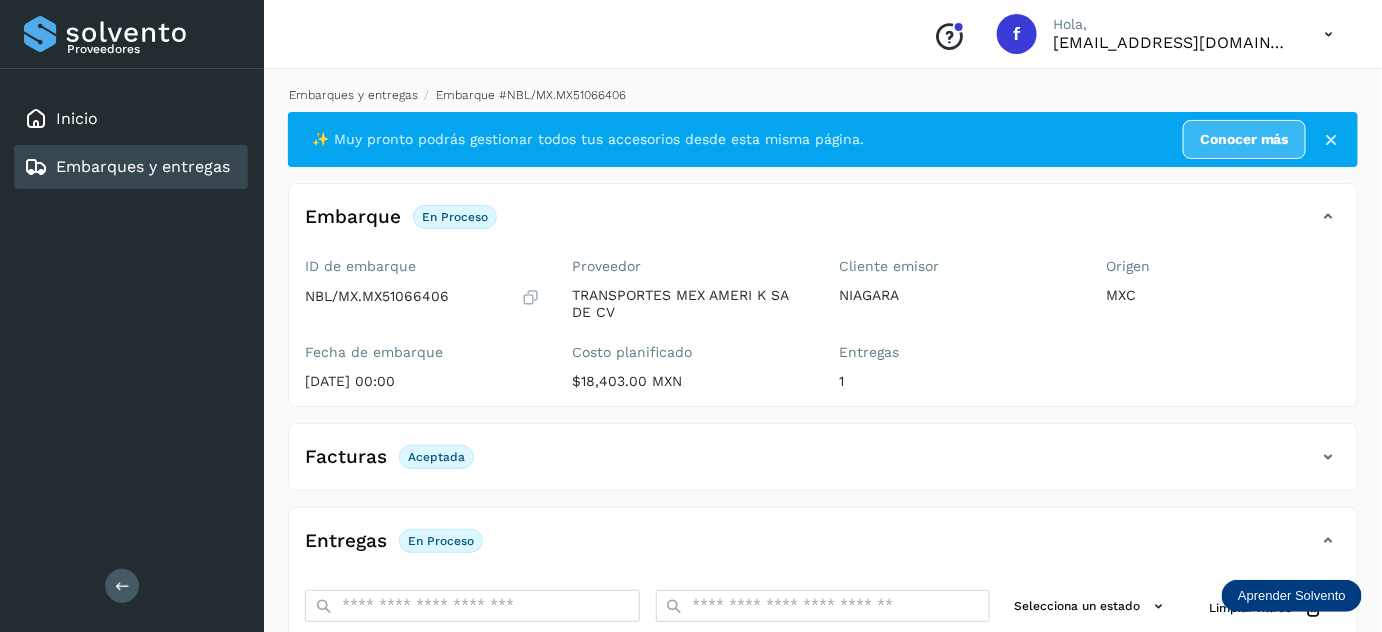 click on "Embarques y entregas" at bounding box center (353, 95) 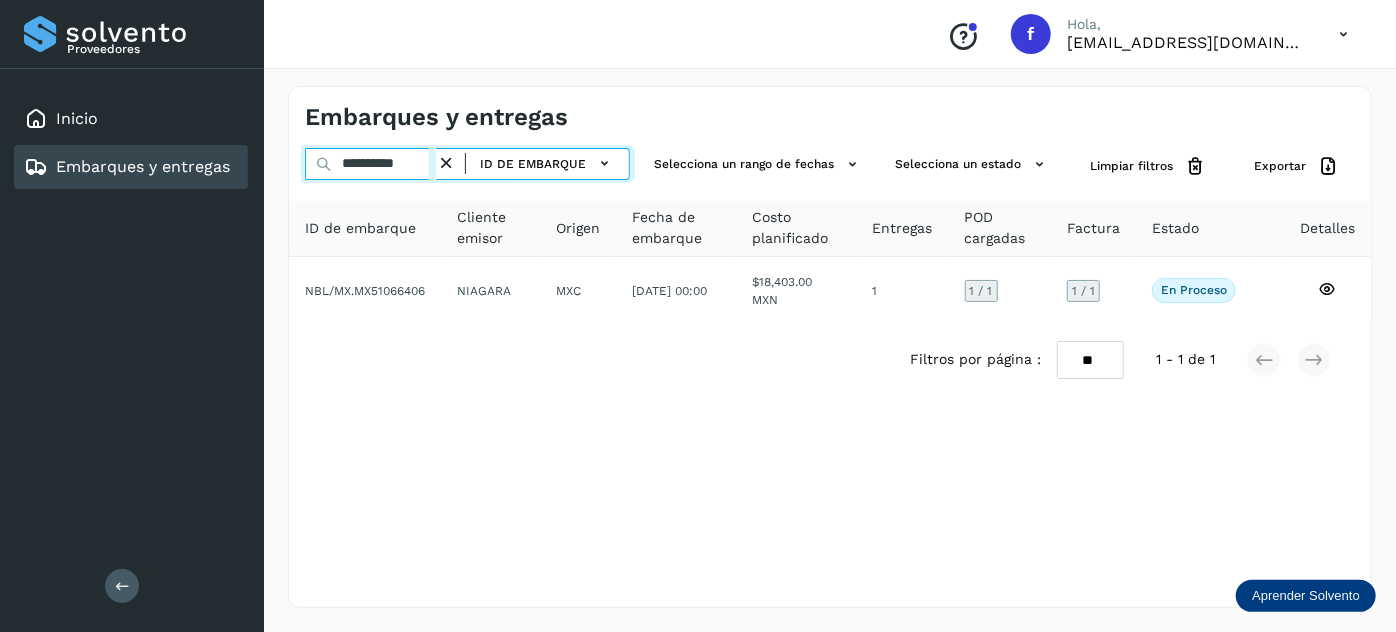 click on "**********" at bounding box center [370, 164] 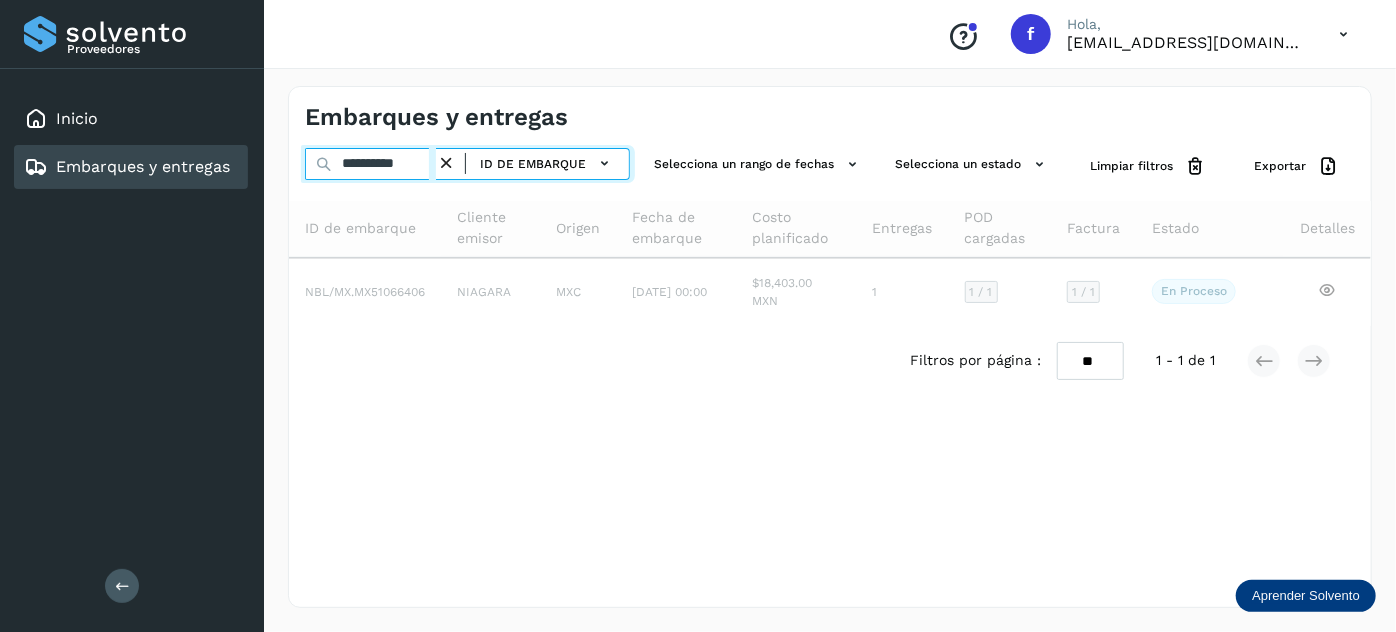 type on "**********" 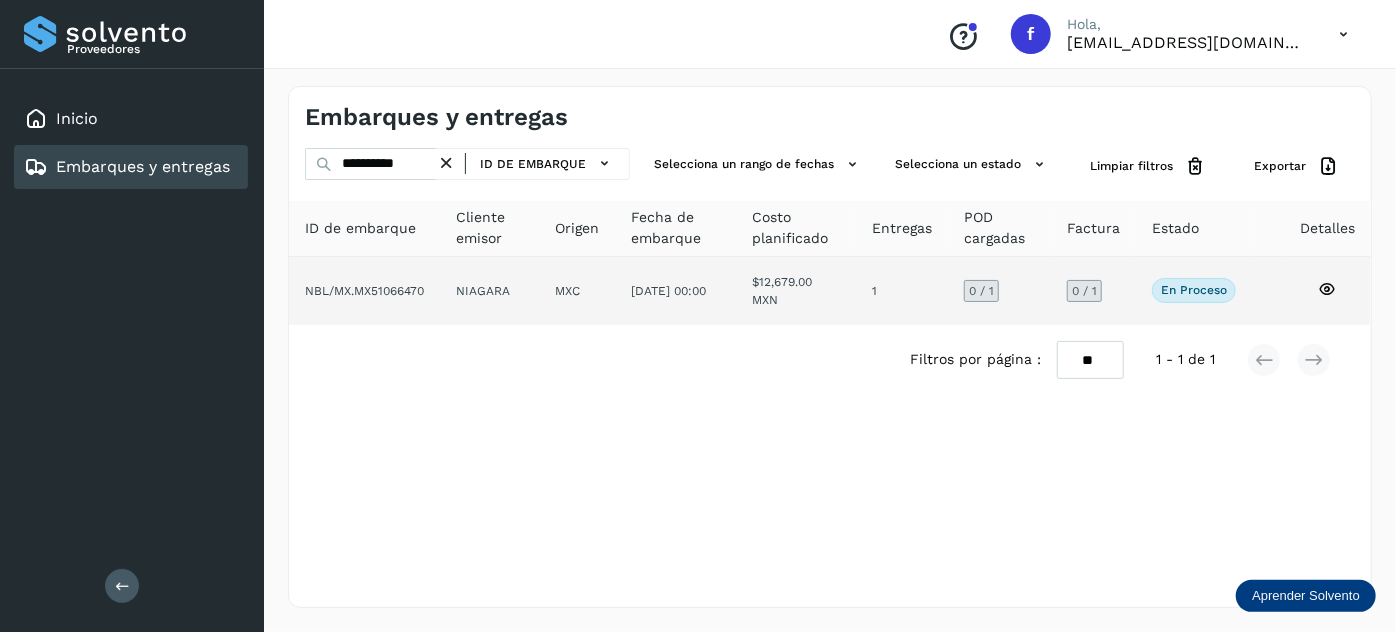 click on "[DATE] 00:00" 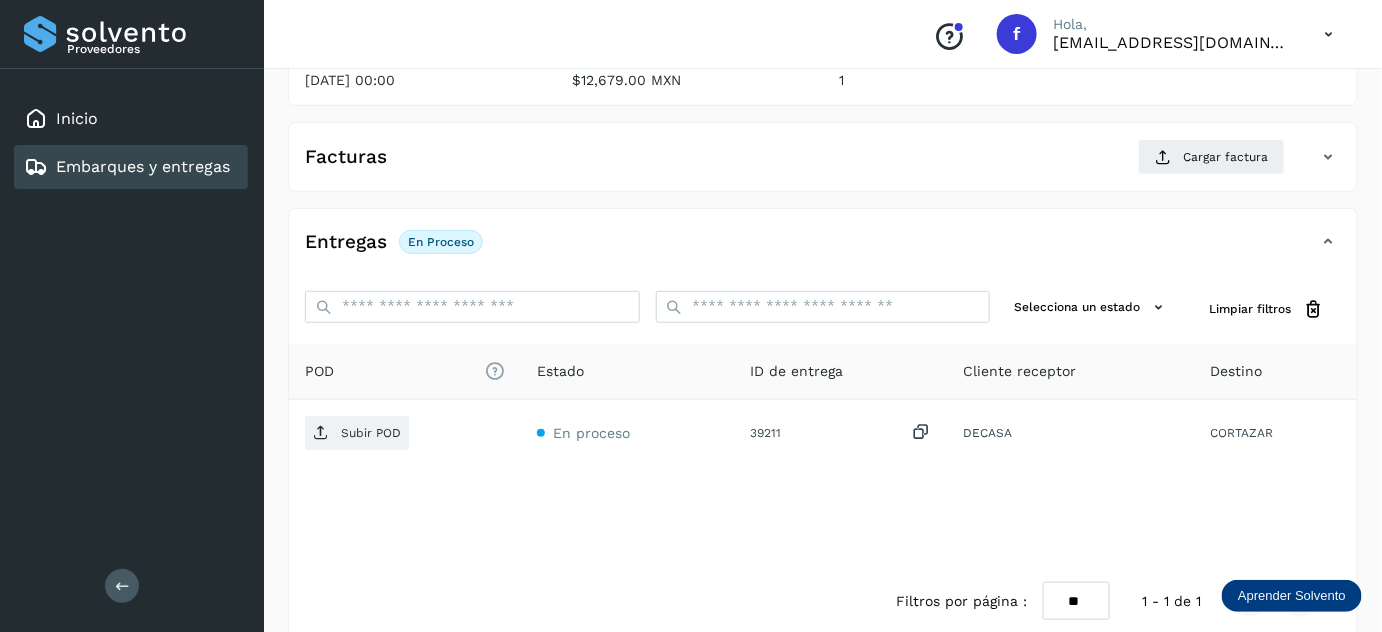 scroll, scrollTop: 301, scrollLeft: 0, axis: vertical 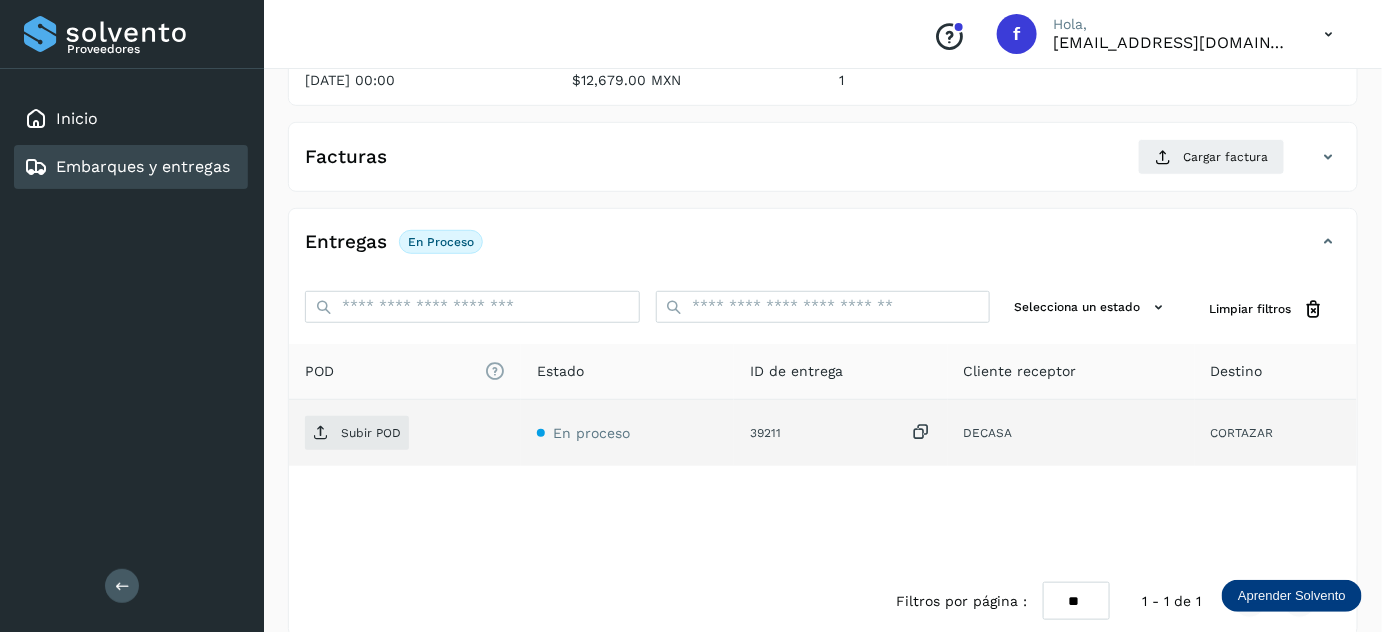 click at bounding box center (922, 432) 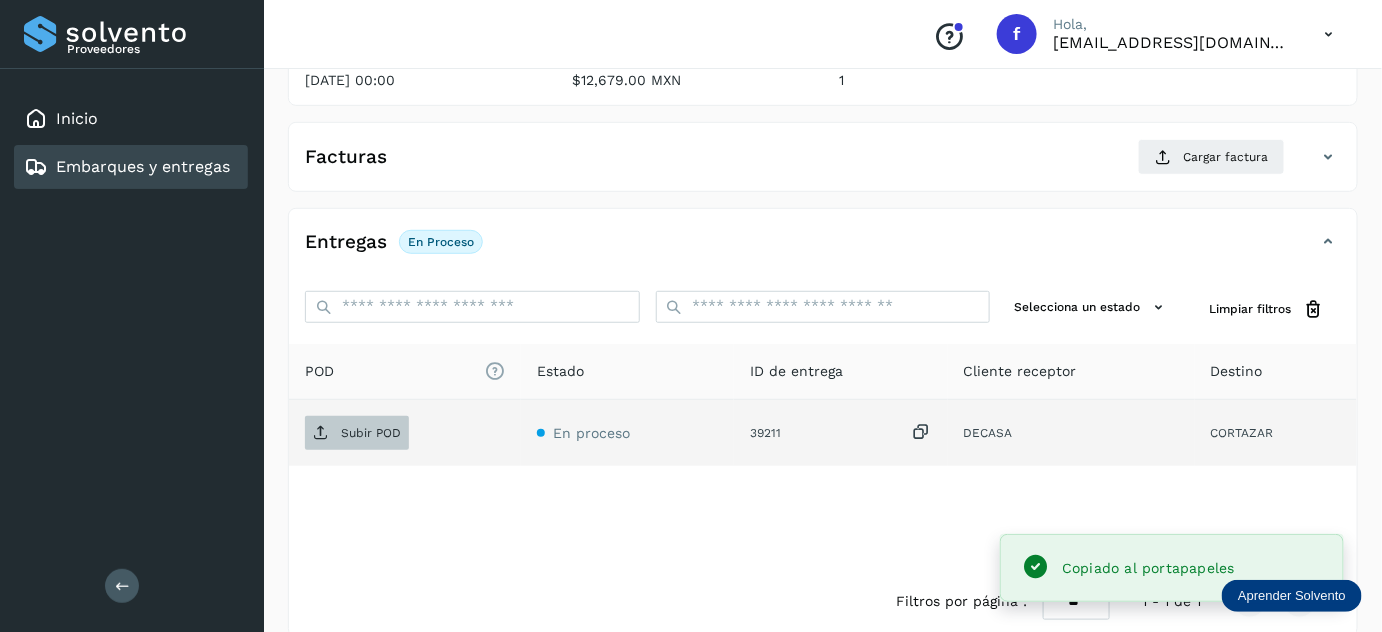 click on "Subir POD" at bounding box center [371, 433] 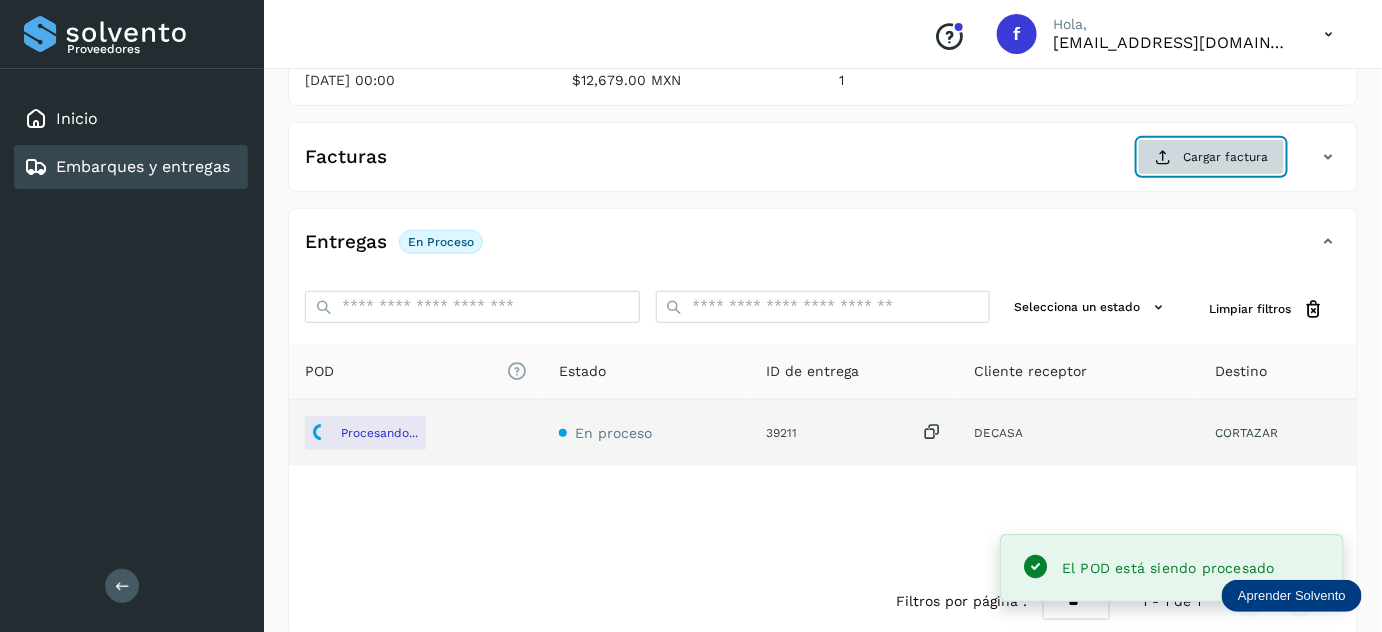 click on "Cargar factura" 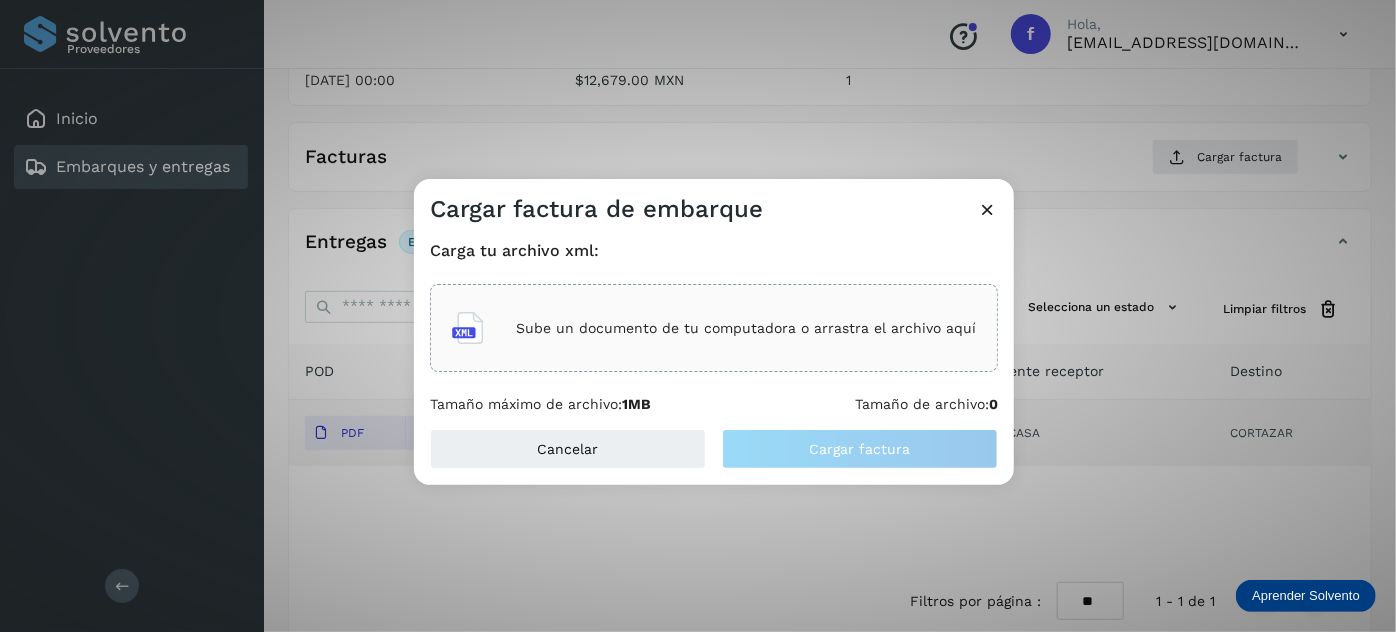 click on "Sube un documento de tu computadora o arrastra el archivo aquí" at bounding box center (746, 328) 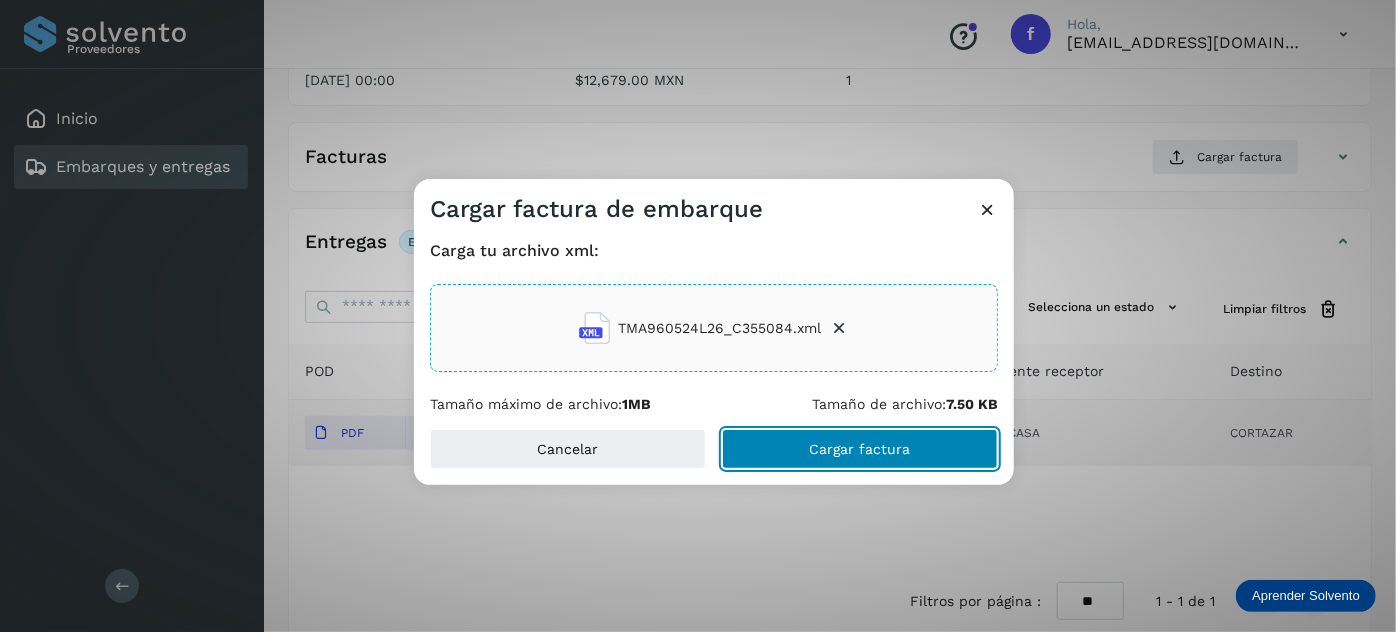 click on "Cargar factura" 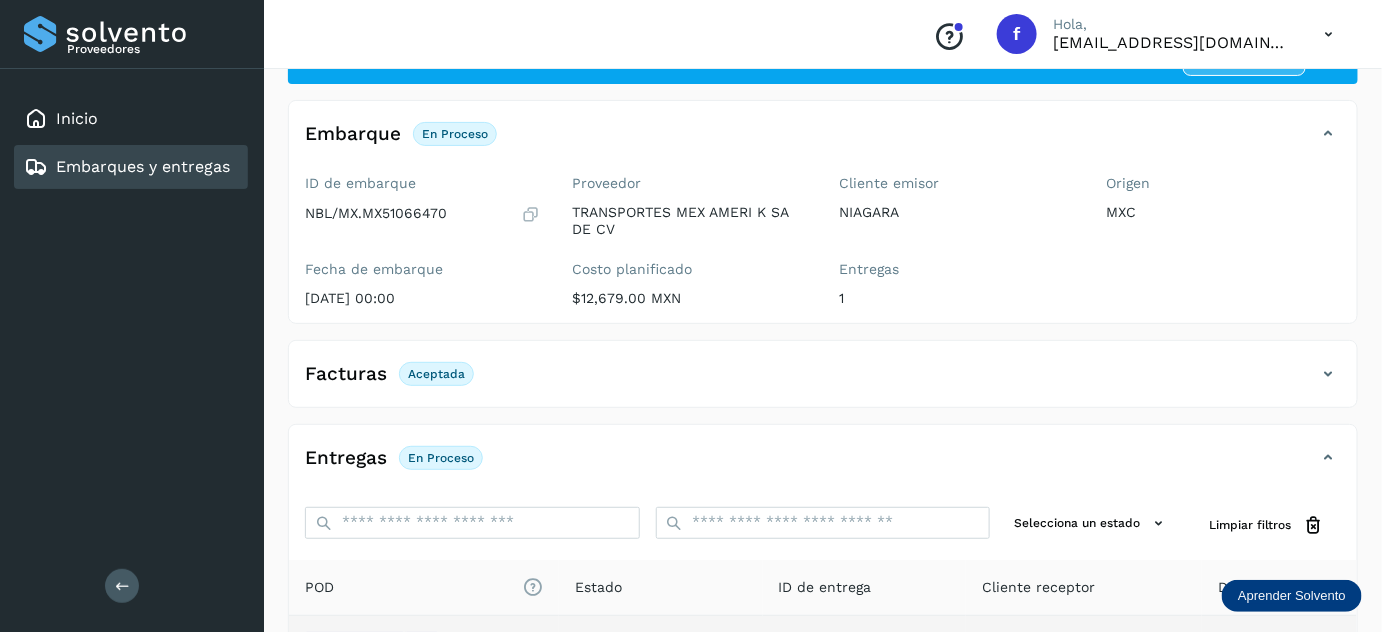 scroll, scrollTop: 0, scrollLeft: 0, axis: both 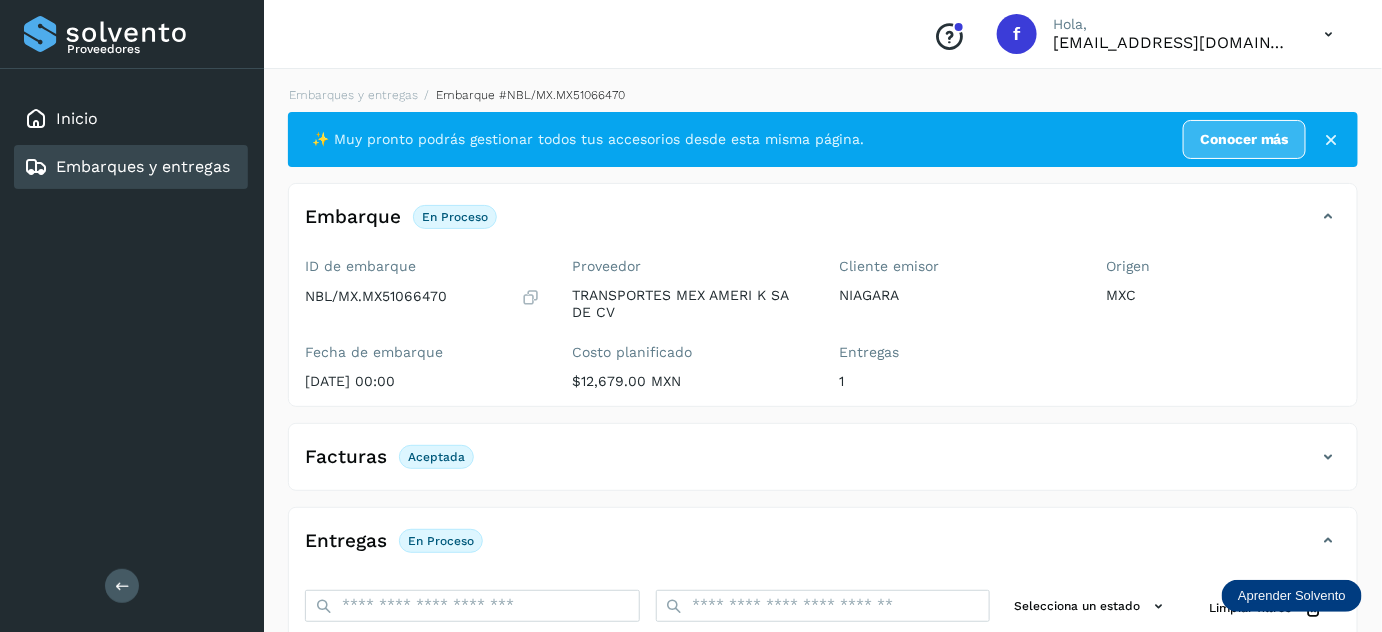 click on "Embarques y entregas" at bounding box center [353, 95] 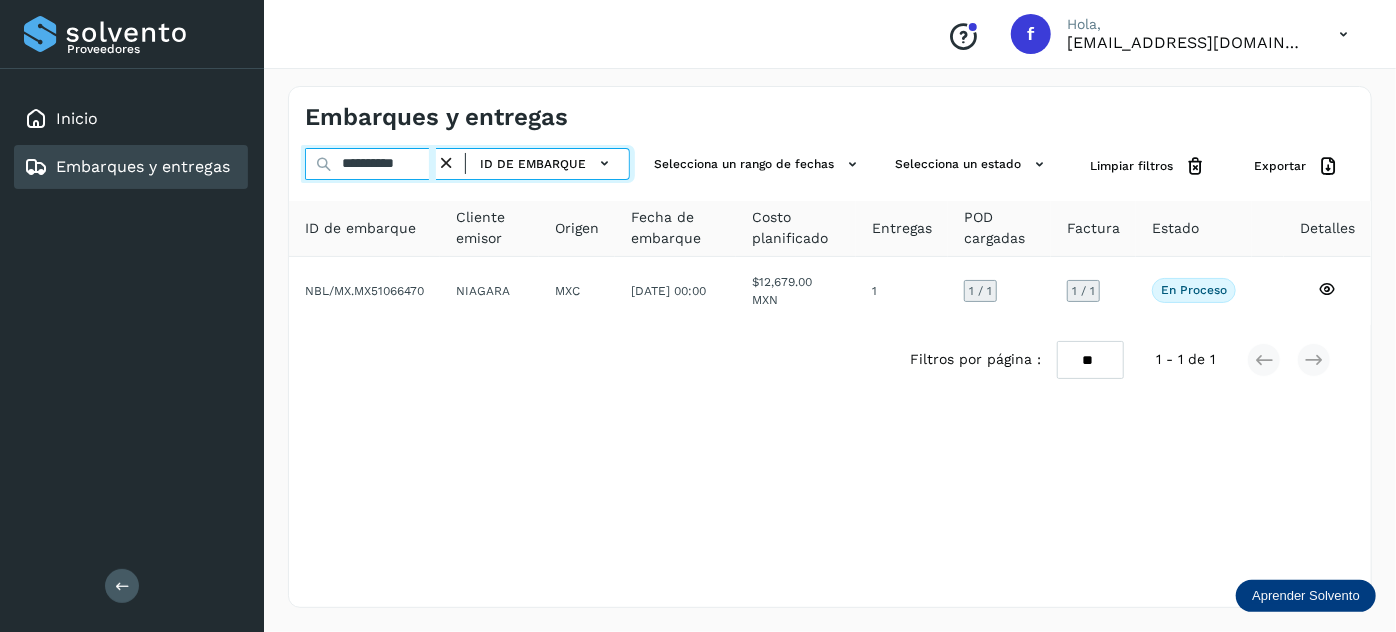 click on "**********" at bounding box center (370, 164) 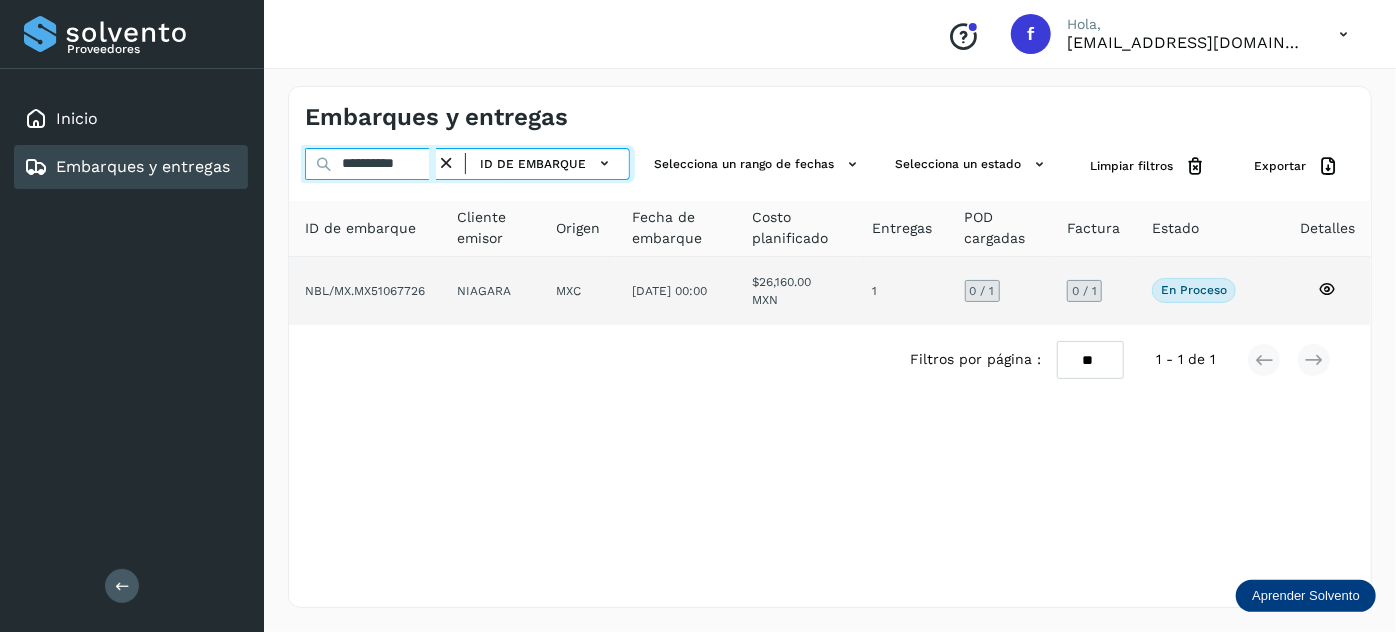 type on "**********" 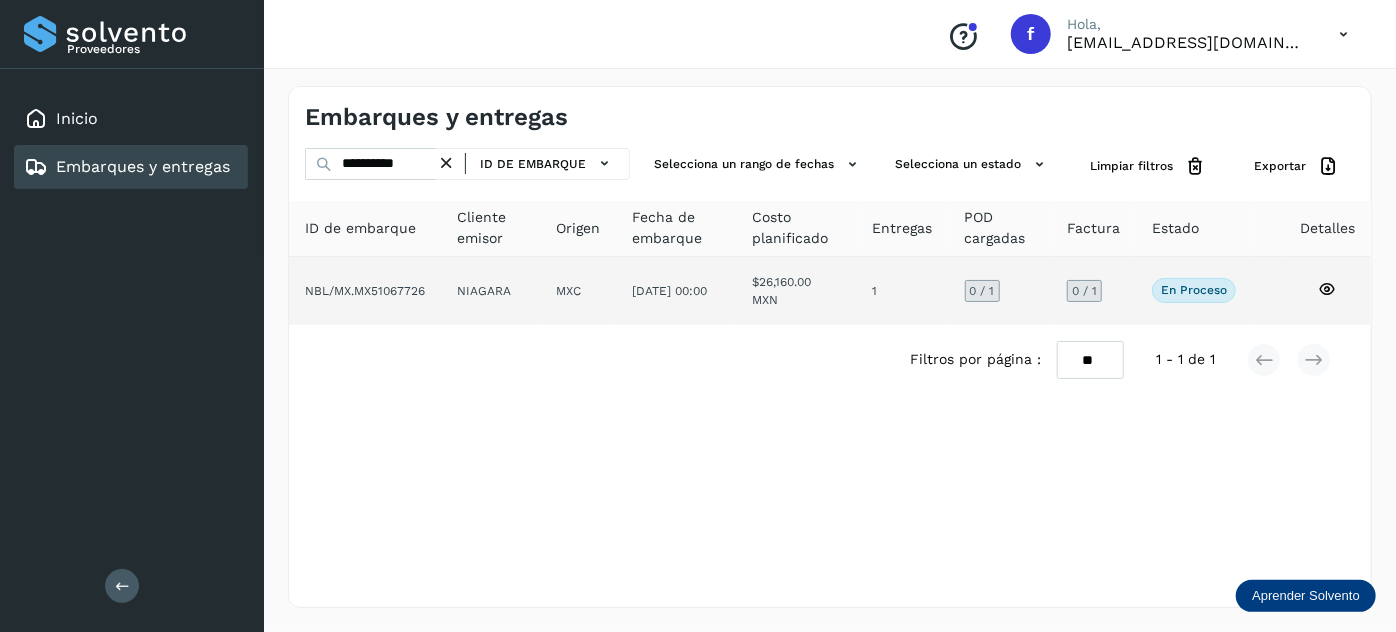 click on "$26,160.00 MXN" 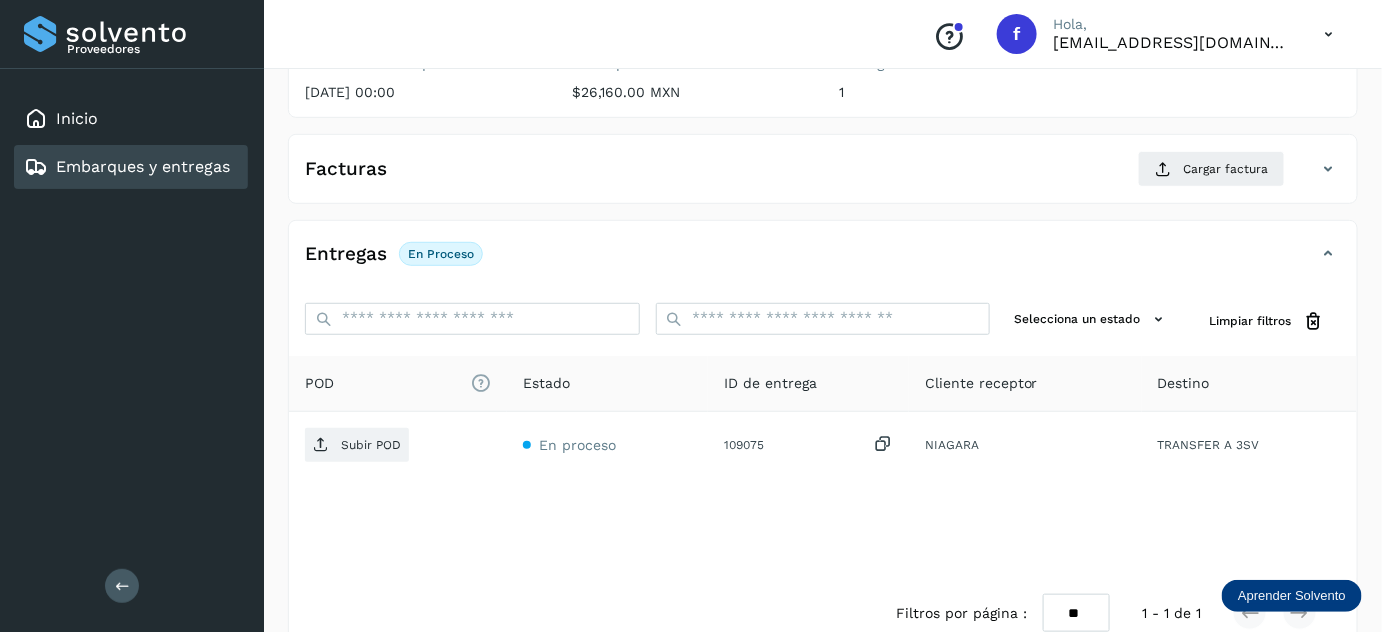 scroll, scrollTop: 290, scrollLeft: 0, axis: vertical 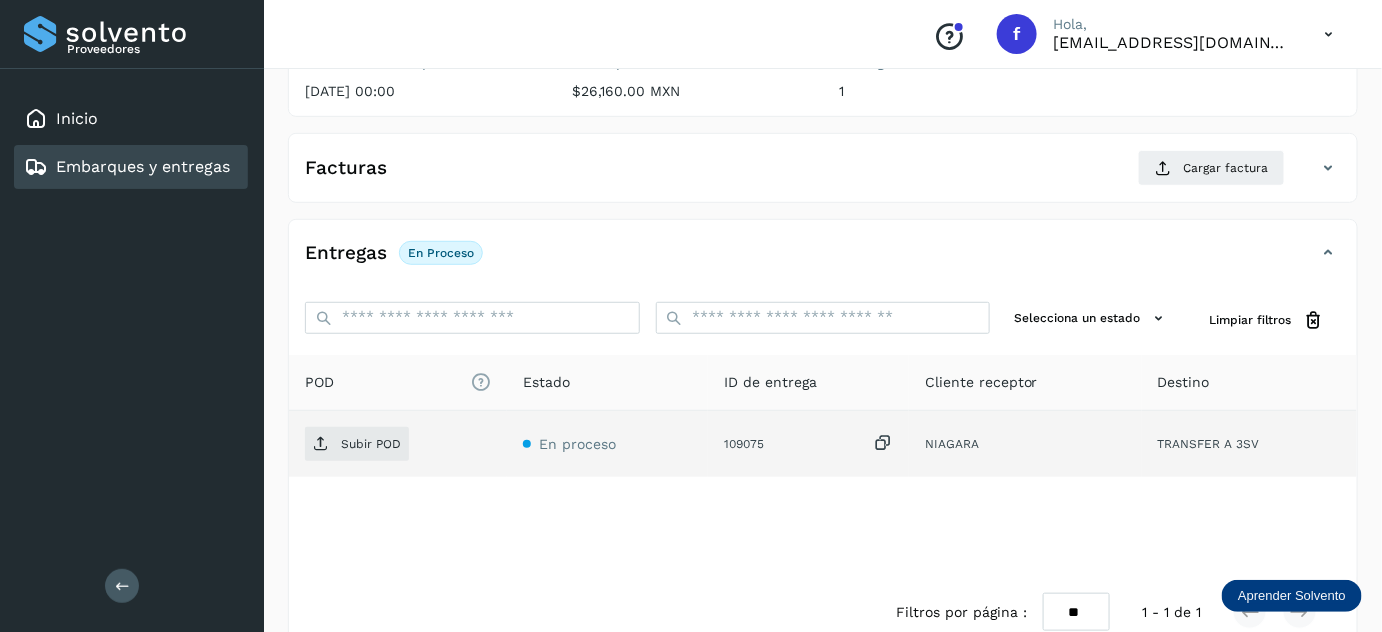 click at bounding box center (883, 443) 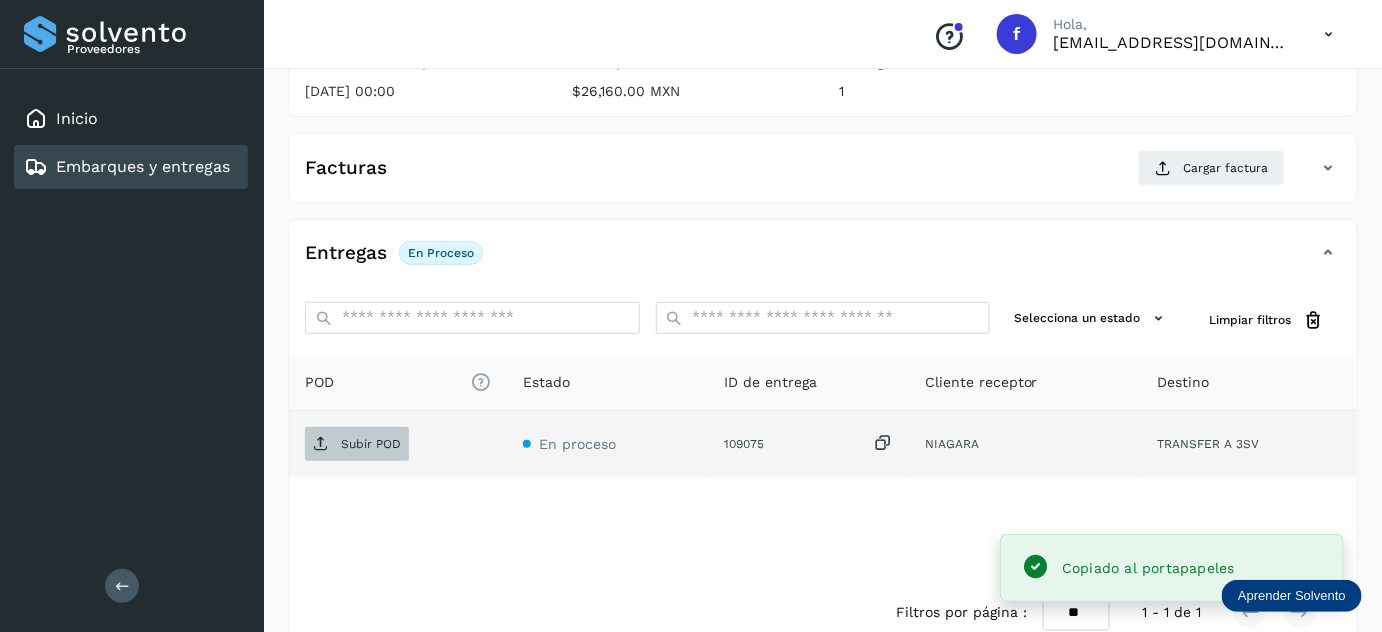 click on "Subir POD" at bounding box center (357, 444) 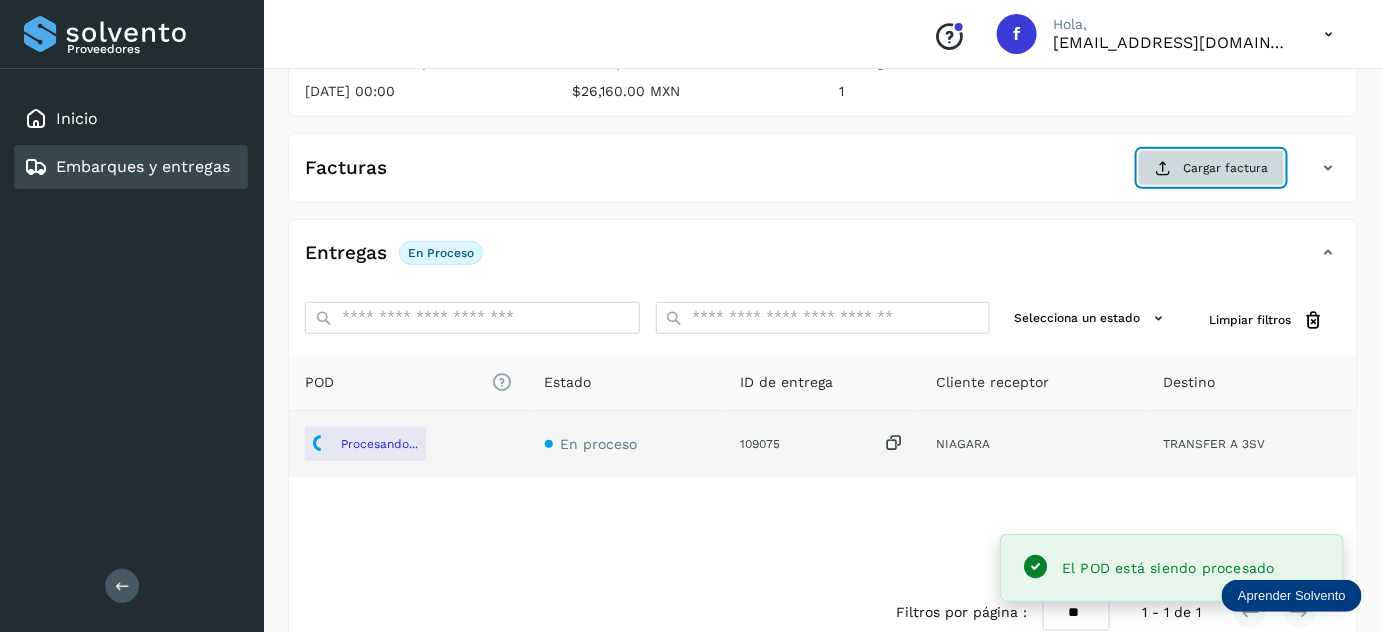 click on "Cargar factura" 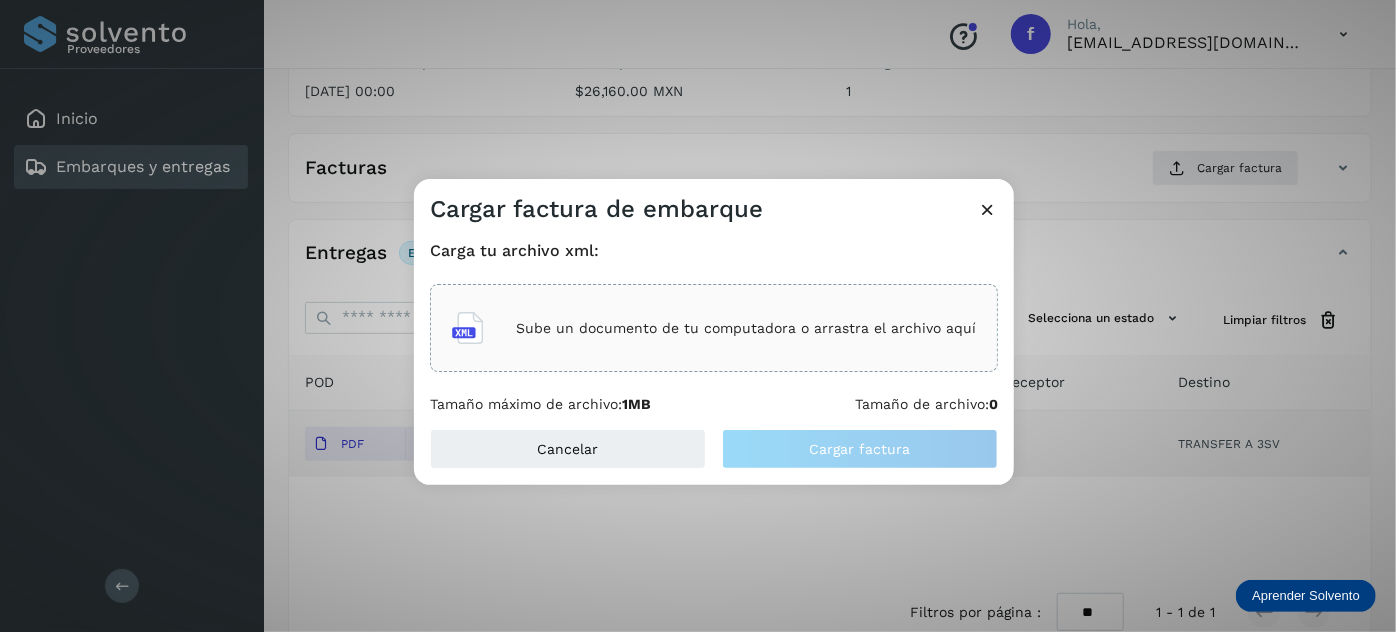 click on "Sube un documento de tu computadora o arrastra el archivo aquí" at bounding box center (746, 328) 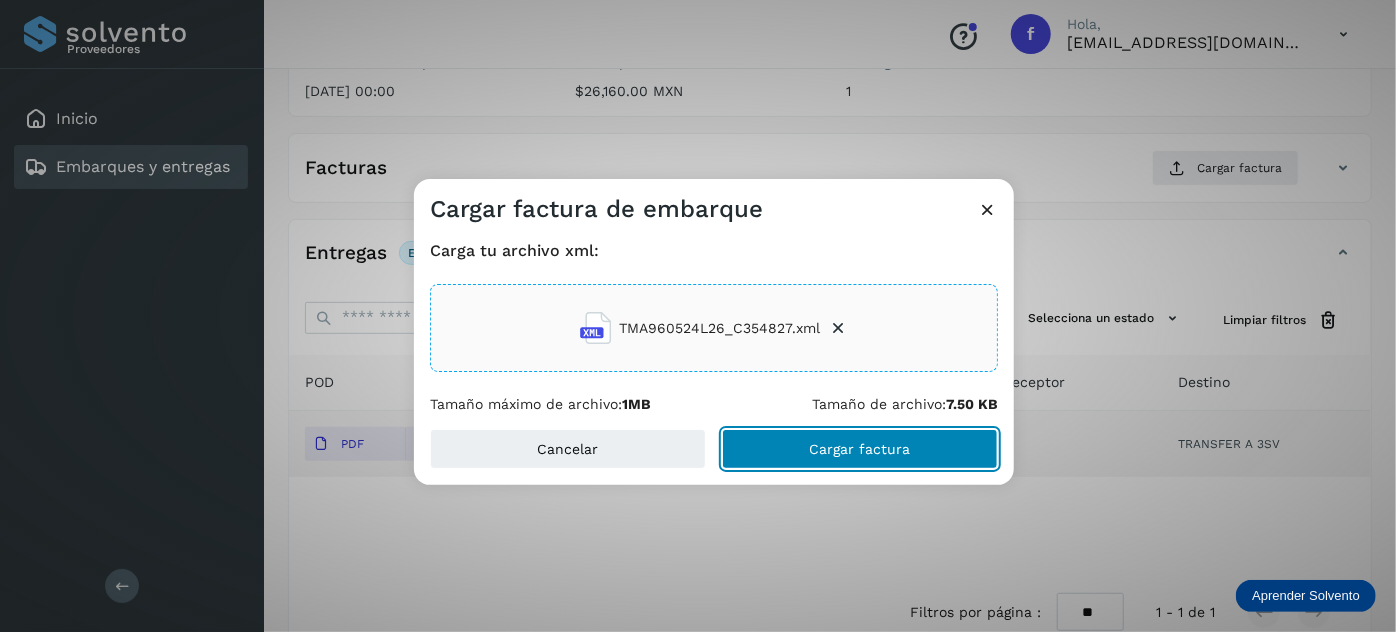 click on "Cargar factura" 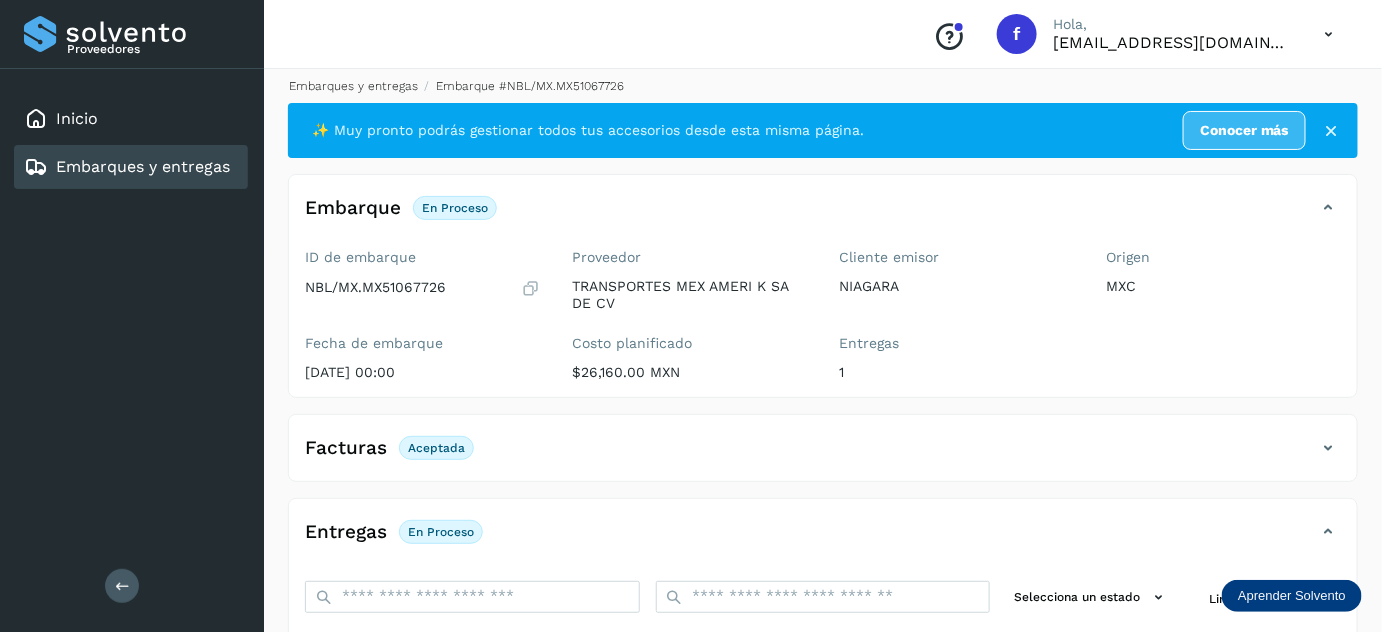 scroll, scrollTop: 0, scrollLeft: 0, axis: both 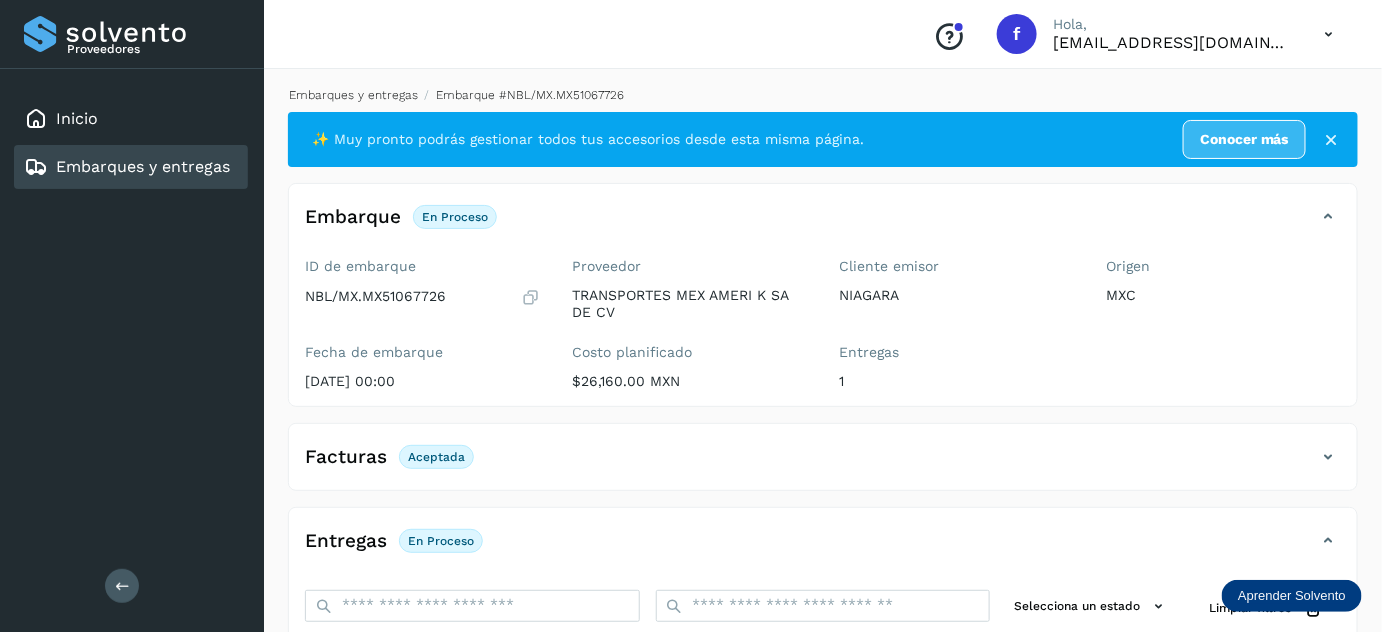 click on "Embarques y entregas" at bounding box center (353, 95) 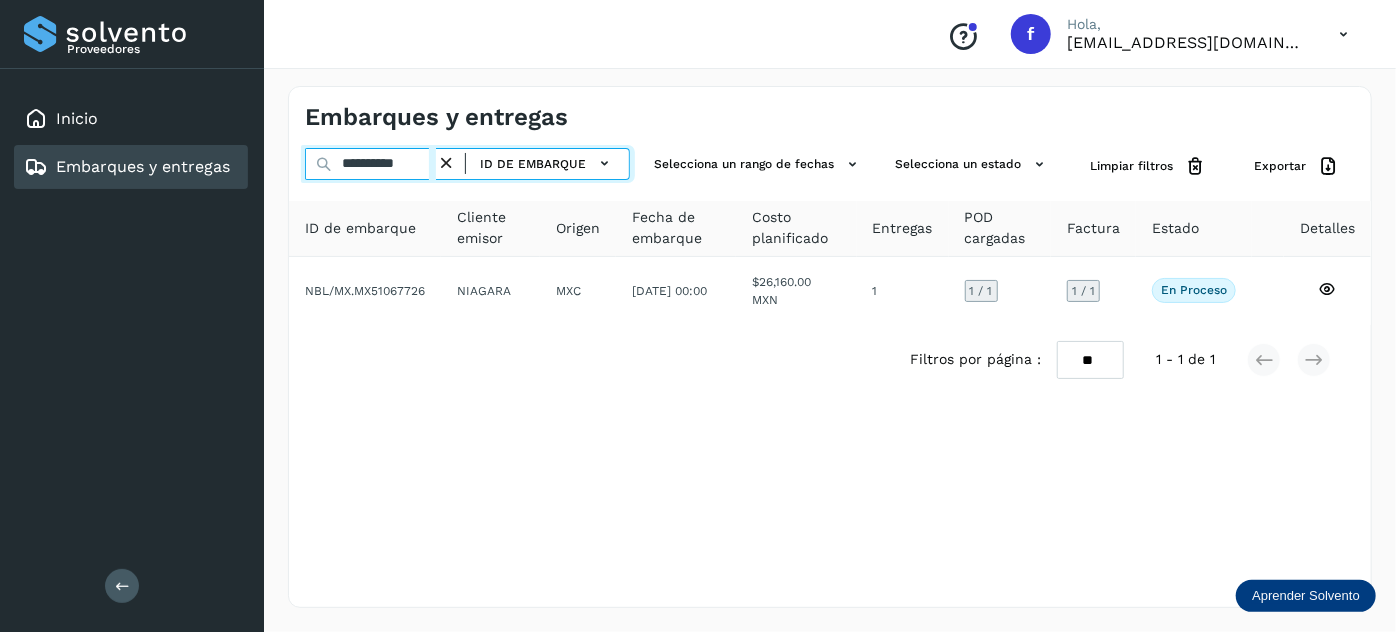 click on "**********" at bounding box center (370, 164) 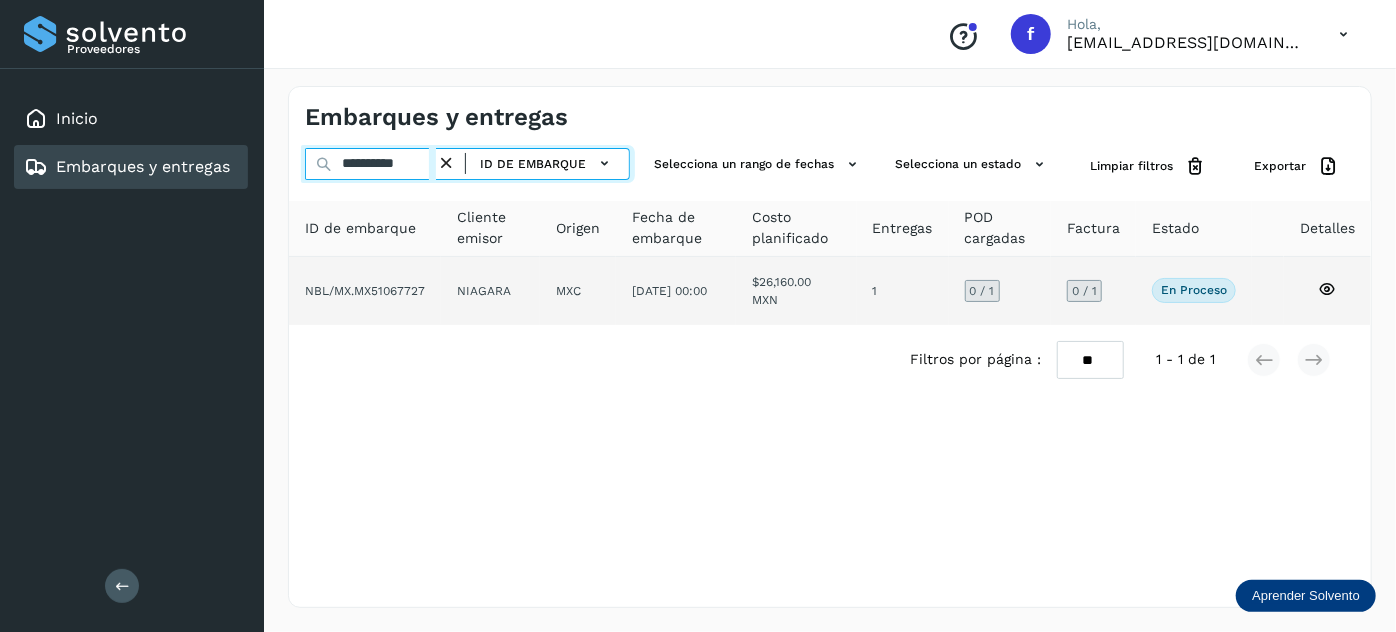 type on "**********" 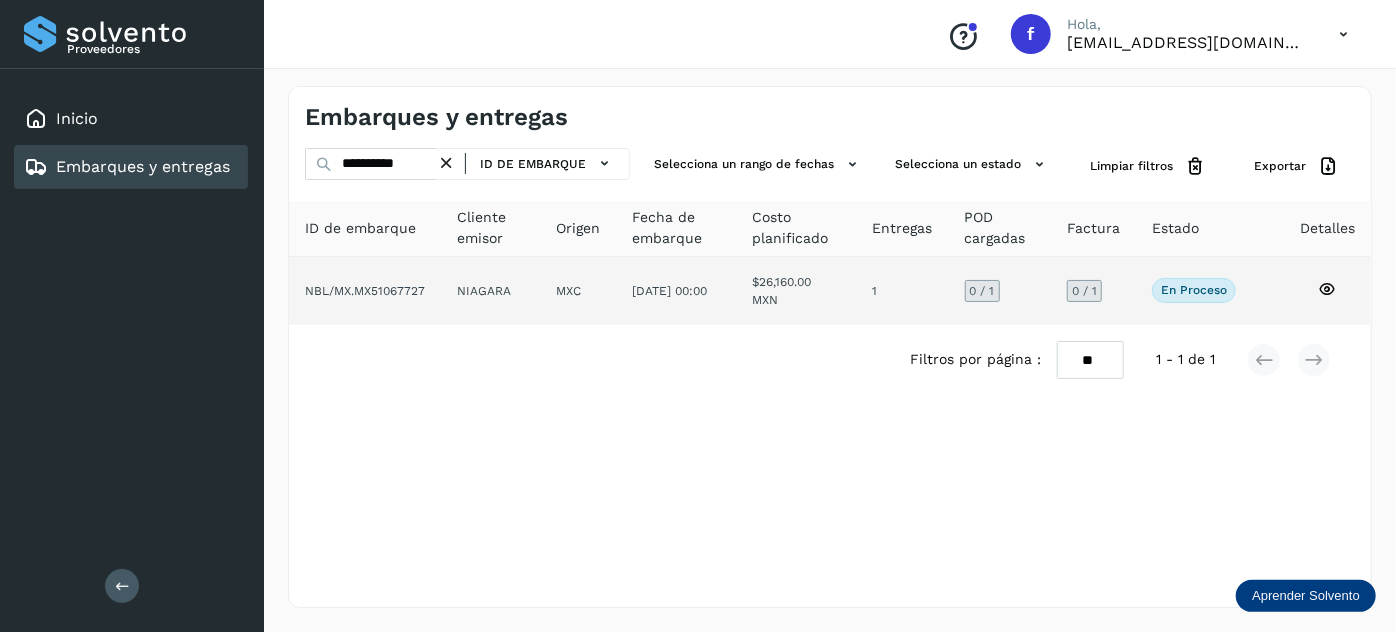 click on "[DATE] 00:00" 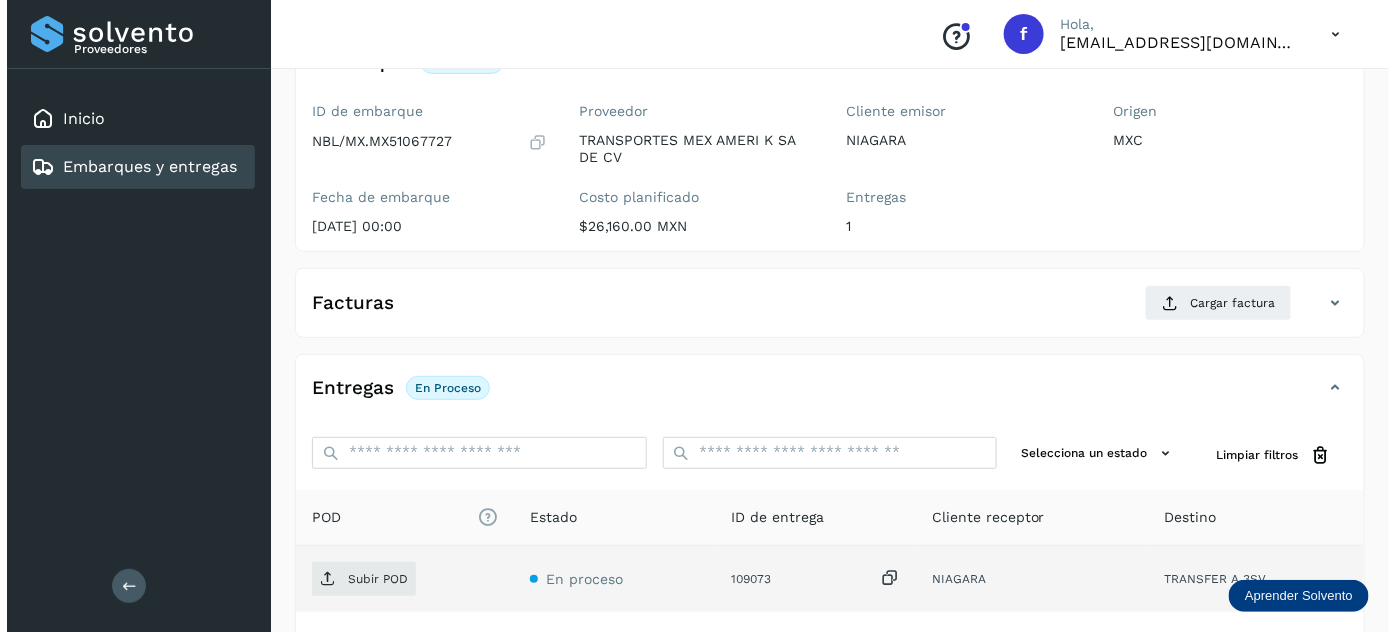 scroll, scrollTop: 327, scrollLeft: 0, axis: vertical 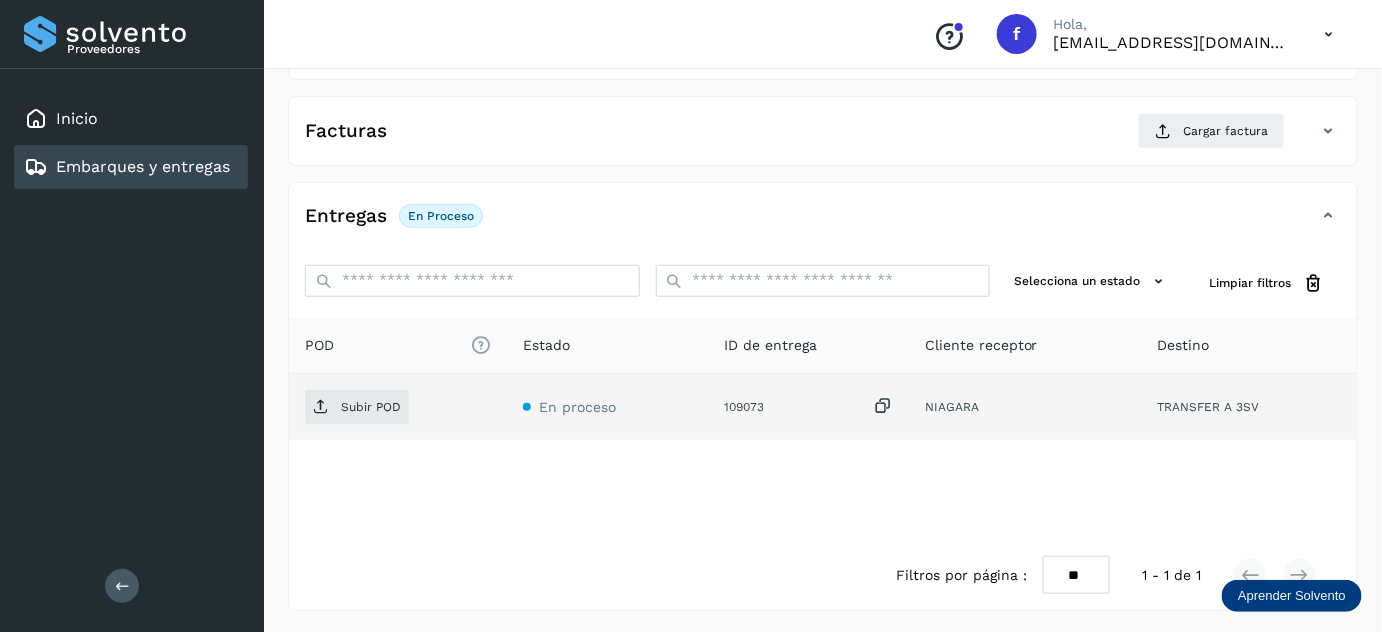 click at bounding box center [883, 406] 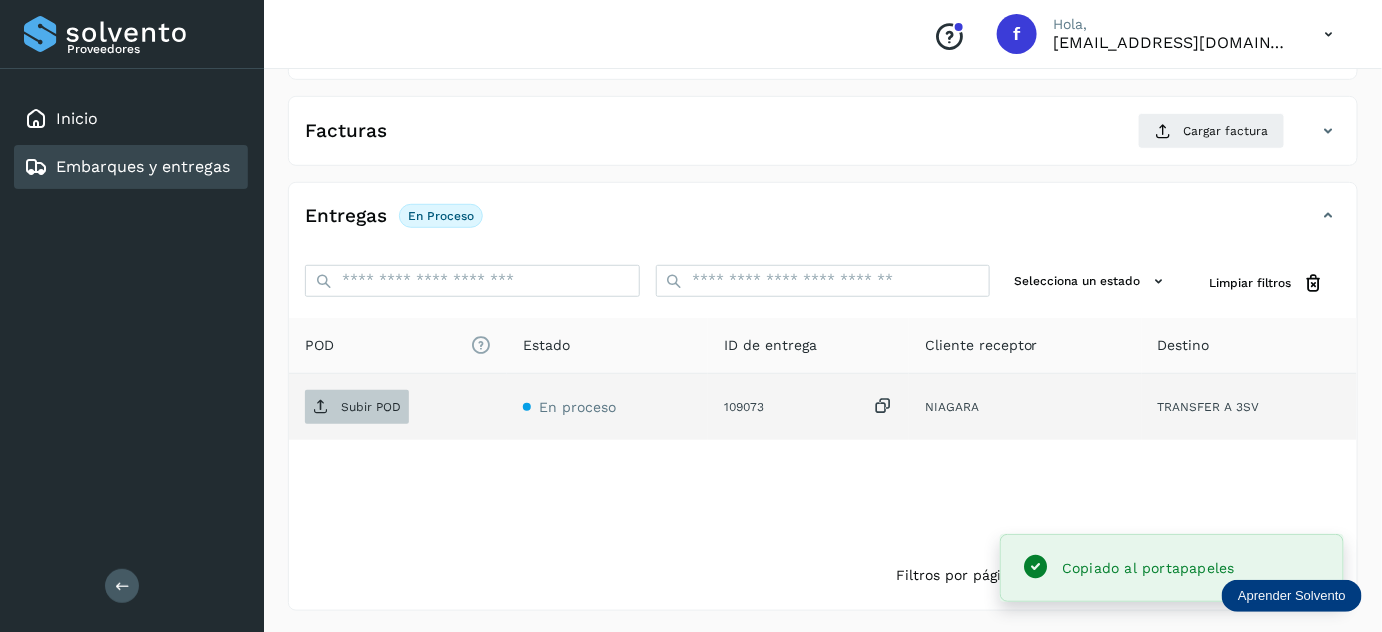 click on "Subir POD" at bounding box center (371, 407) 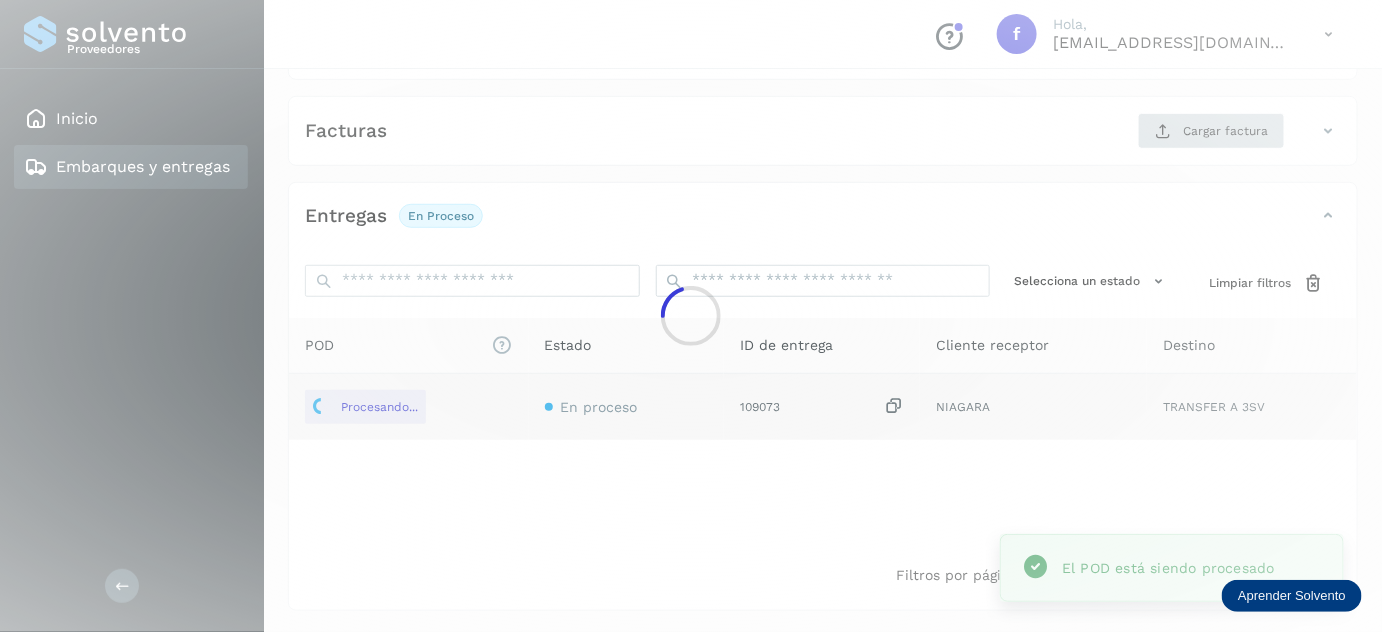 click 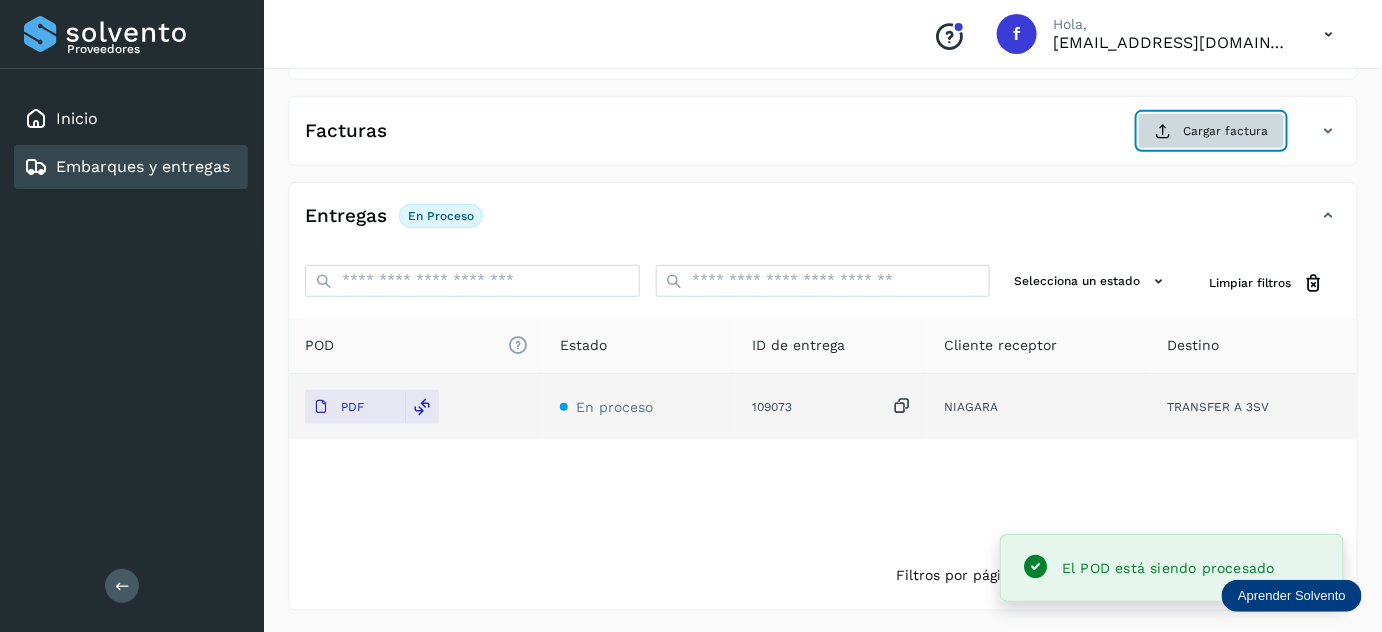 click on "Cargar factura" at bounding box center [1211, 131] 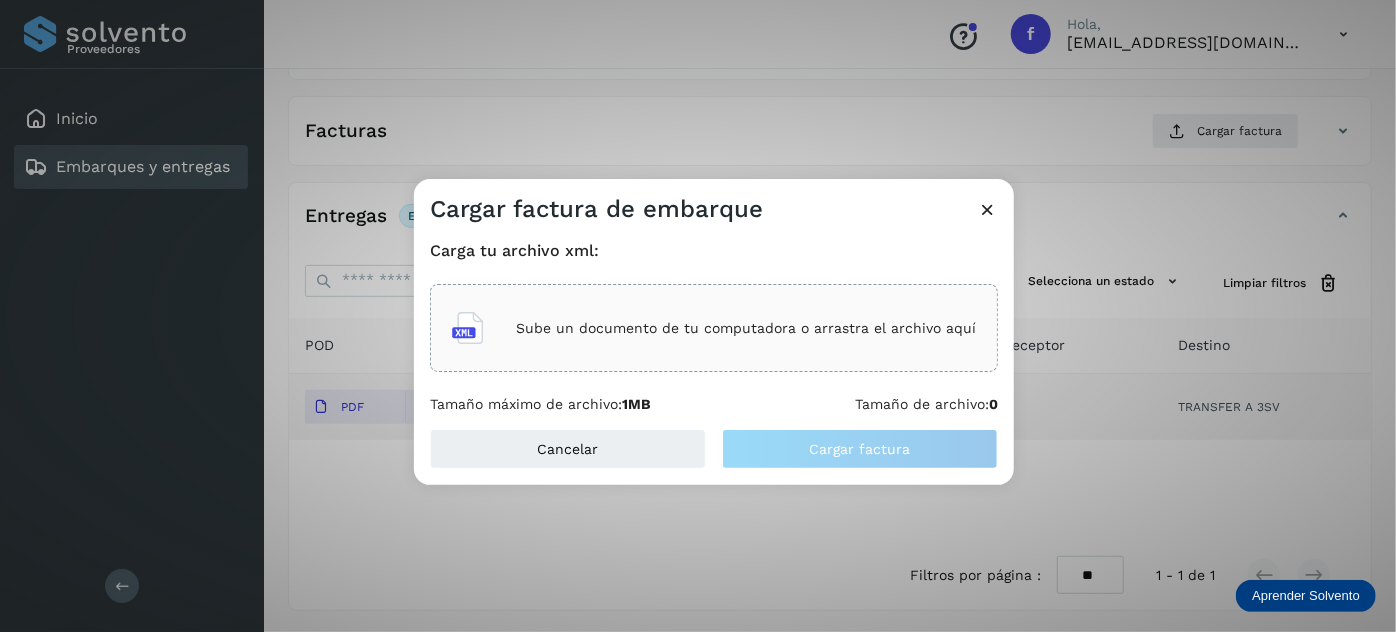 click on "Sube un documento de tu computadora o arrastra el archivo aquí" at bounding box center (746, 328) 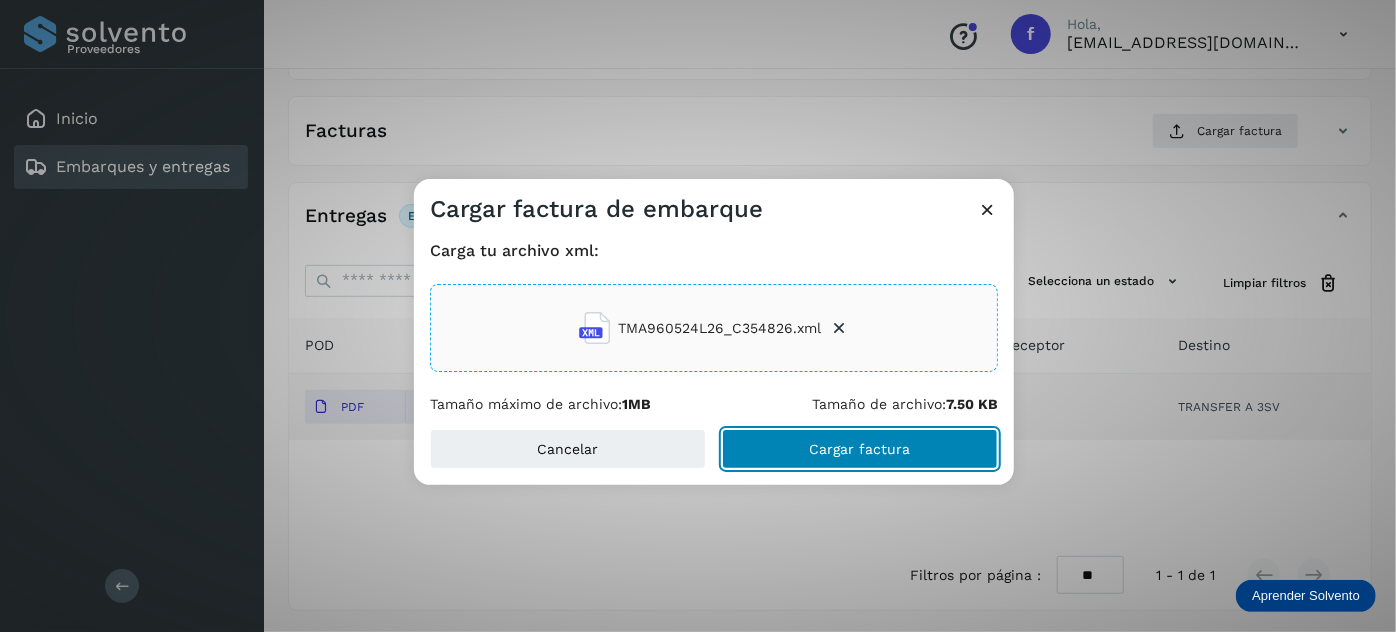 click on "Cargar factura" 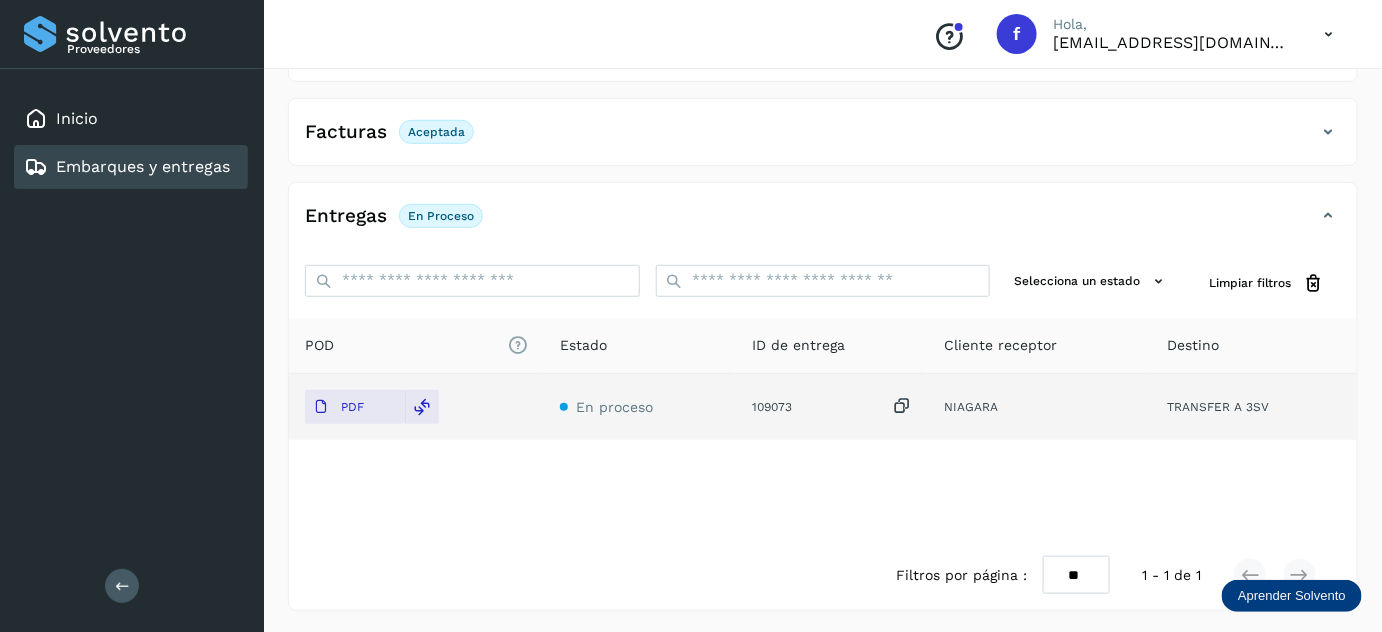 scroll, scrollTop: 0, scrollLeft: 0, axis: both 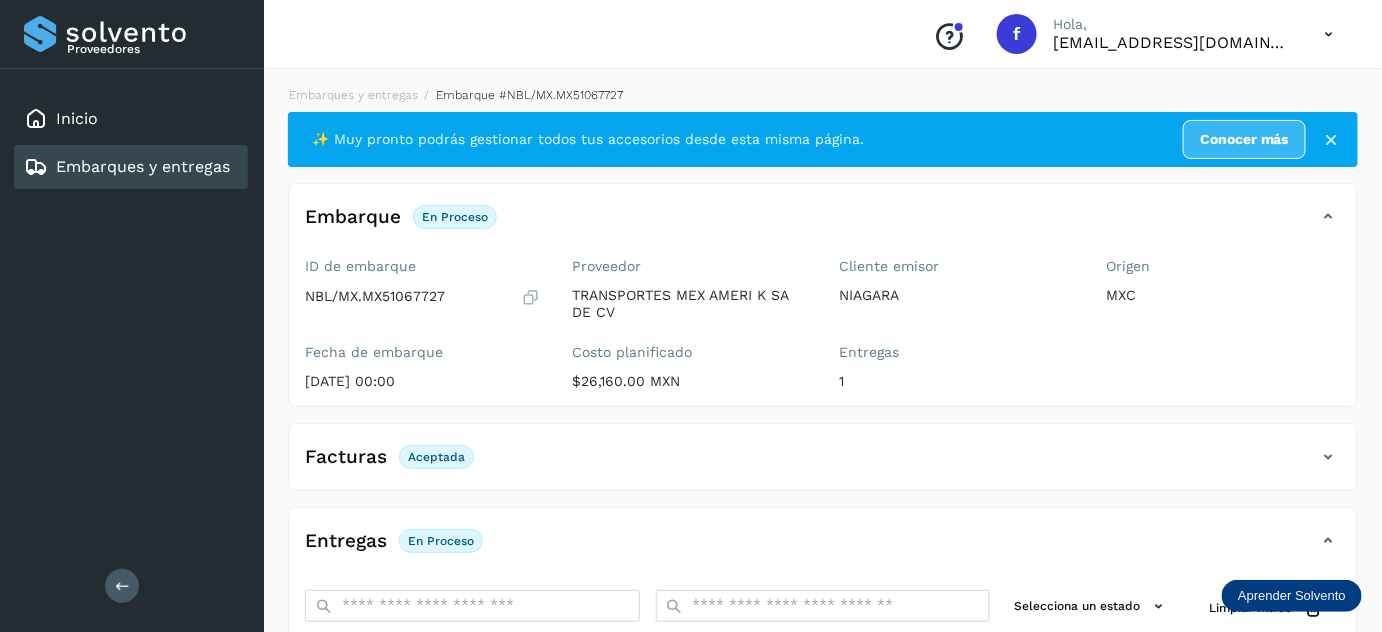 click on "Embarques y entregas Embarque #NBL/MX.MX51067727  ✨ Muy pronto podrás gestionar todos tus accesorios desde esta misma página. Conocer más Embarque En proceso
Verifica el estado de la factura o entregas asociadas a este embarque
ID de embarque NBL/MX.MX51067727 Fecha de embarque [DATE] 00:00 Proveedor TRANSPORTES MEX AMERI K SA DE CV Costo planificado  $26,160.00 MXN  Cliente emisor NIAGARA Entregas 1 Origen MXC Facturas Aceptada Facturas Estado XML Aceptada Entregas En proceso Selecciona un estado Limpiar filtros POD
El tamaño máximo de archivo es de 20 Mb.
Estado ID de entrega Cliente receptor Destino PDF En proceso 109073  NIAGARA TRANSFER A 3SV NIAGARA 109073 PDF Destino: TRANSFER A 3SV En proceso Filtros por página : ** ** ** 1 - 1 de 1" at bounding box center [823, 511] 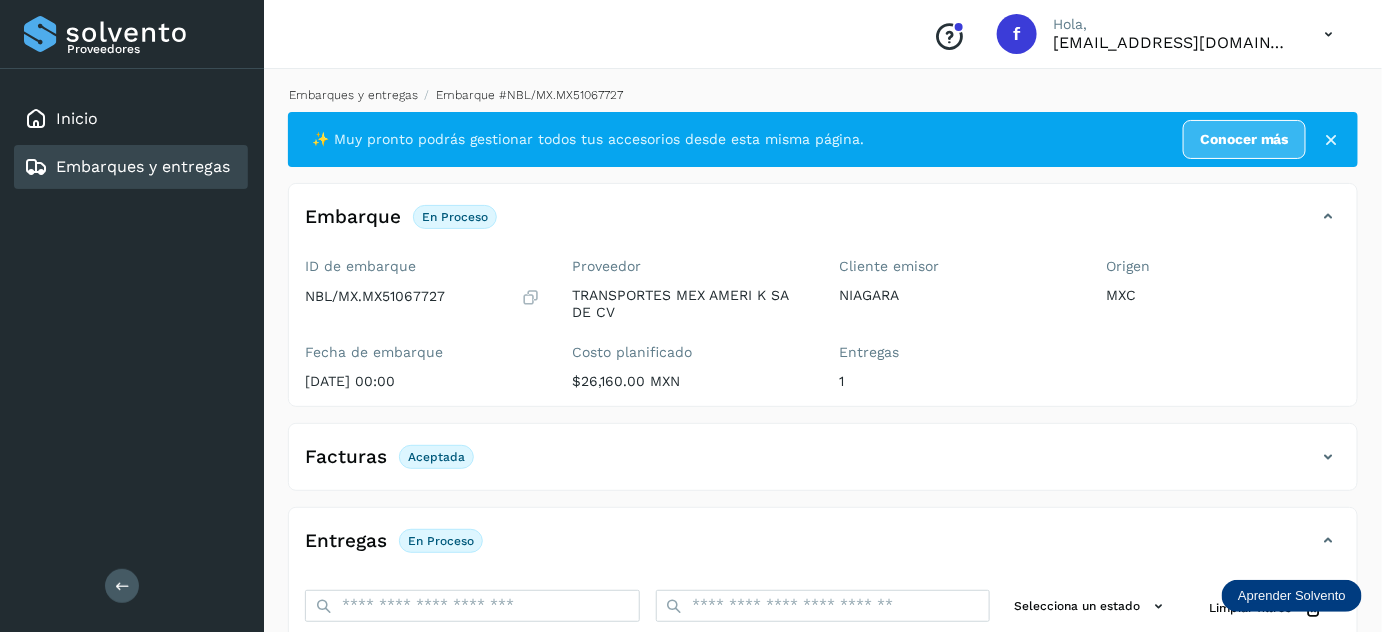 click on "Embarques y entregas" at bounding box center (353, 95) 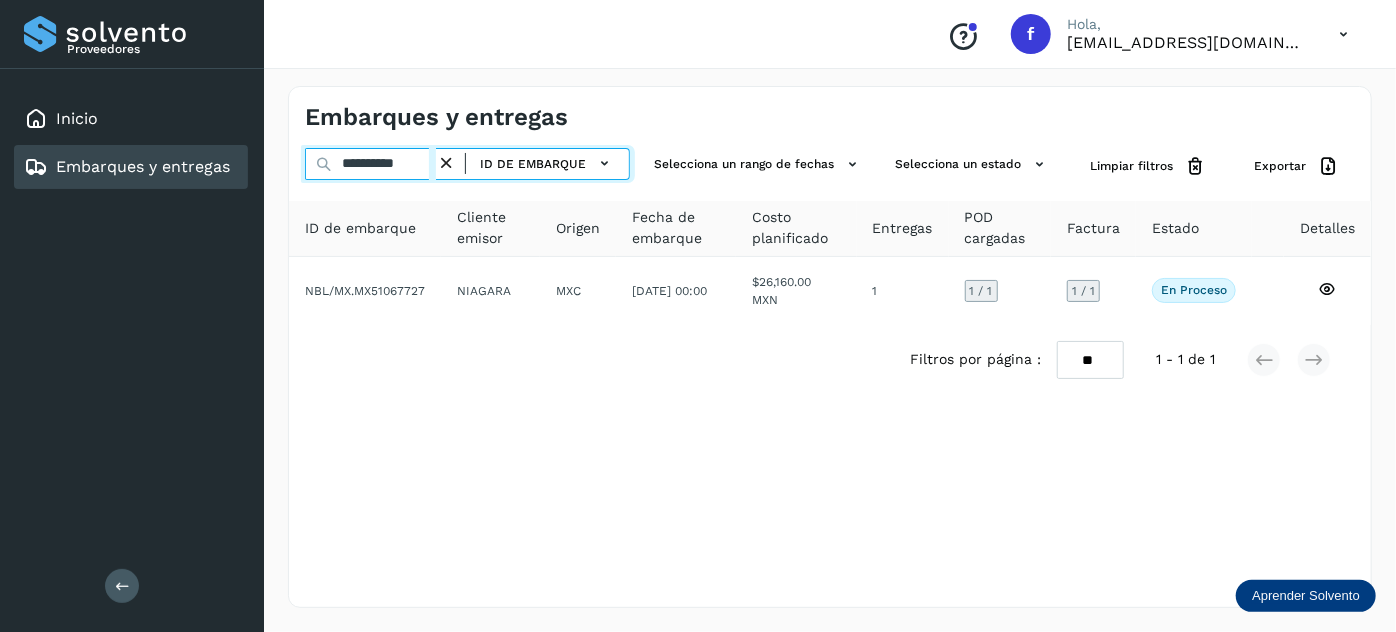 click on "**********" at bounding box center (370, 164) 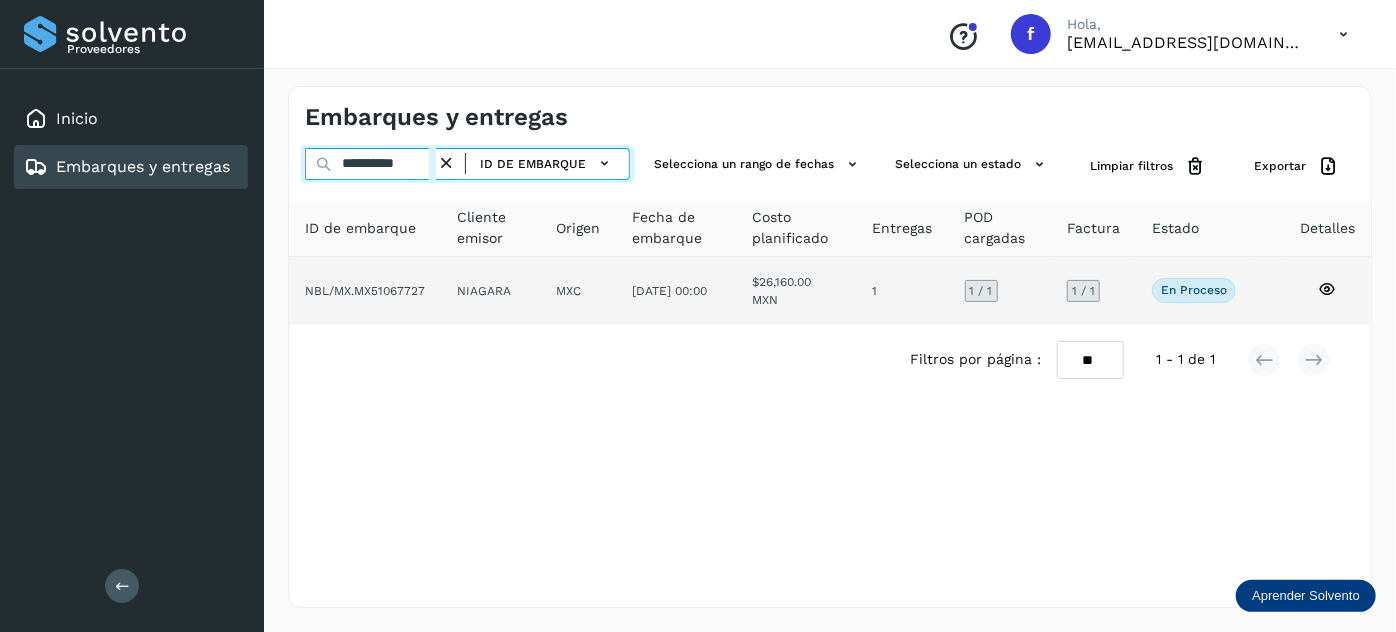 paste 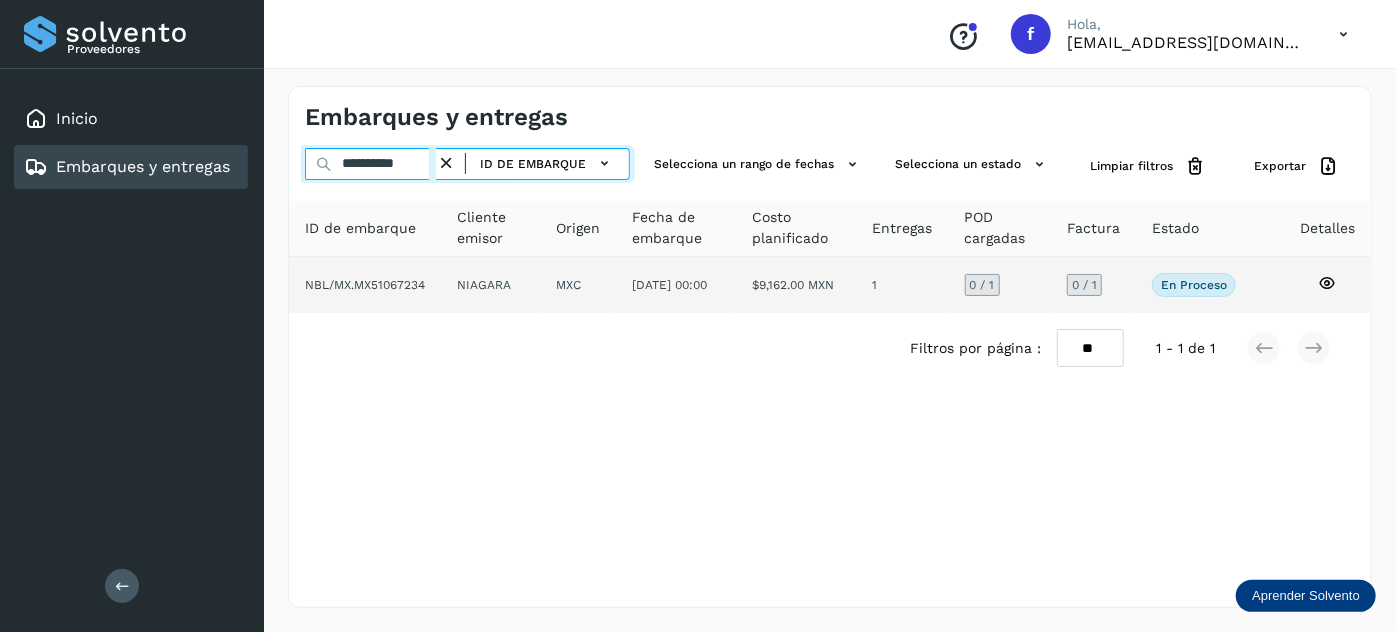 type on "**********" 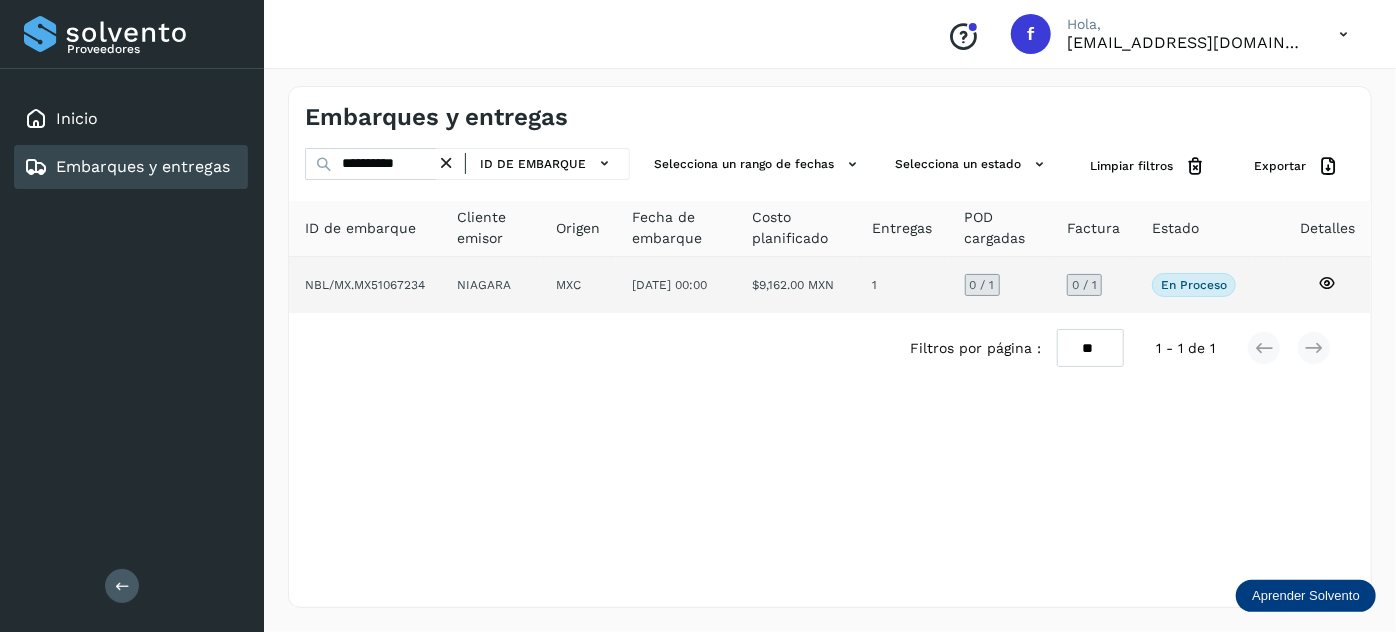 click on "MXC" 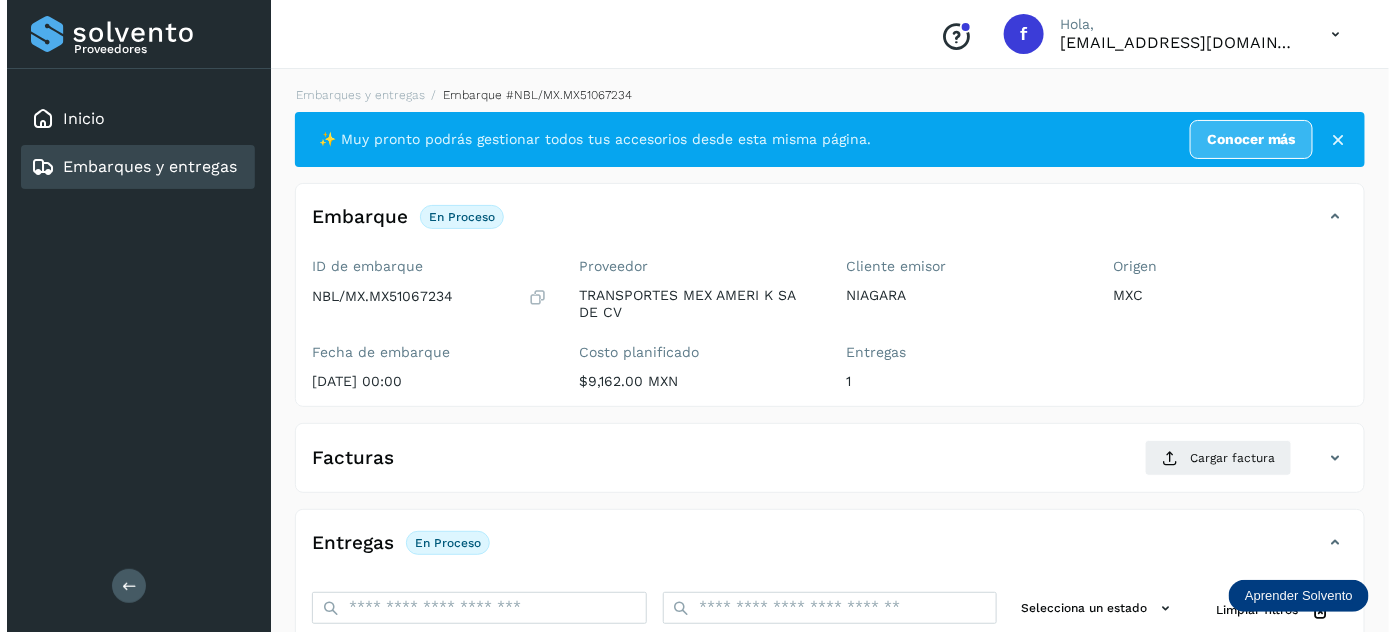 scroll, scrollTop: 327, scrollLeft: 0, axis: vertical 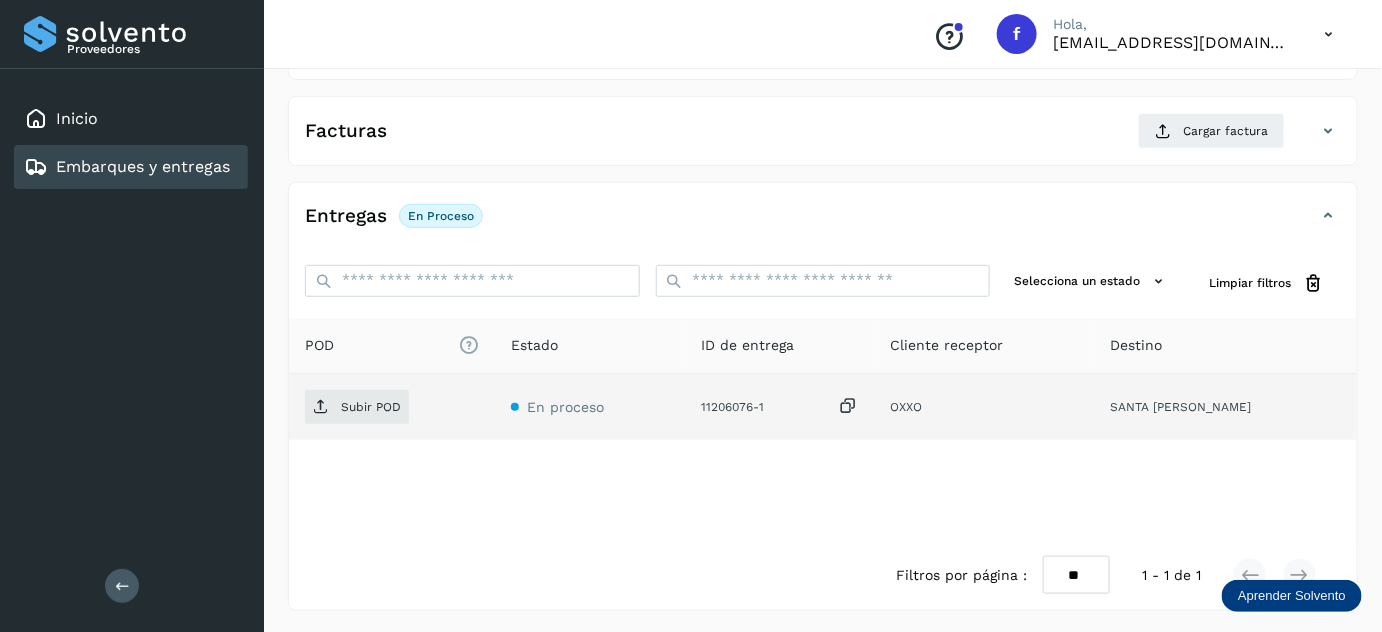 click at bounding box center [849, 406] 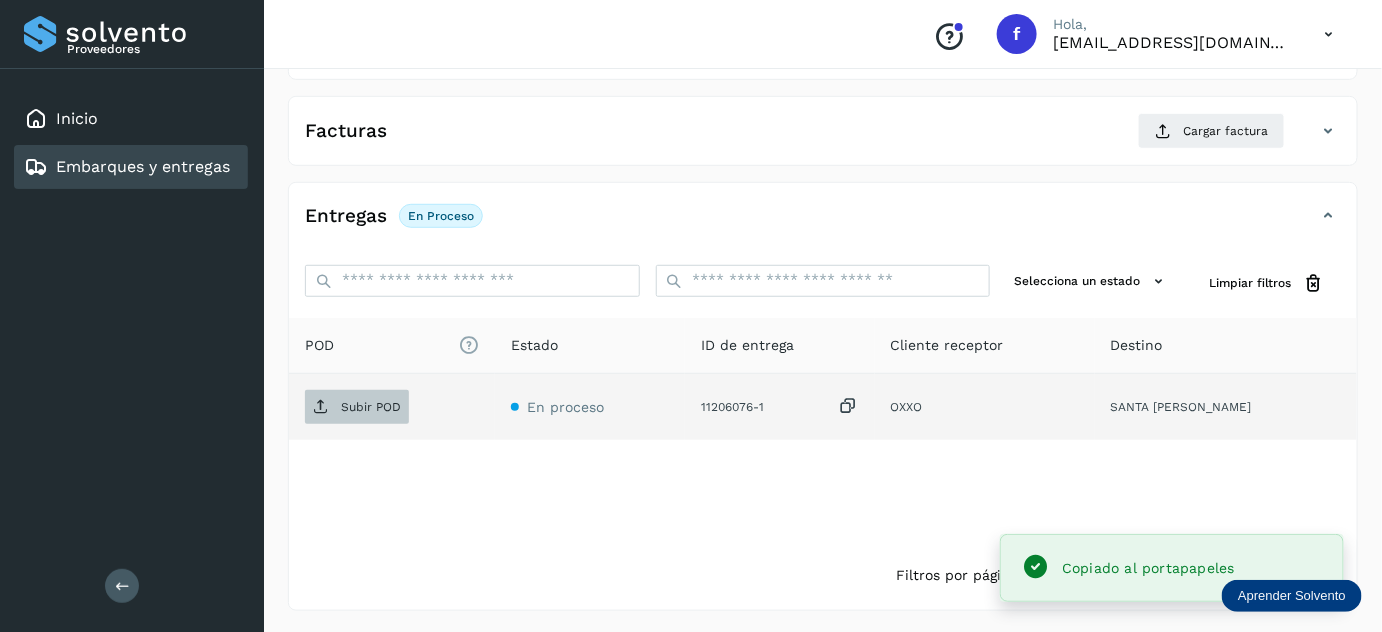 click on "Subir POD" at bounding box center [371, 407] 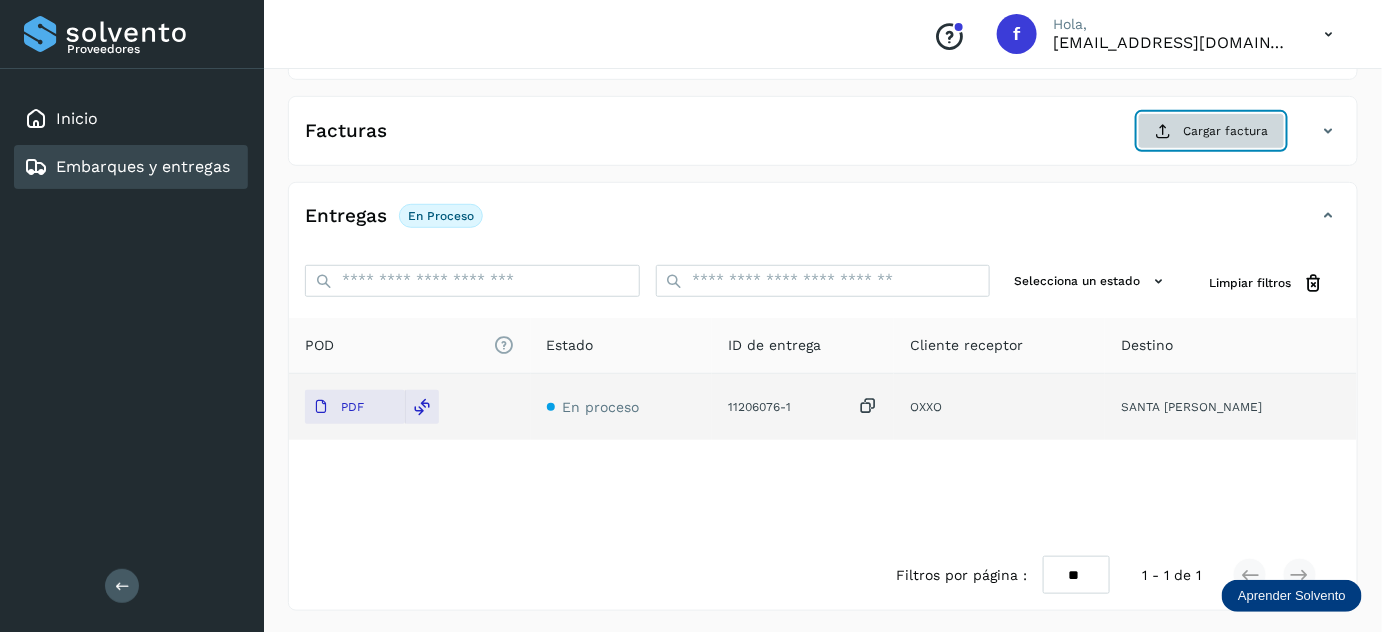 click on "Cargar factura" at bounding box center [1211, 131] 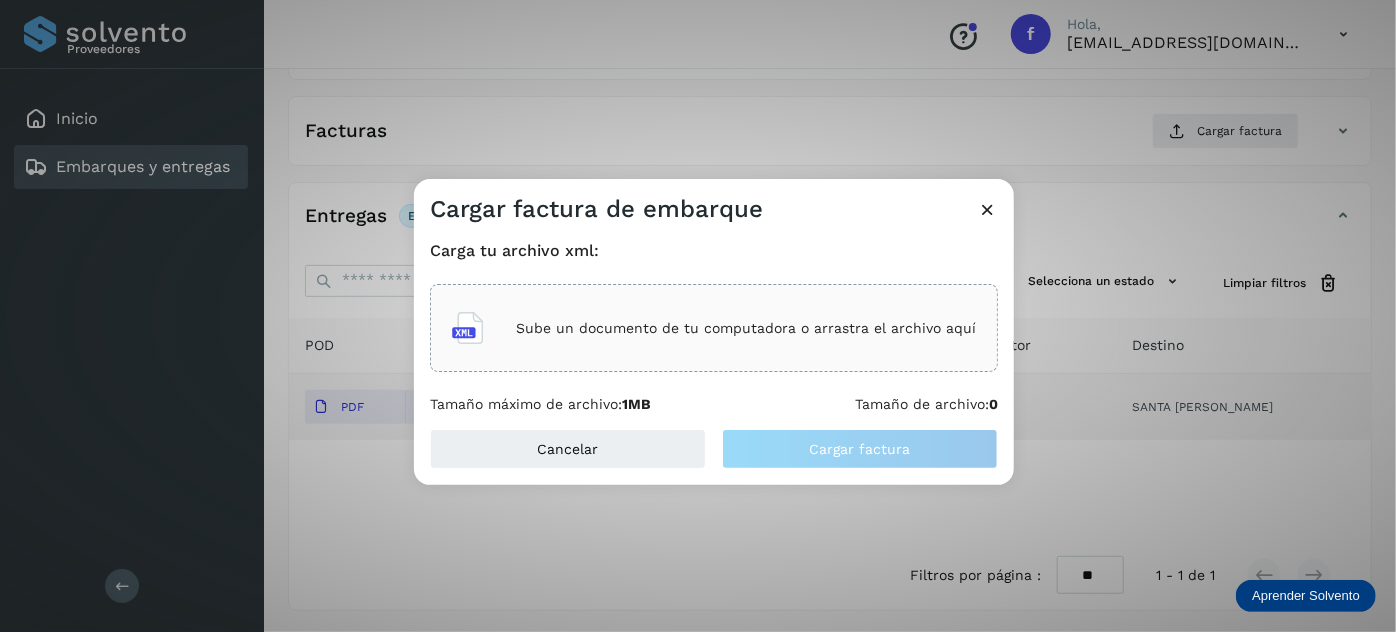 drag, startPoint x: 845, startPoint y: 334, endPoint x: 841, endPoint y: 320, distance: 14.56022 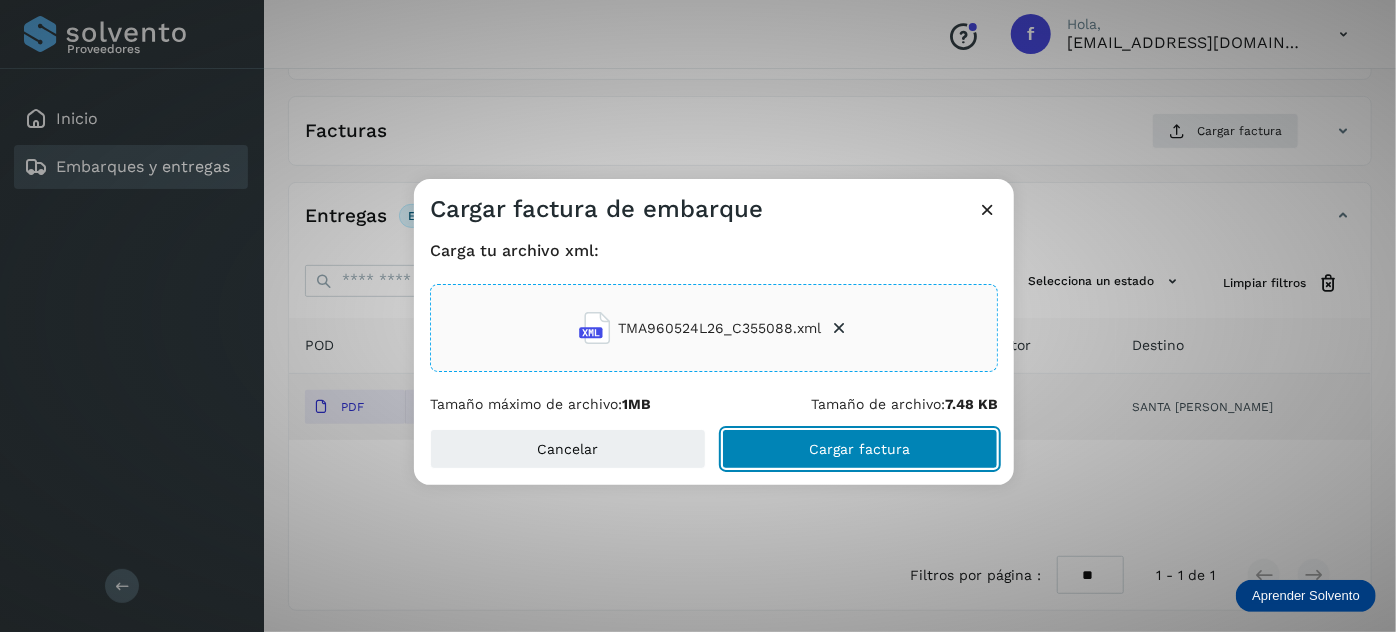 click on "Cargar factura" 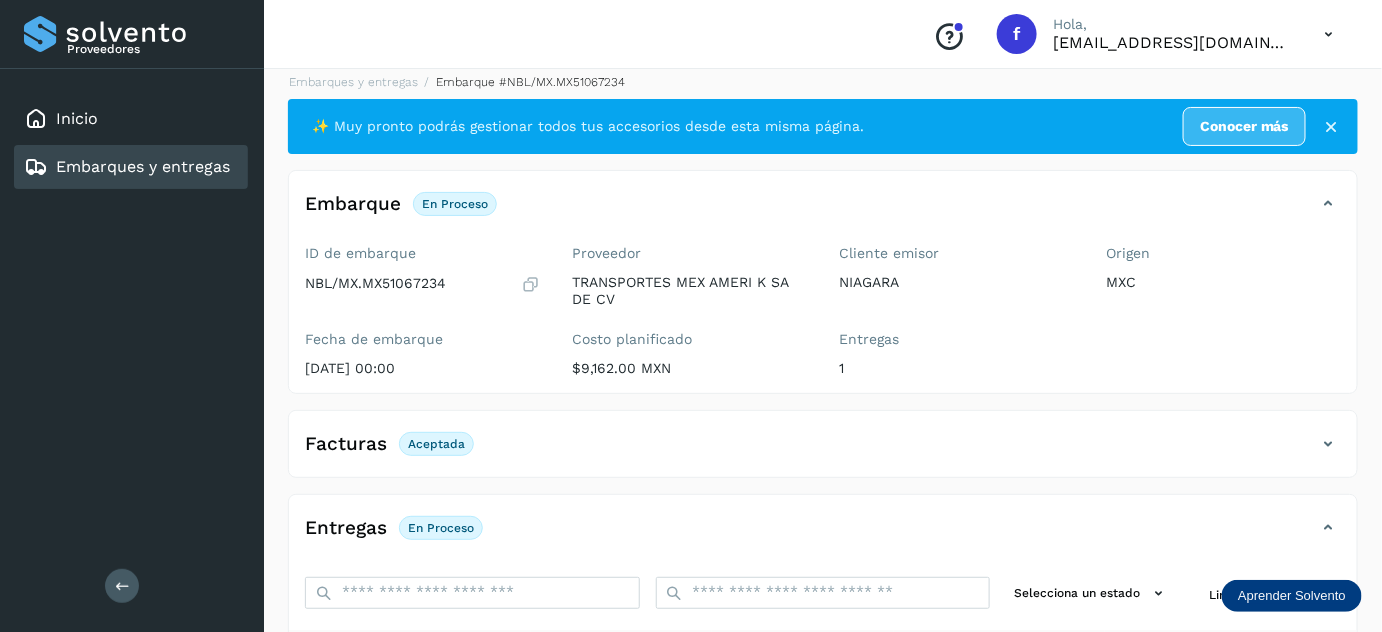 scroll, scrollTop: 0, scrollLeft: 0, axis: both 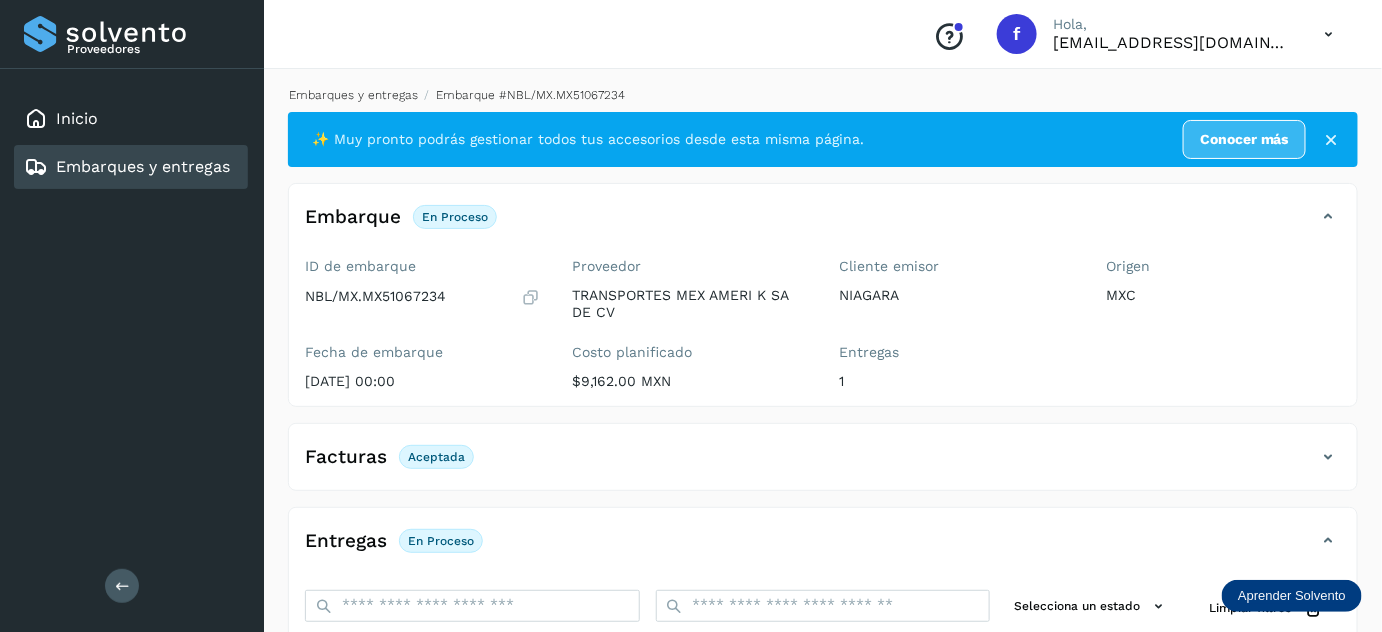 click on "Embarques y entregas" at bounding box center [353, 95] 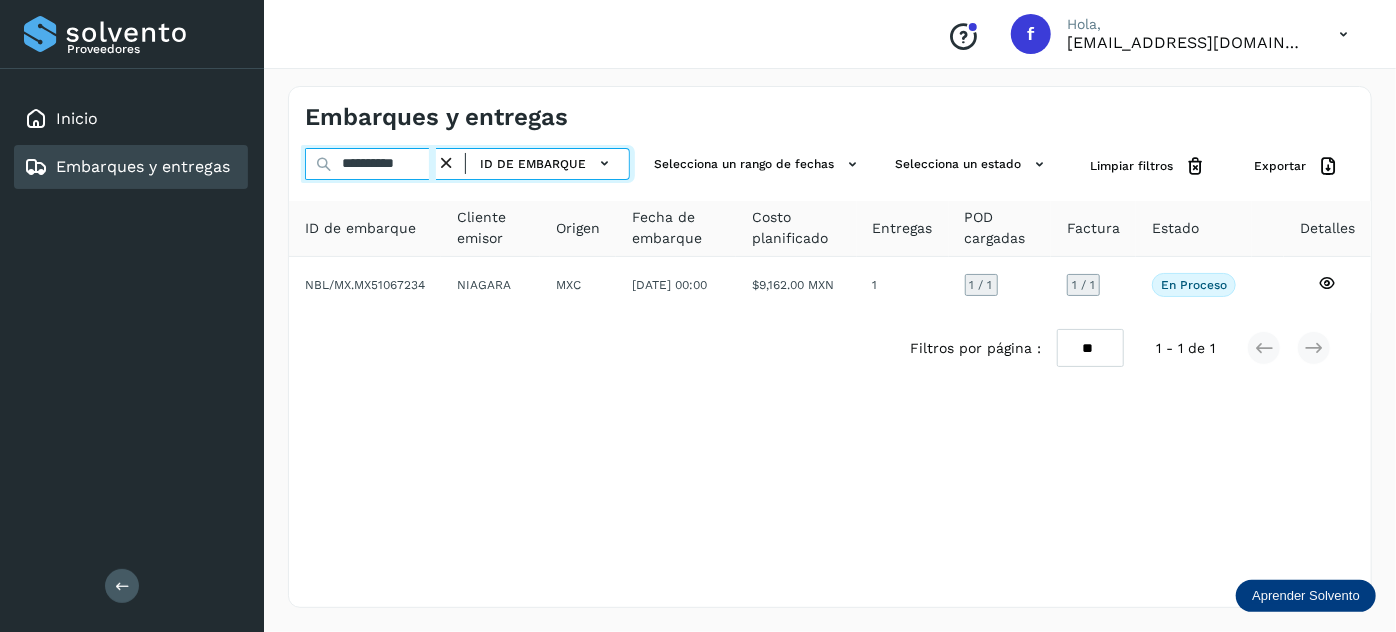 click on "**********" at bounding box center [370, 164] 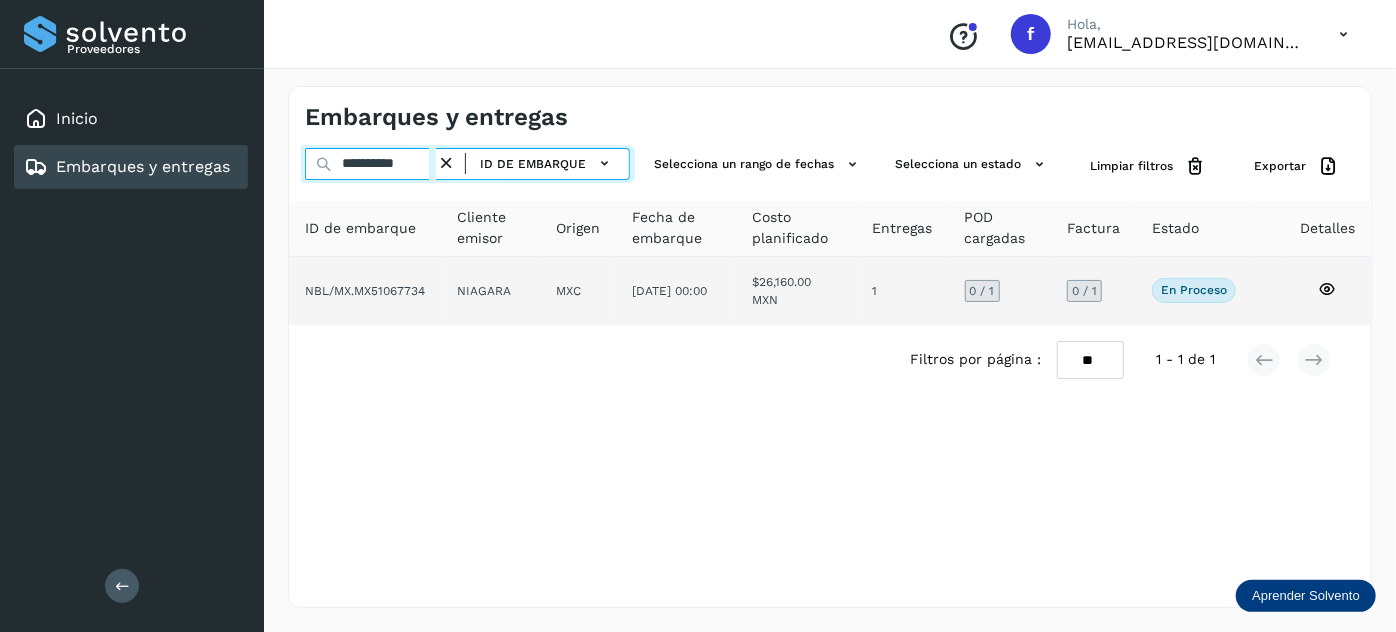 type on "**********" 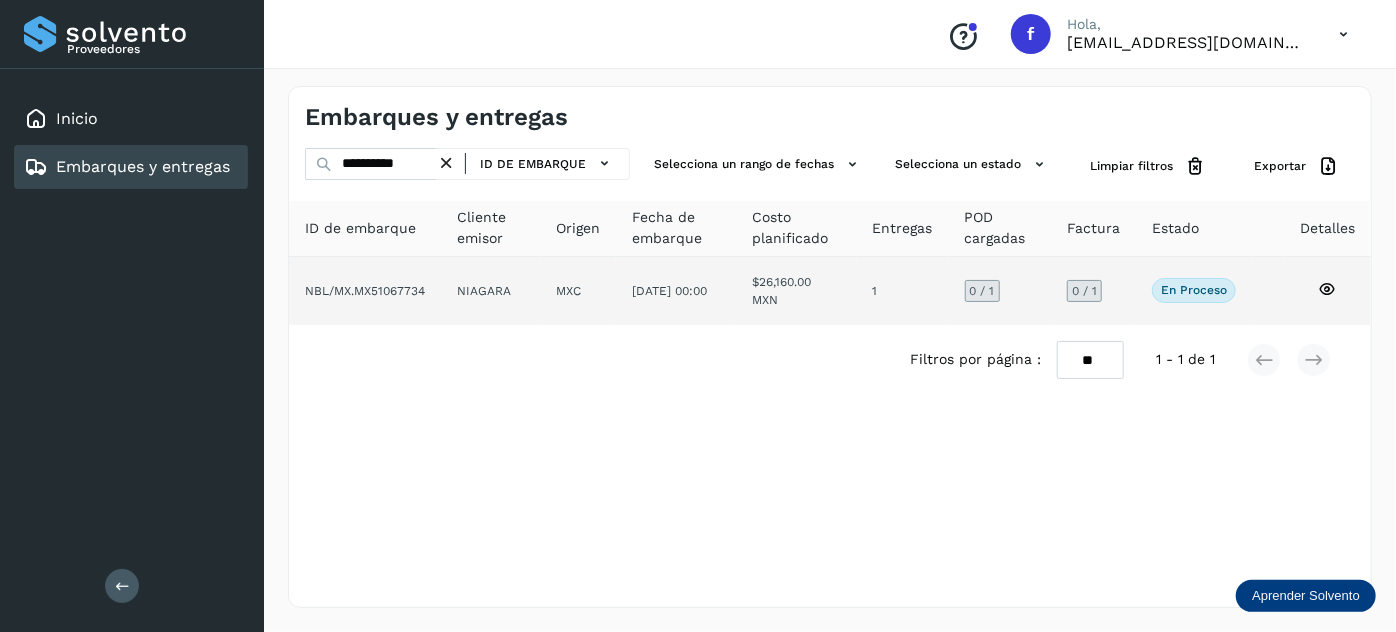 click on "MXC" 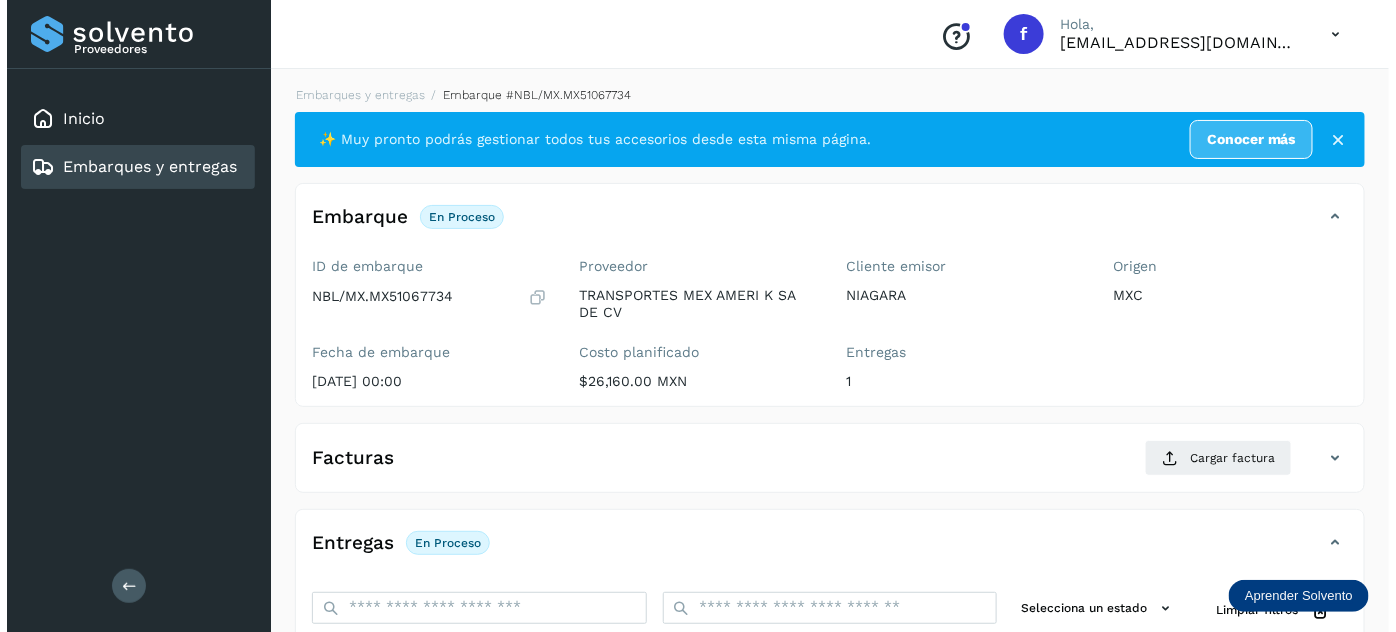 scroll, scrollTop: 327, scrollLeft: 0, axis: vertical 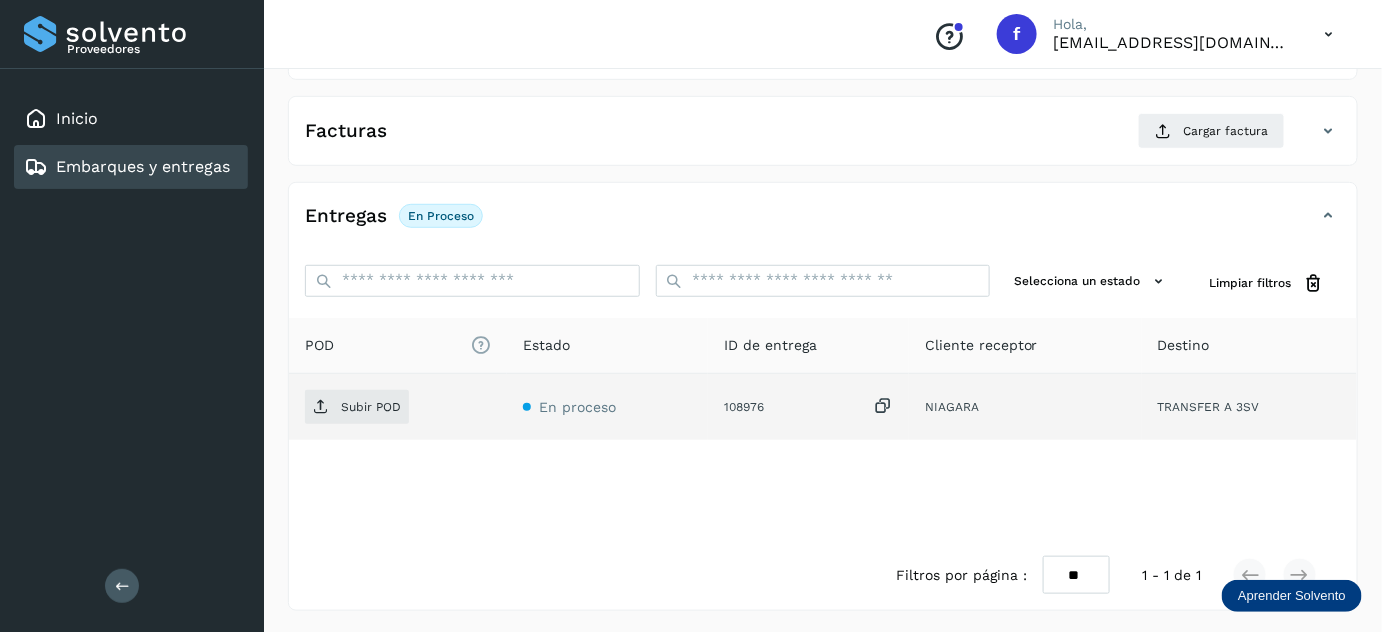 click at bounding box center (883, 406) 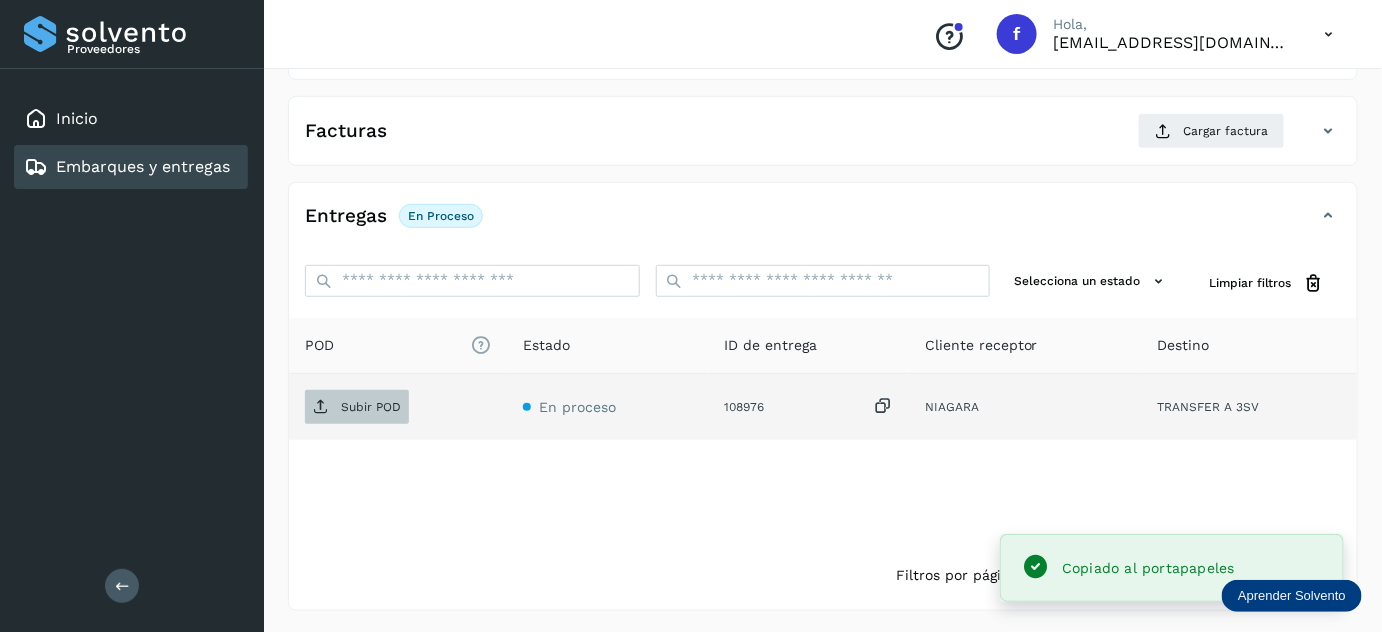 click on "Subir POD" at bounding box center [371, 407] 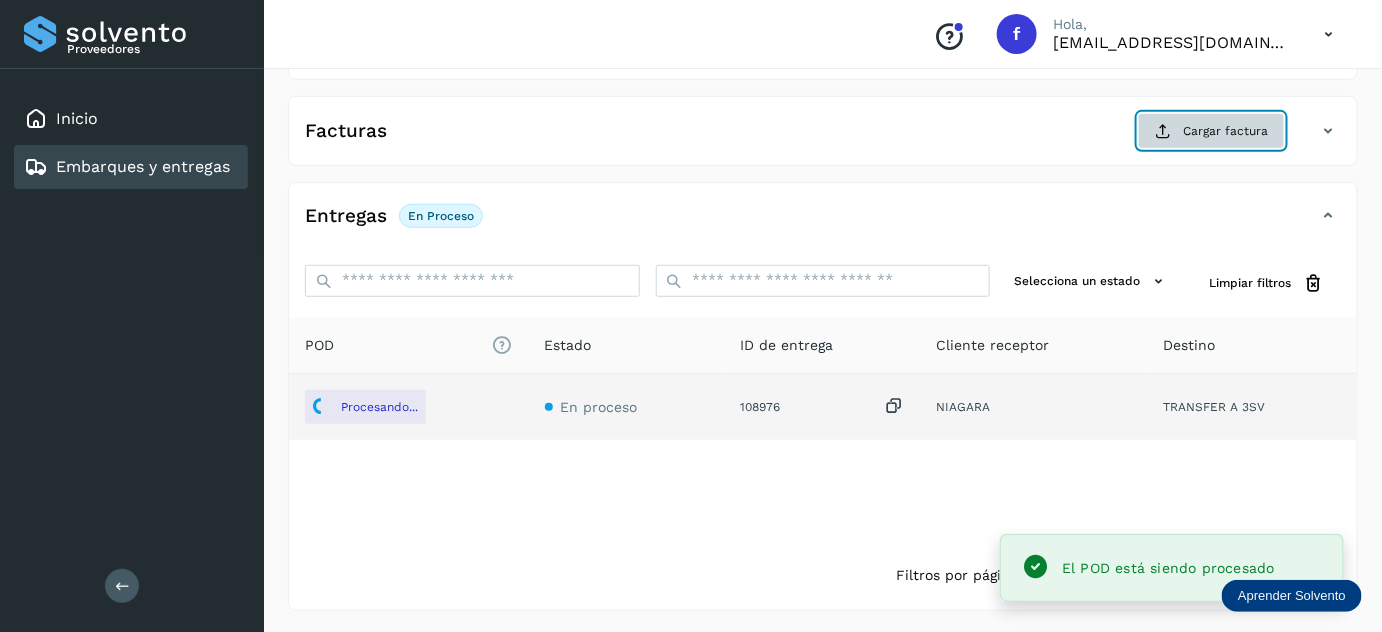 click on "Cargar factura" at bounding box center (1211, 131) 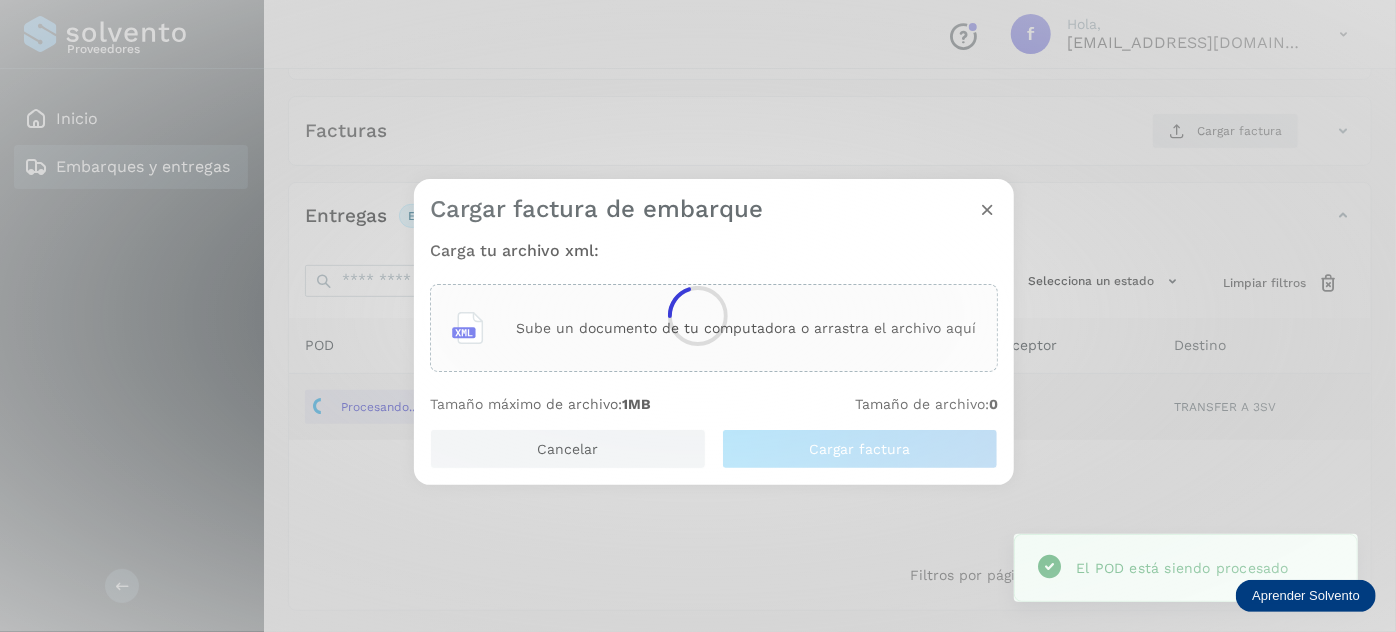 click 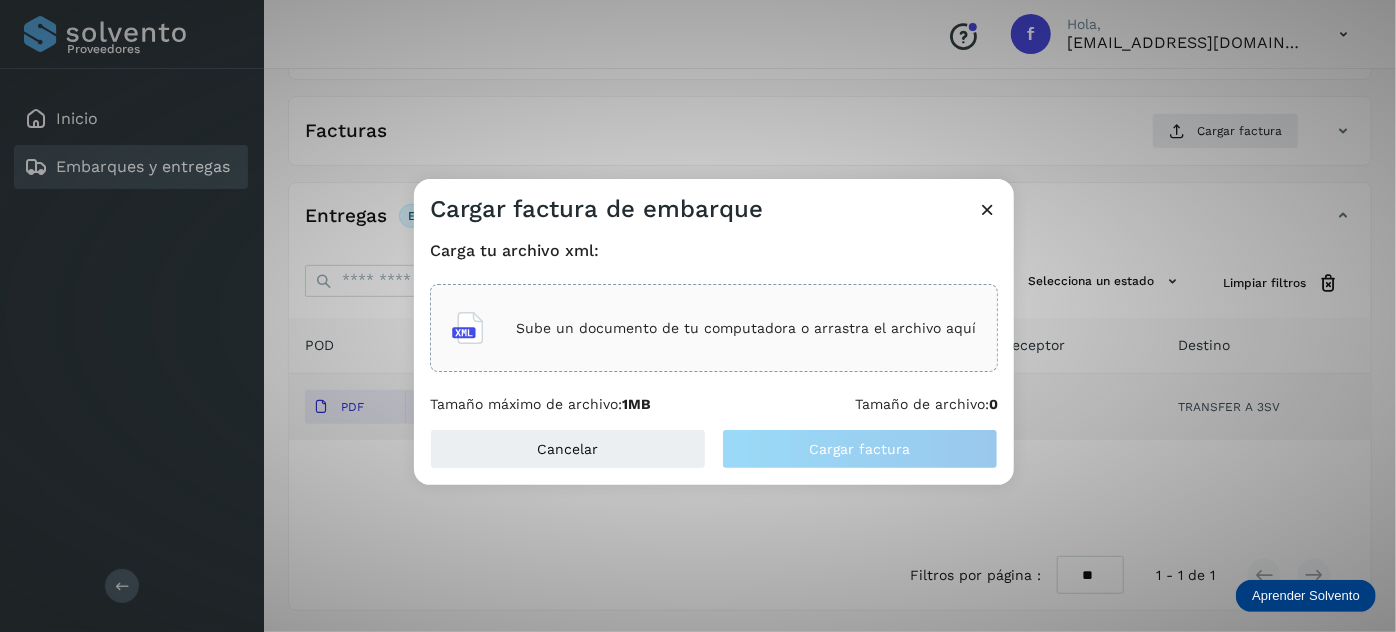 click on "Sube un documento de tu computadora o arrastra el archivo aquí" at bounding box center (746, 328) 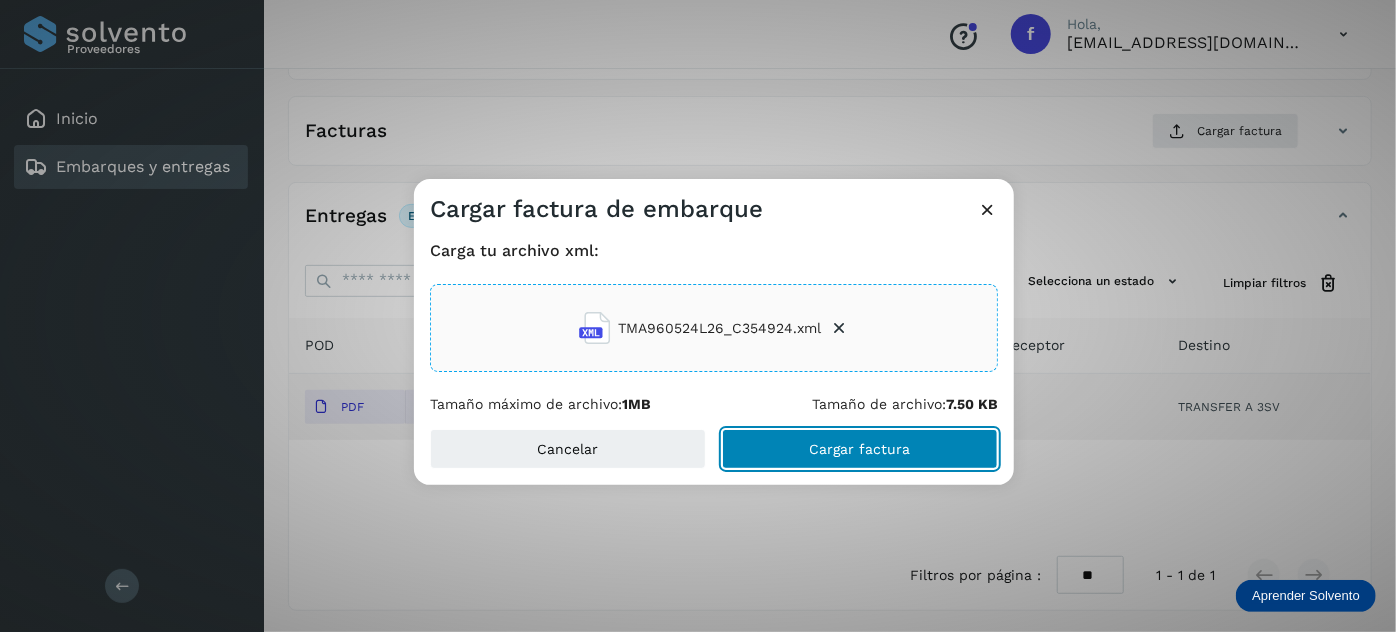 click on "Cargar factura" 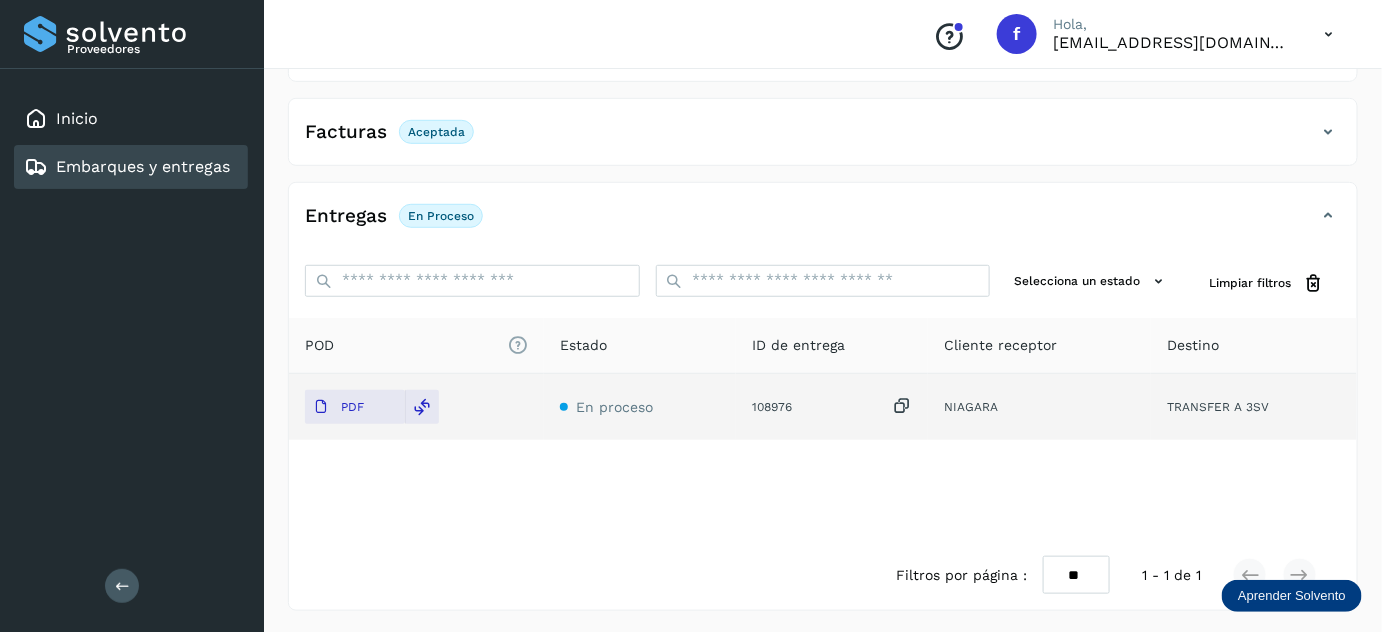 scroll, scrollTop: 0, scrollLeft: 0, axis: both 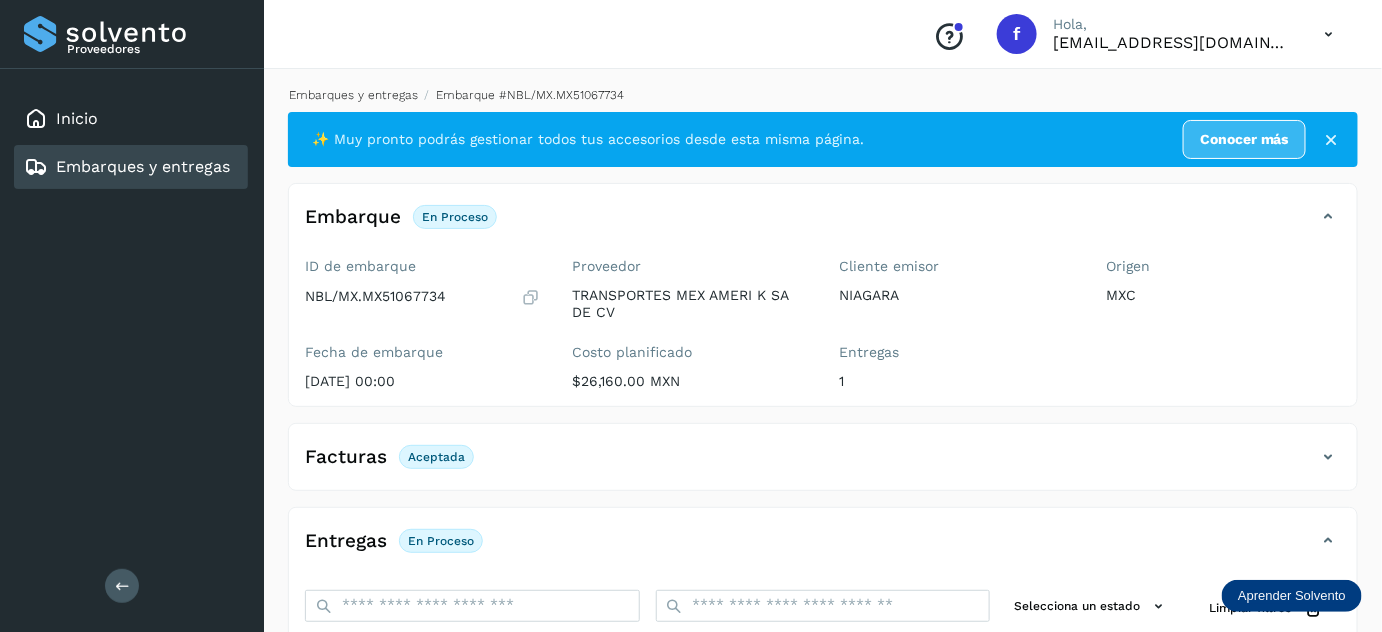 click on "Embarques y entregas" at bounding box center [353, 95] 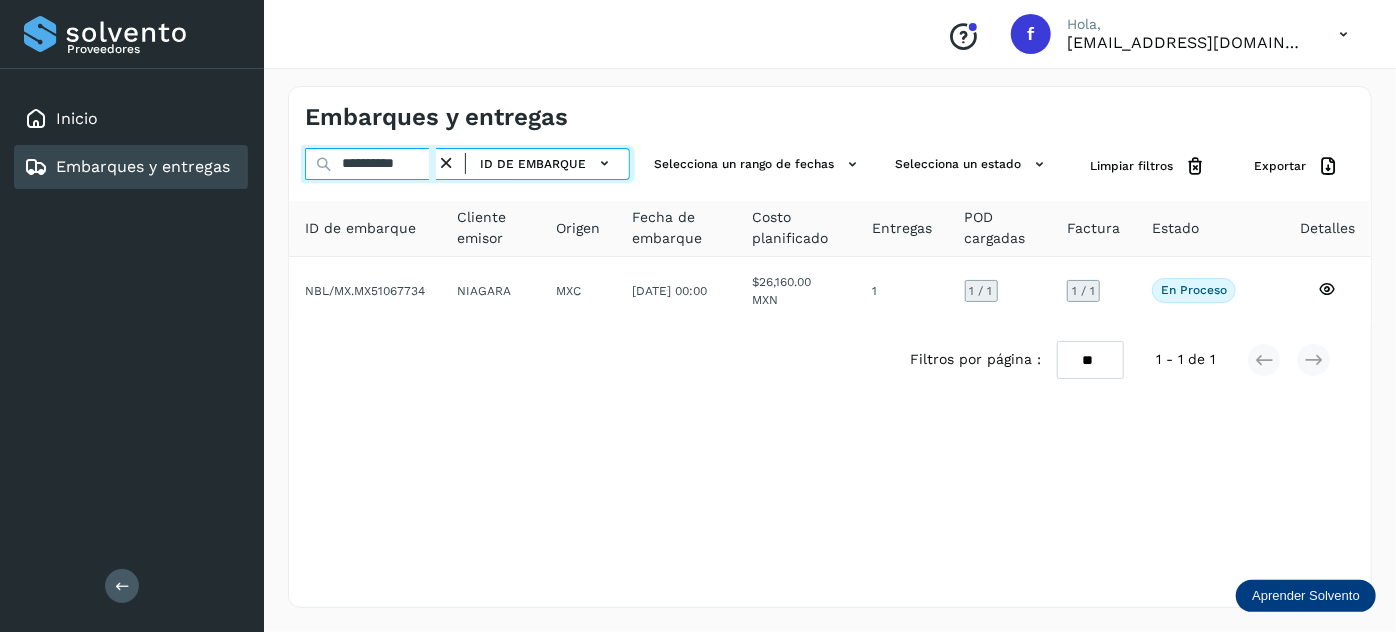 click on "**********" at bounding box center [370, 164] 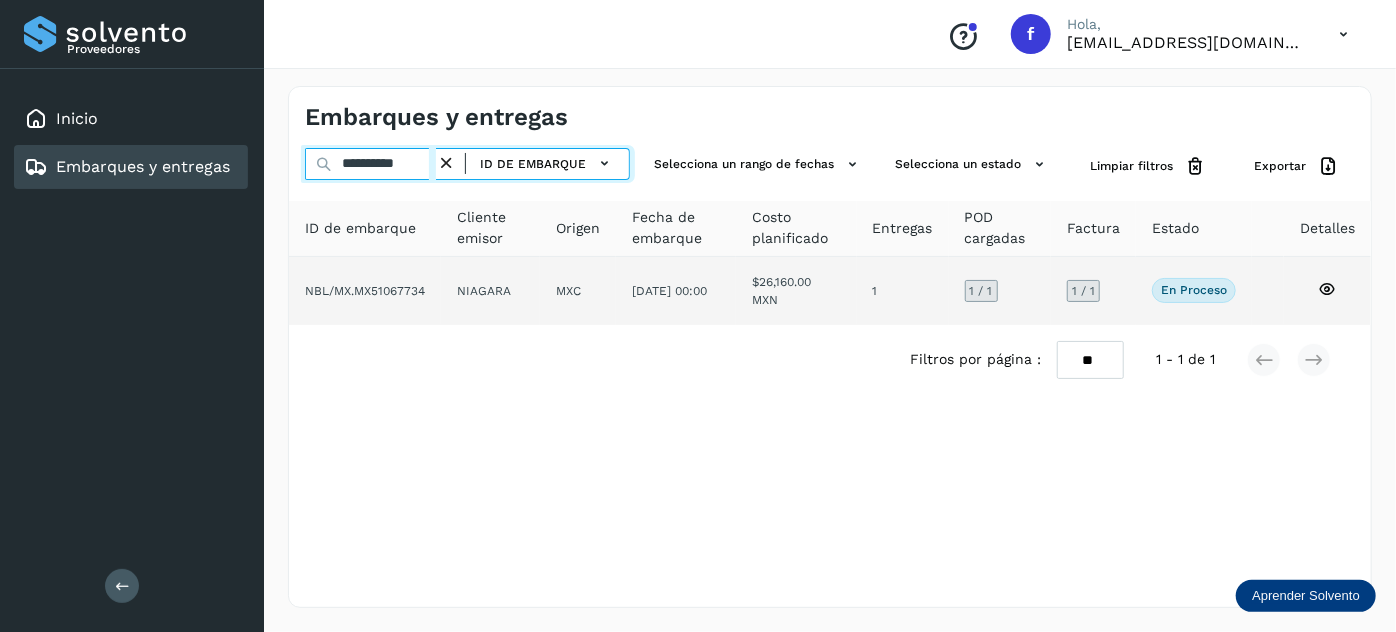 paste 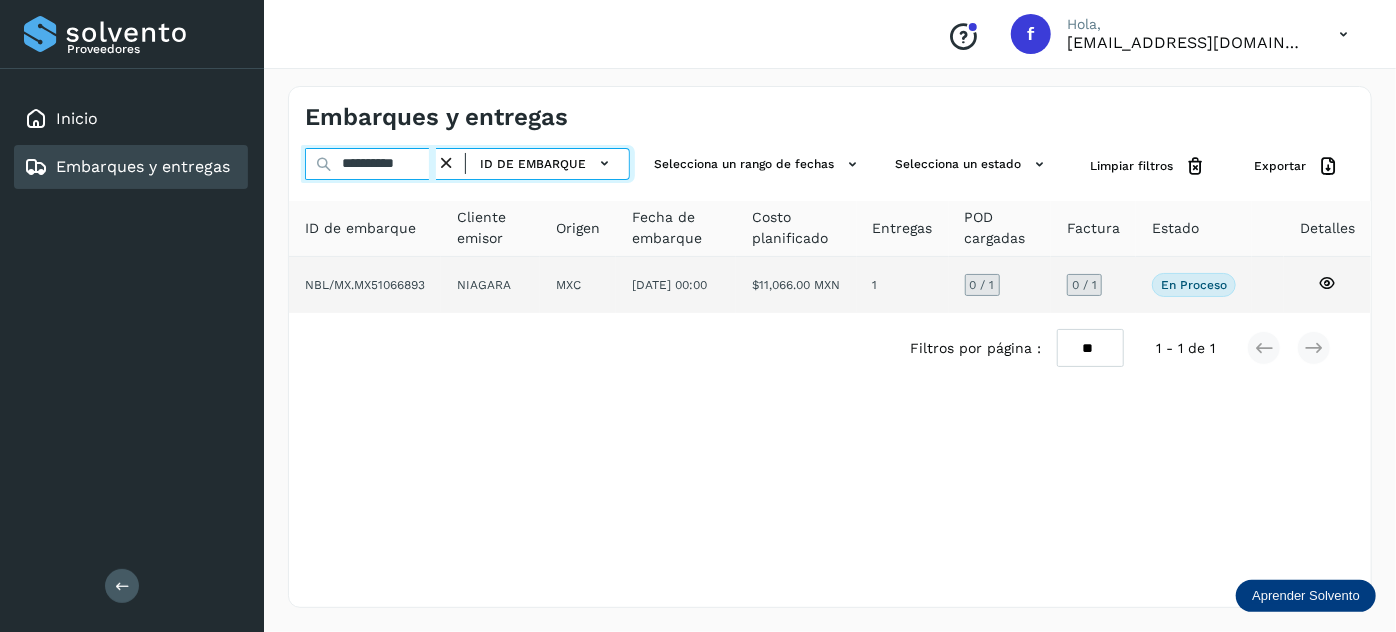 type on "**********" 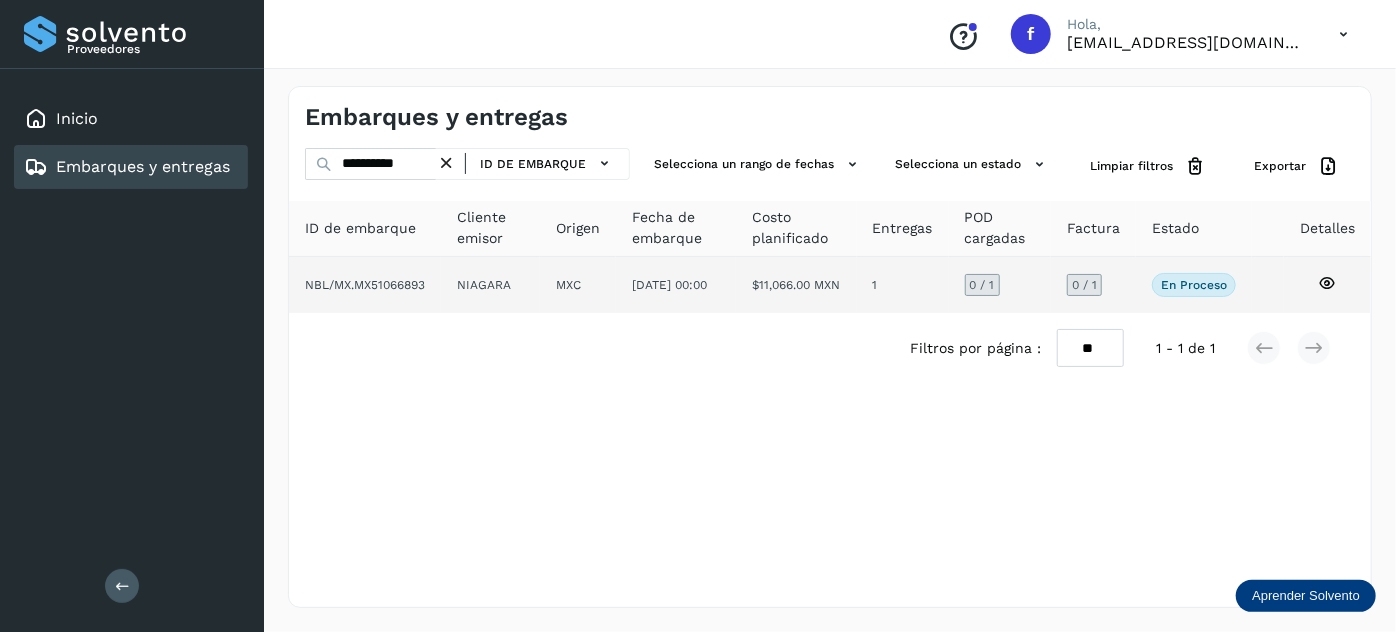 click on "[DATE] 00:00" 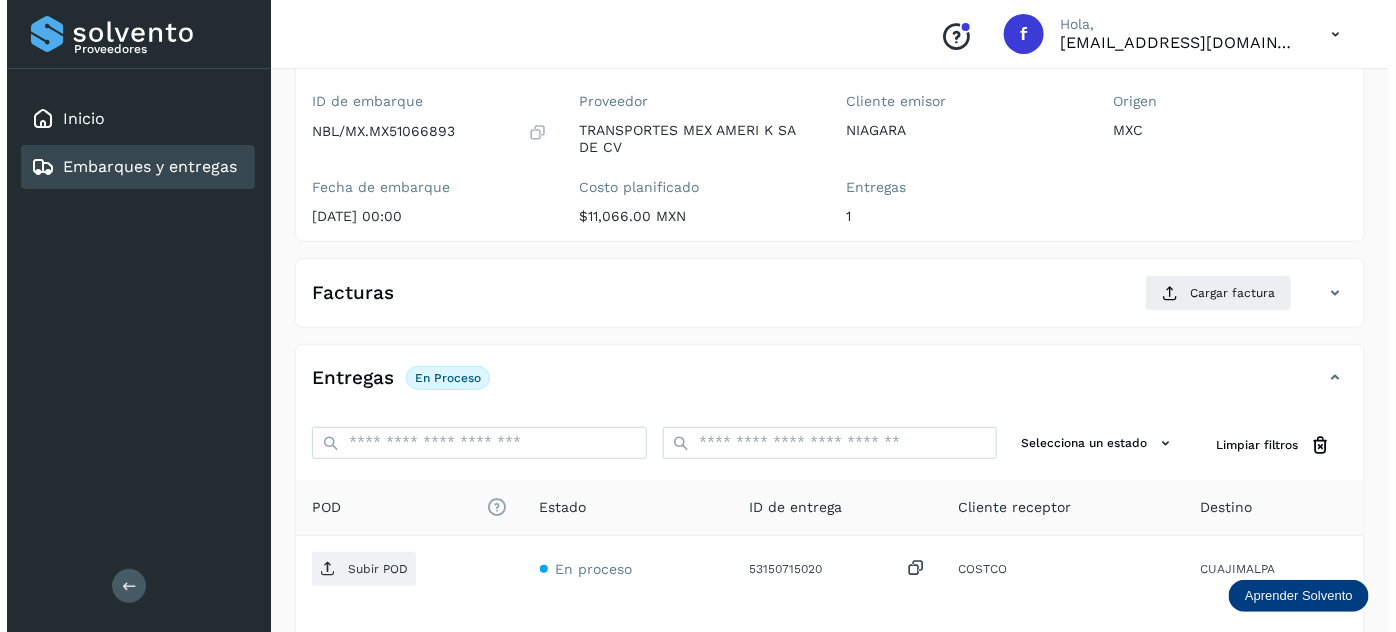 scroll, scrollTop: 327, scrollLeft: 0, axis: vertical 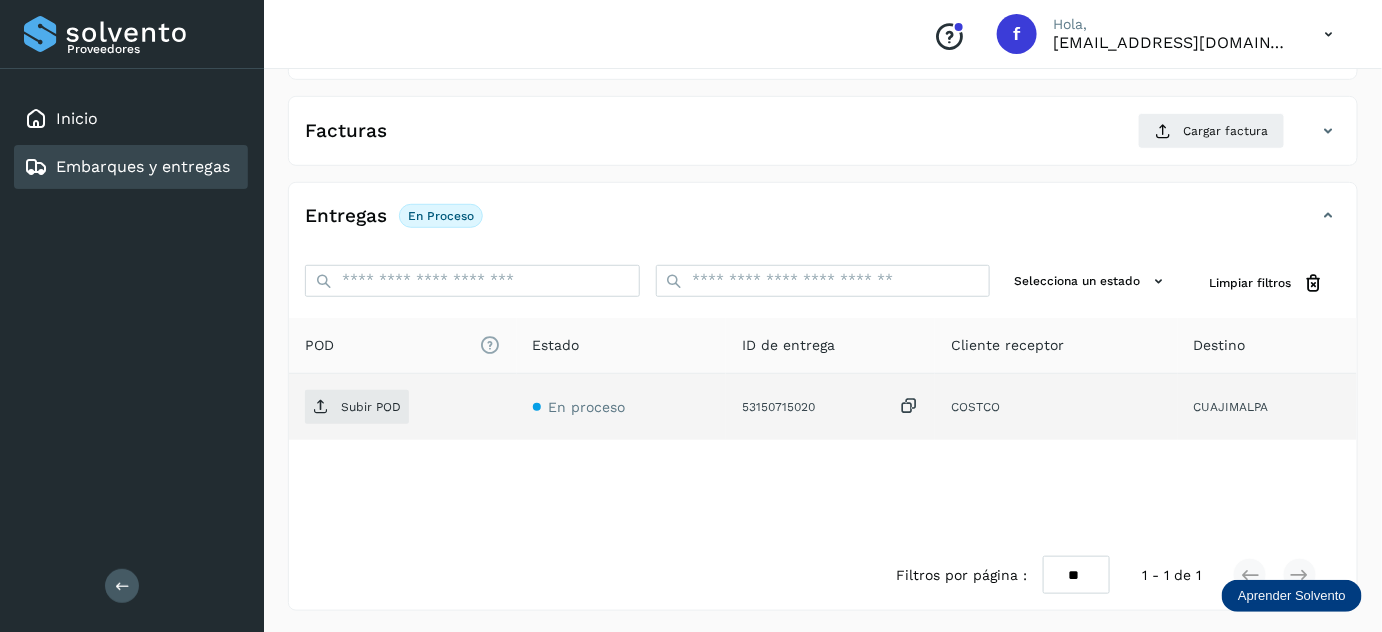 click at bounding box center (909, 406) 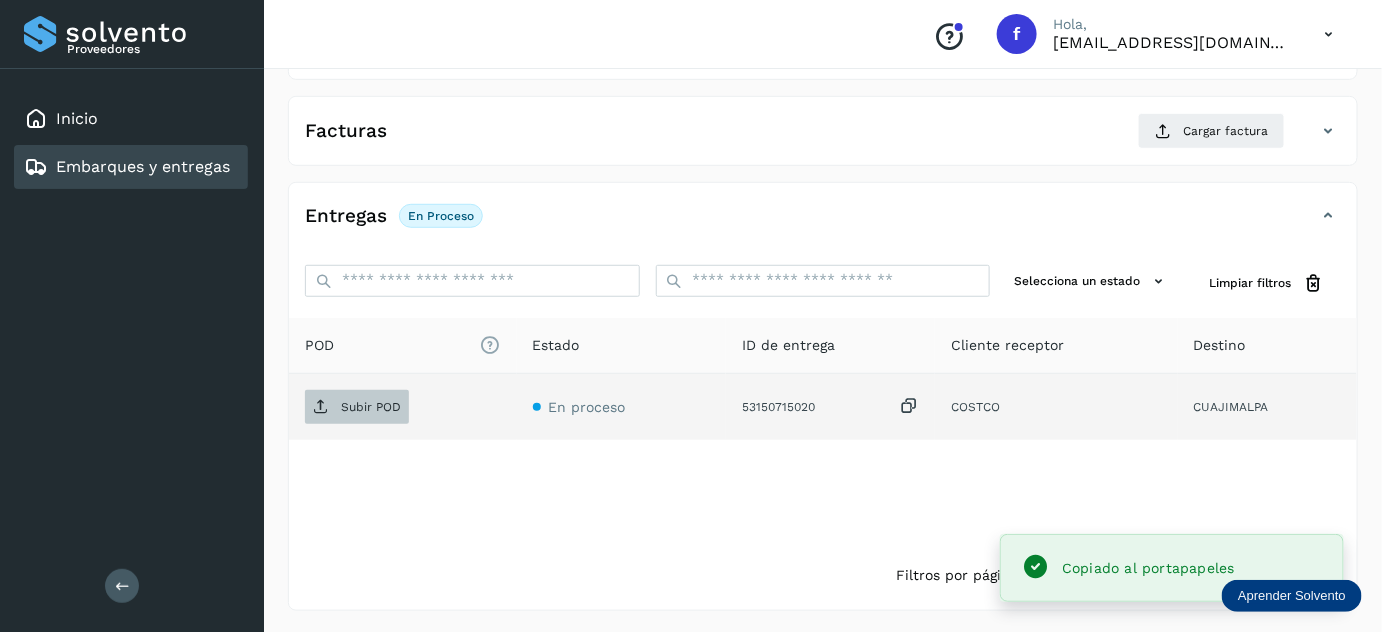 click on "Subir POD" at bounding box center (357, 407) 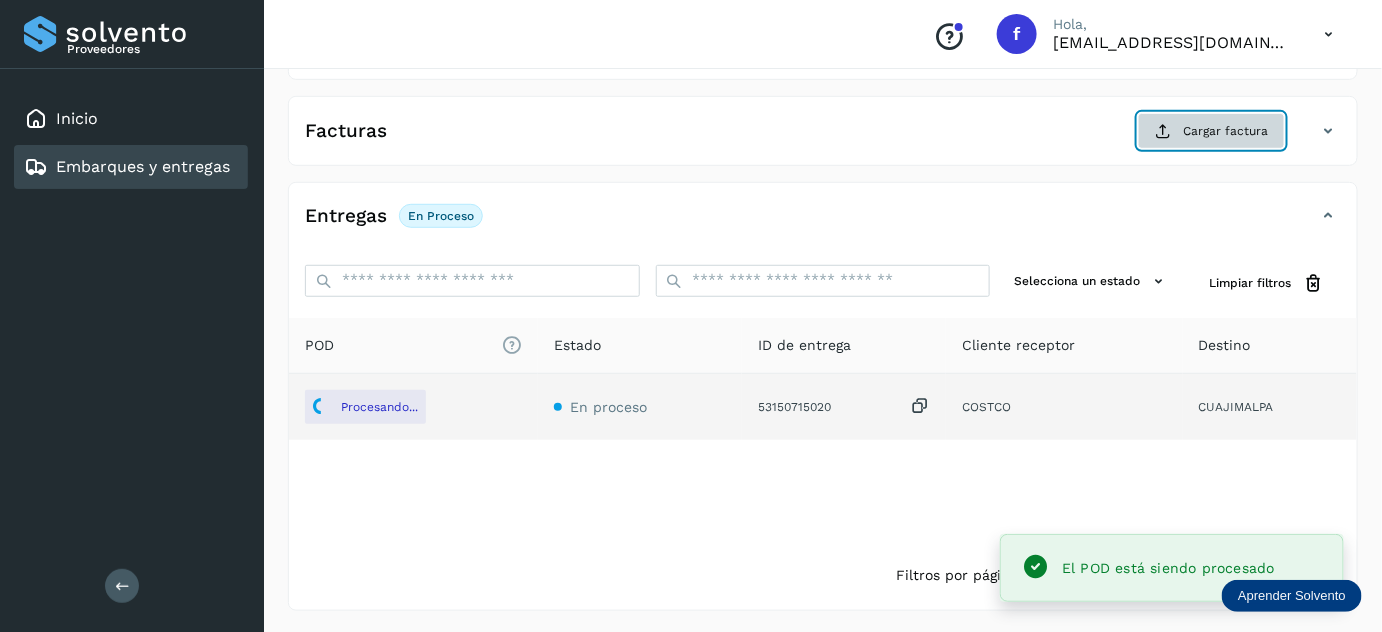 click on "Cargar factura" at bounding box center (1211, 131) 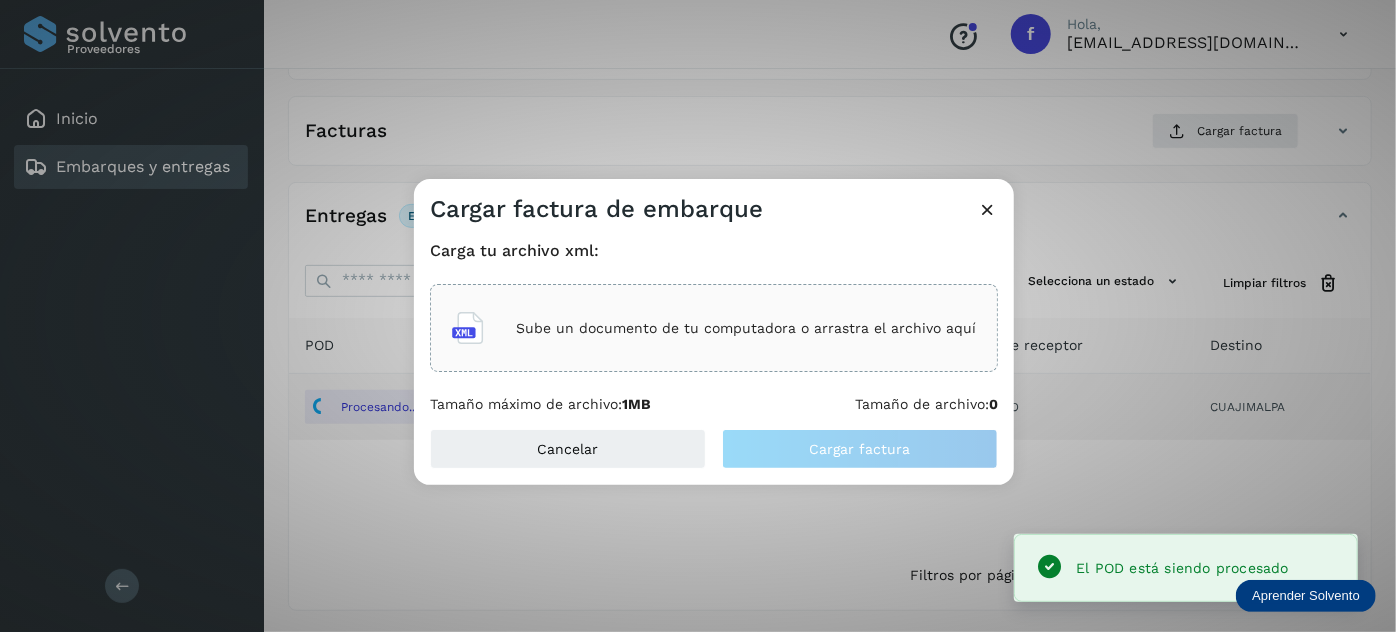 click on "Sube un documento de tu computadora o arrastra el archivo aquí" 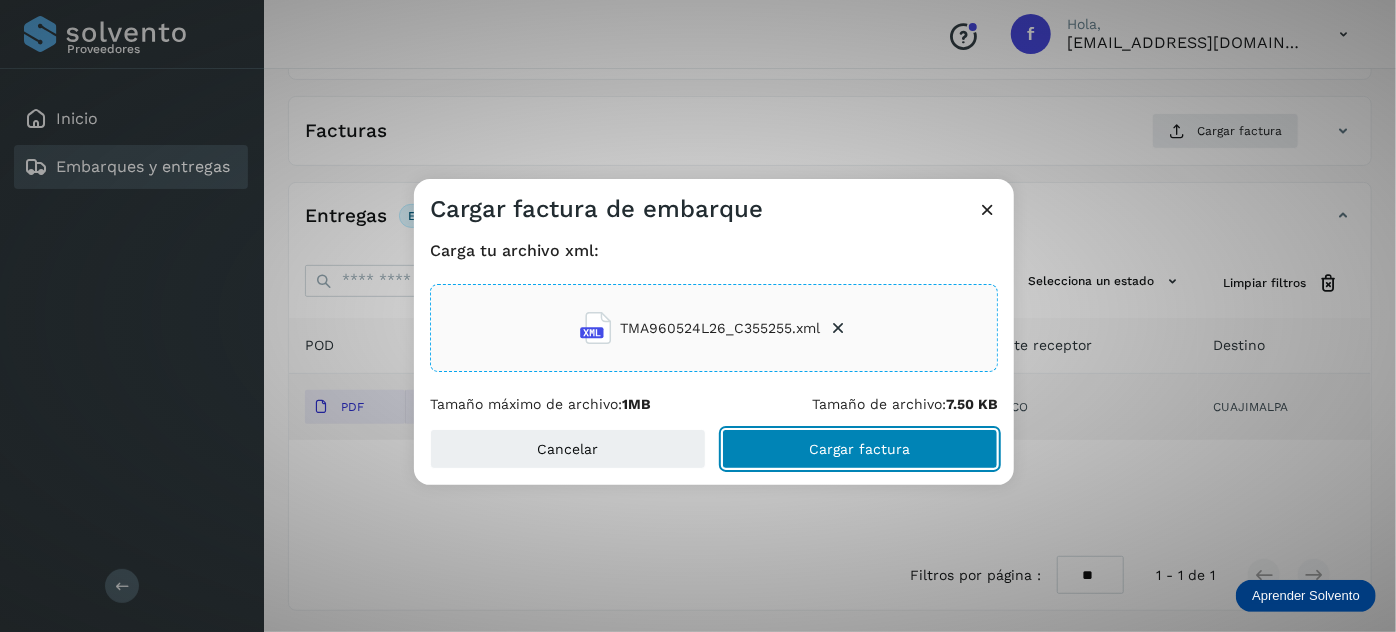 click on "Cargar factura" 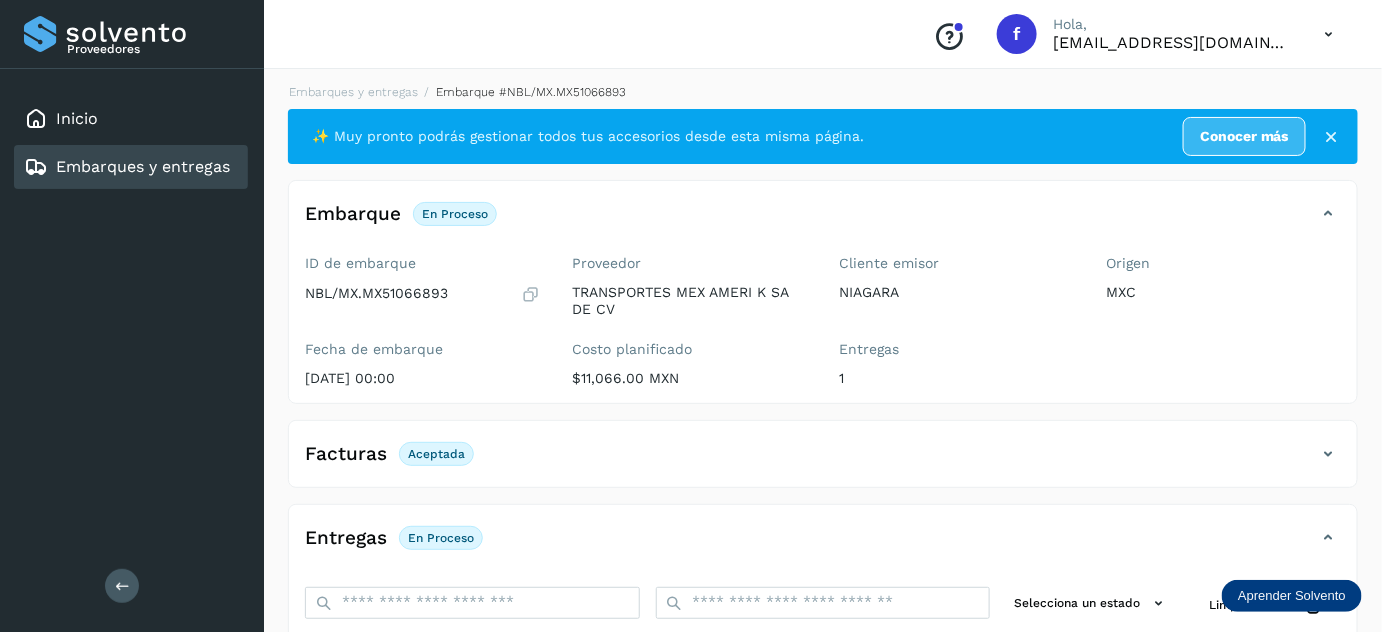 scroll, scrollTop: 0, scrollLeft: 0, axis: both 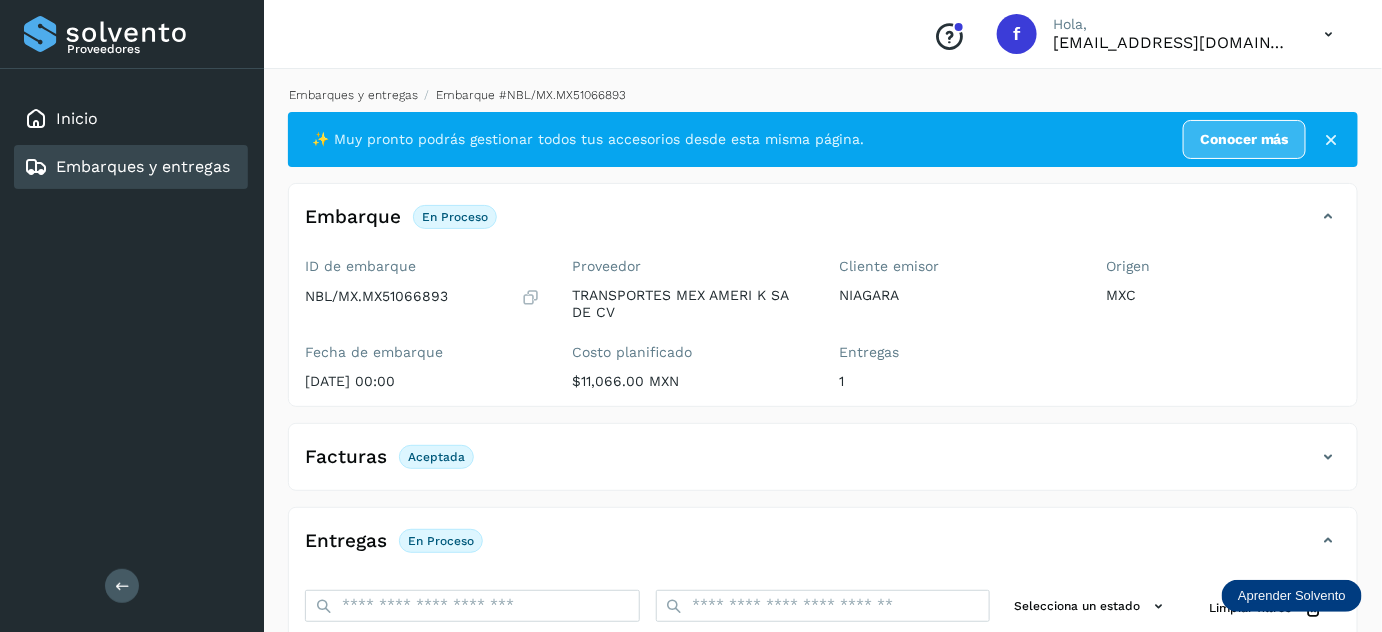 click on "Embarques y entregas" at bounding box center (353, 95) 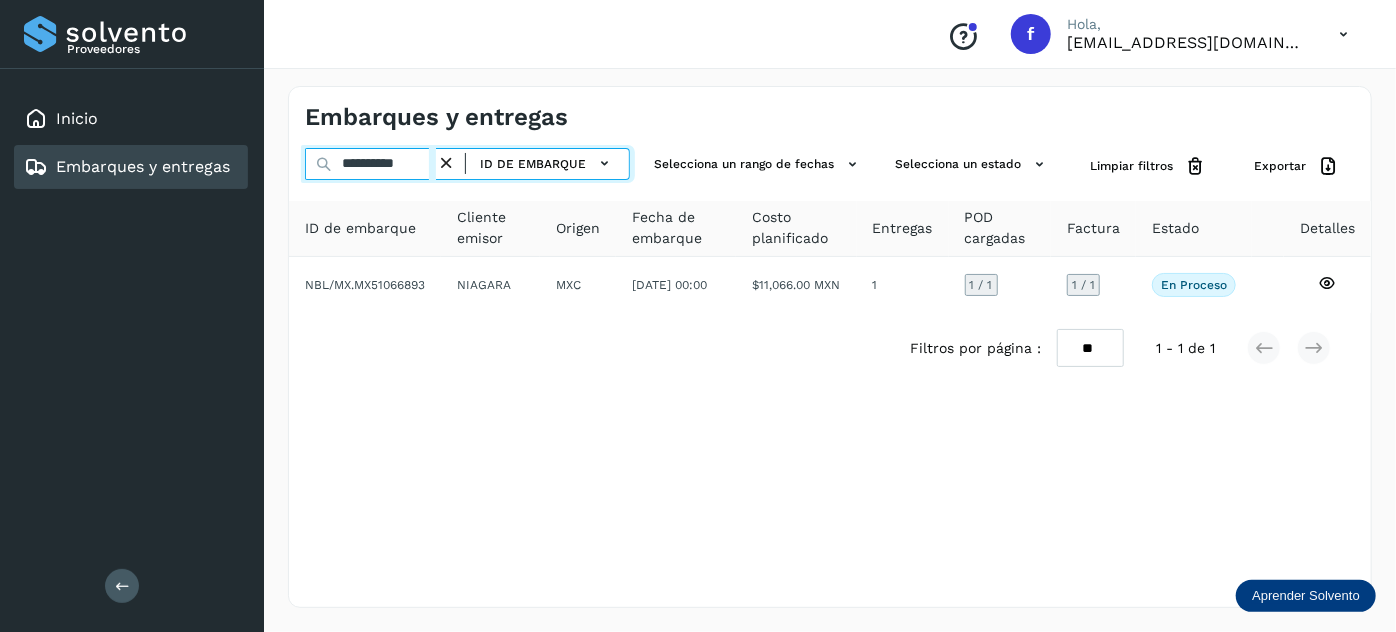 click on "**********" at bounding box center [370, 164] 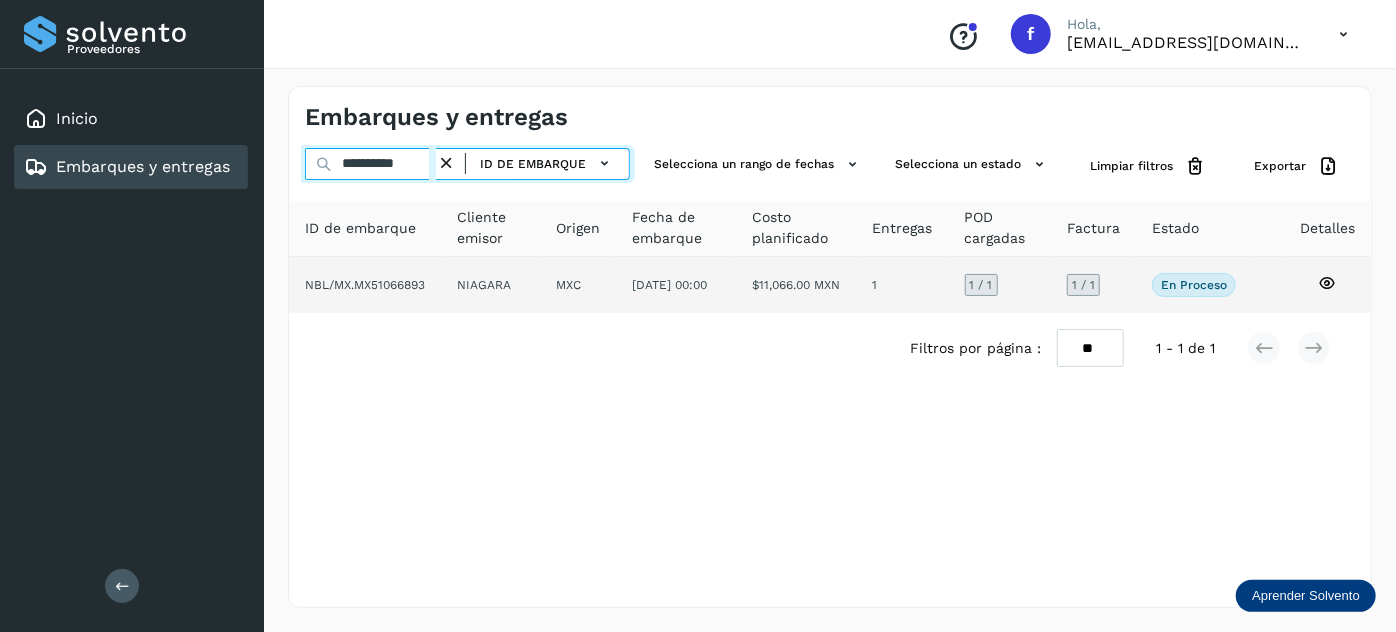 paste 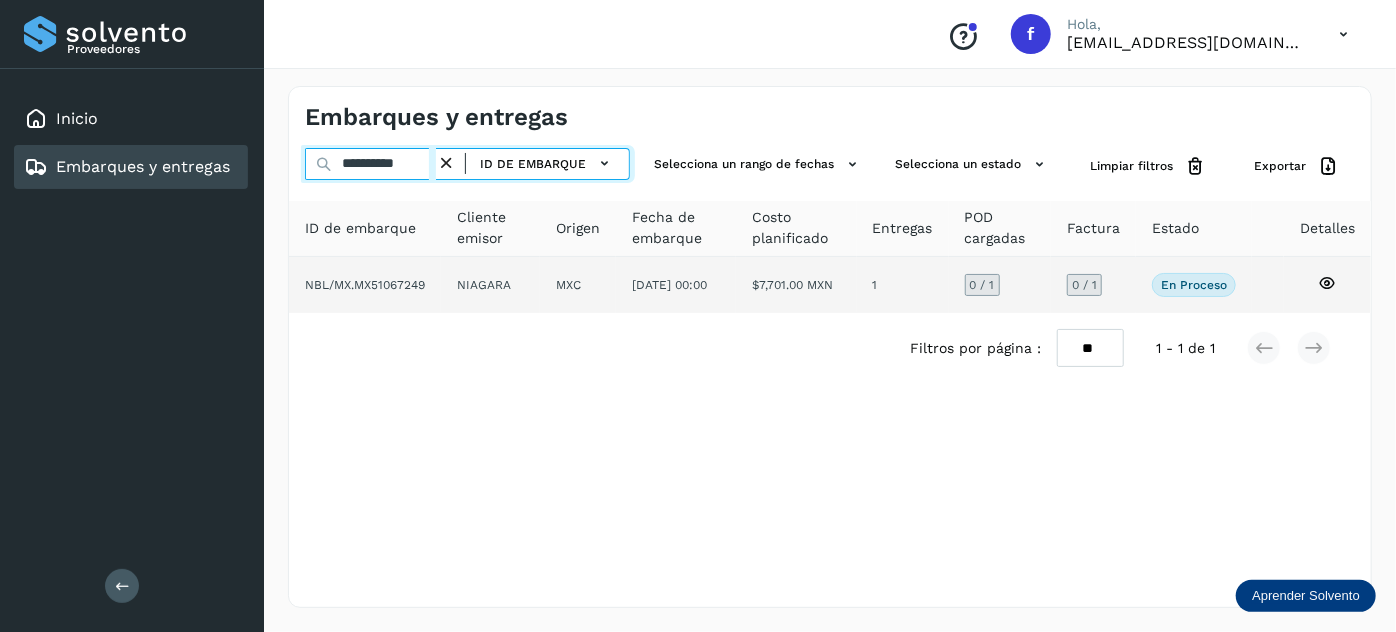type on "**********" 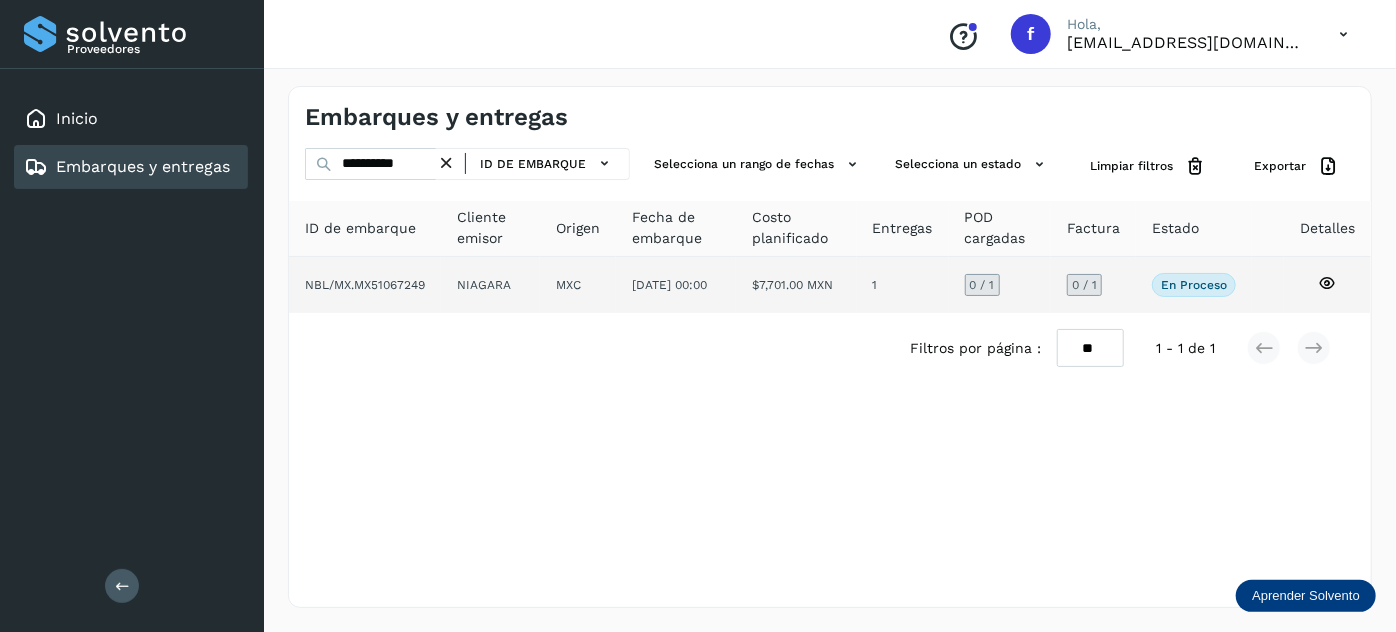 click on "[DATE] 00:00" 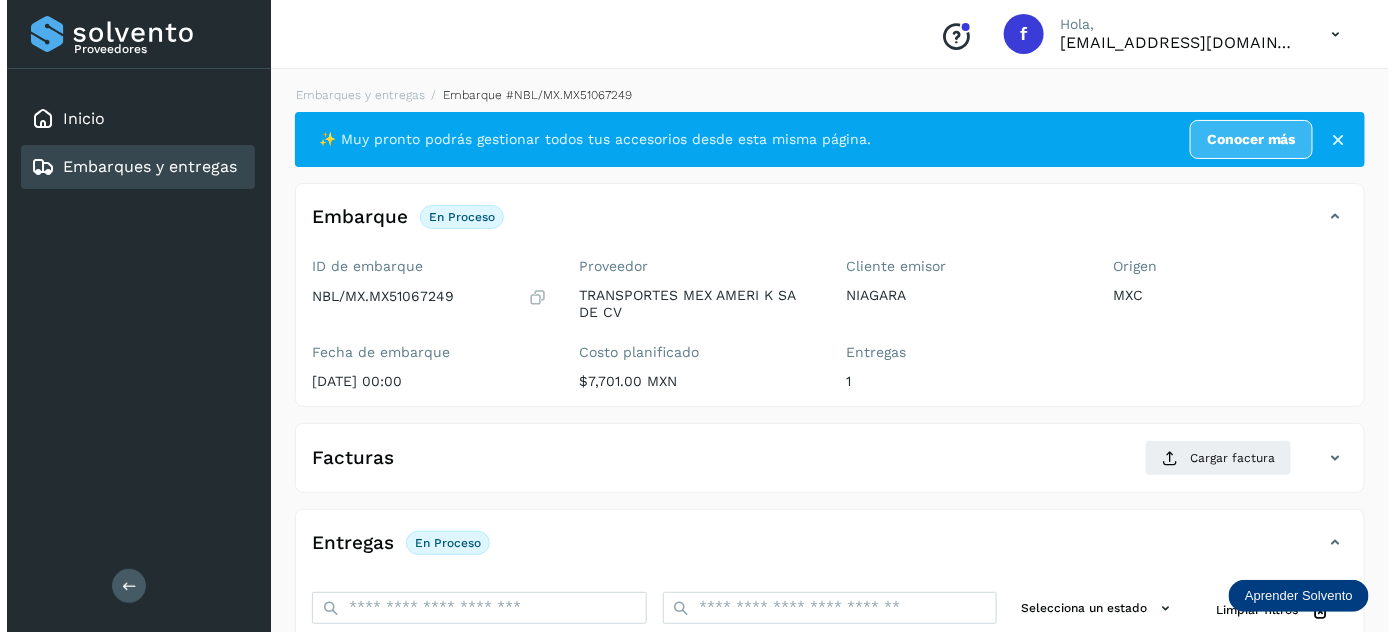 scroll, scrollTop: 327, scrollLeft: 0, axis: vertical 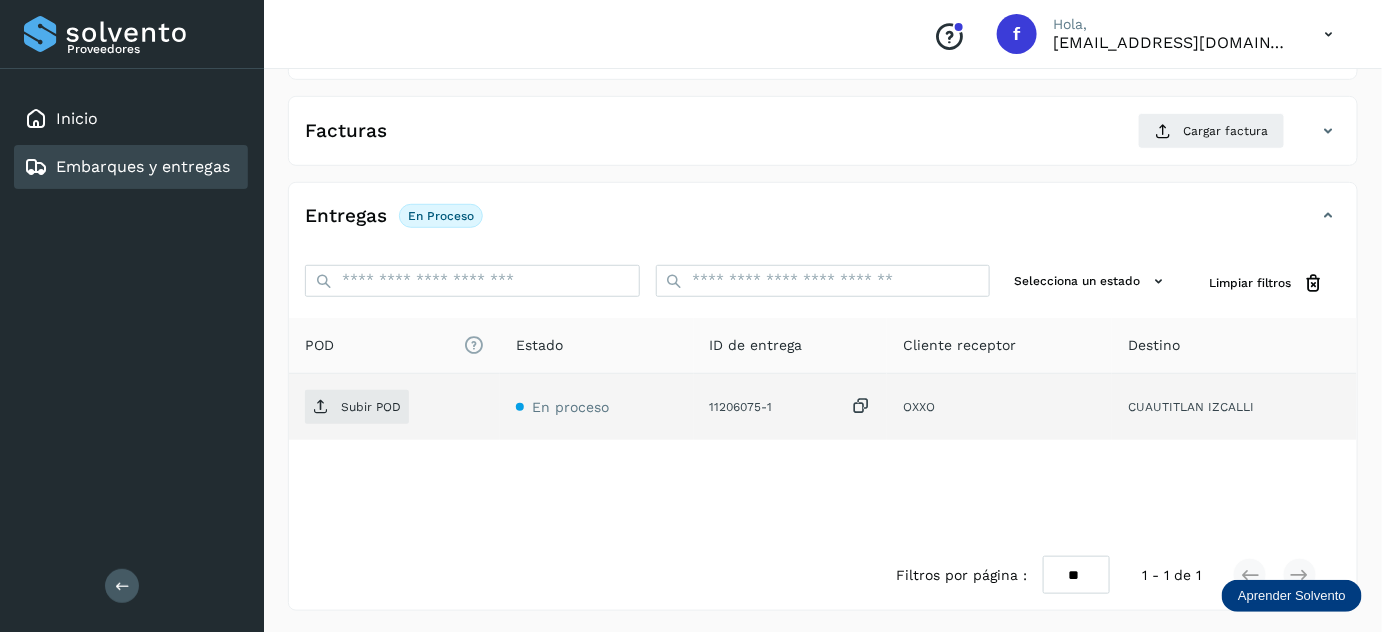 click at bounding box center (861, 406) 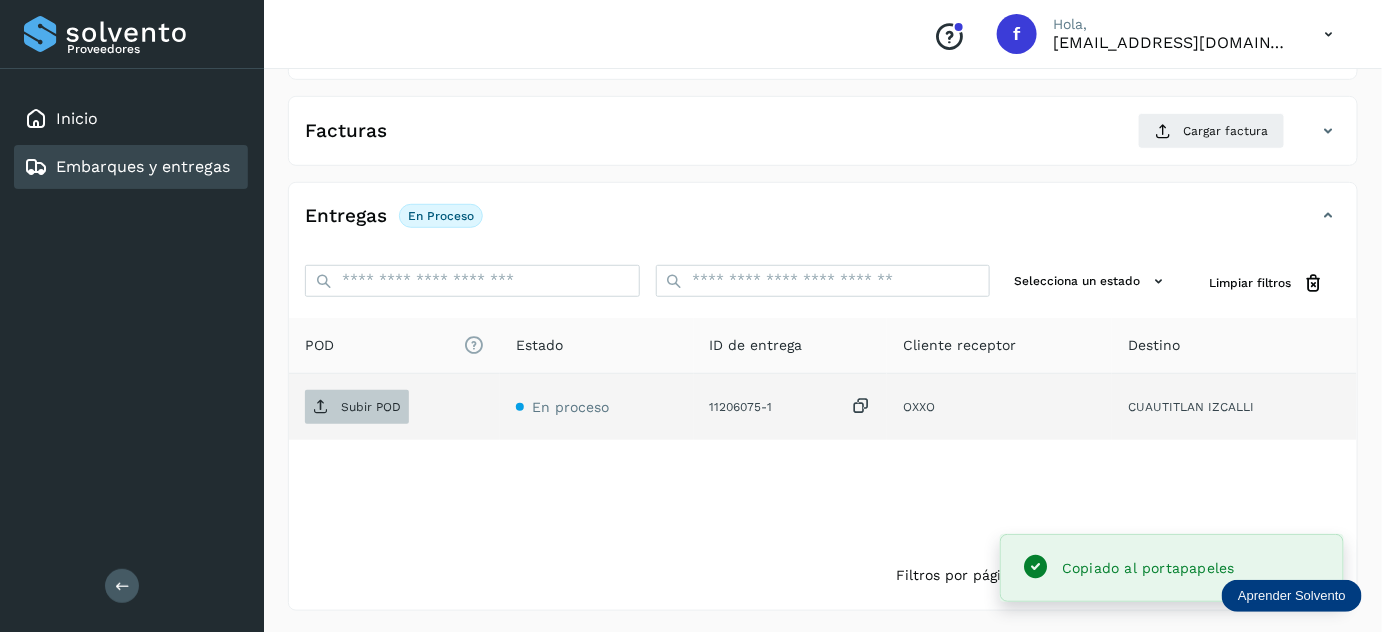 click on "Subir POD" at bounding box center (357, 407) 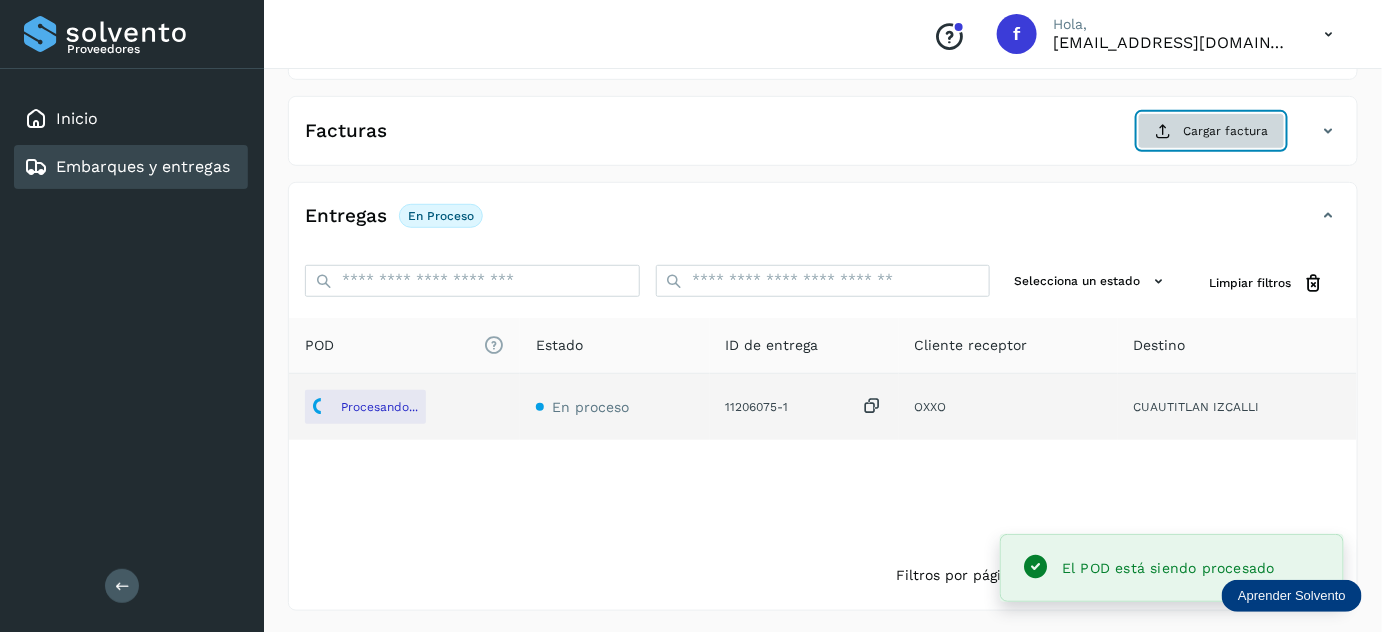 click on "Cargar factura" at bounding box center (1211, 131) 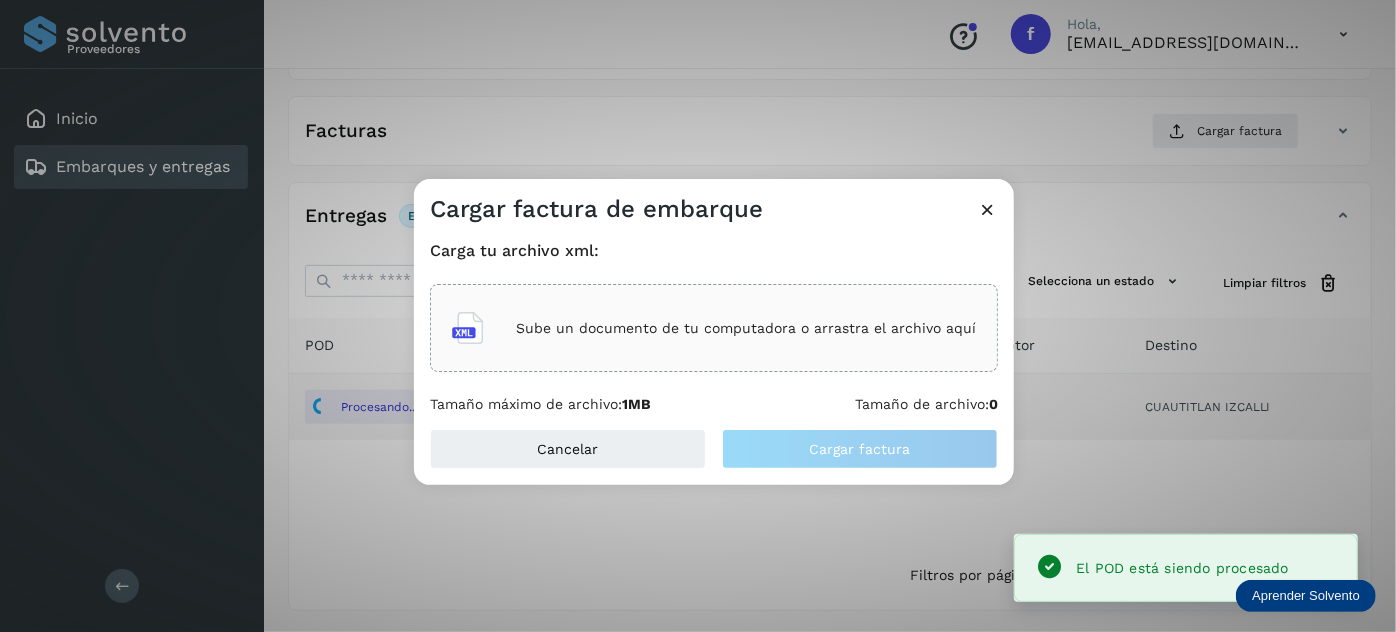 click on "Sube un documento de tu computadora o arrastra el archivo aquí" 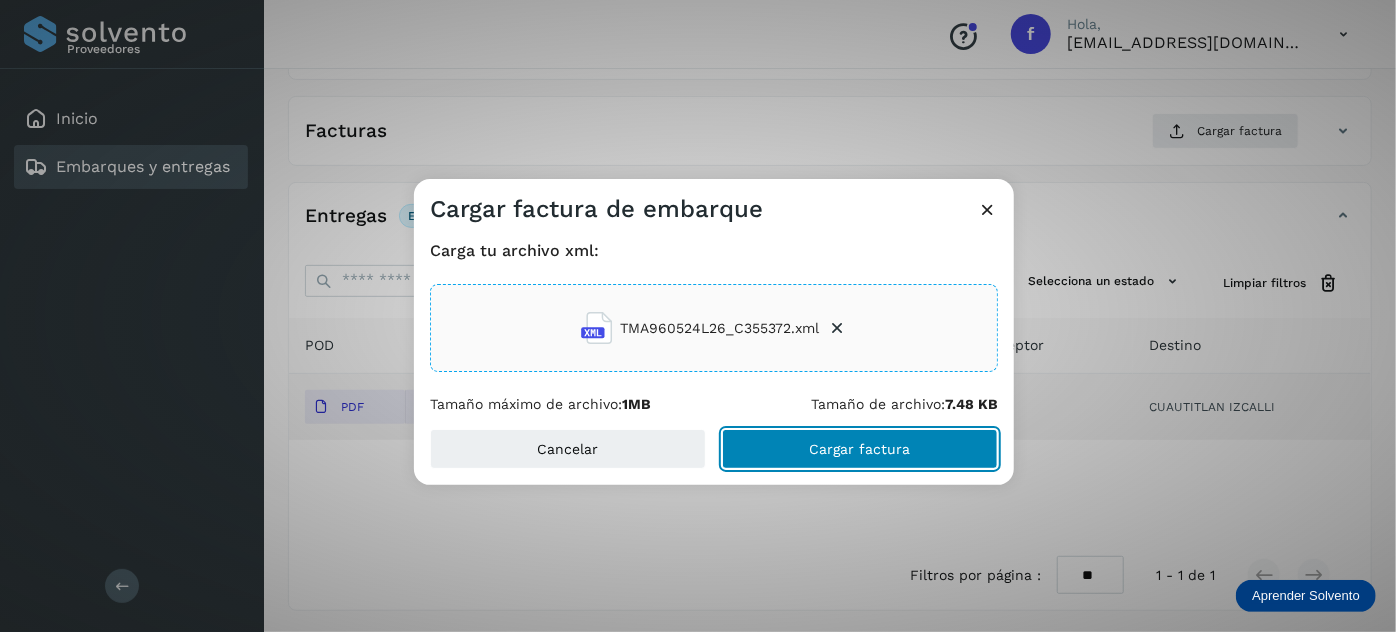 click on "Cargar factura" 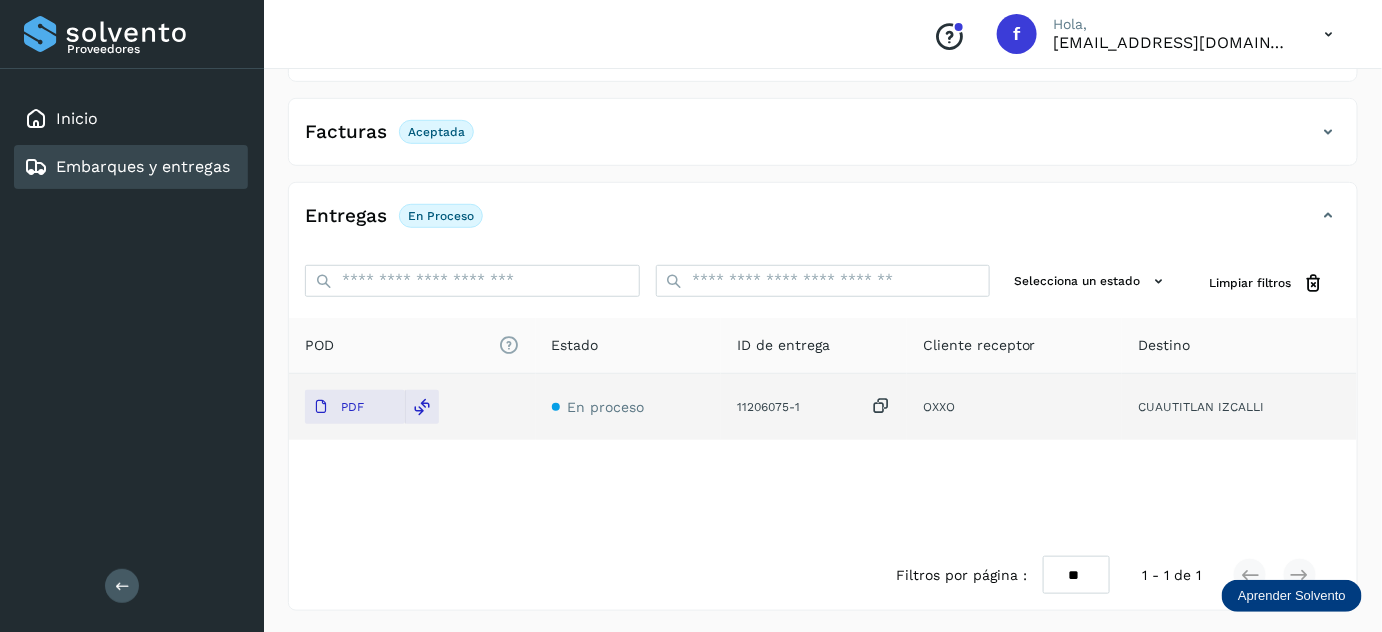 scroll, scrollTop: 0, scrollLeft: 0, axis: both 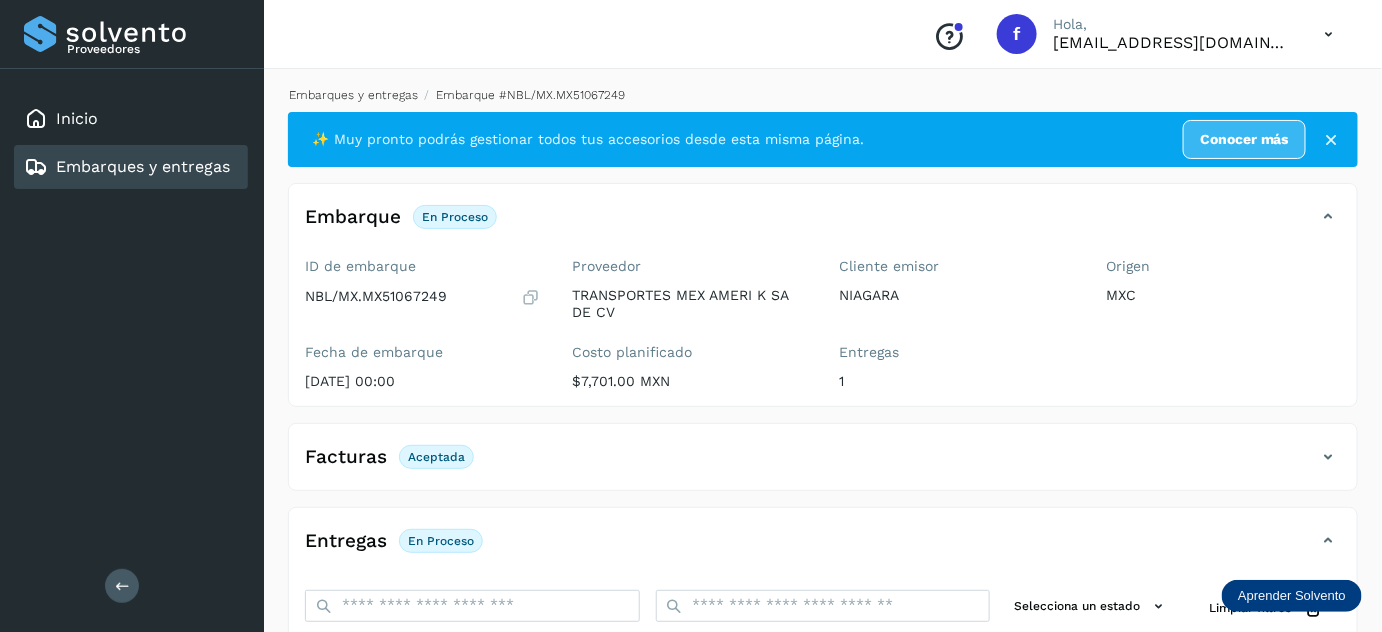 click on "Embarques y entregas" at bounding box center (353, 95) 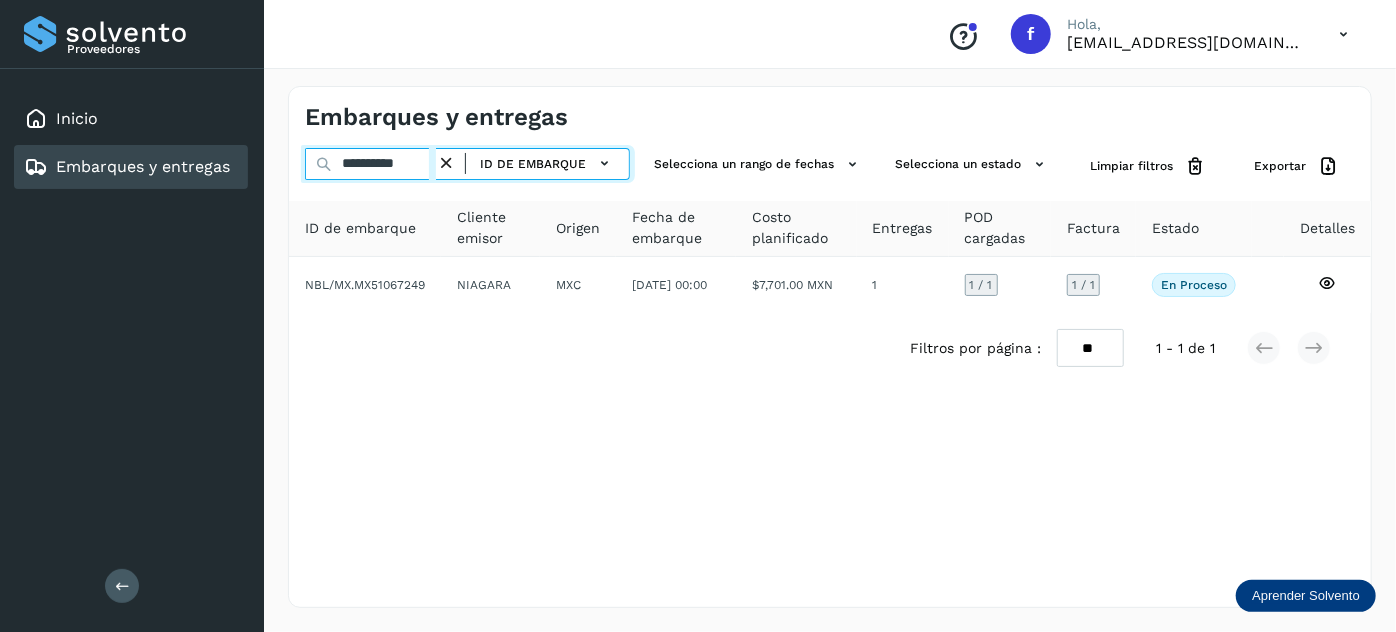 click on "**********" at bounding box center (370, 164) 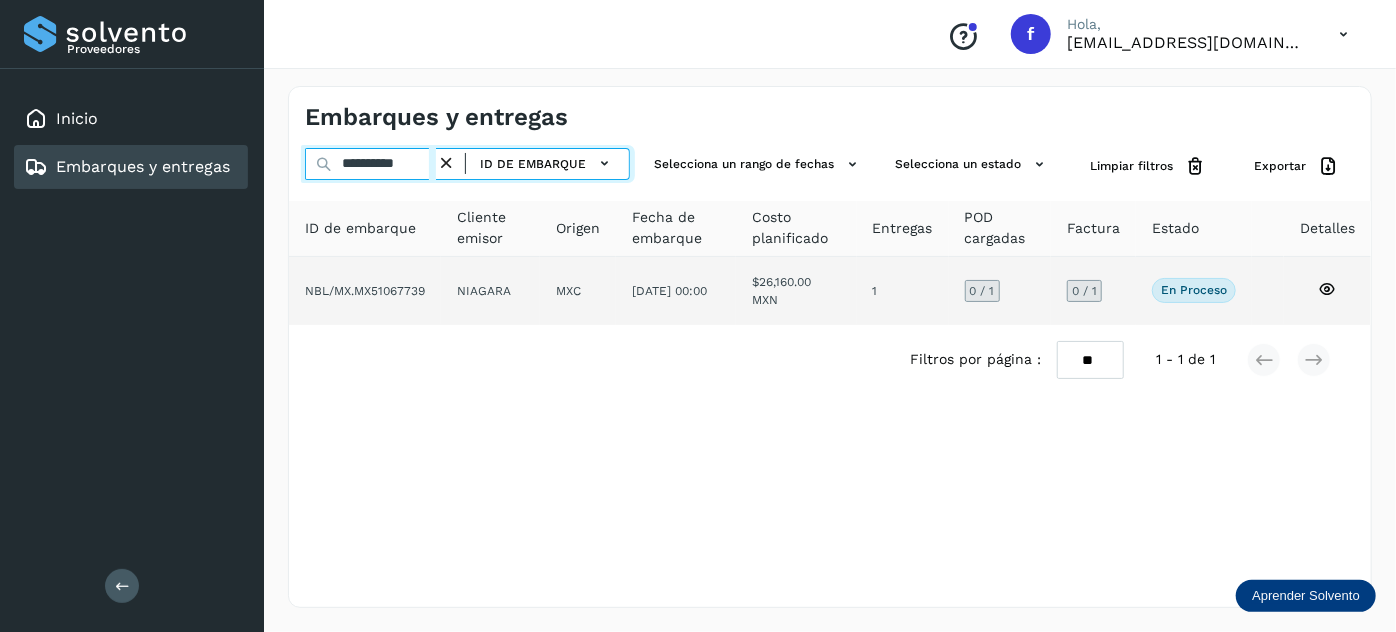 type on "**********" 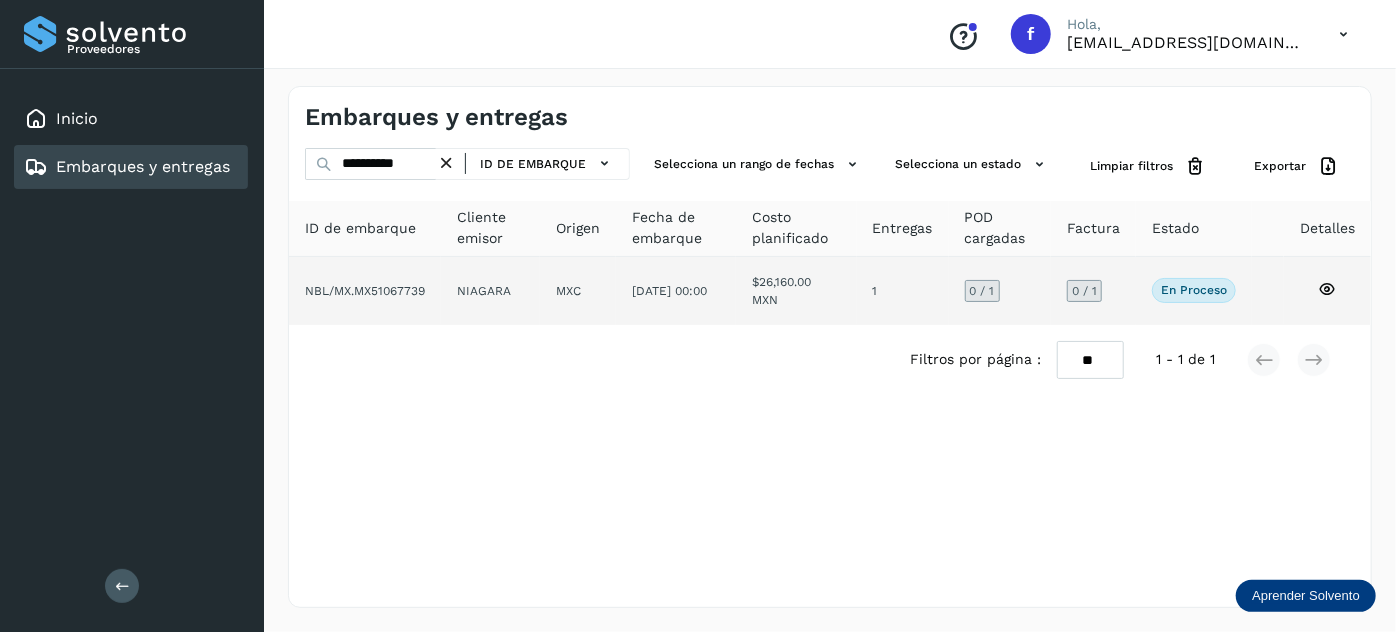 click on "$26,160.00 MXN" 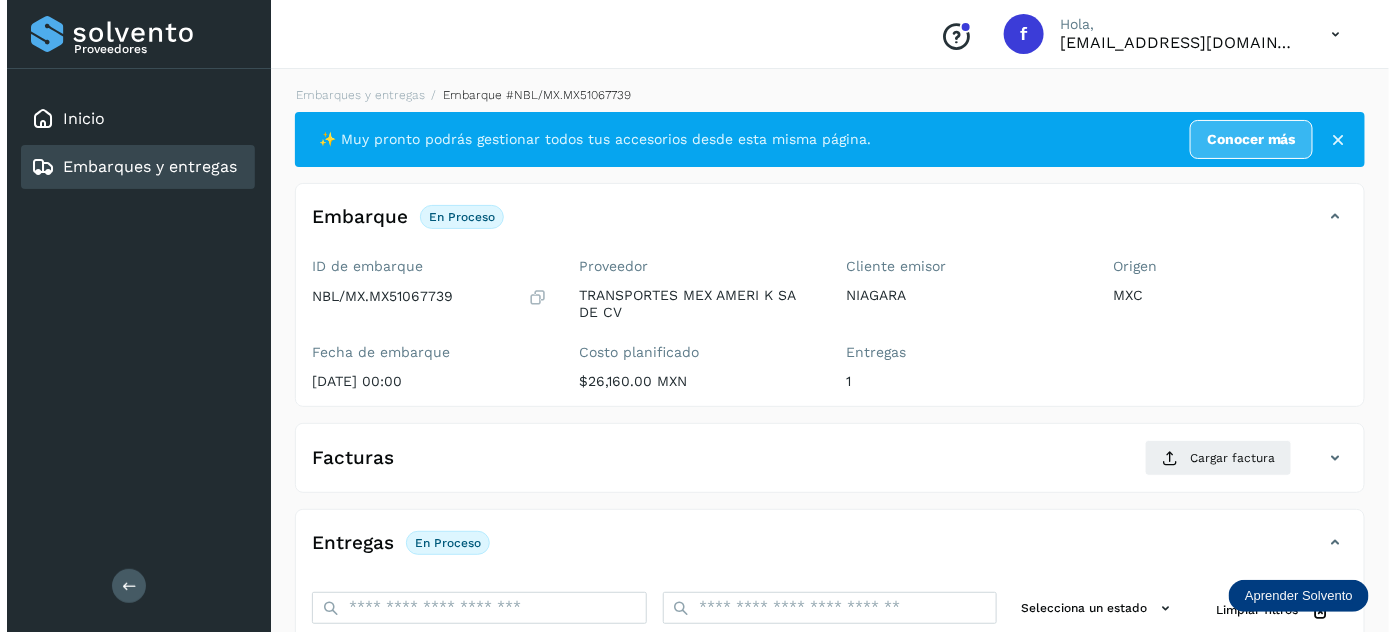scroll, scrollTop: 327, scrollLeft: 0, axis: vertical 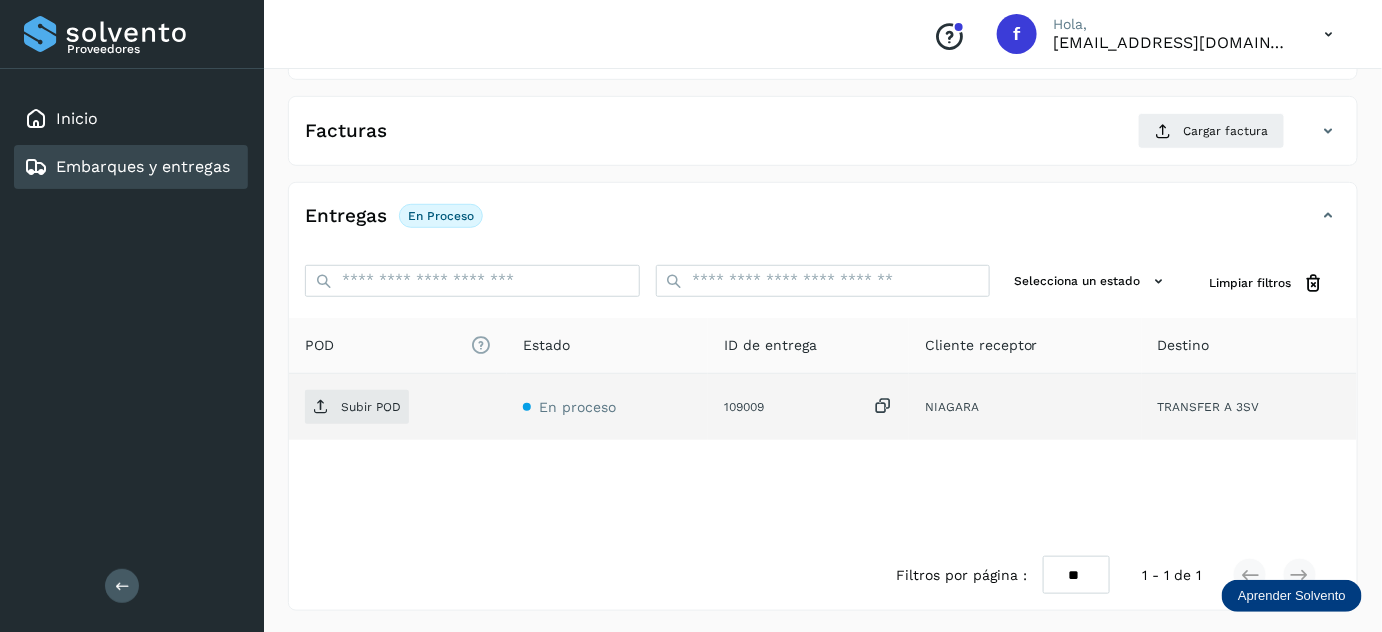 click at bounding box center [883, 406] 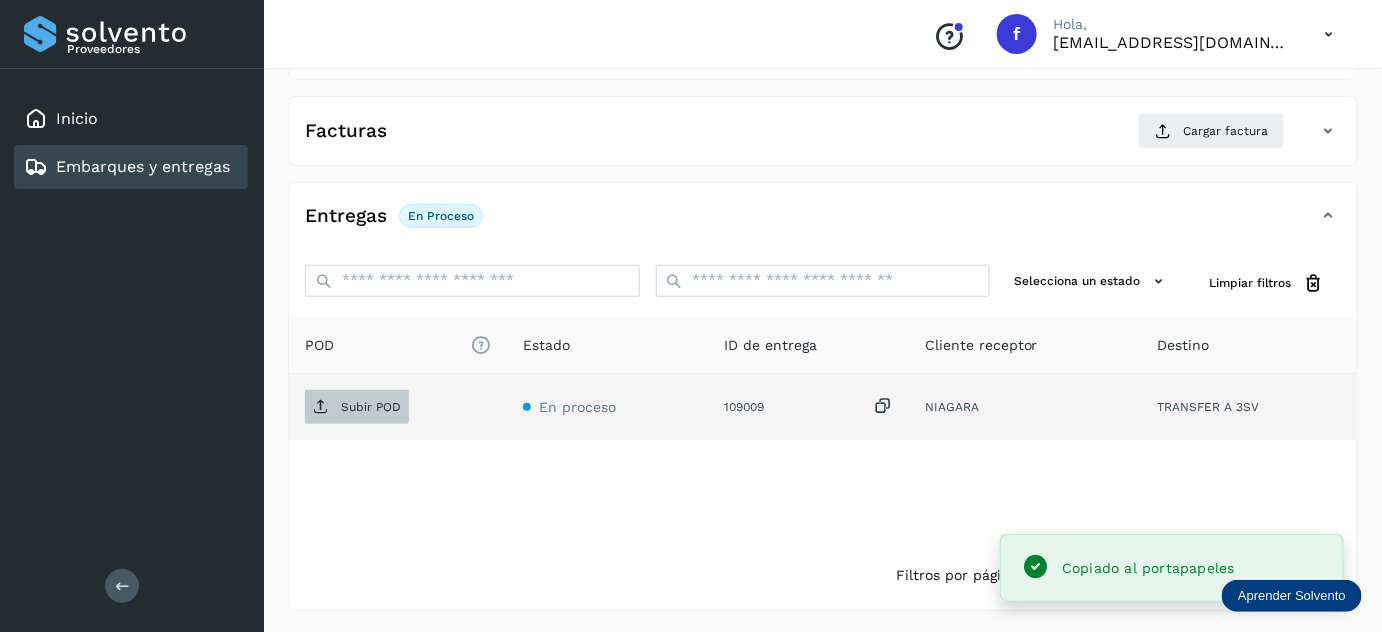 click on "Subir POD" at bounding box center [371, 407] 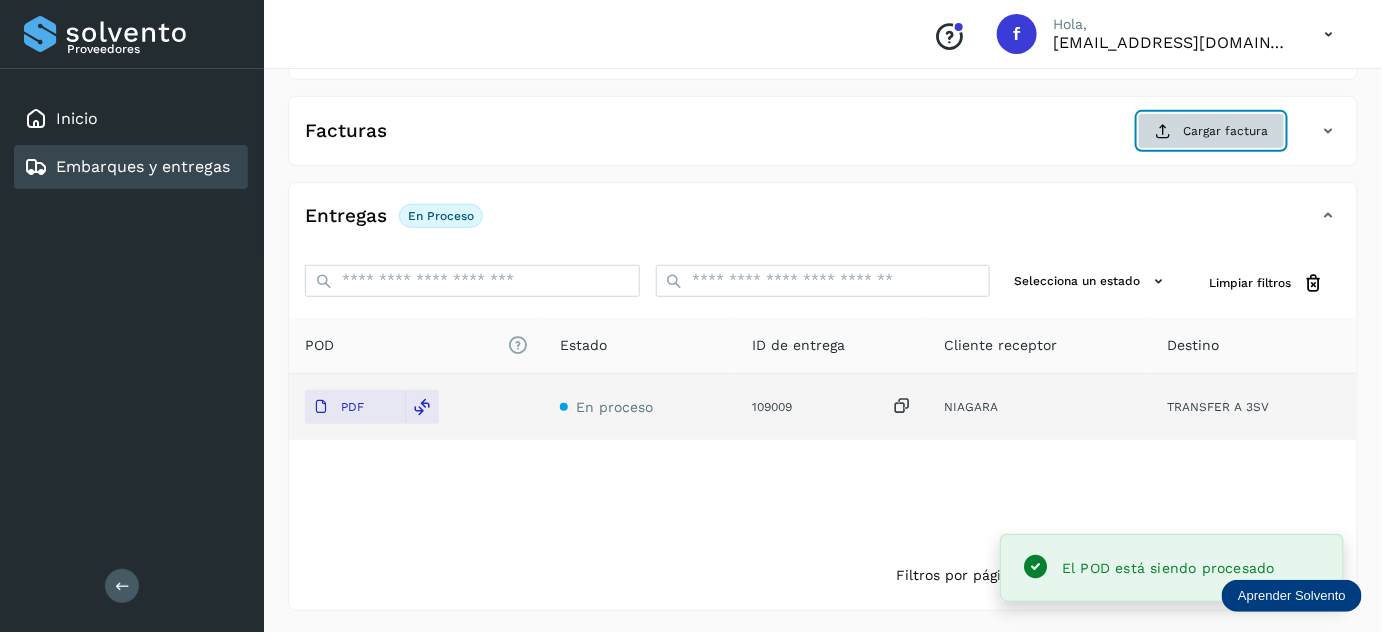 click on "Cargar factura" at bounding box center (1211, 131) 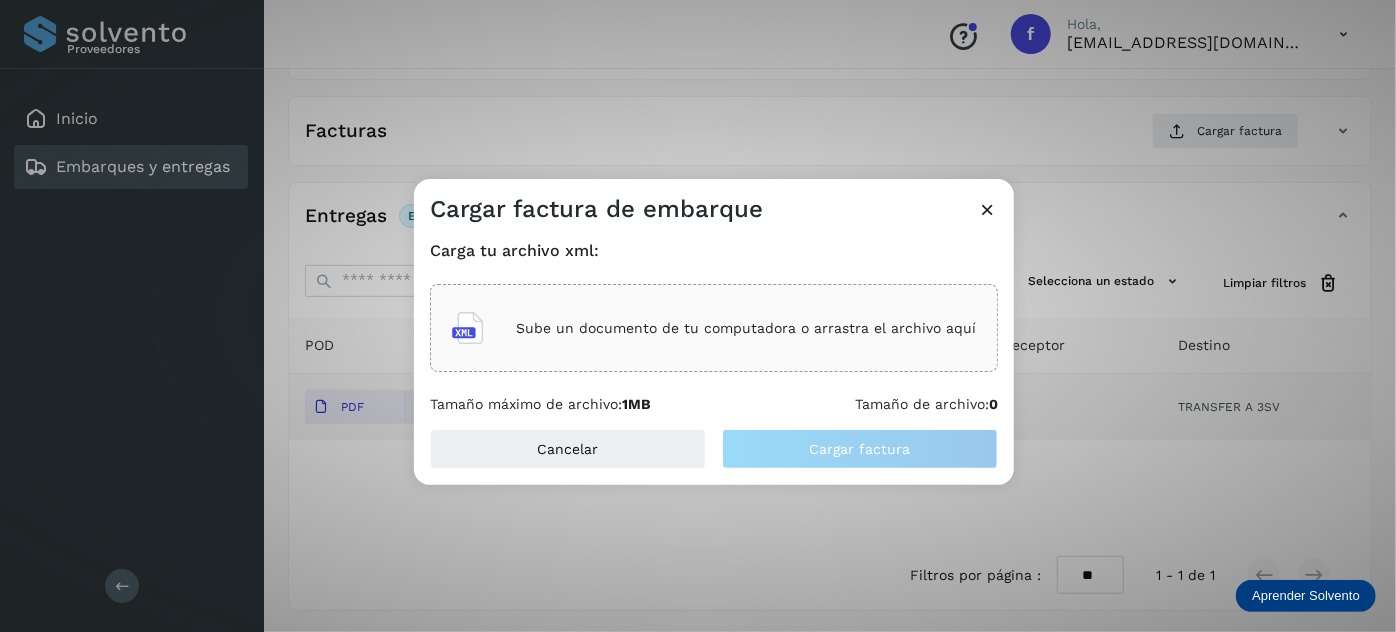 click on "Sube un documento de tu computadora o arrastra el archivo aquí" at bounding box center [746, 328] 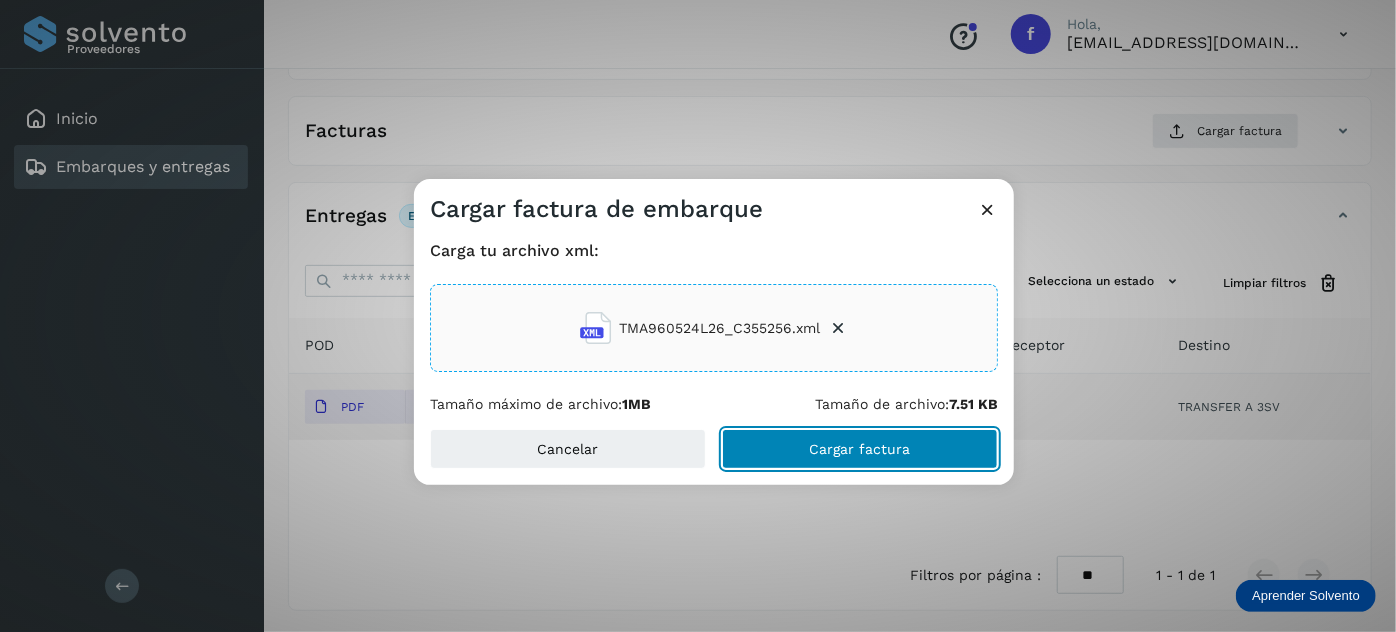 click on "Cargar factura" 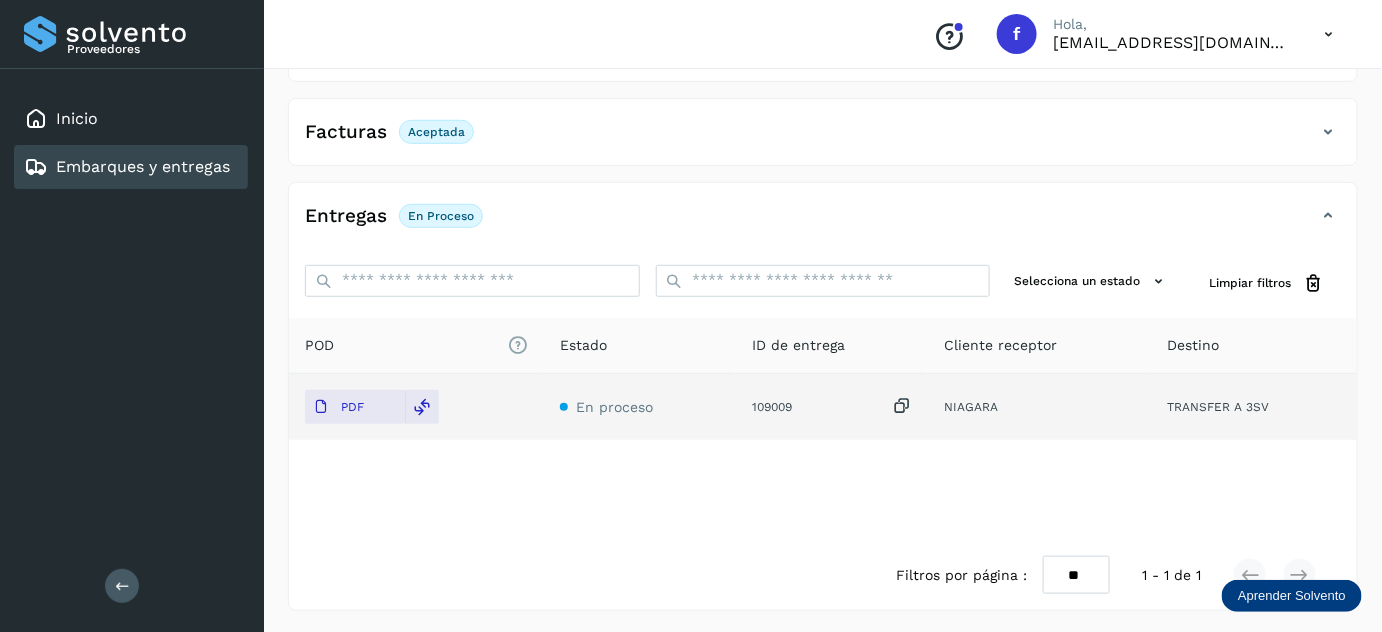 scroll, scrollTop: 0, scrollLeft: 0, axis: both 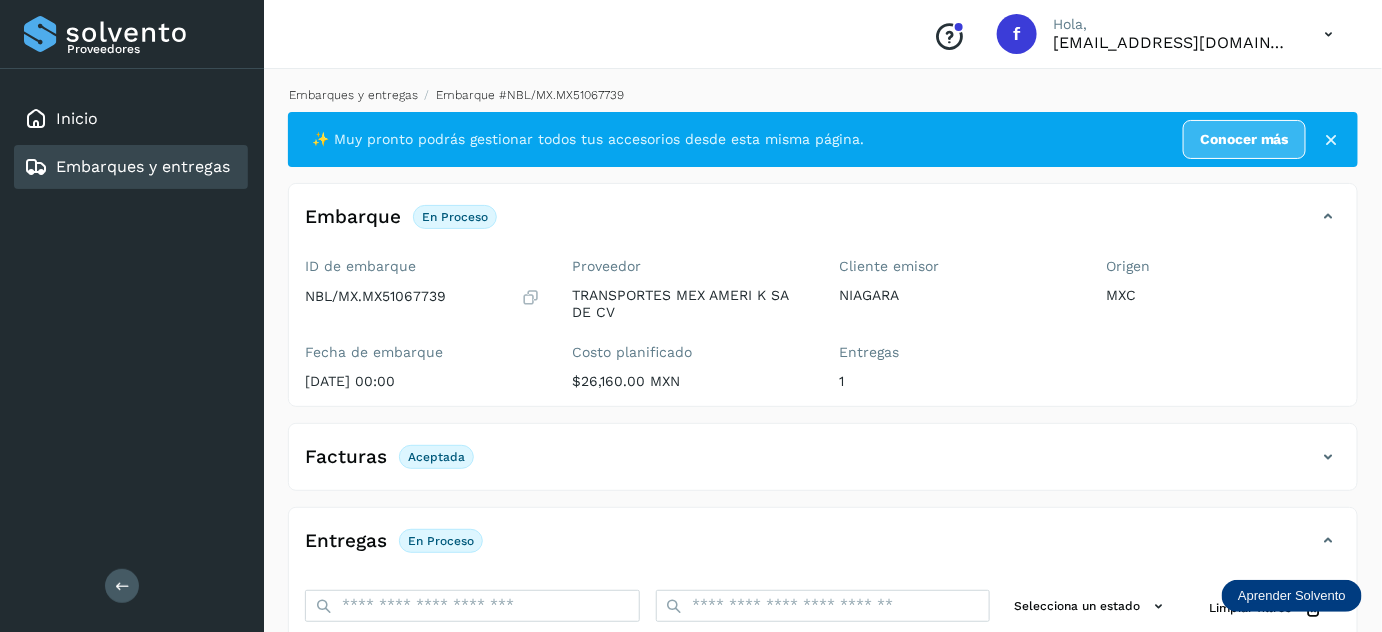 click on "Embarques y entregas" at bounding box center (353, 95) 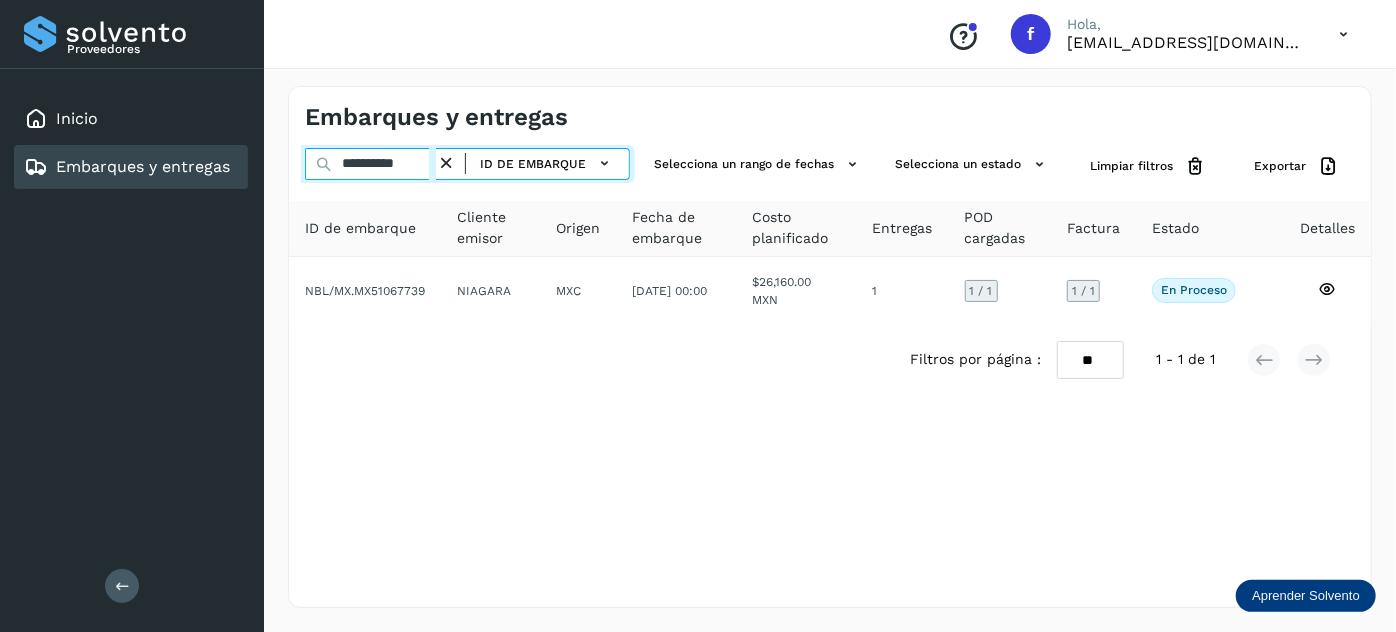 click on "**********" at bounding box center [370, 164] 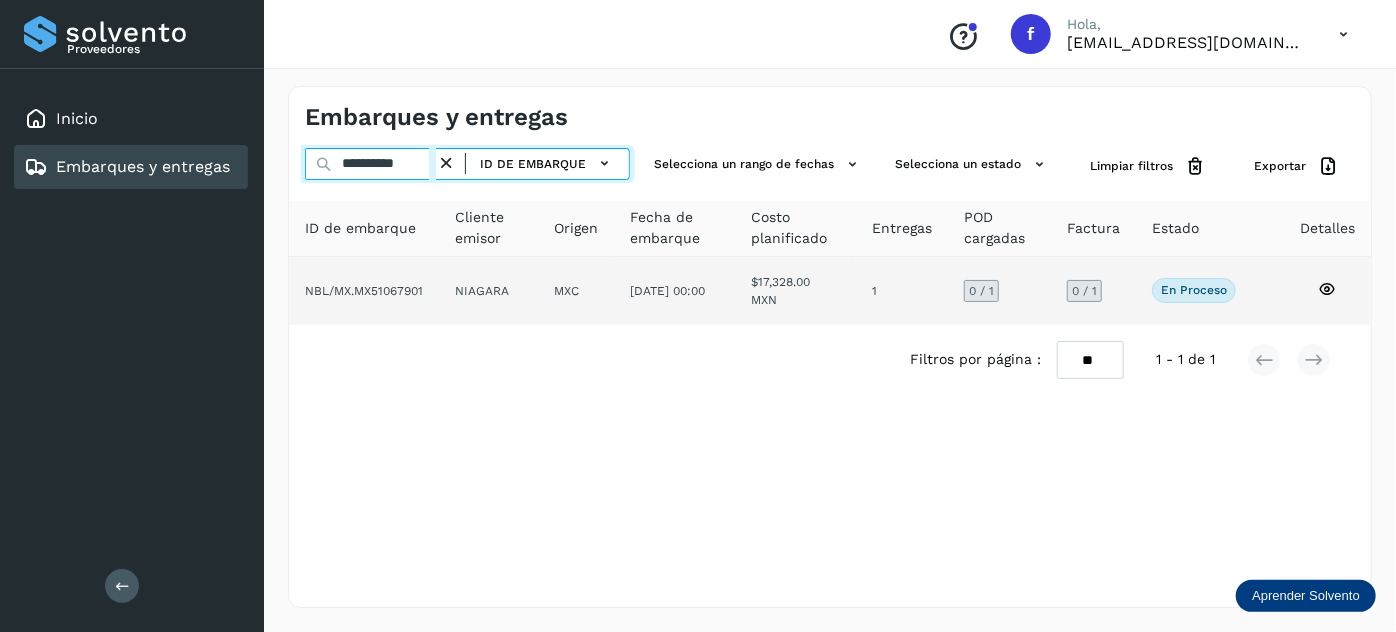 type on "**********" 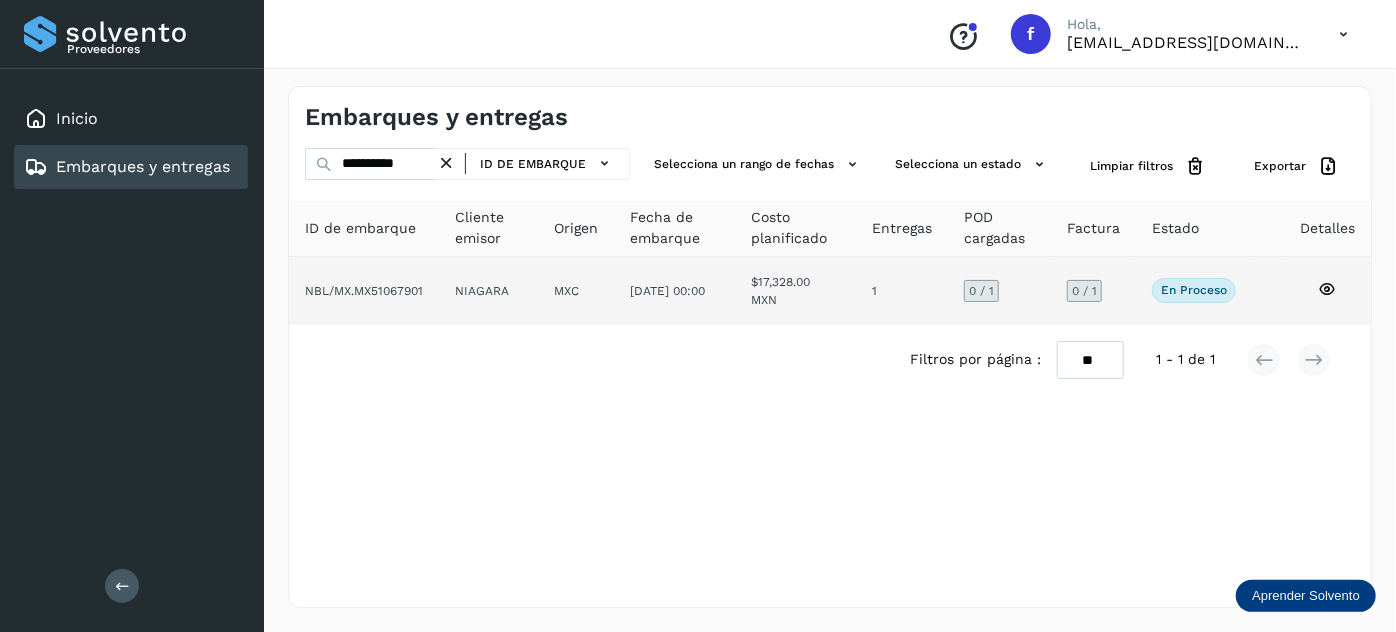 click on "[DATE] 00:00" 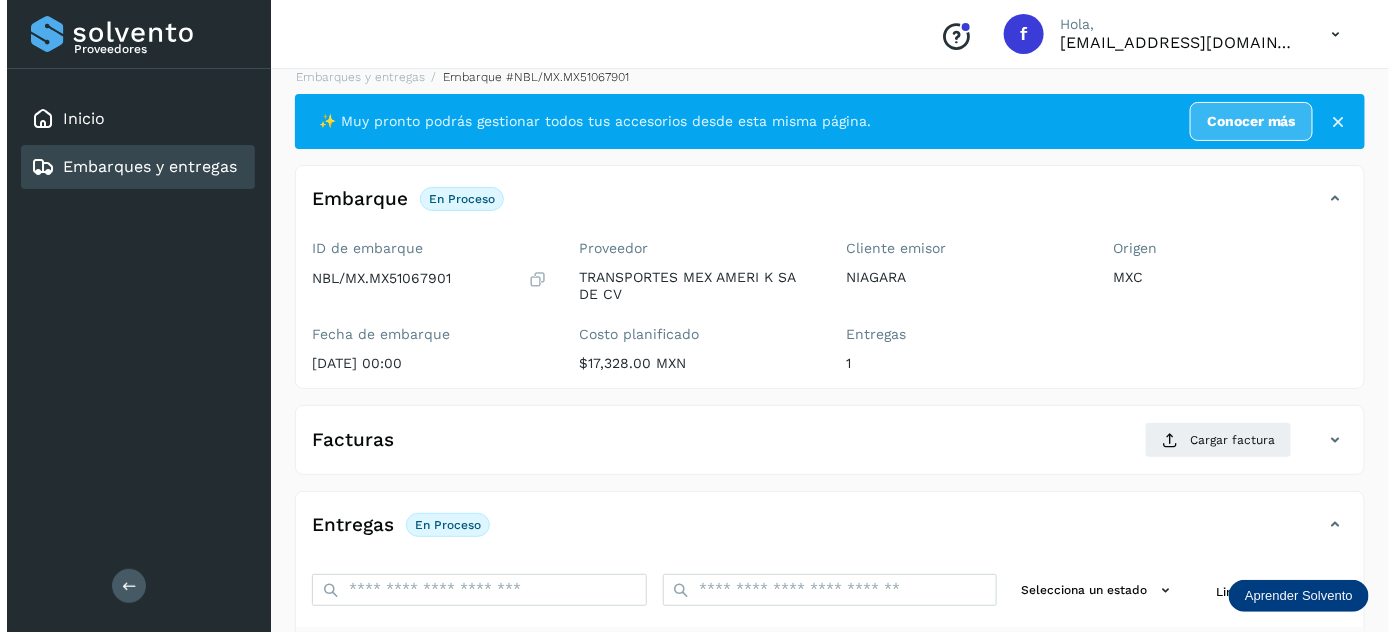 scroll, scrollTop: 327, scrollLeft: 0, axis: vertical 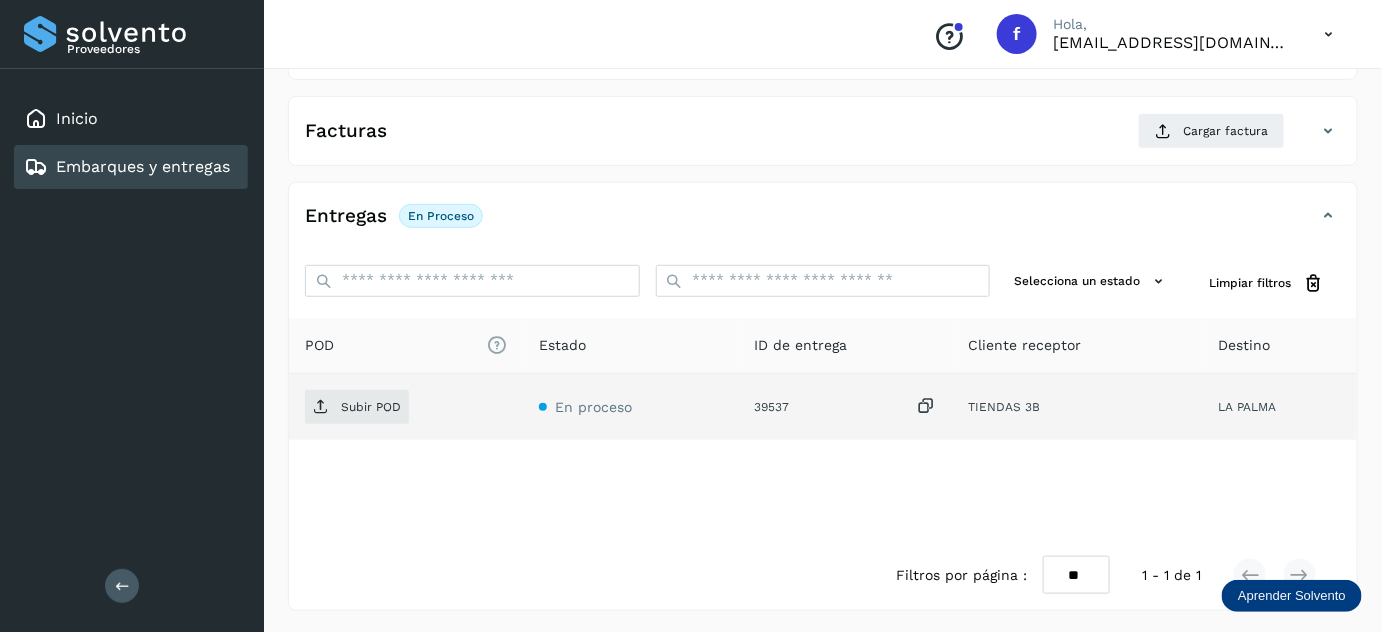 click at bounding box center [927, 406] 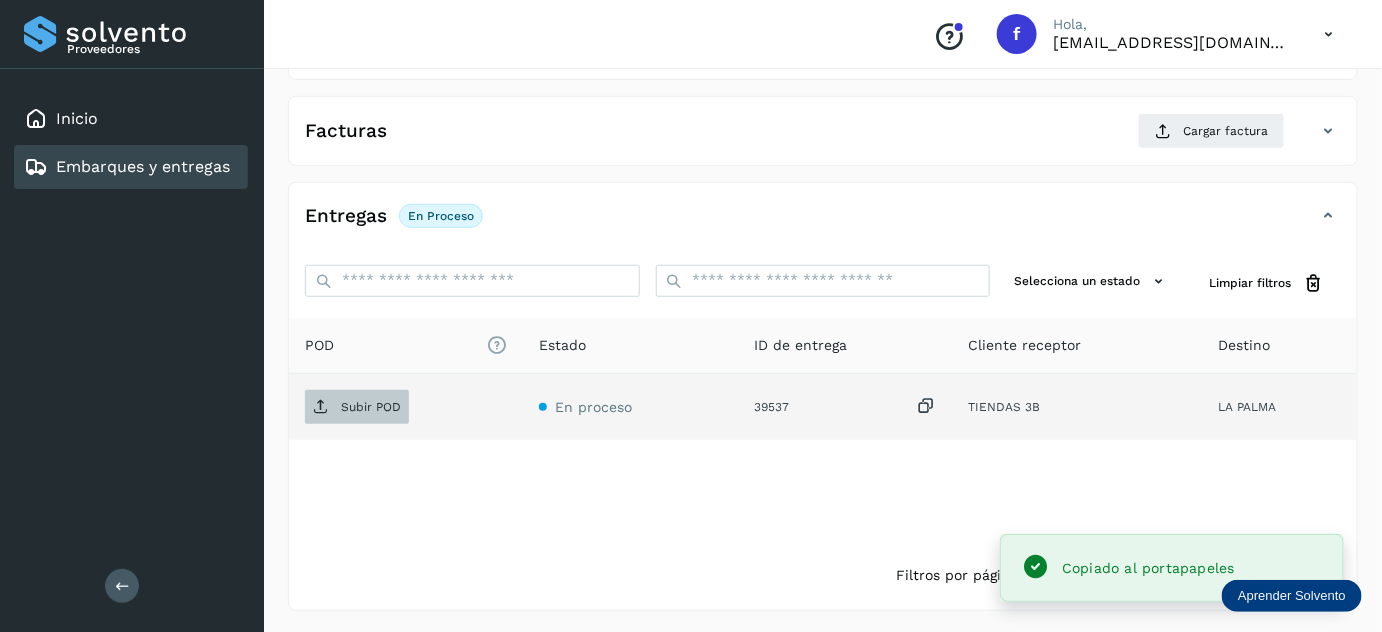 click on "Subir POD" at bounding box center (371, 407) 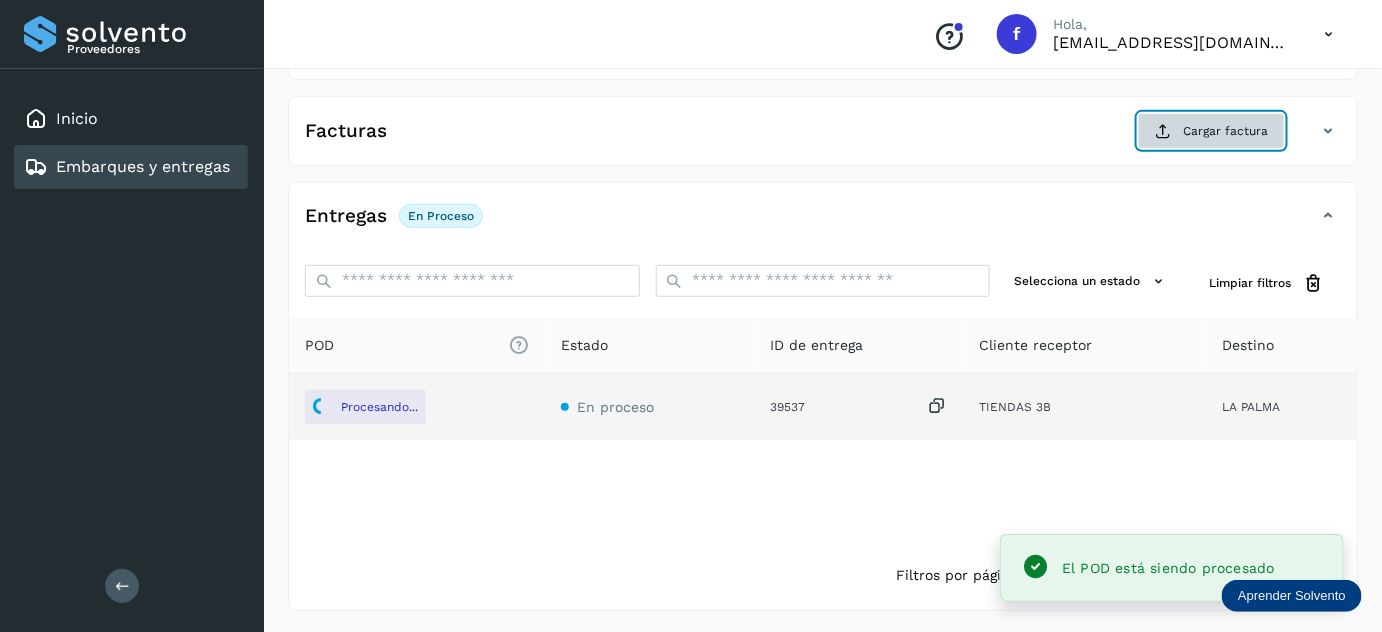 click on "Cargar factura" 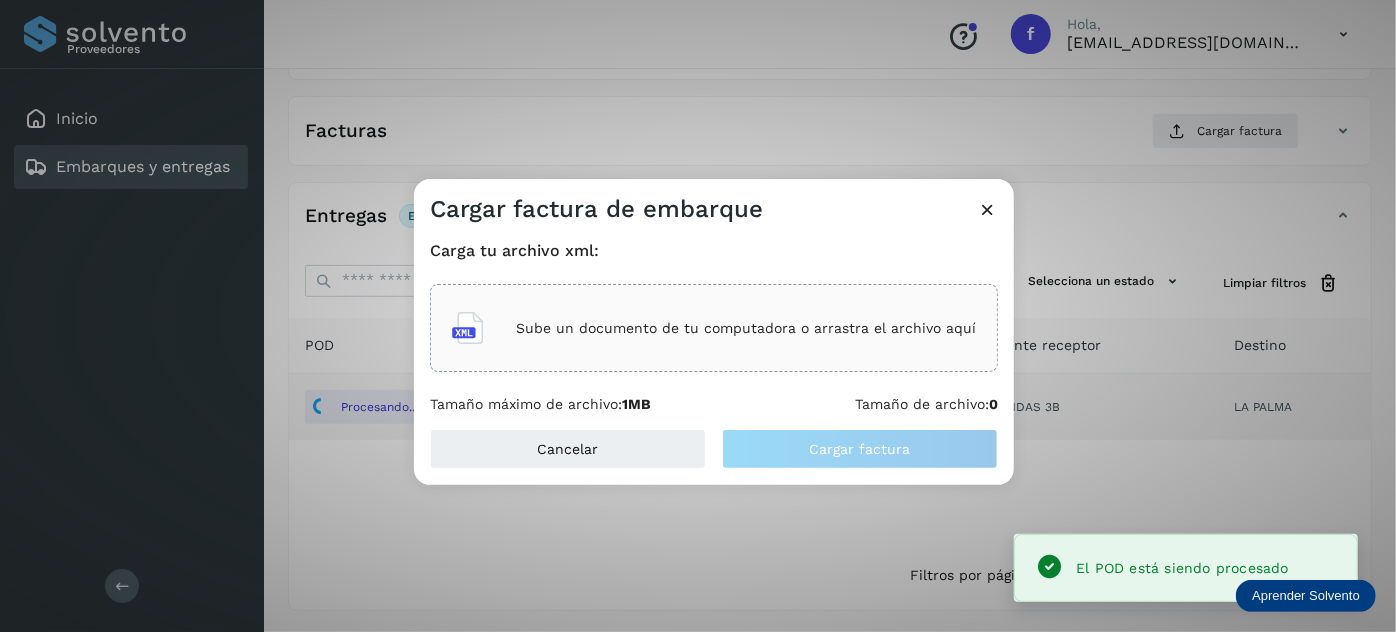 click on "Sube un documento de tu computadora o arrastra el archivo aquí" at bounding box center [746, 328] 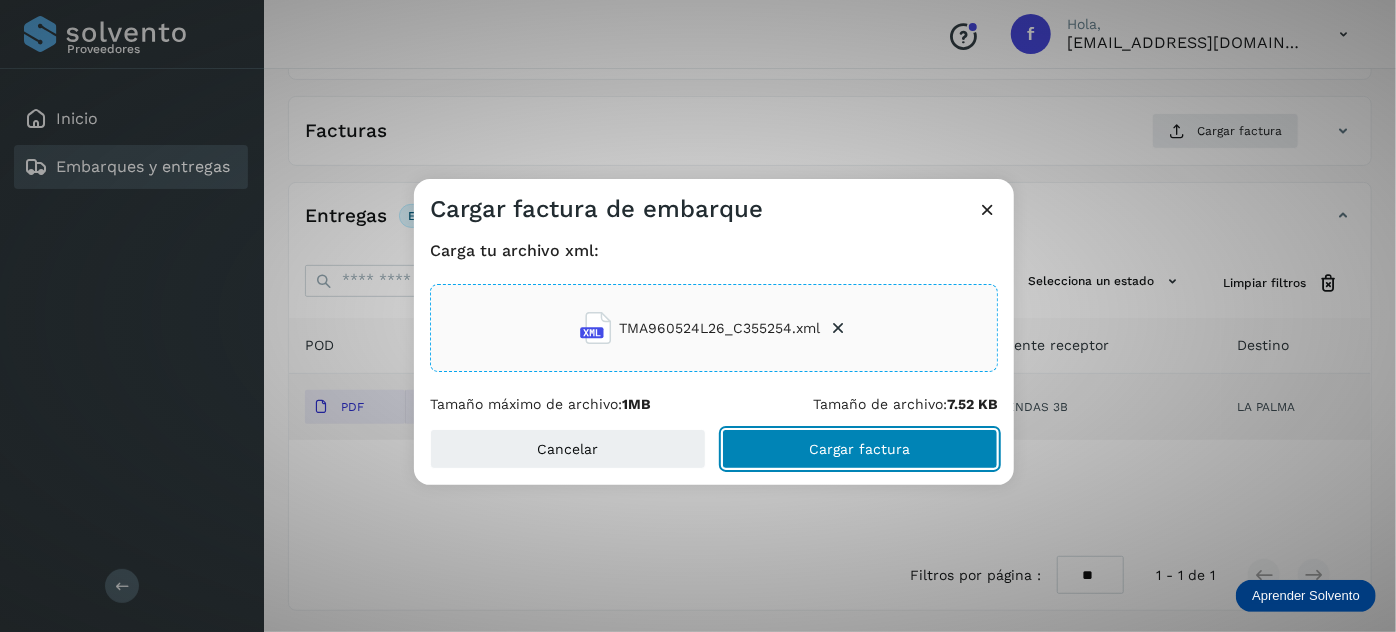 click on "Cargar factura" 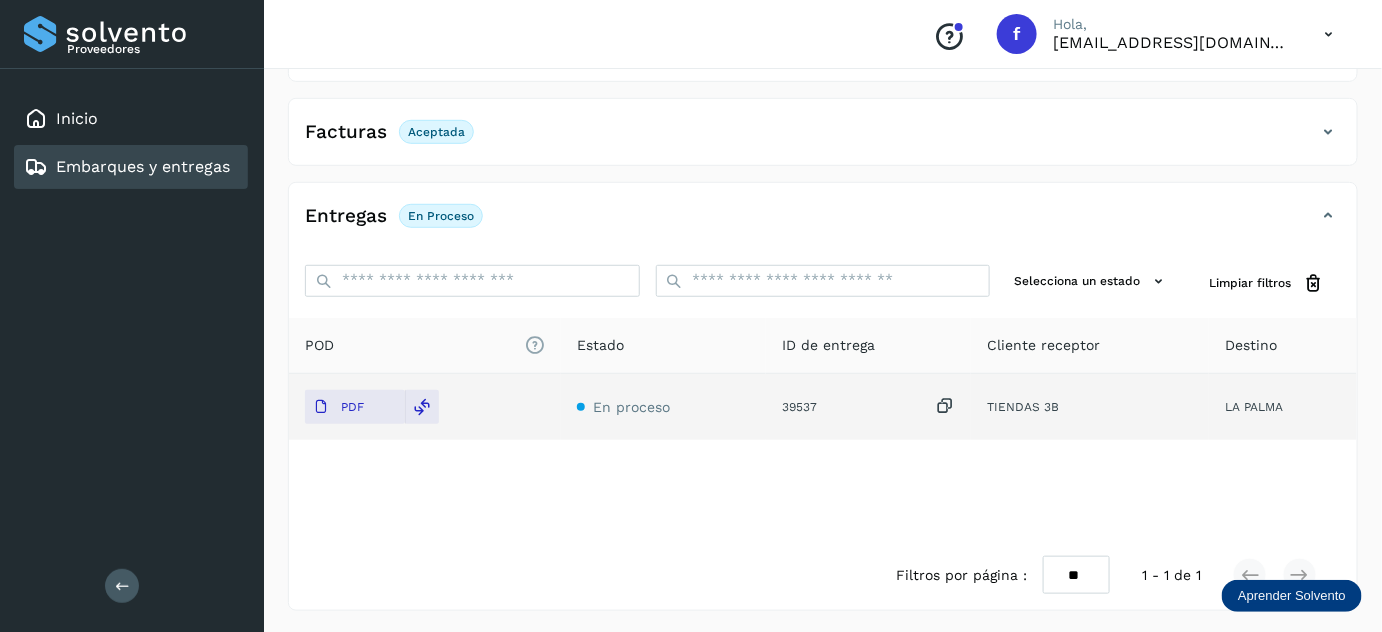 scroll, scrollTop: 0, scrollLeft: 0, axis: both 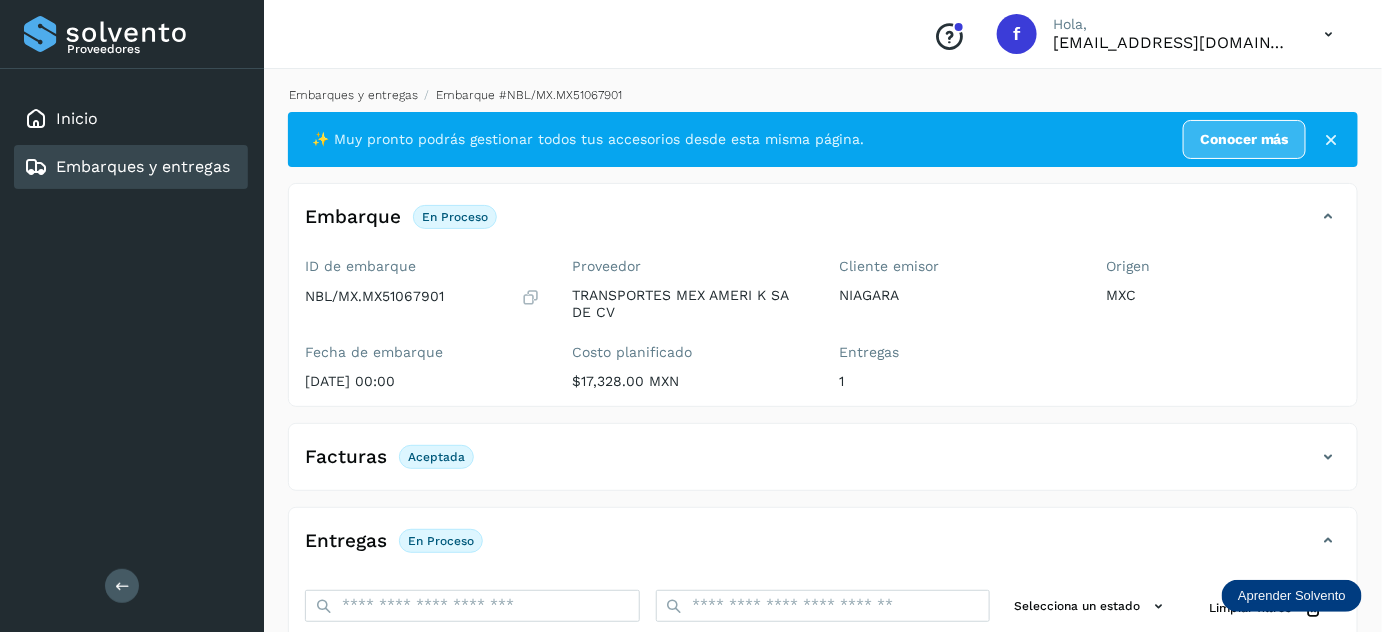 click on "Embarques y entregas" at bounding box center (353, 95) 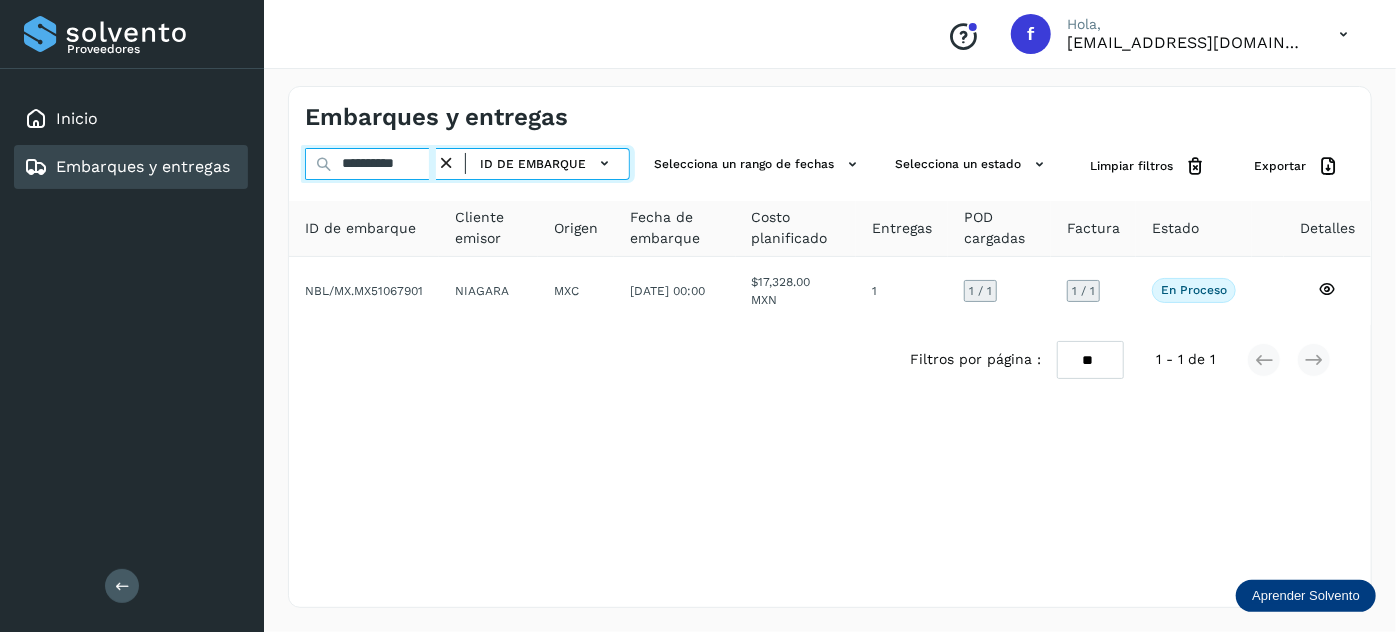 click on "**********" at bounding box center (370, 164) 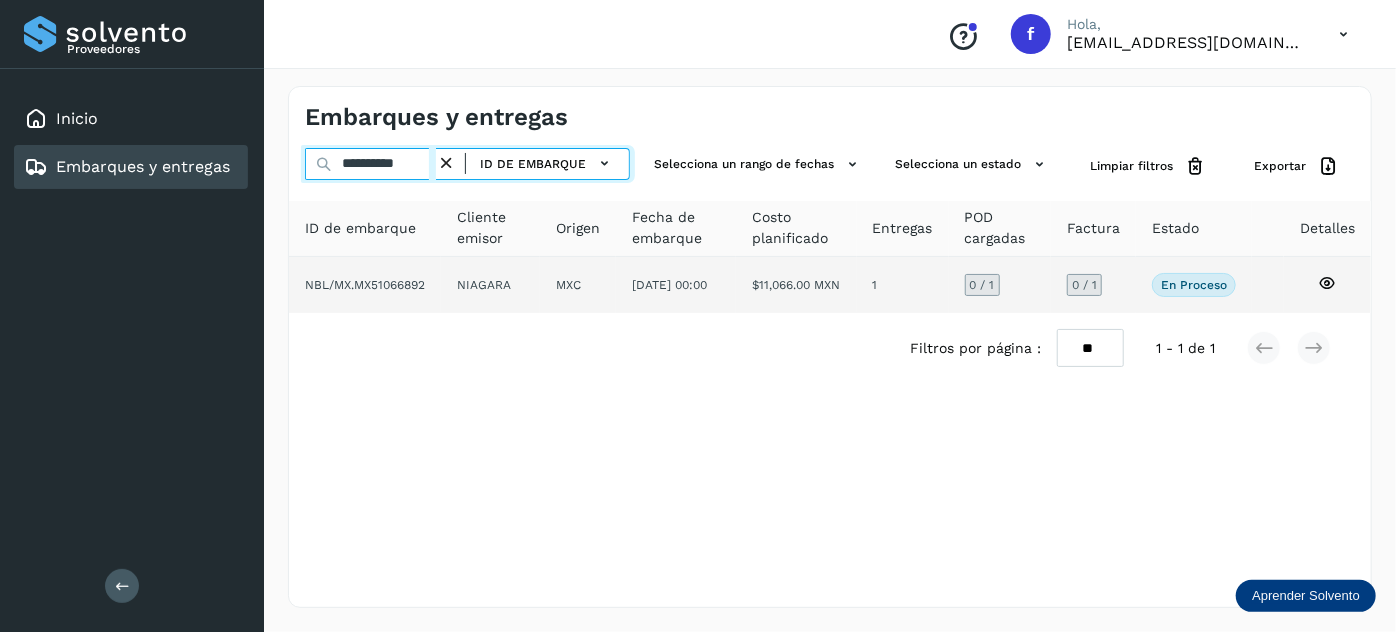 type on "**********" 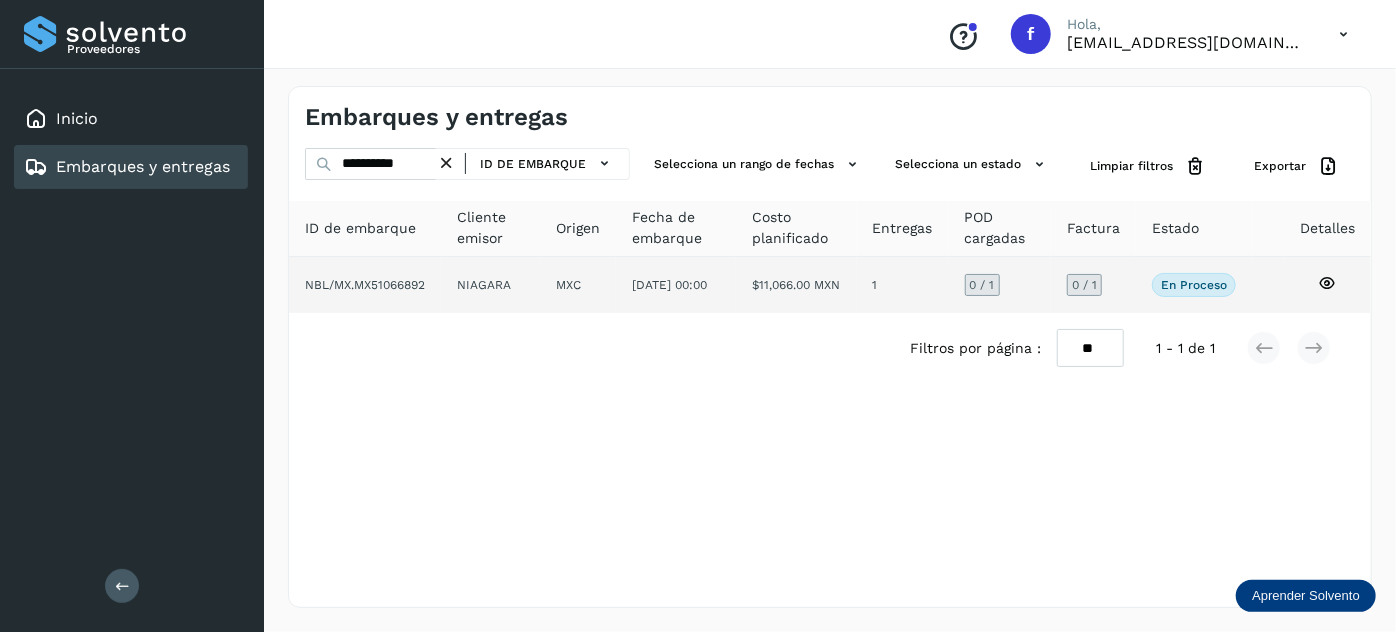 click on "$11,066.00 MXN" 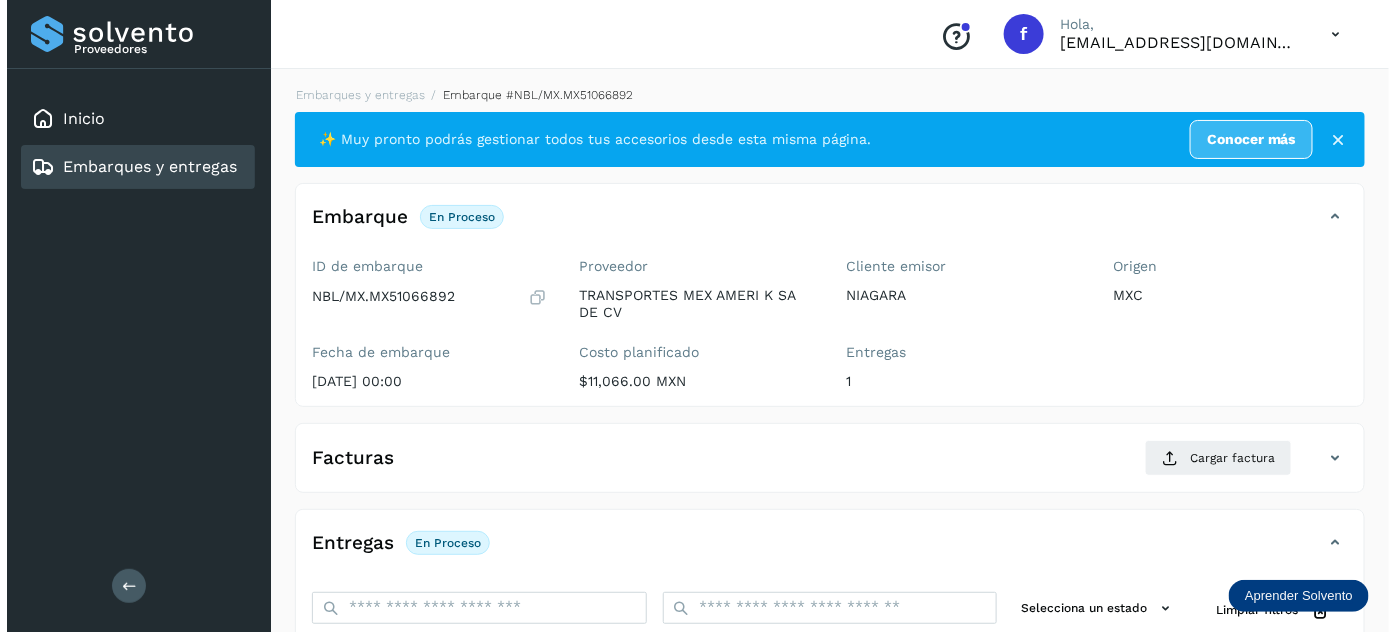 scroll, scrollTop: 327, scrollLeft: 0, axis: vertical 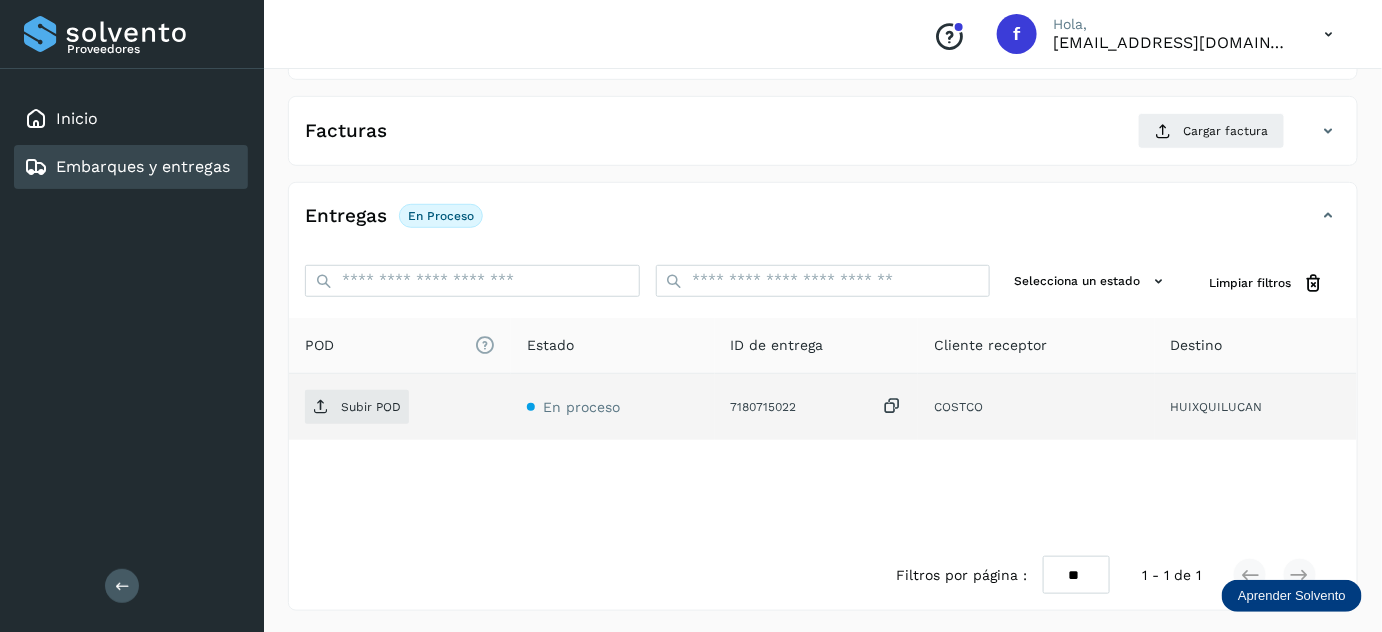 click at bounding box center [892, 406] 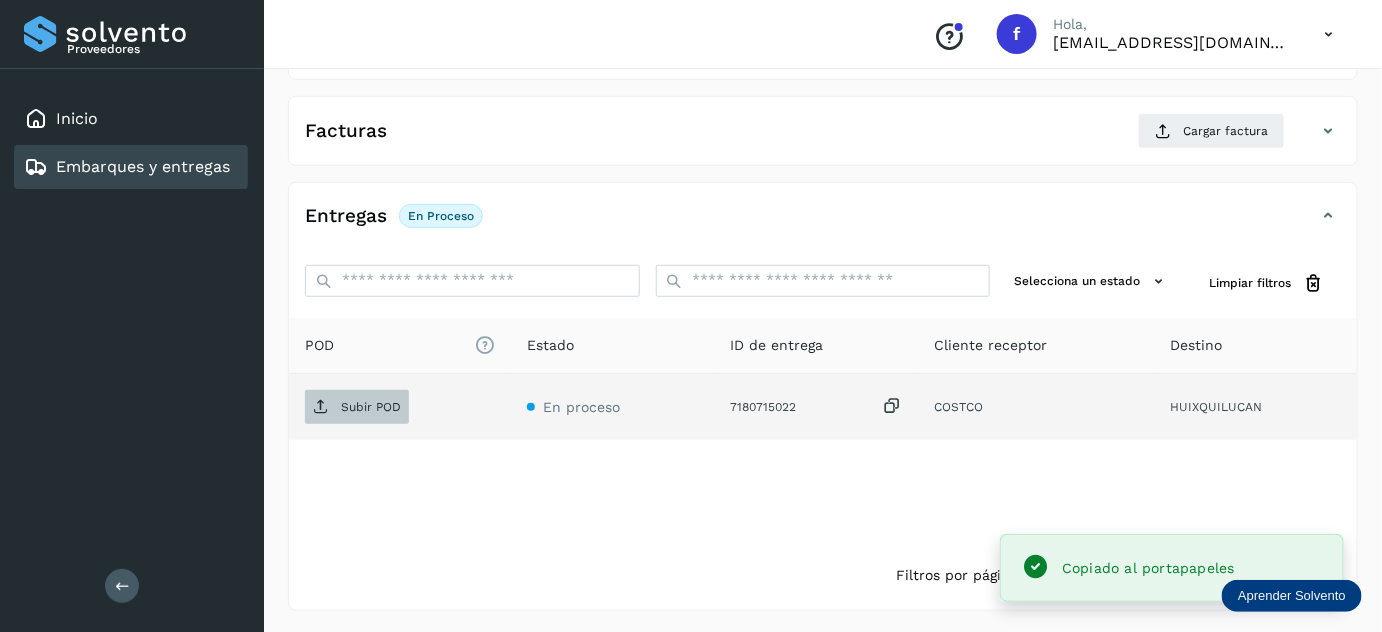 click at bounding box center [321, 407] 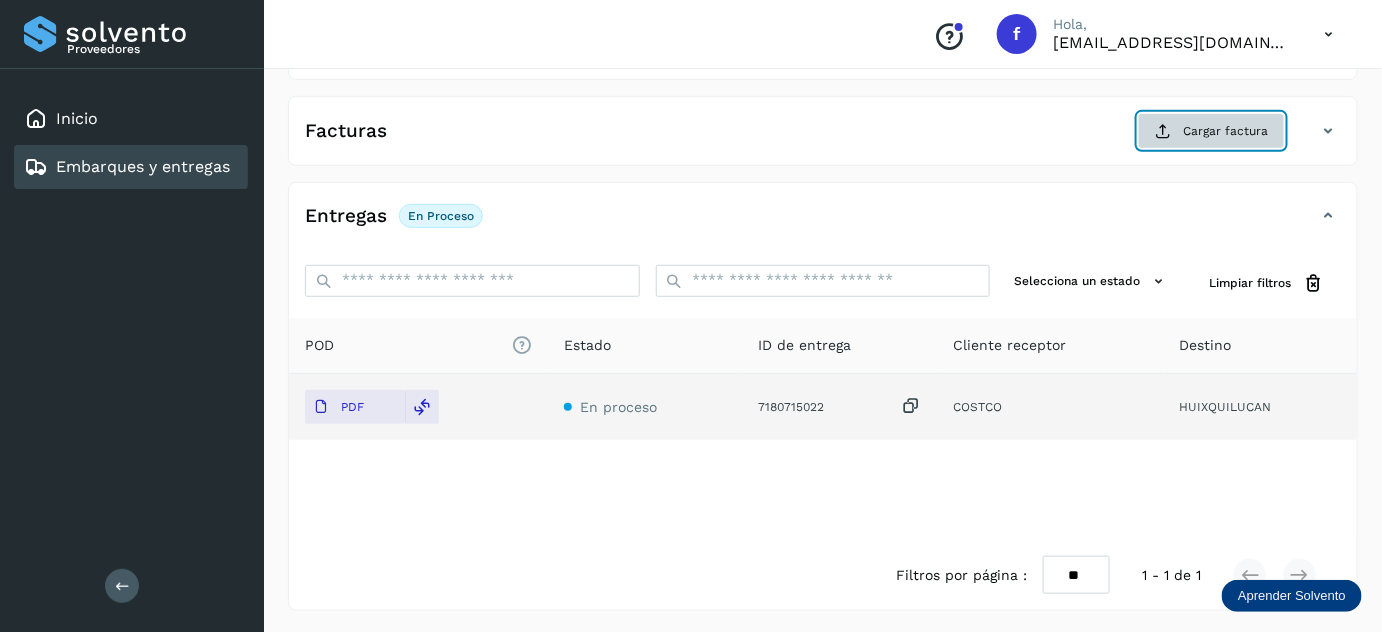 click on "Cargar factura" 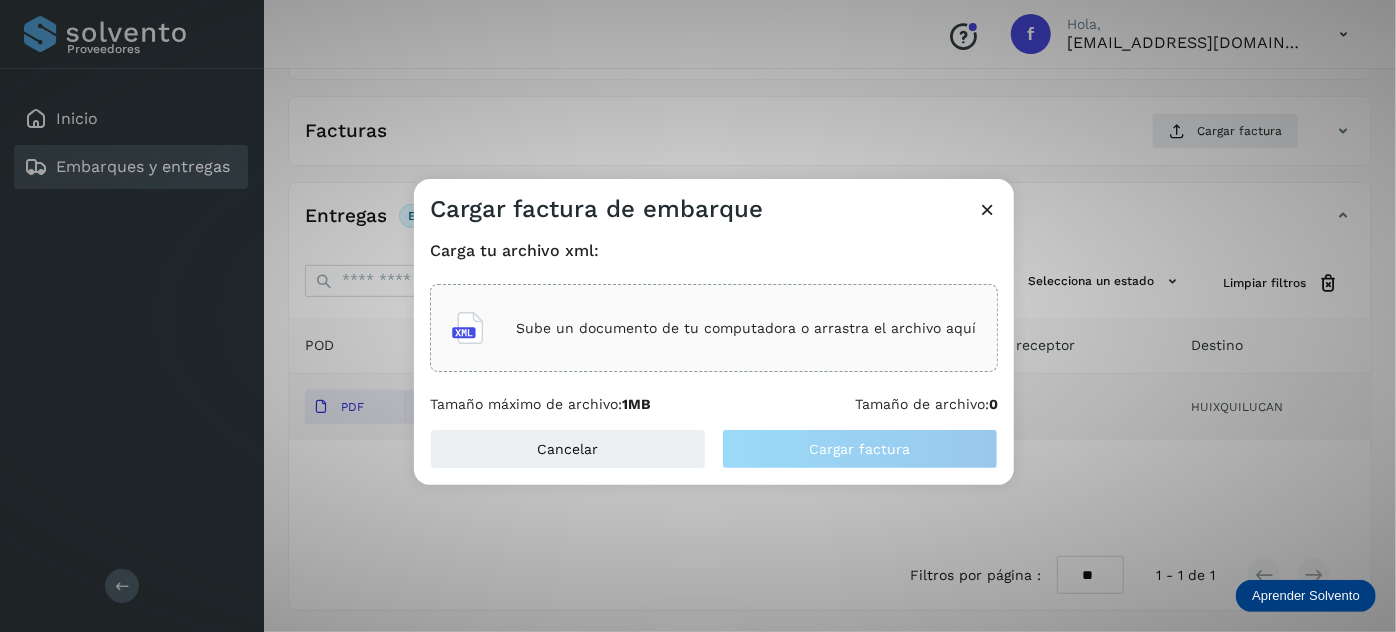 click on "Sube un documento de tu computadora o arrastra el archivo aquí" at bounding box center [746, 328] 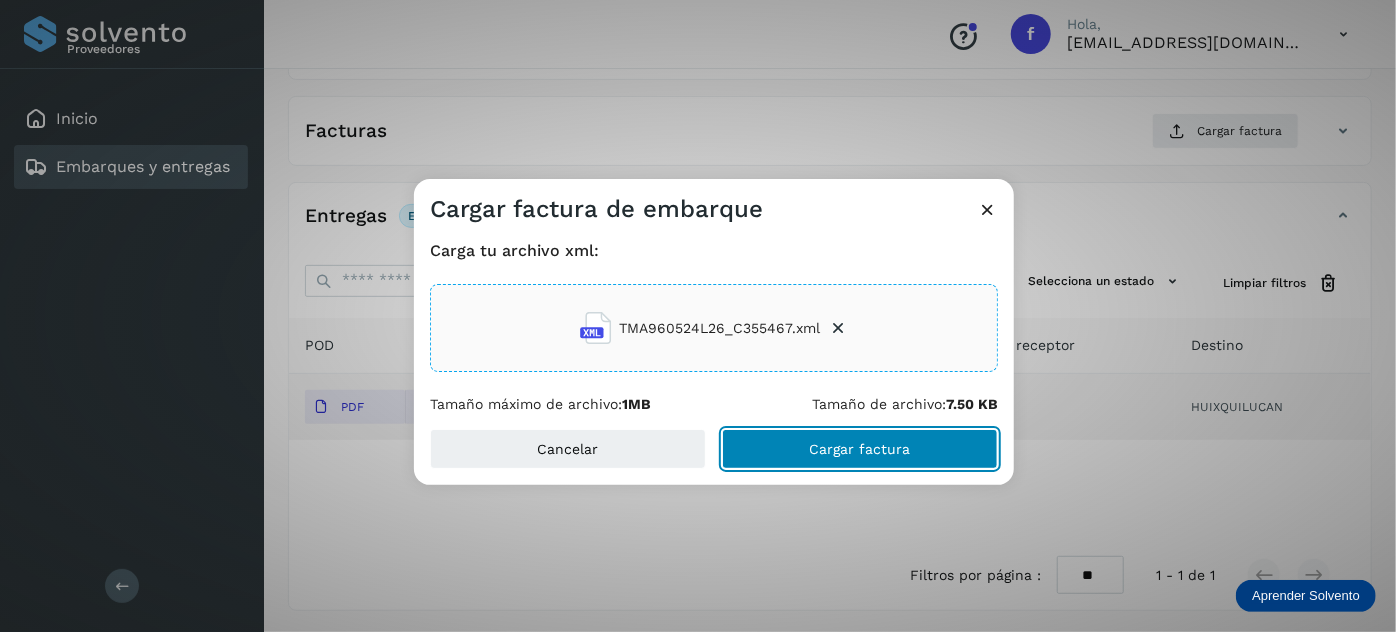 click on "Cargar factura" 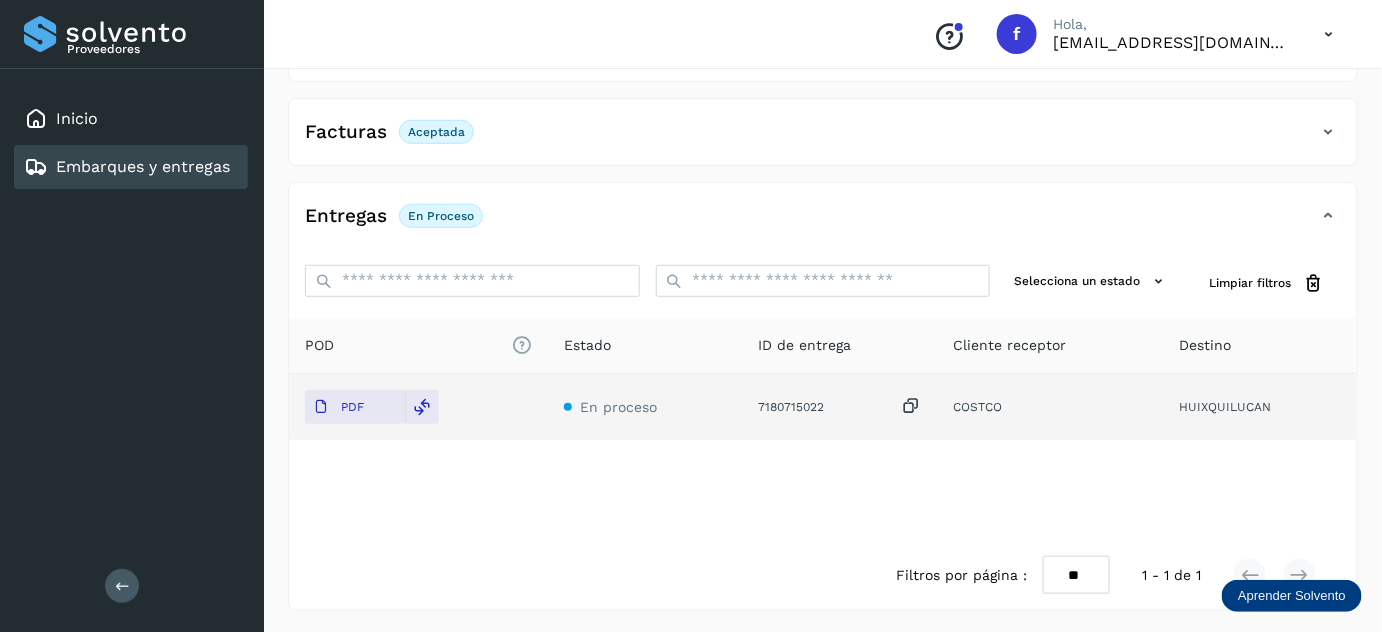 scroll, scrollTop: 0, scrollLeft: 0, axis: both 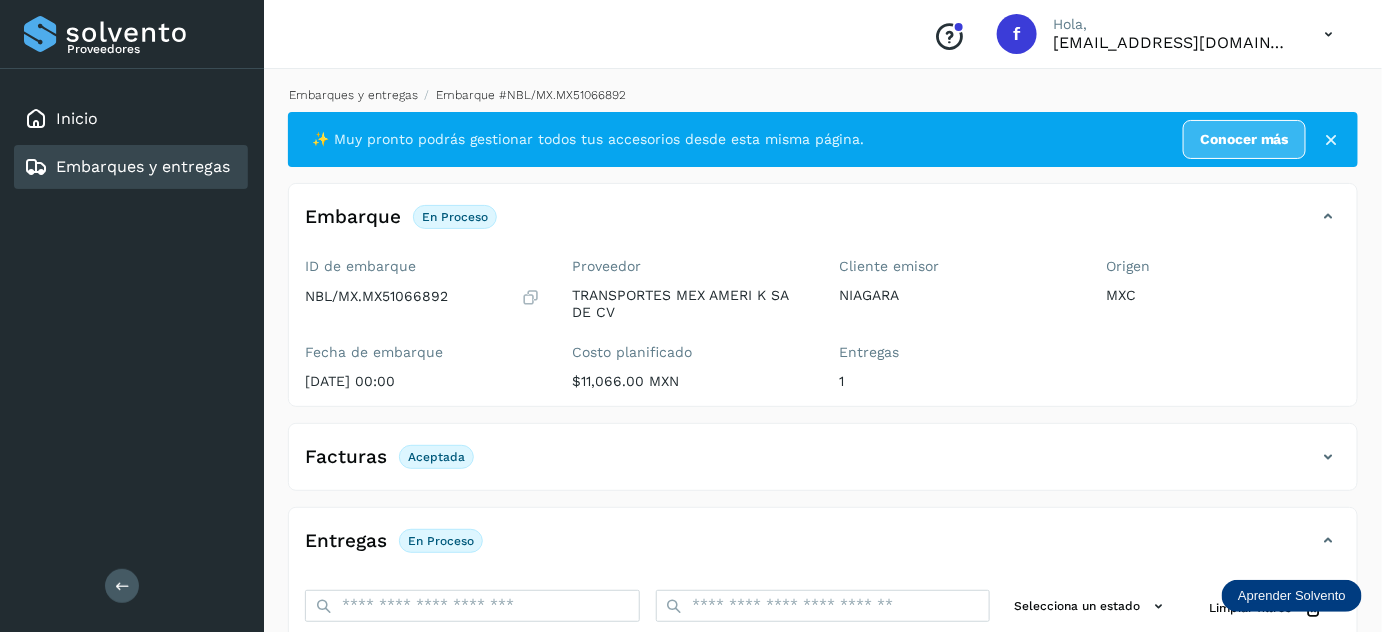 click on "Embarques y entregas" at bounding box center (353, 95) 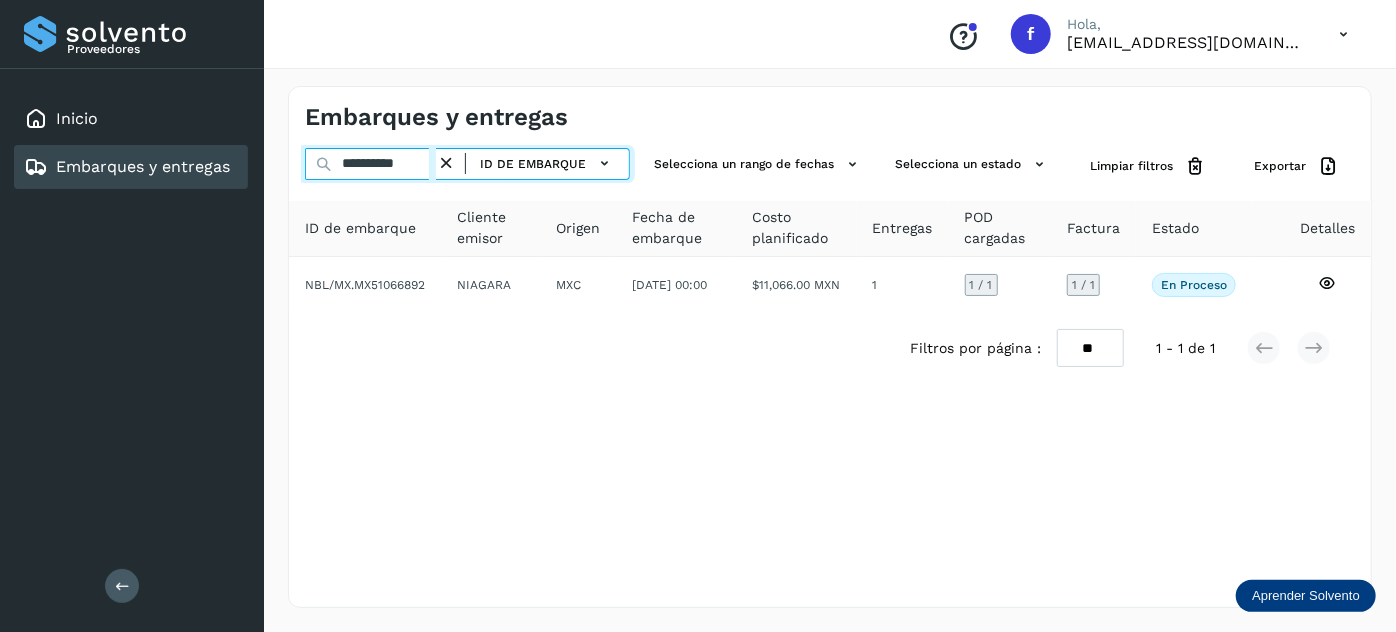 click on "**********" at bounding box center [370, 164] 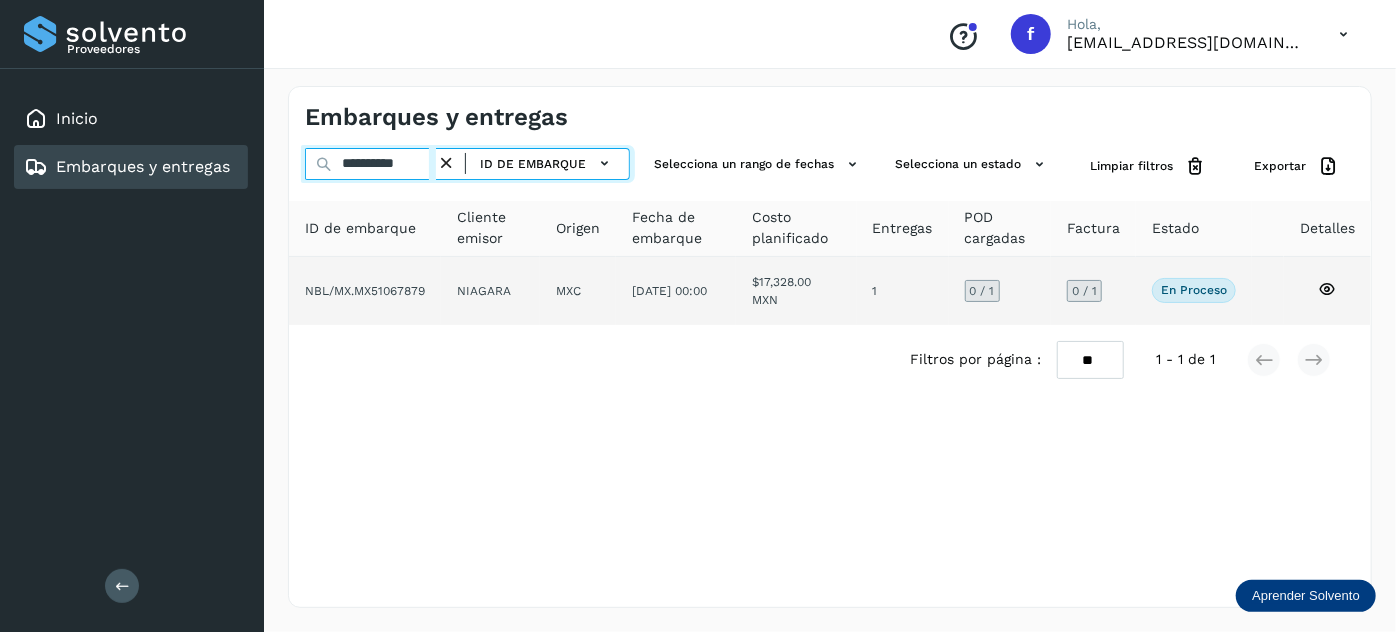 type on "**********" 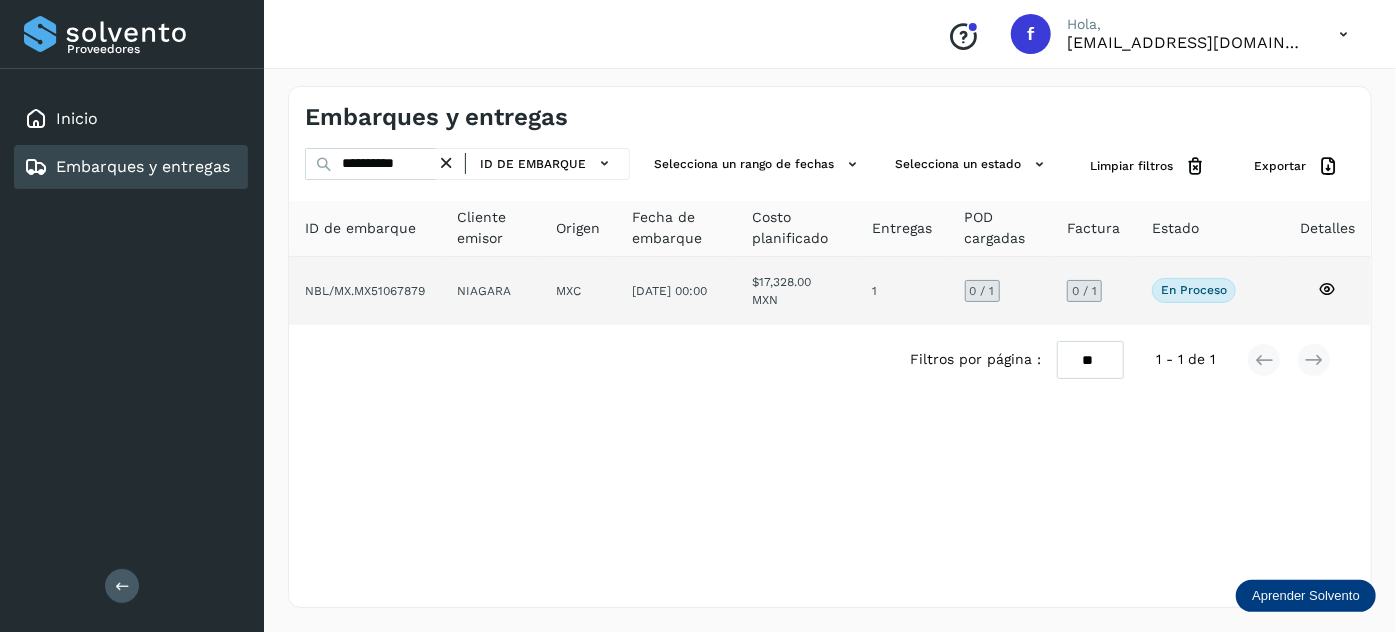 click on "$17,328.00 MXN" 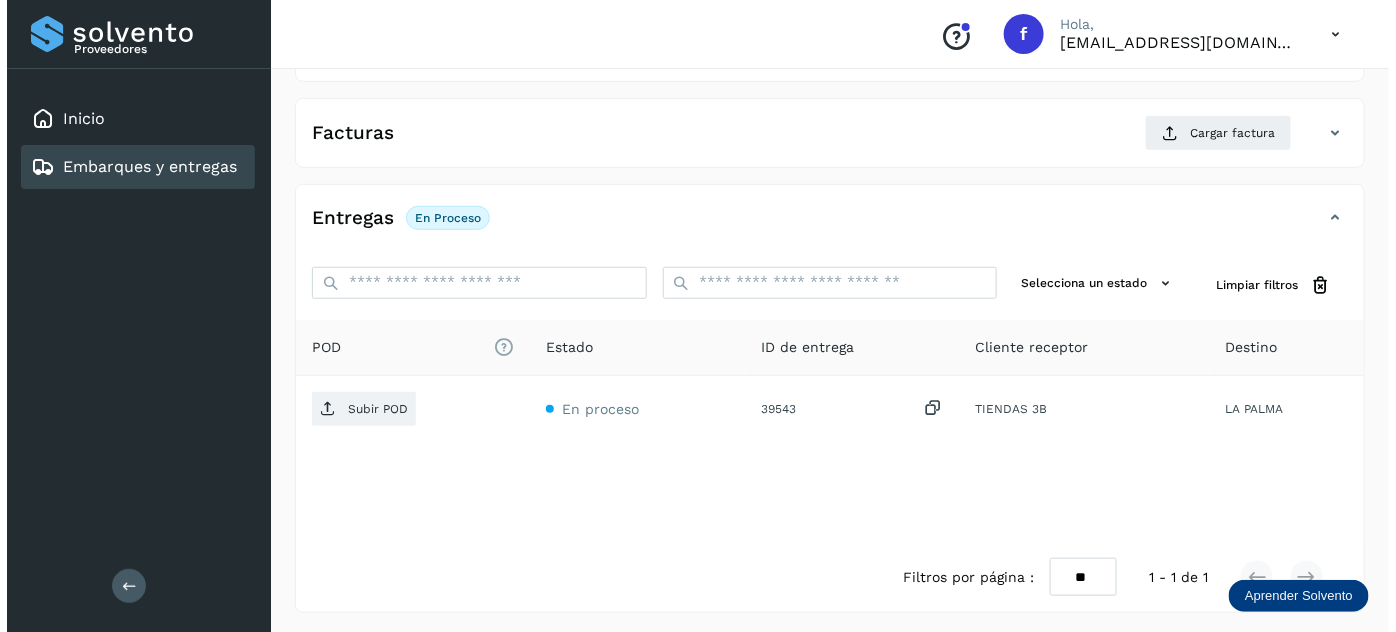 scroll, scrollTop: 327, scrollLeft: 0, axis: vertical 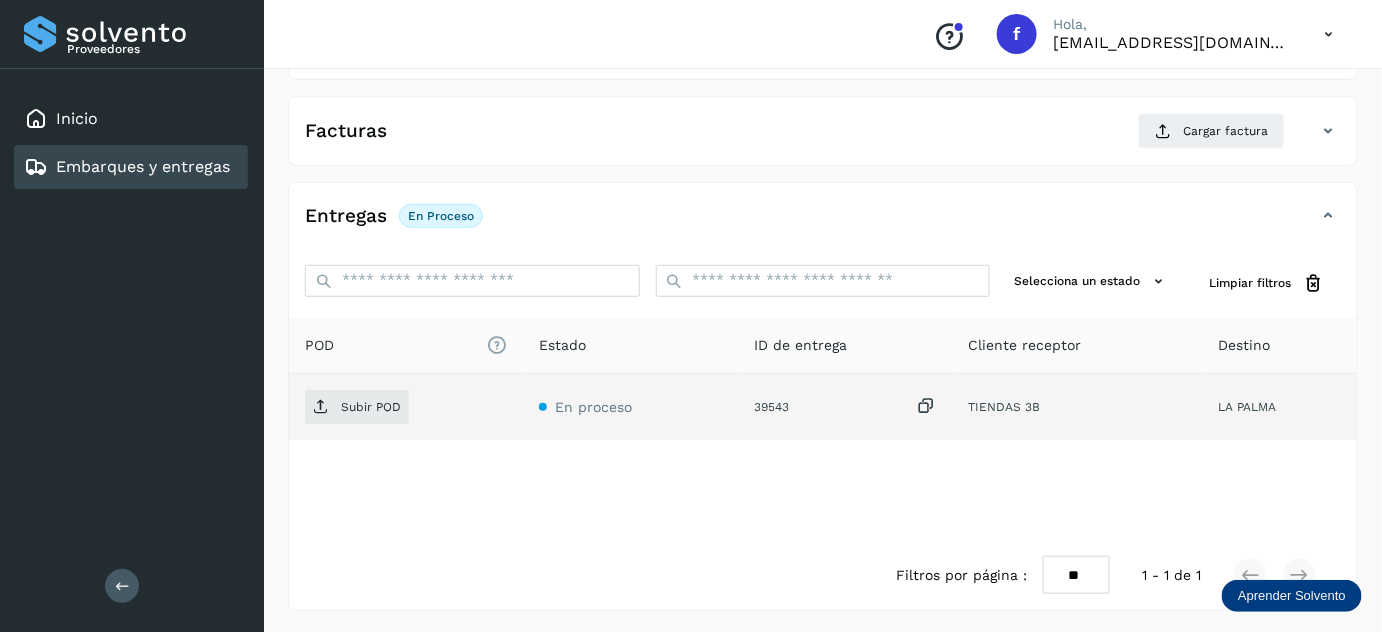 click at bounding box center [927, 406] 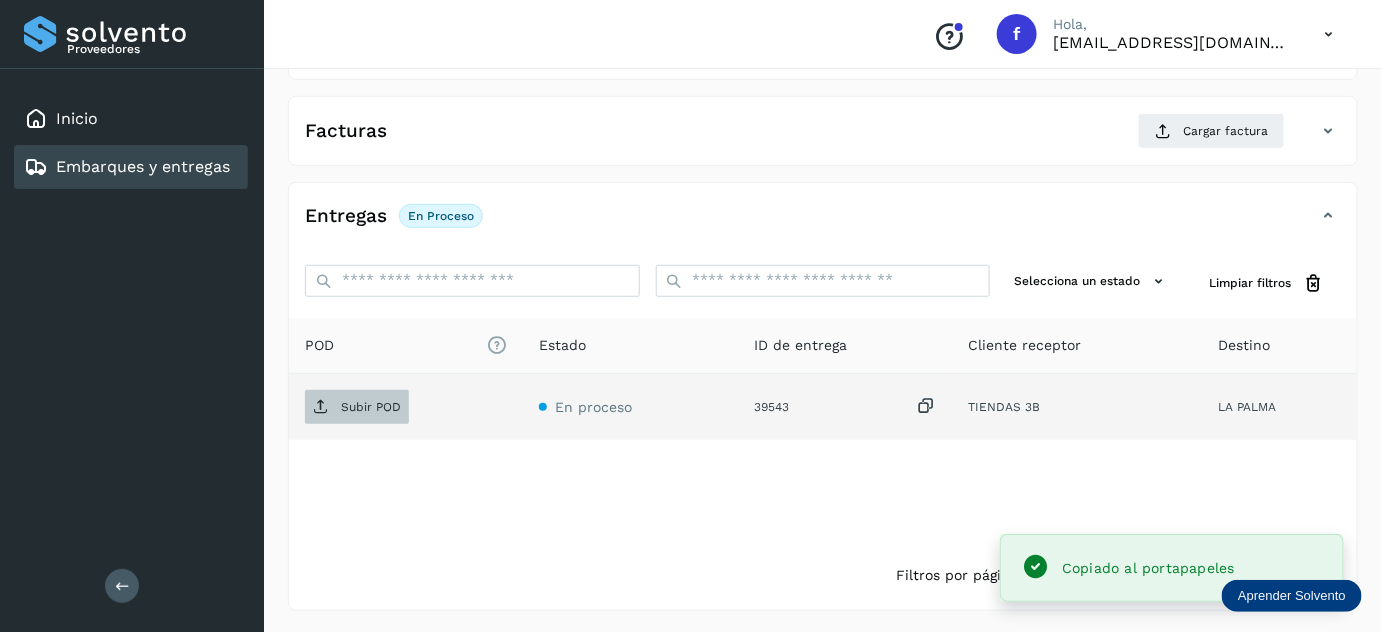 click on "Subir POD" at bounding box center [371, 407] 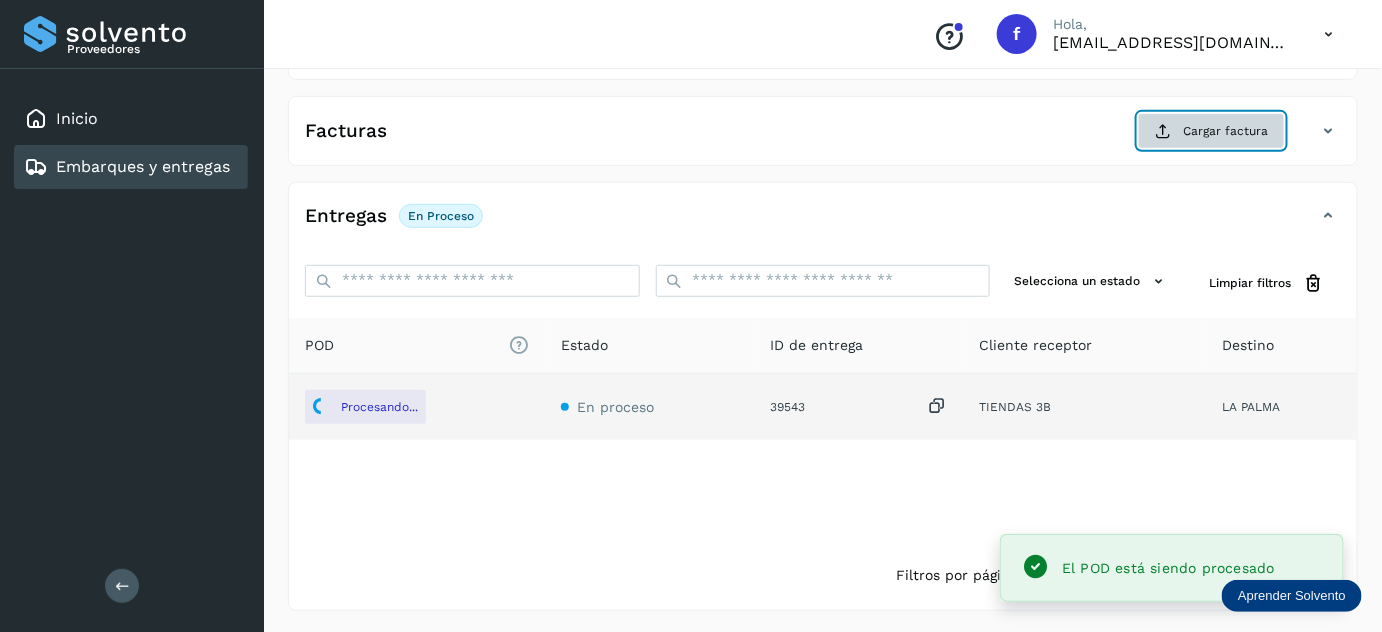 click on "Cargar factura" 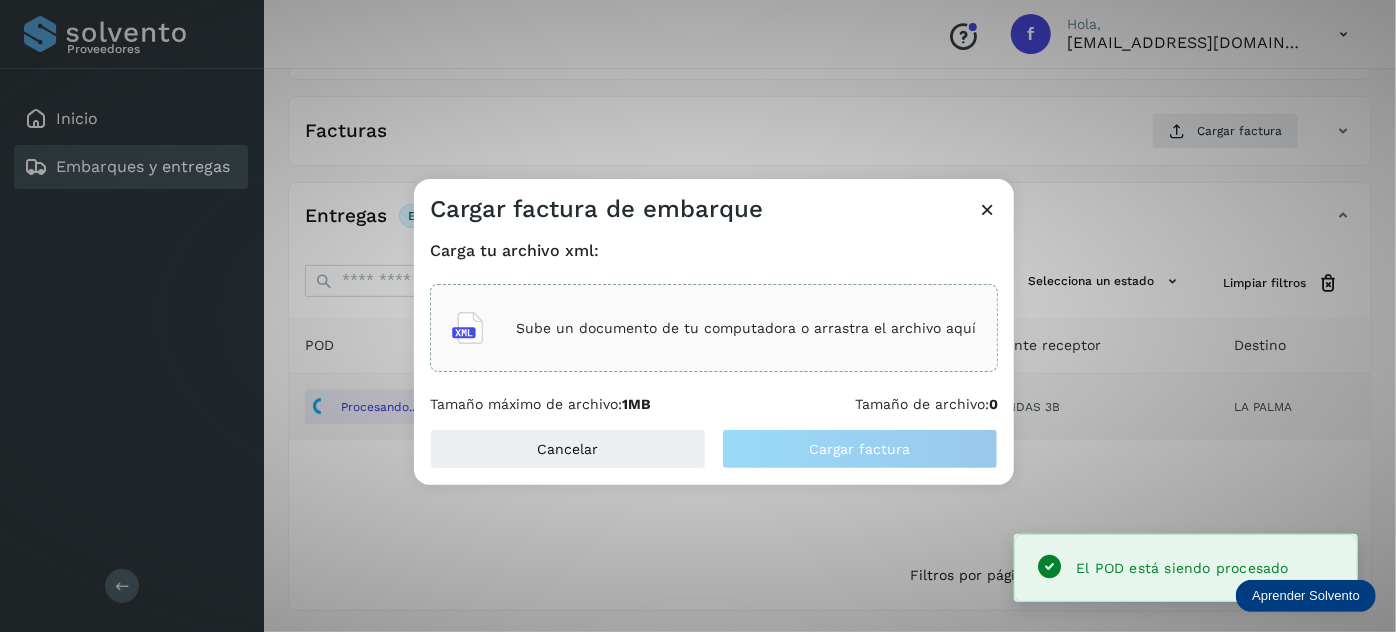 click on "Sube un documento de tu computadora o arrastra el archivo aquí" 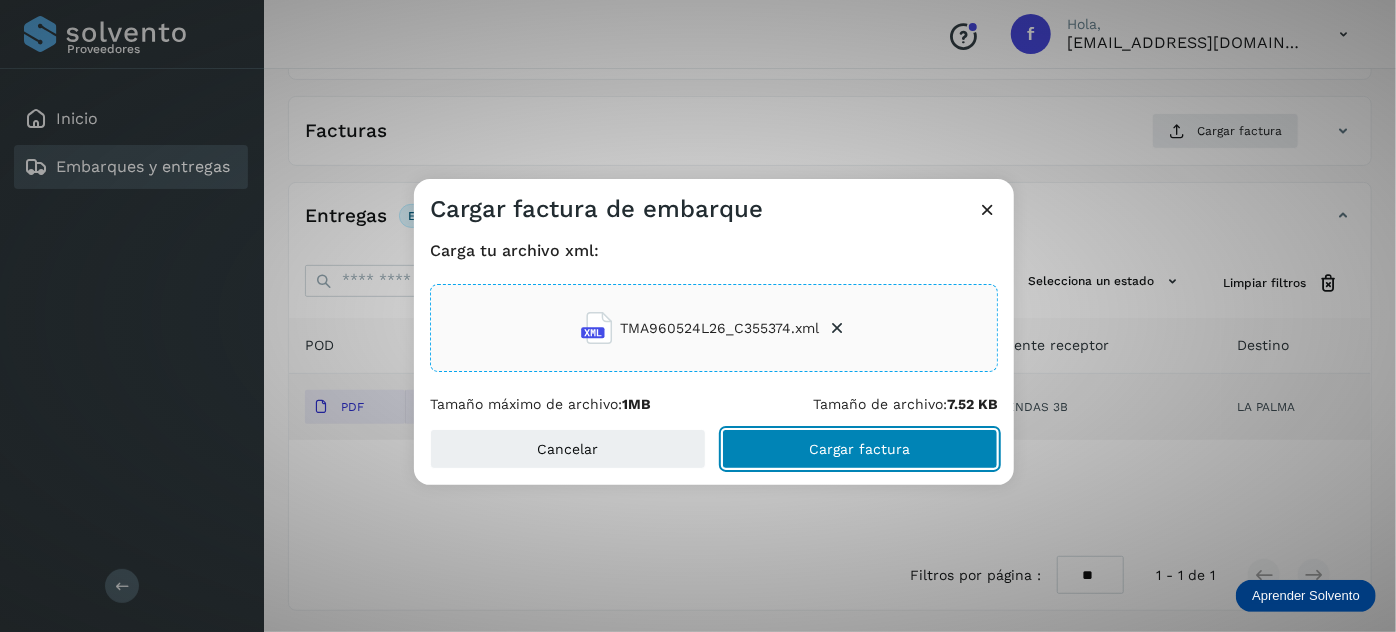 click on "Cargar factura" 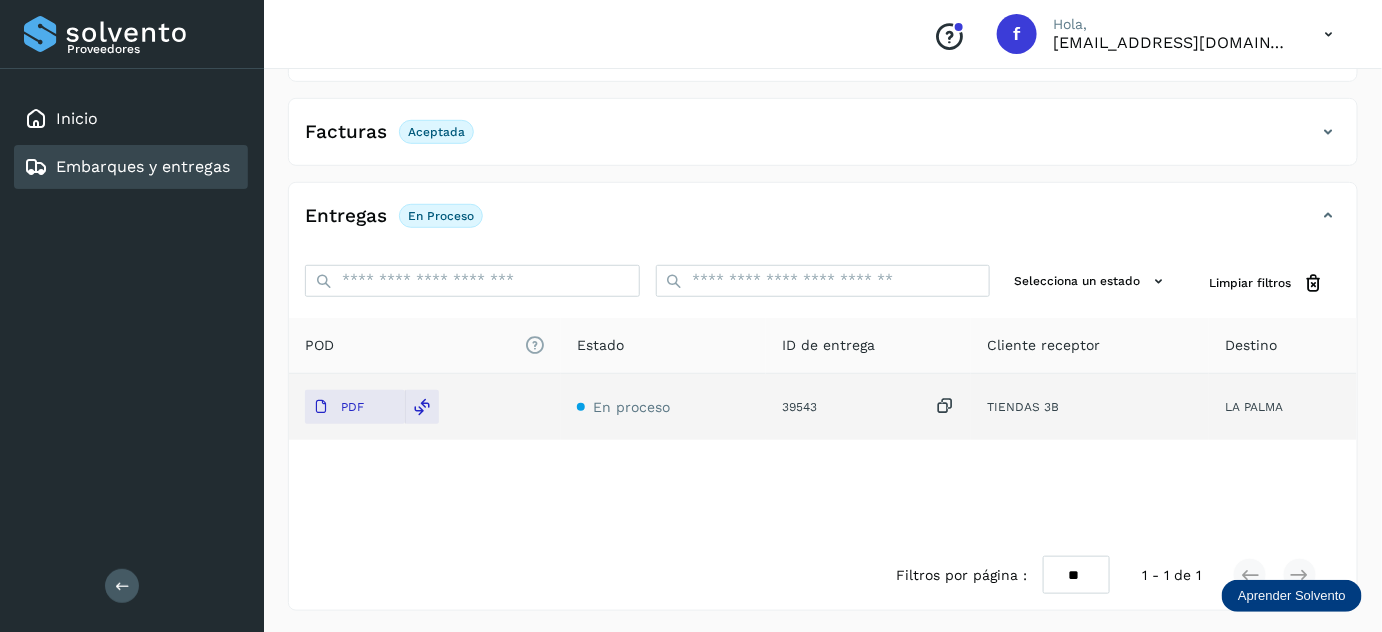 scroll, scrollTop: 0, scrollLeft: 0, axis: both 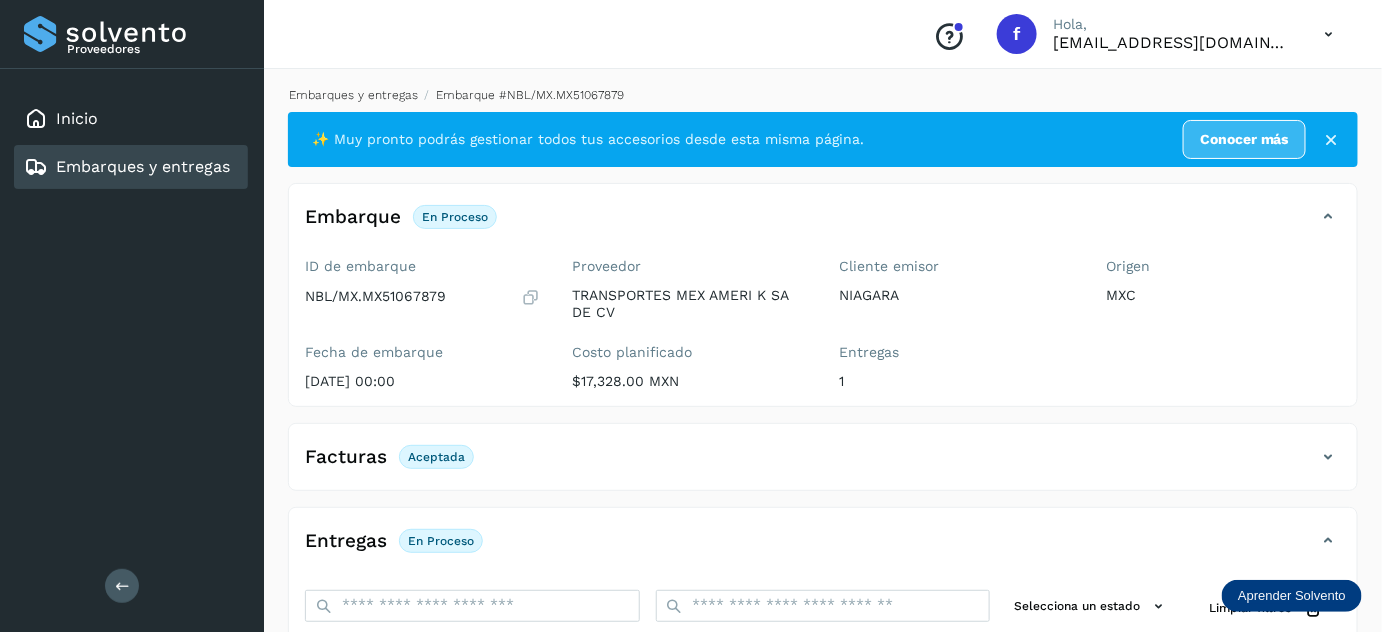 click on "Embarques y entregas" at bounding box center [353, 95] 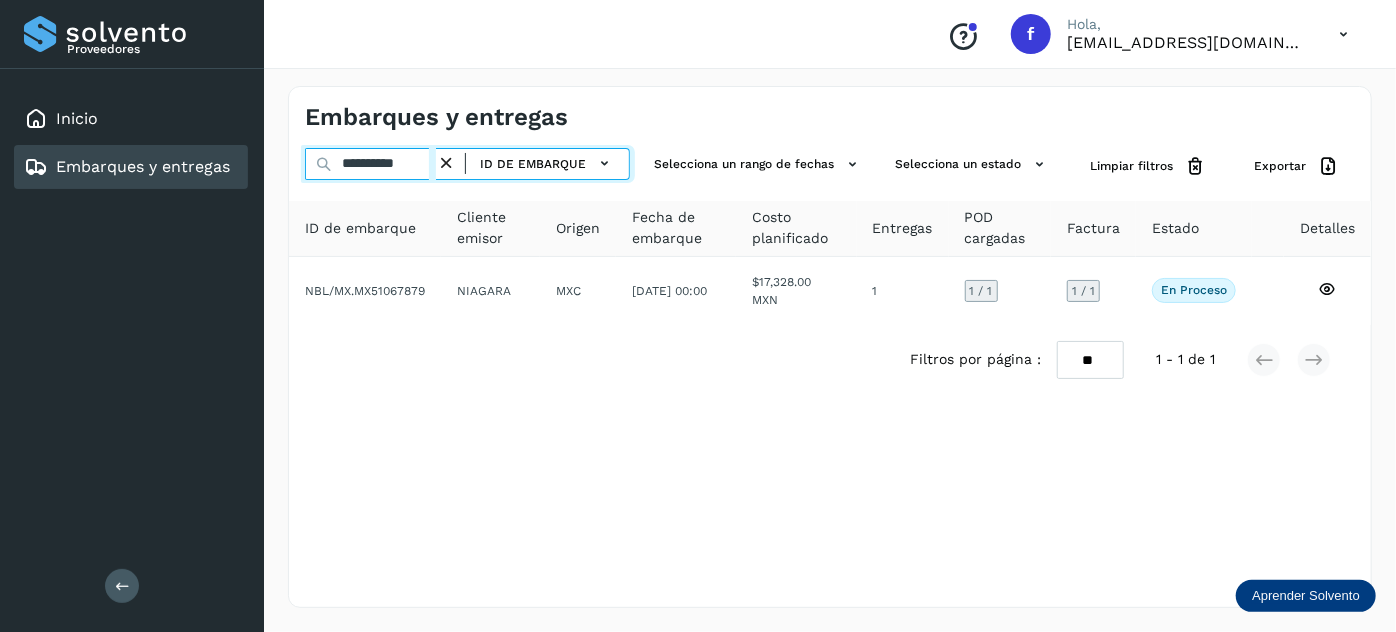 click on "**********" at bounding box center (370, 164) 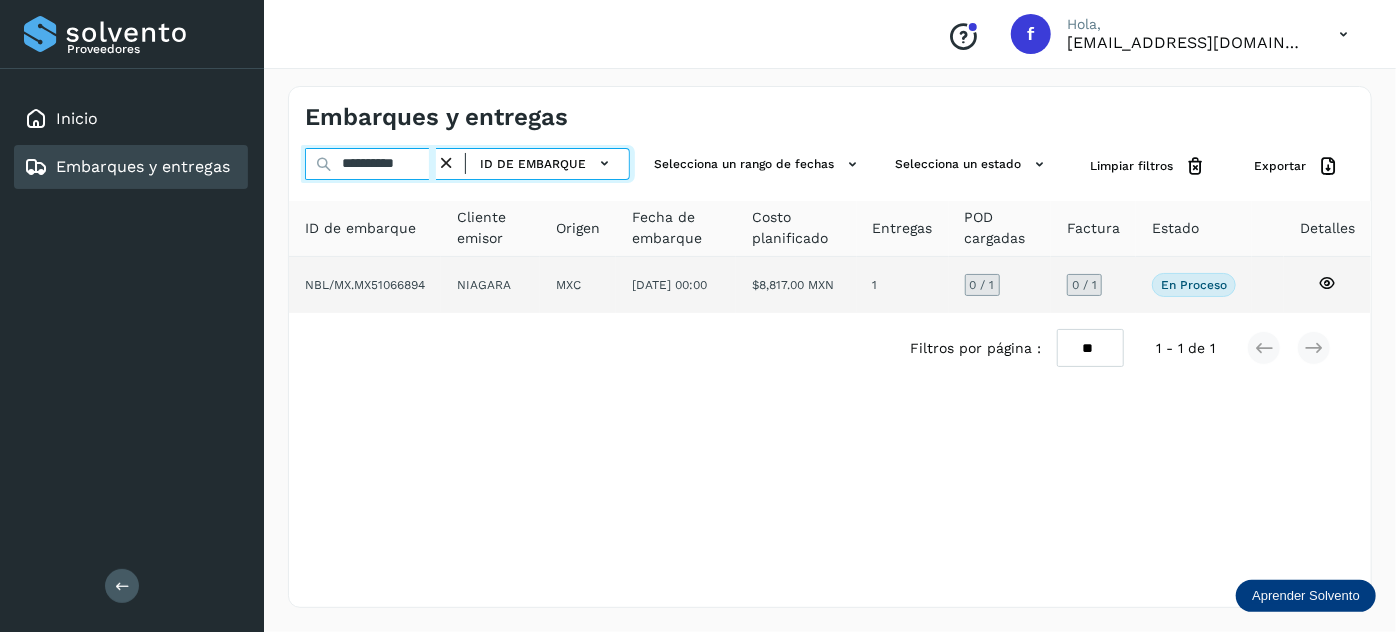 type on "**********" 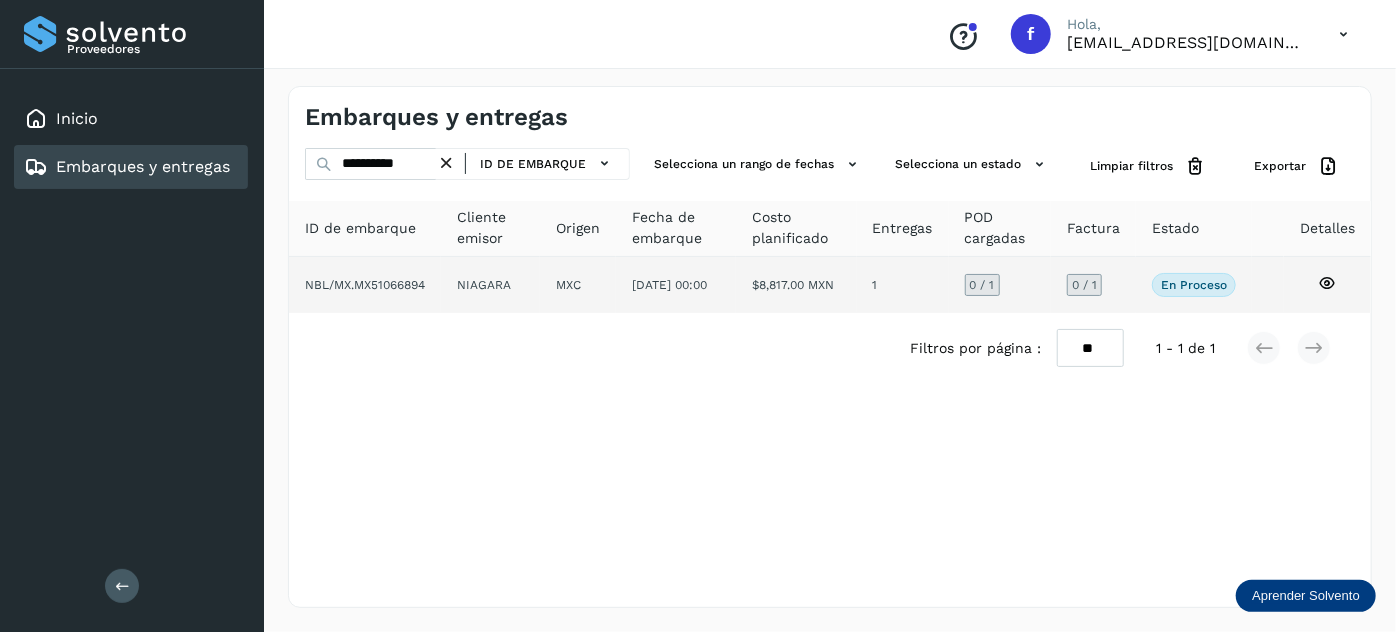 click on "[DATE] 00:00" 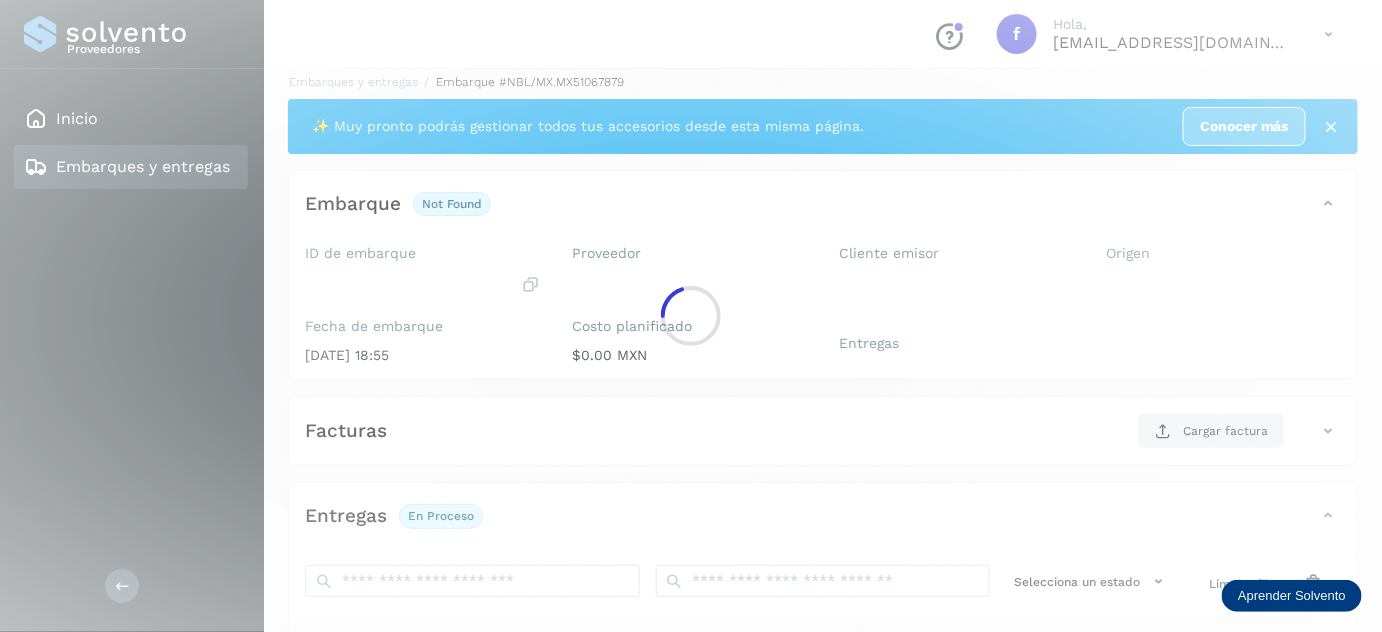 scroll, scrollTop: 314, scrollLeft: 0, axis: vertical 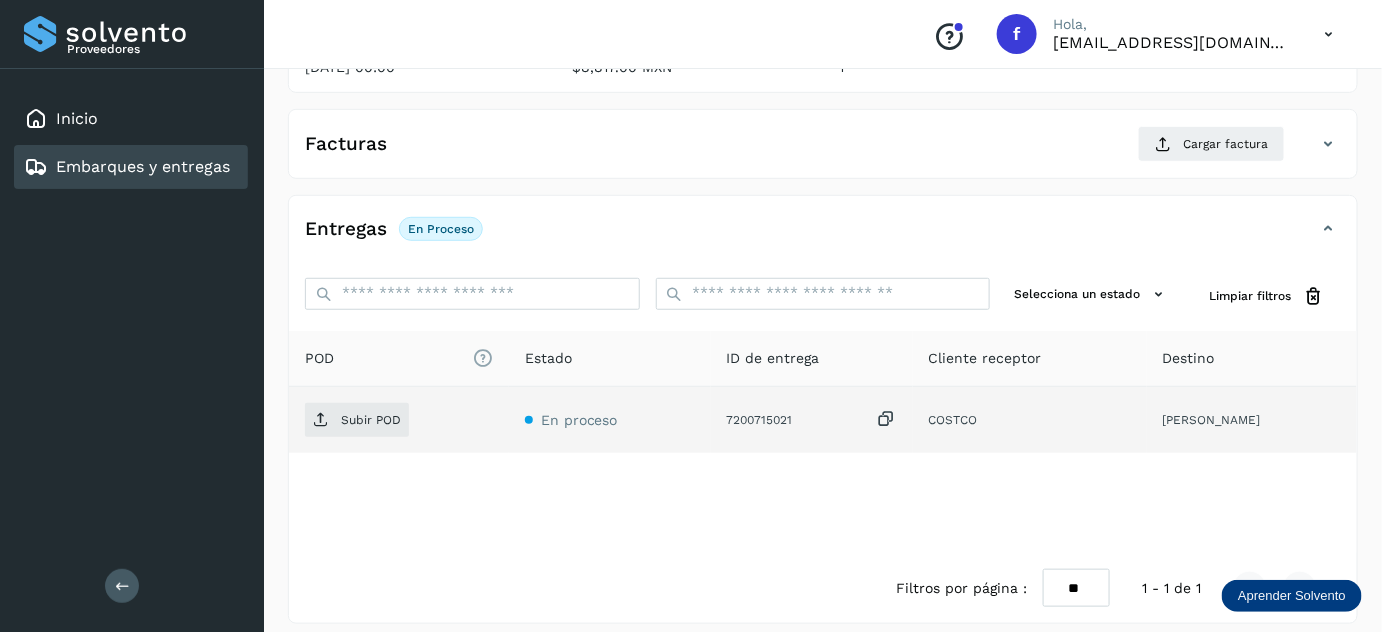 drag, startPoint x: 890, startPoint y: 412, endPoint x: 882, endPoint y: 422, distance: 12.806249 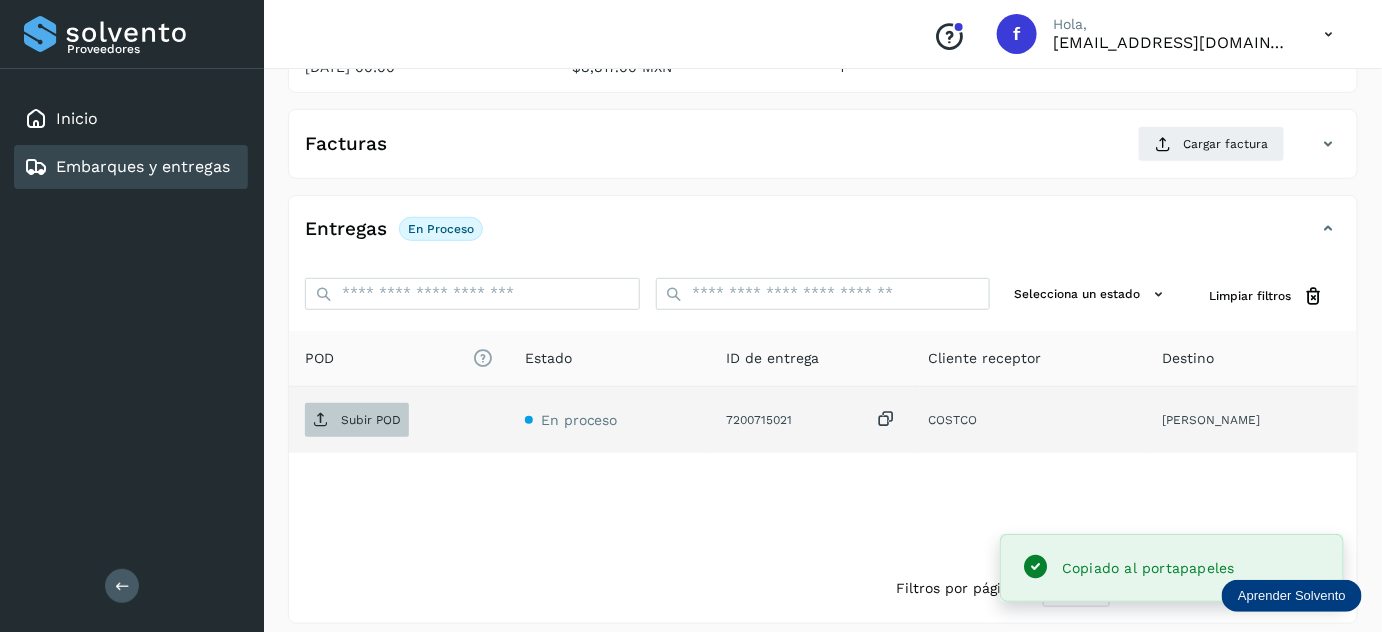 click on "Subir POD" at bounding box center (371, 420) 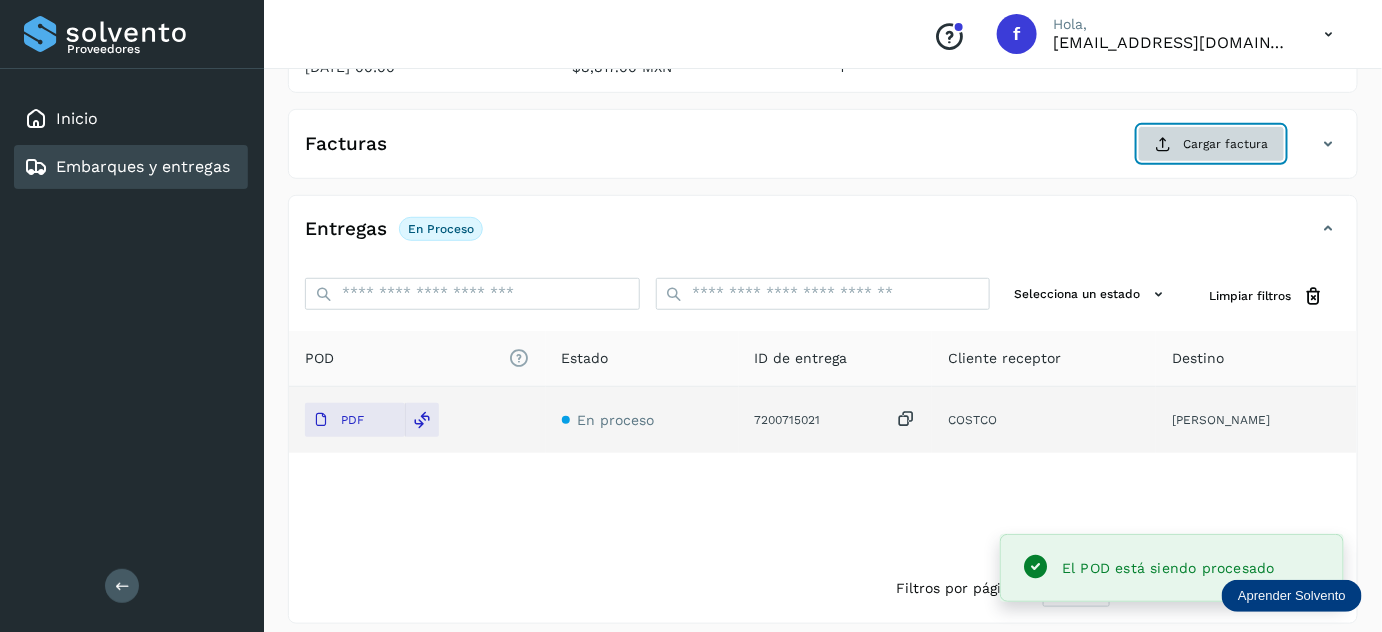 click on "Cargar factura" 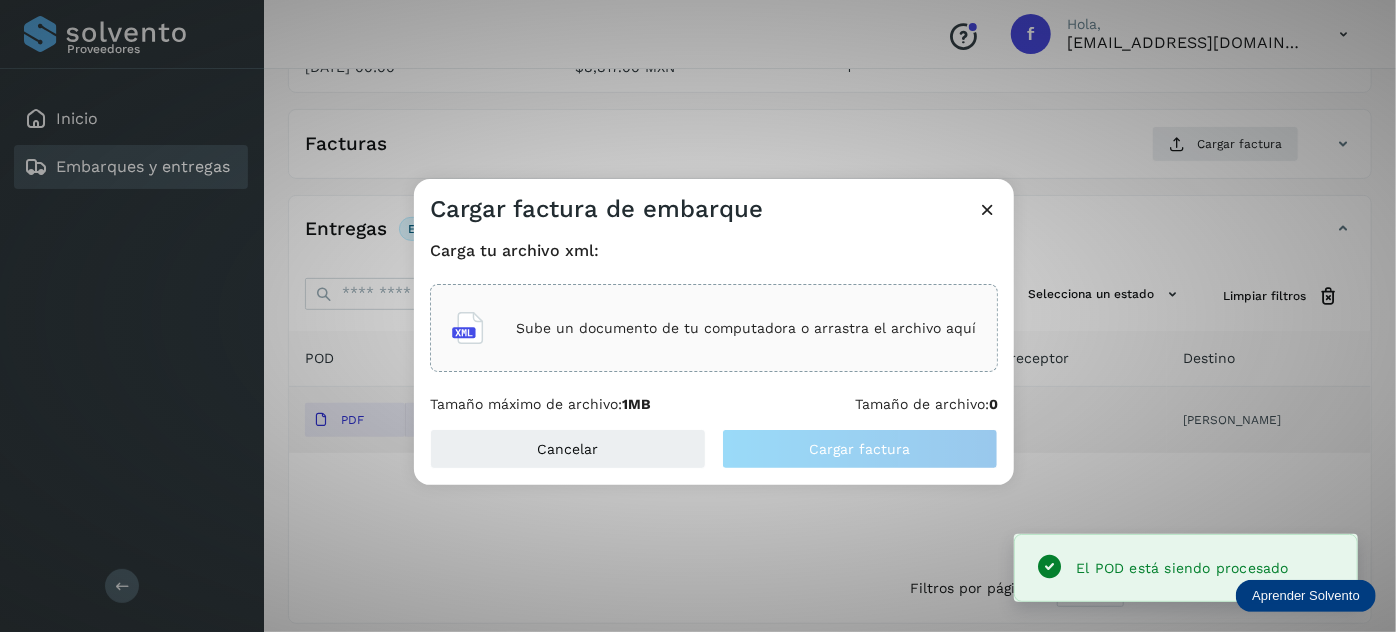 click on "Sube un documento de tu computadora o arrastra el archivo aquí" 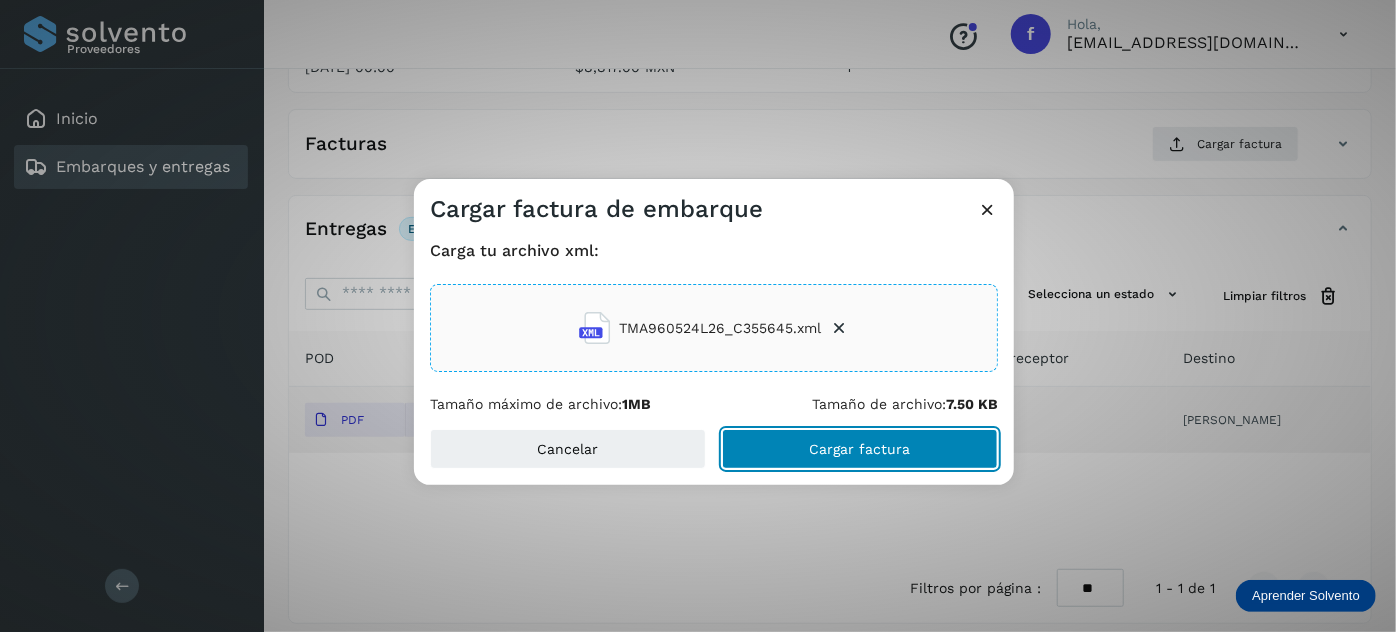click on "Cargar factura" 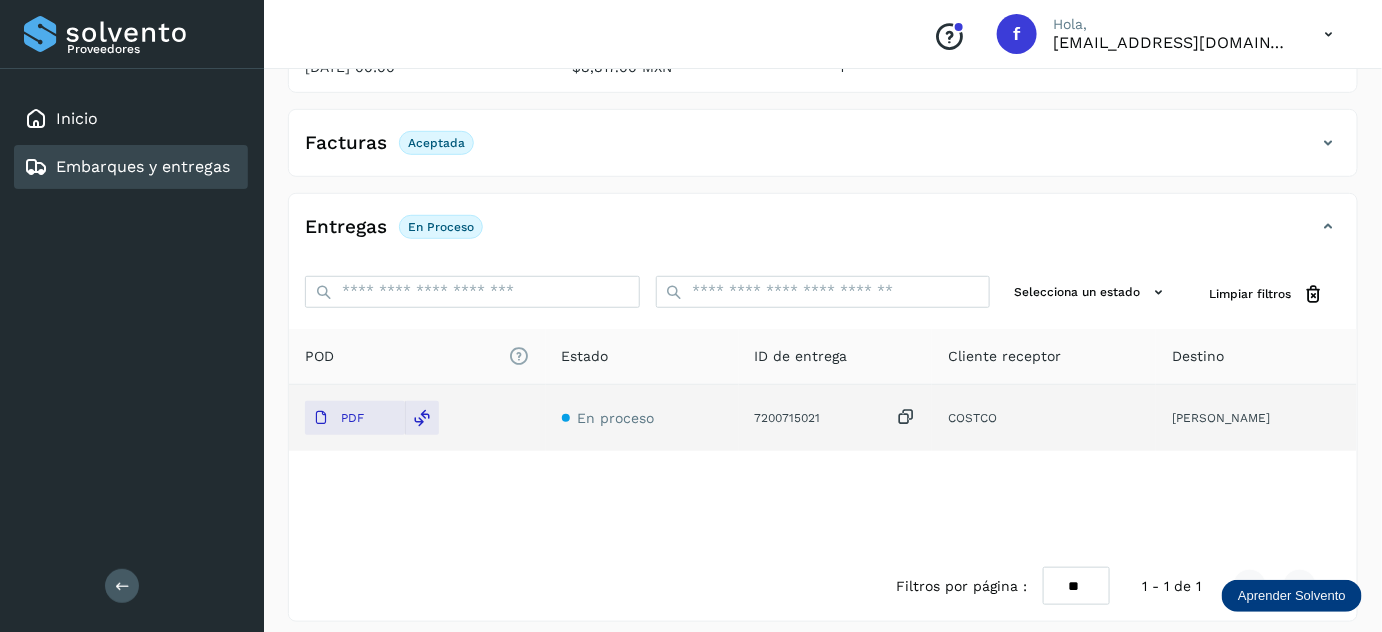 scroll, scrollTop: 0, scrollLeft: 0, axis: both 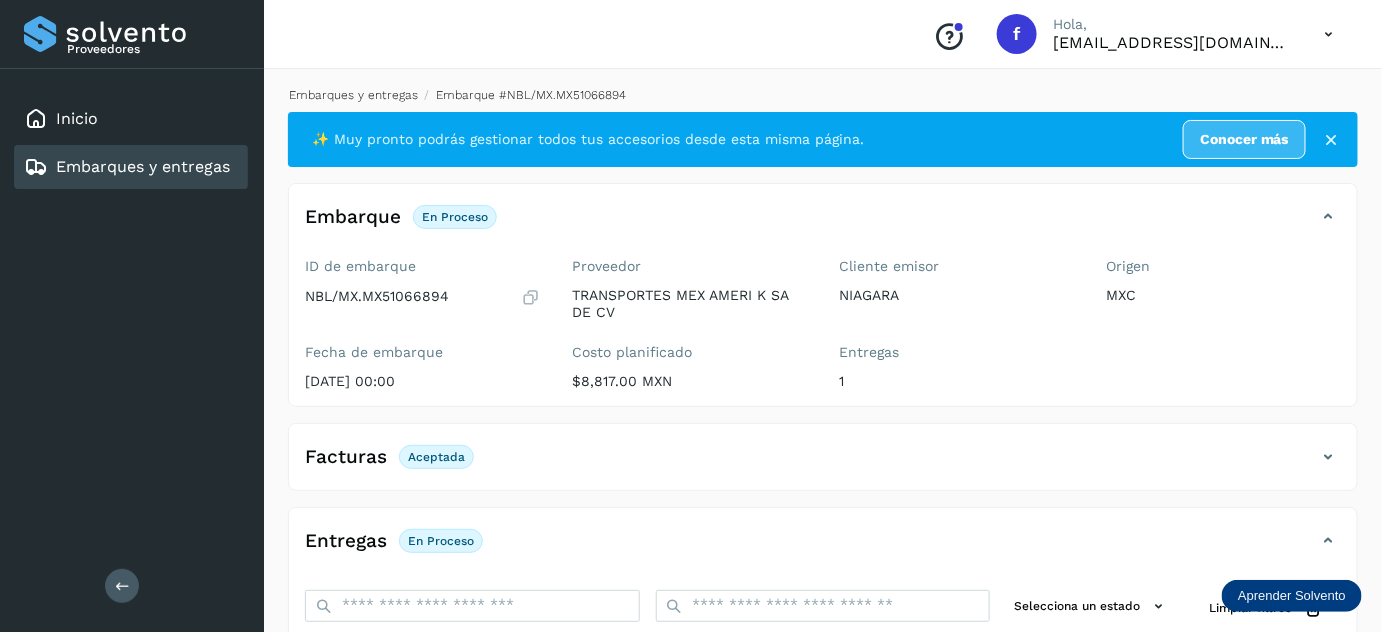 click on "Embarques y entregas" at bounding box center (353, 95) 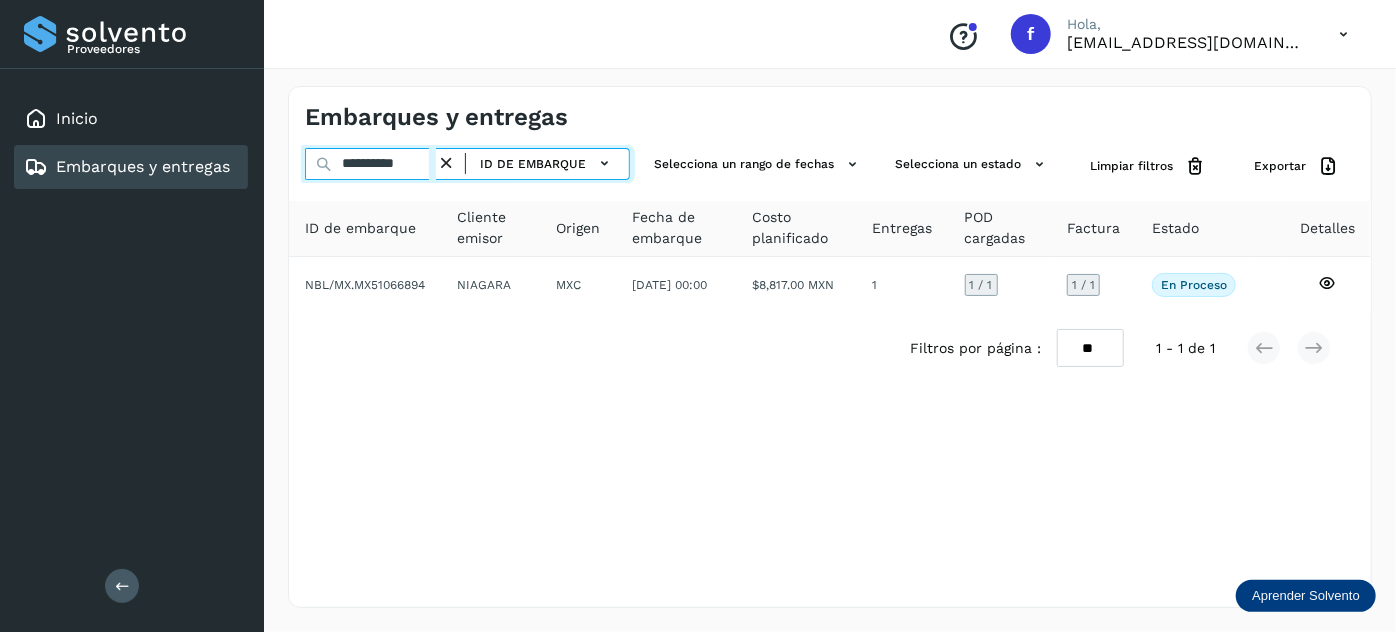 click on "**********" at bounding box center [370, 164] 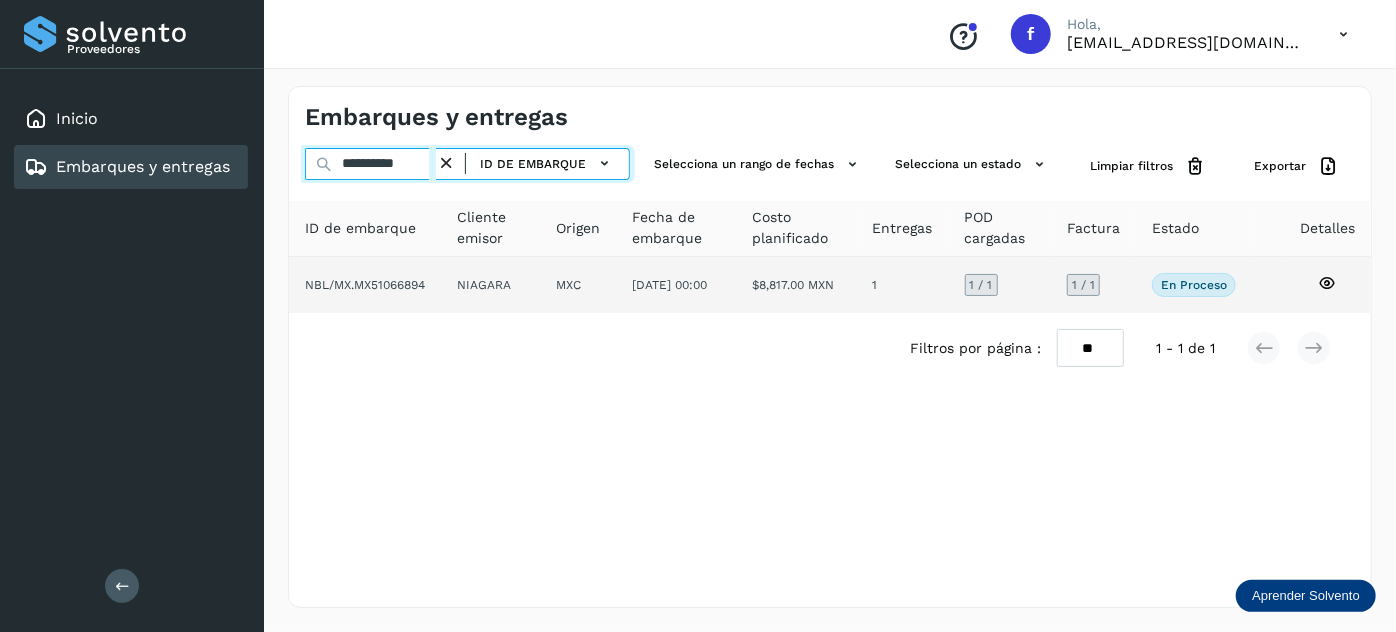 paste 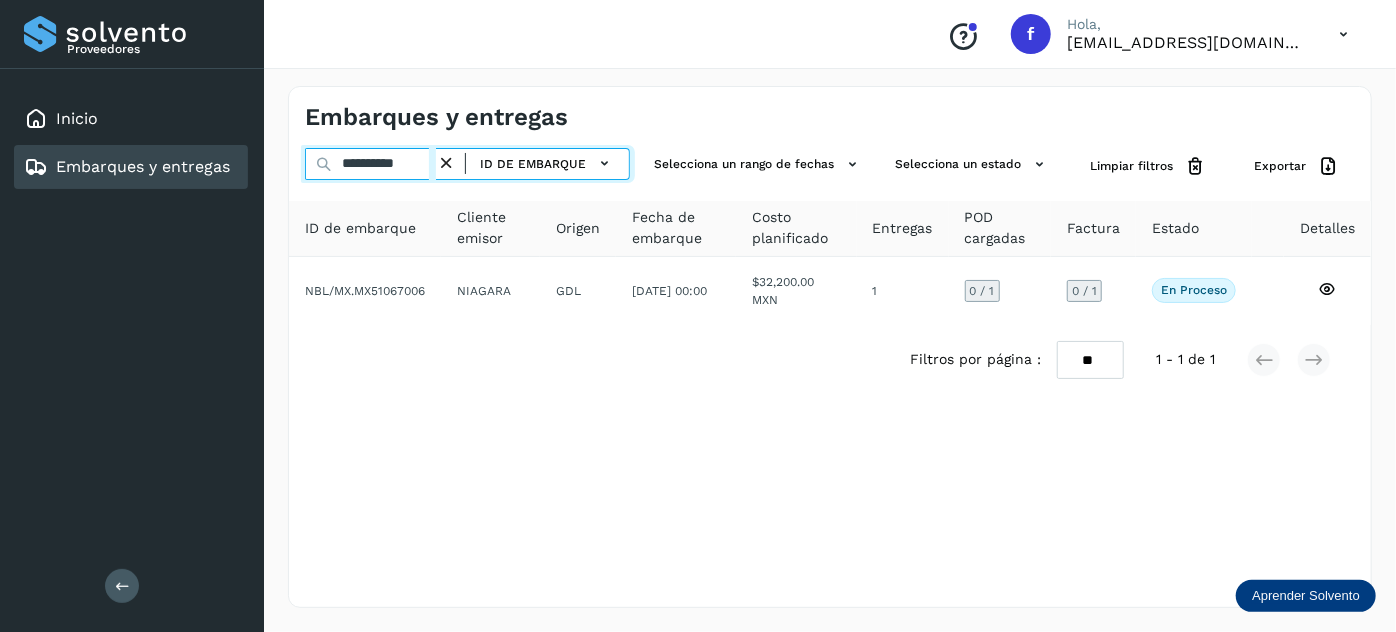 type on "**********" 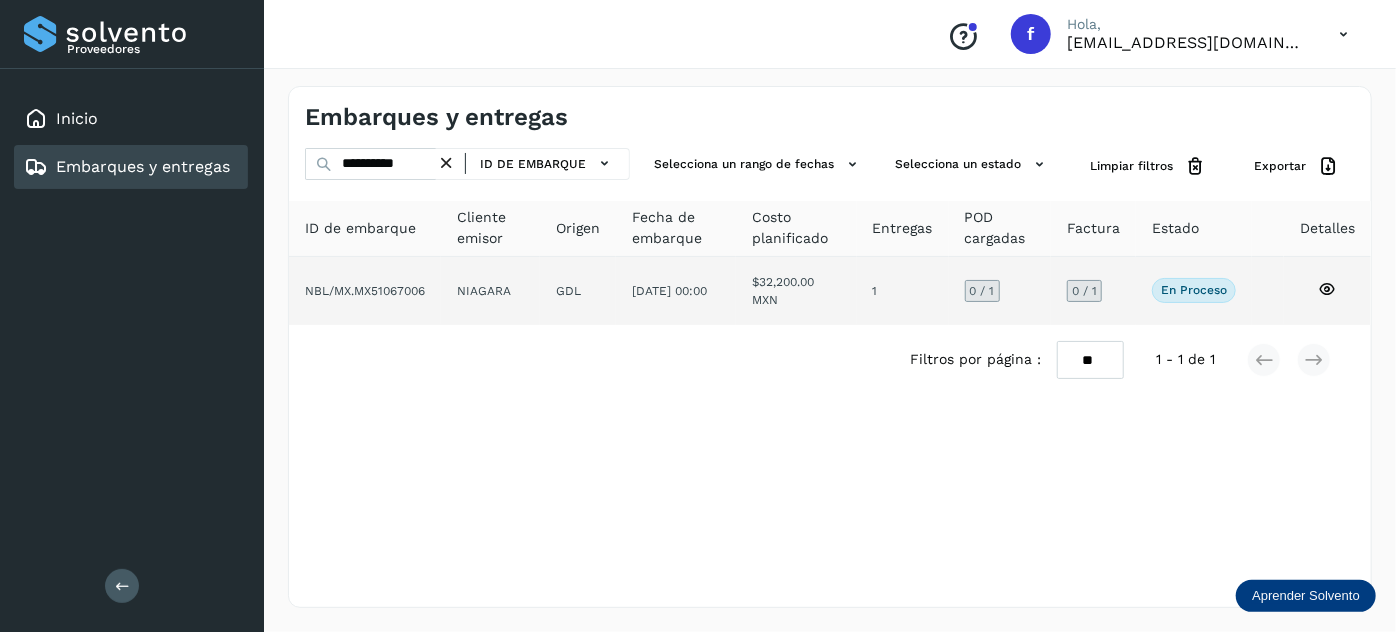 click on "$32,200.00 MXN" 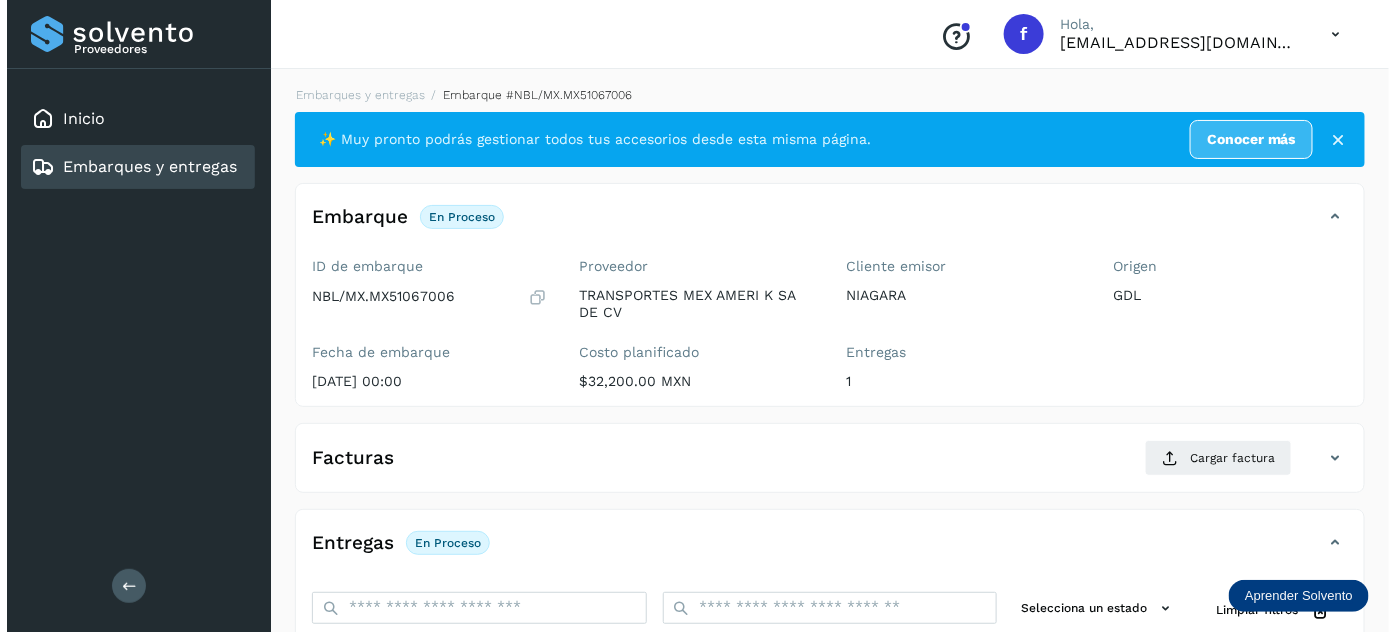 scroll, scrollTop: 327, scrollLeft: 0, axis: vertical 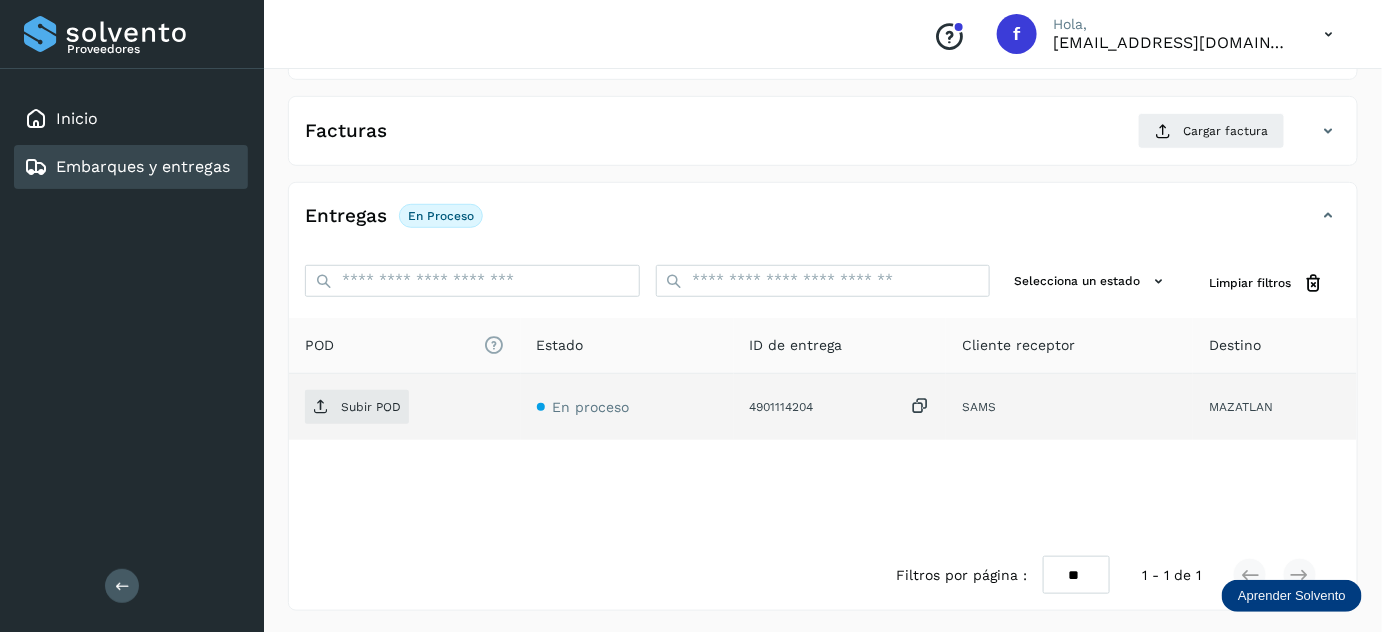click at bounding box center (920, 406) 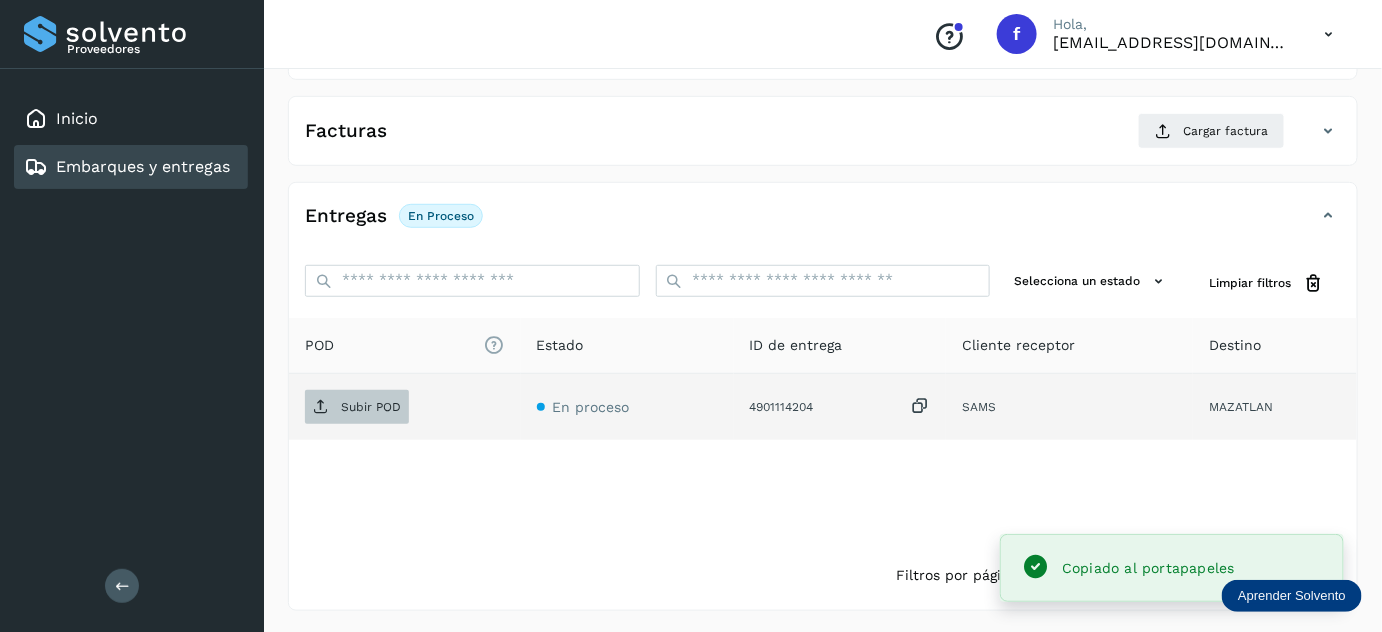 click on "Subir POD" at bounding box center (357, 407) 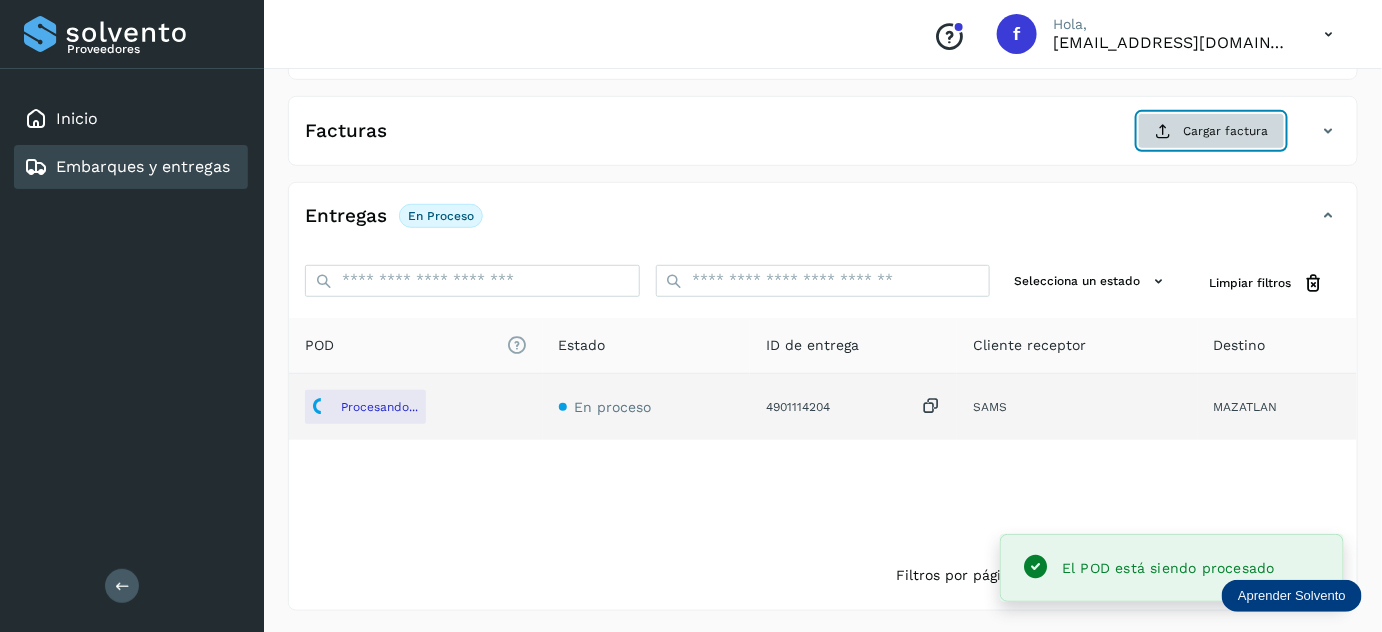click on "Cargar factura" at bounding box center (1211, 131) 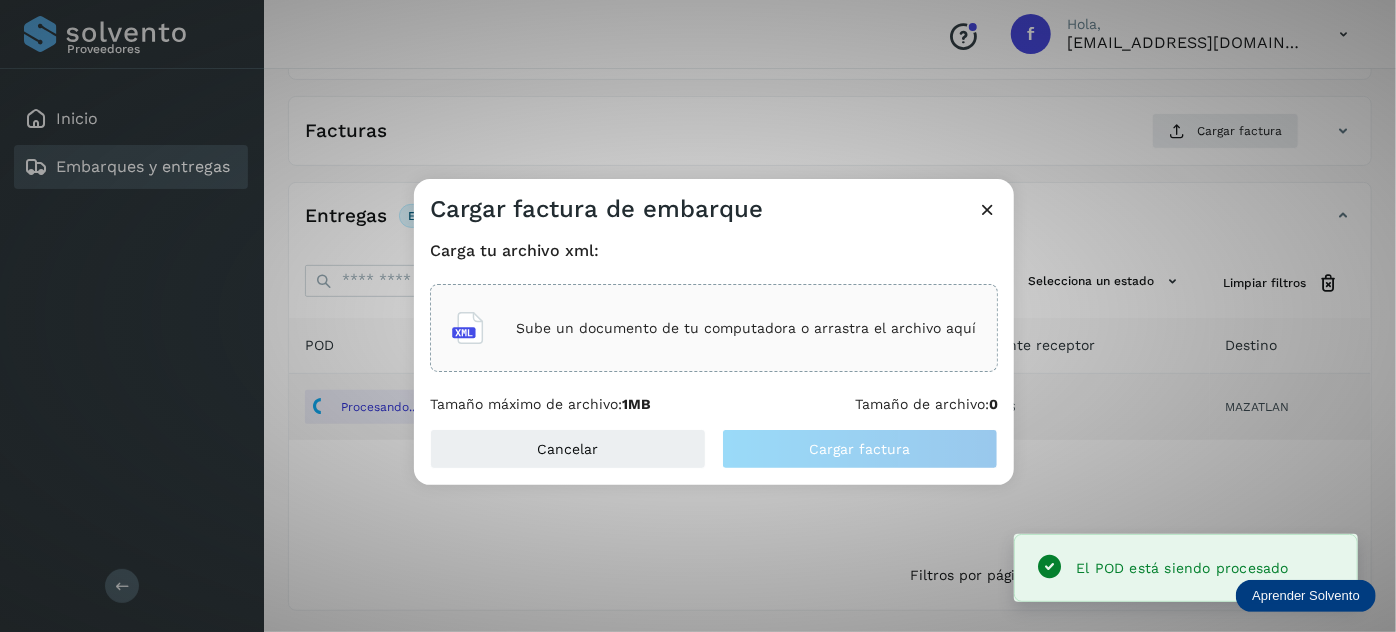 click on "Sube un documento de tu computadora o arrastra el archivo aquí" 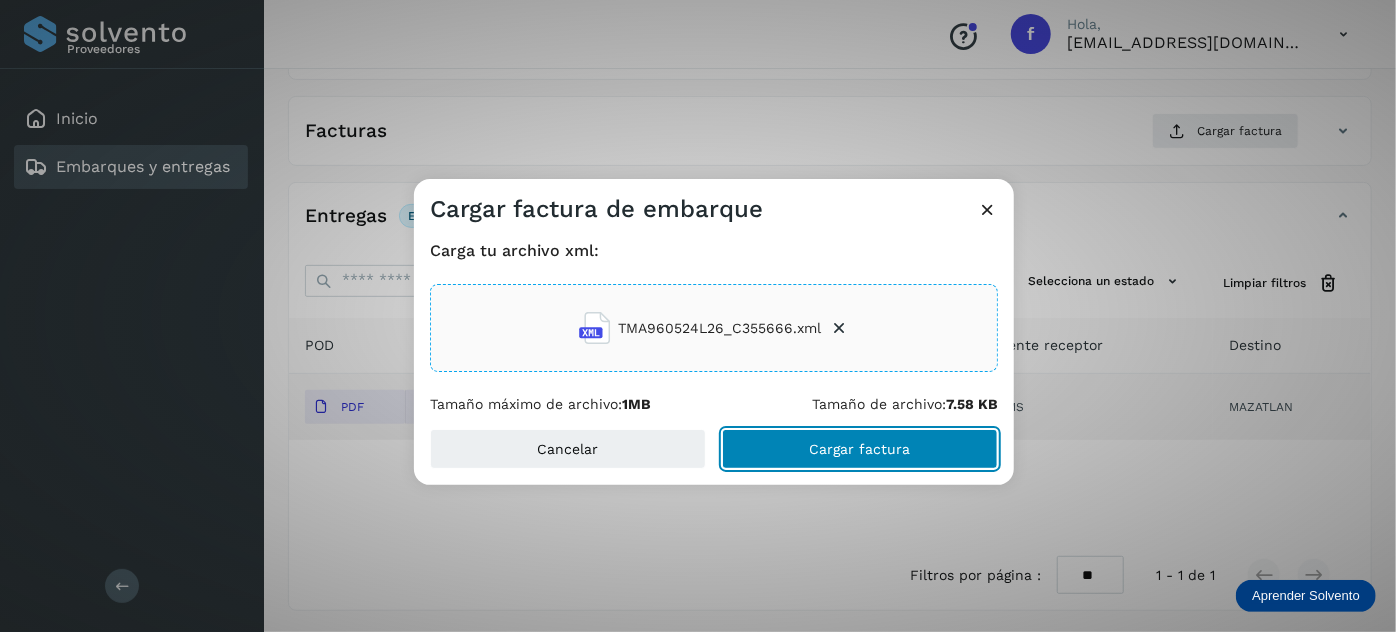 click on "Cargar factura" 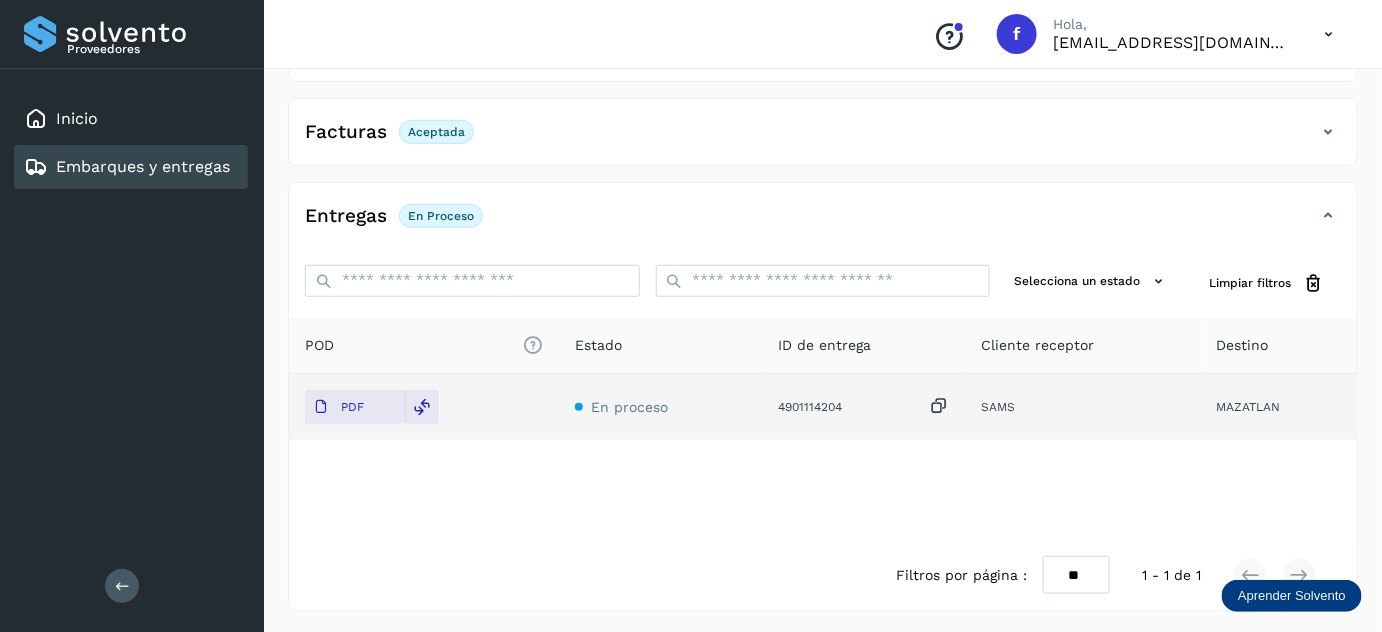 scroll, scrollTop: 0, scrollLeft: 0, axis: both 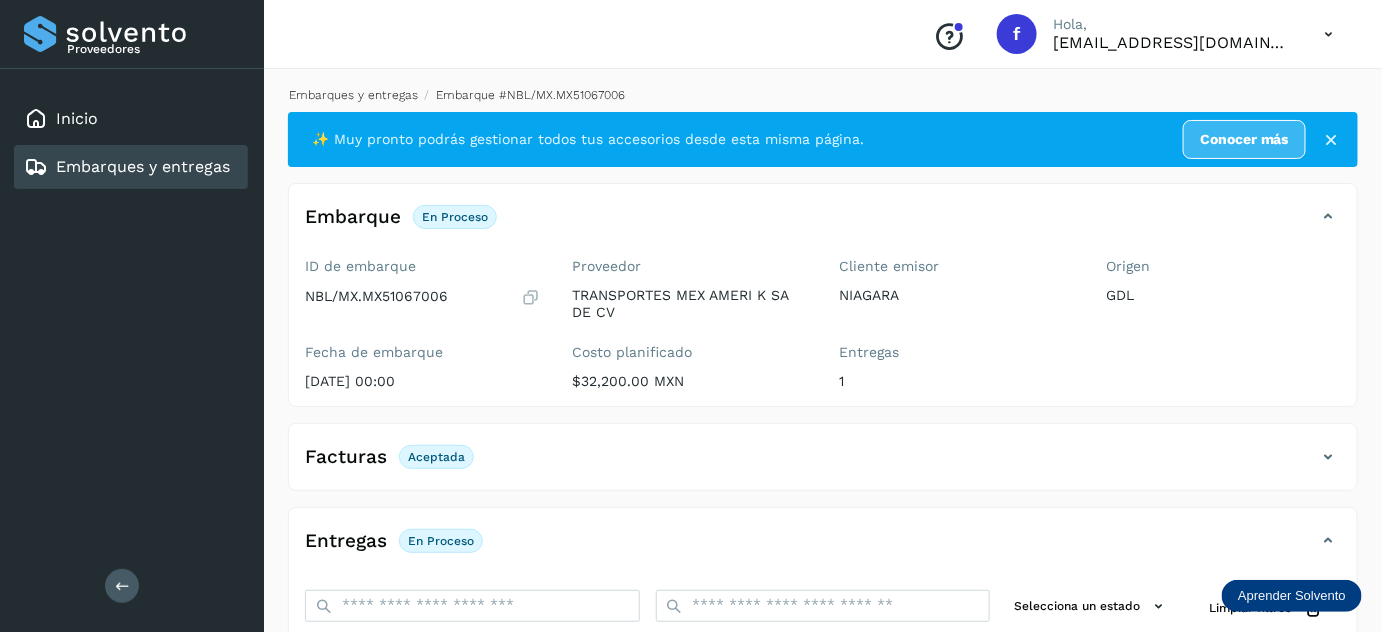 click on "Embarques y entregas" at bounding box center [353, 95] 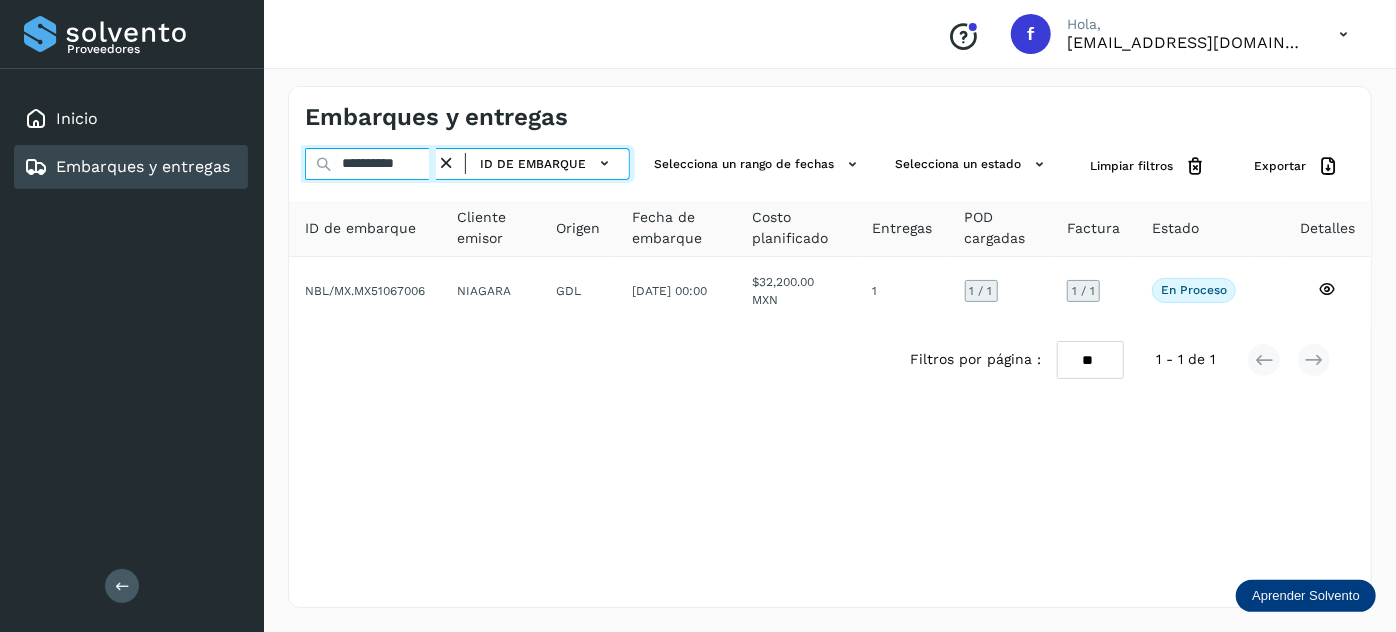 click on "**********" at bounding box center [370, 164] 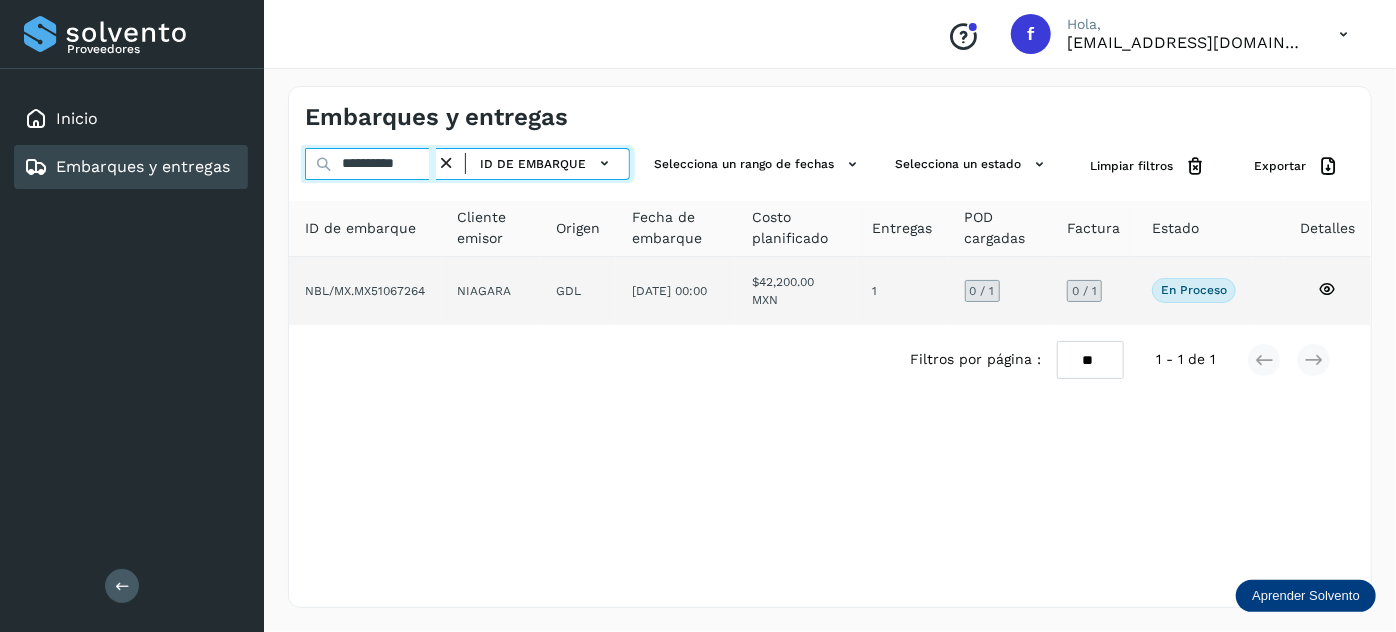 type on "**********" 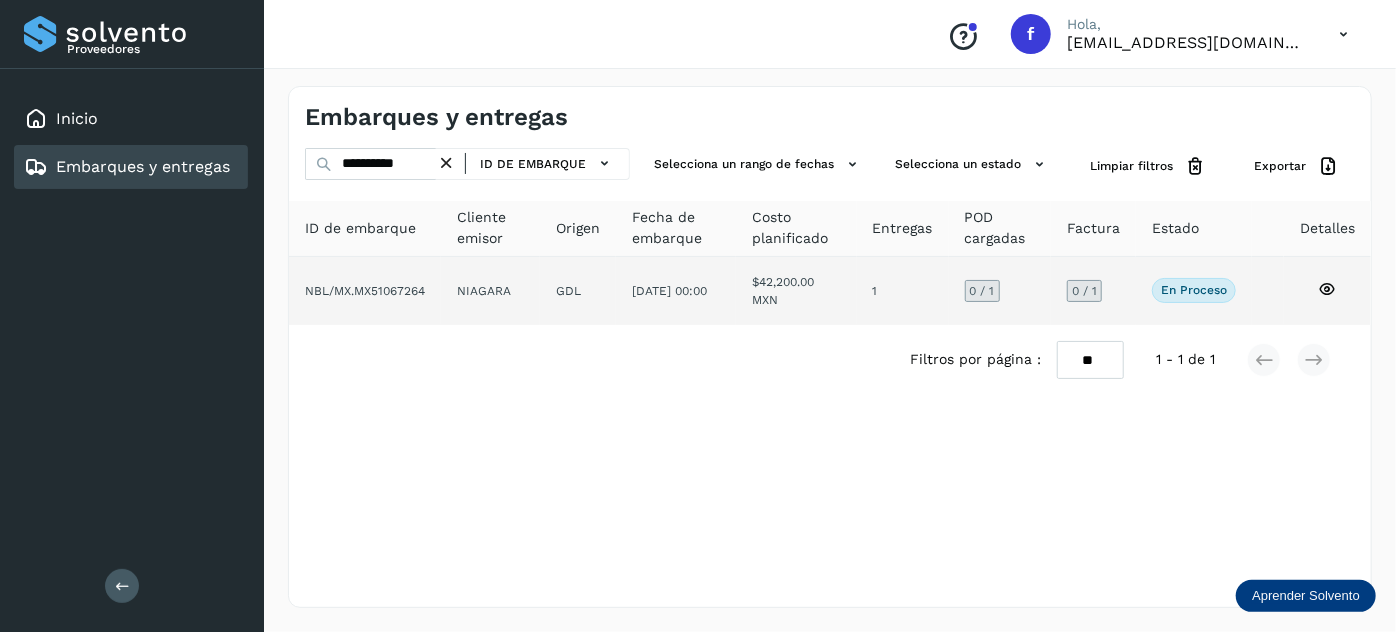 click on "$42,200.00 MXN" 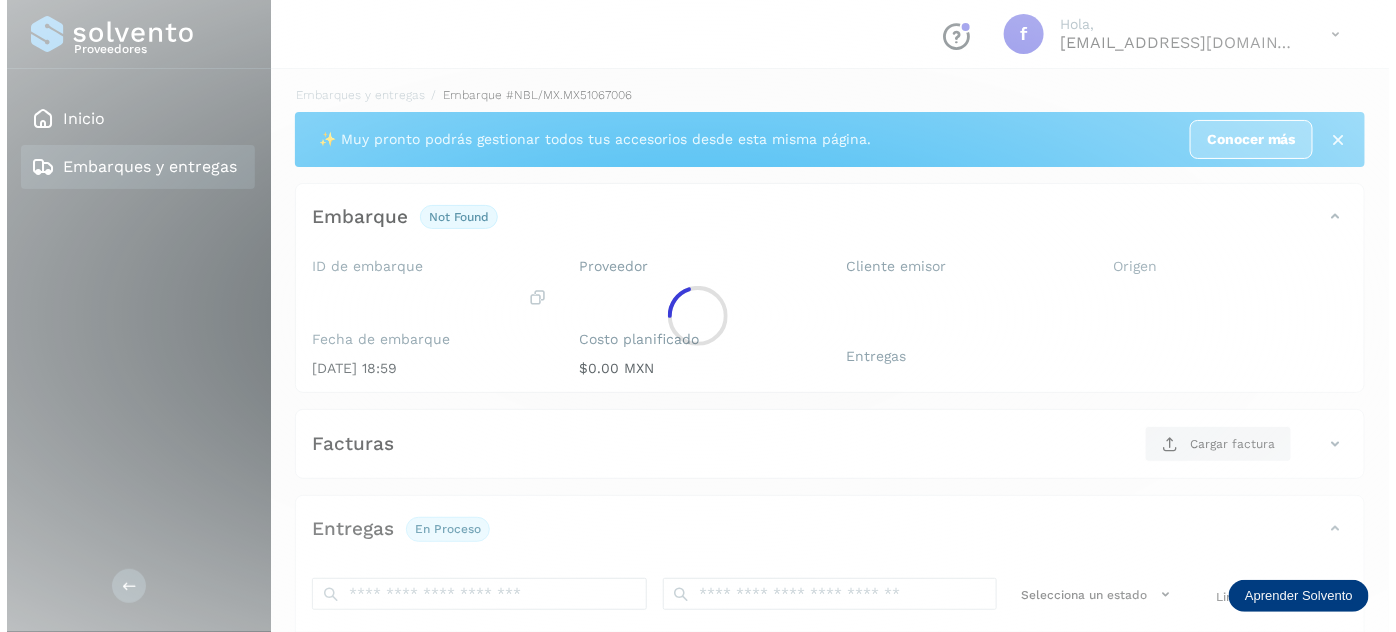 scroll, scrollTop: 327, scrollLeft: 0, axis: vertical 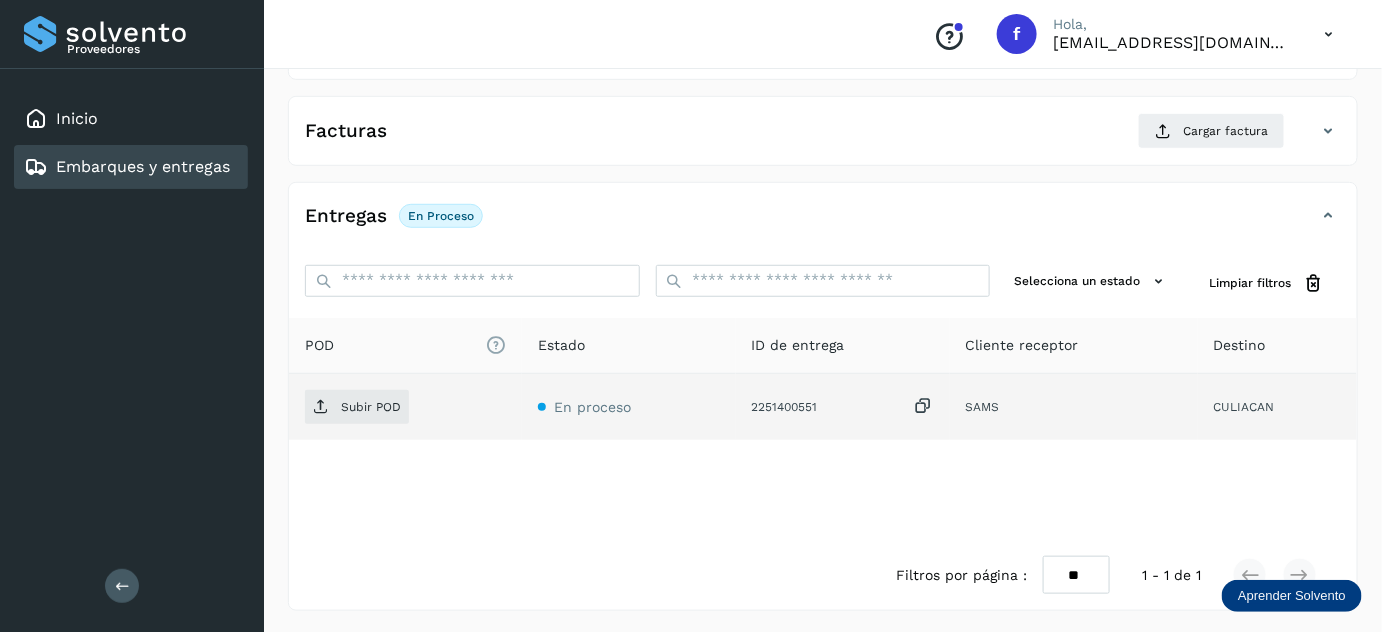 click at bounding box center [924, 406] 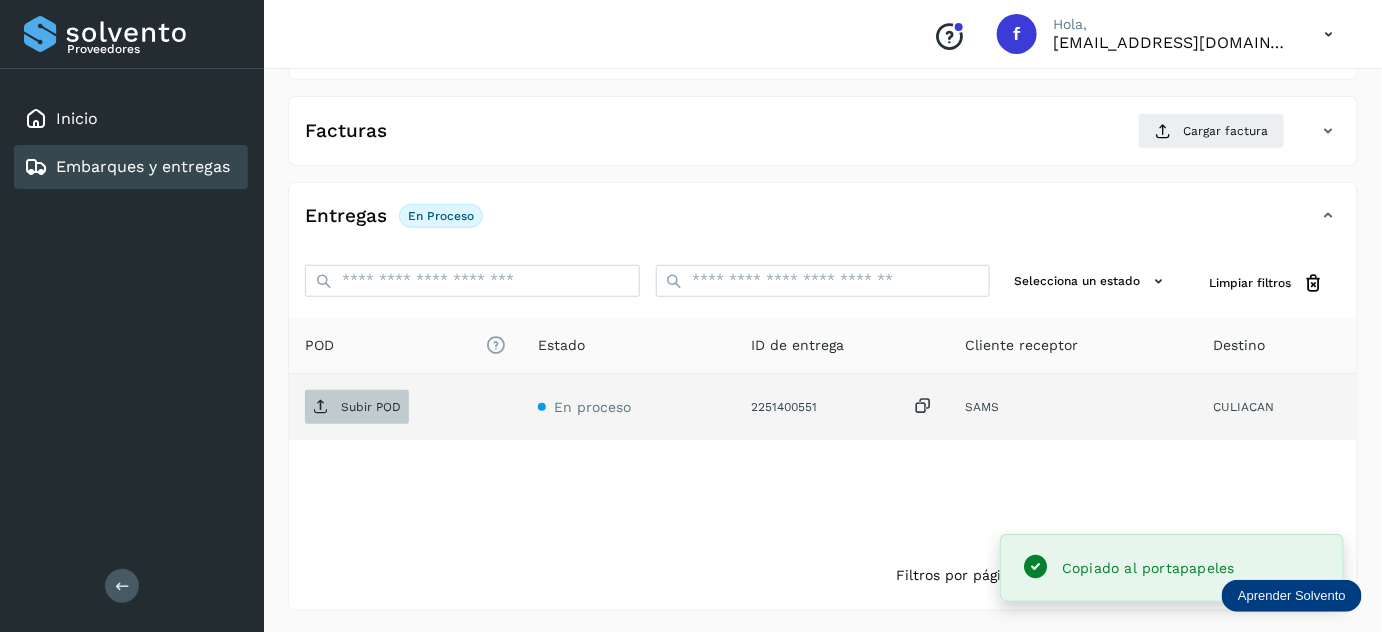 click on "Subir POD" at bounding box center [357, 407] 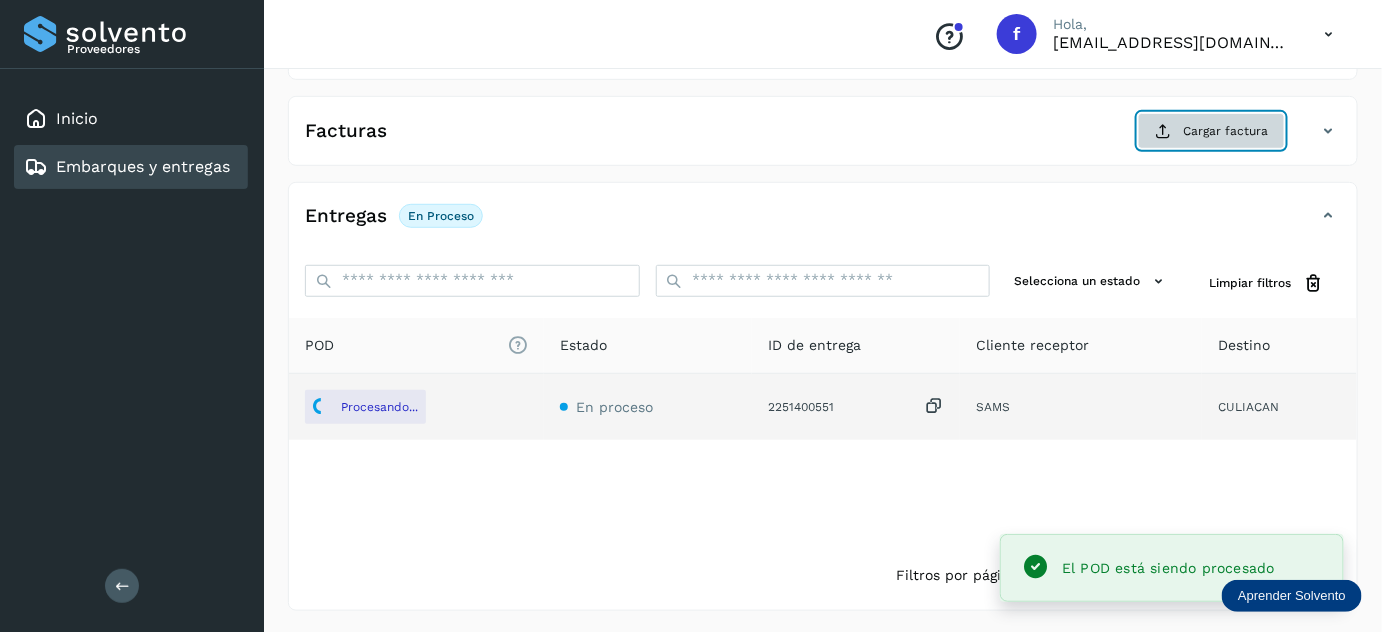 click on "Cargar factura" at bounding box center (1211, 131) 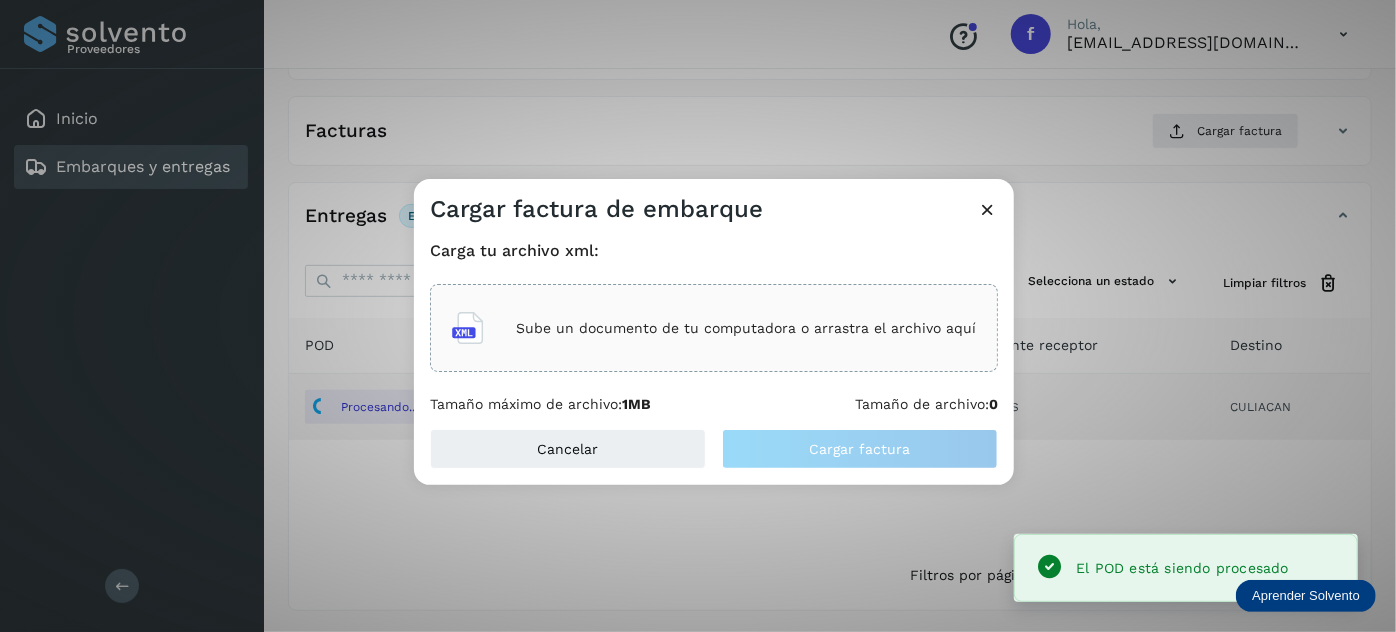 click on "Sube un documento de tu computadora o arrastra el archivo aquí" 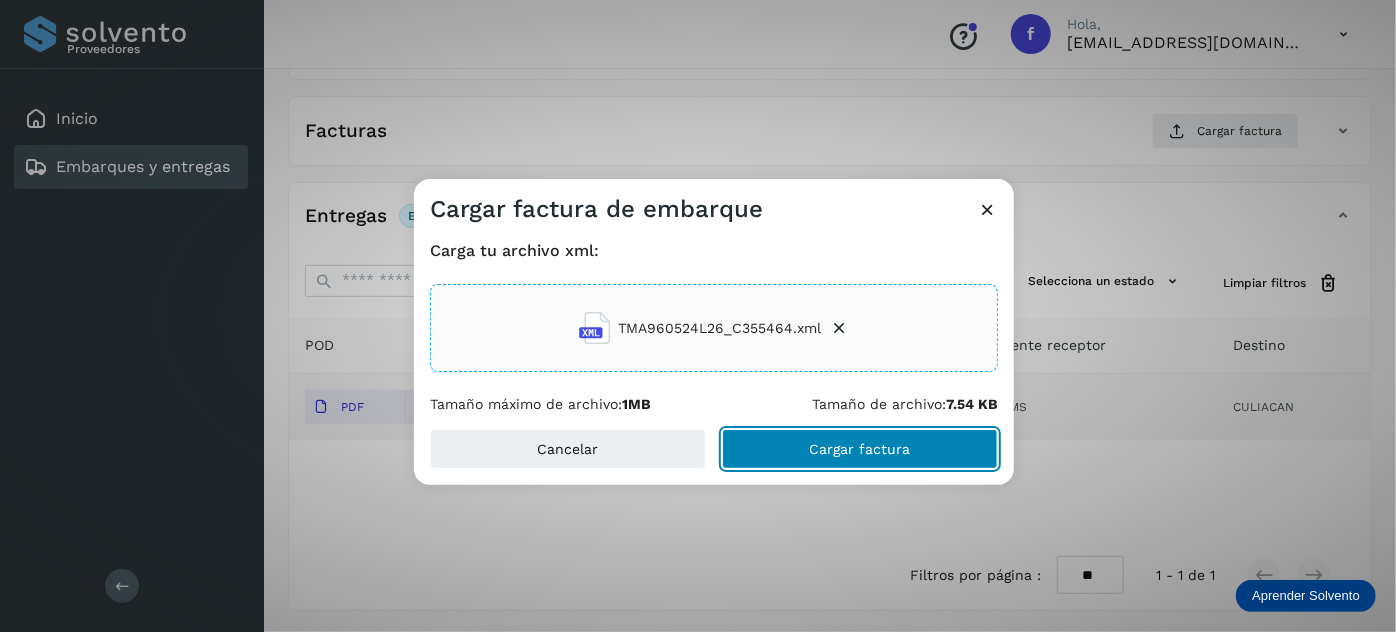 click on "Cargar factura" 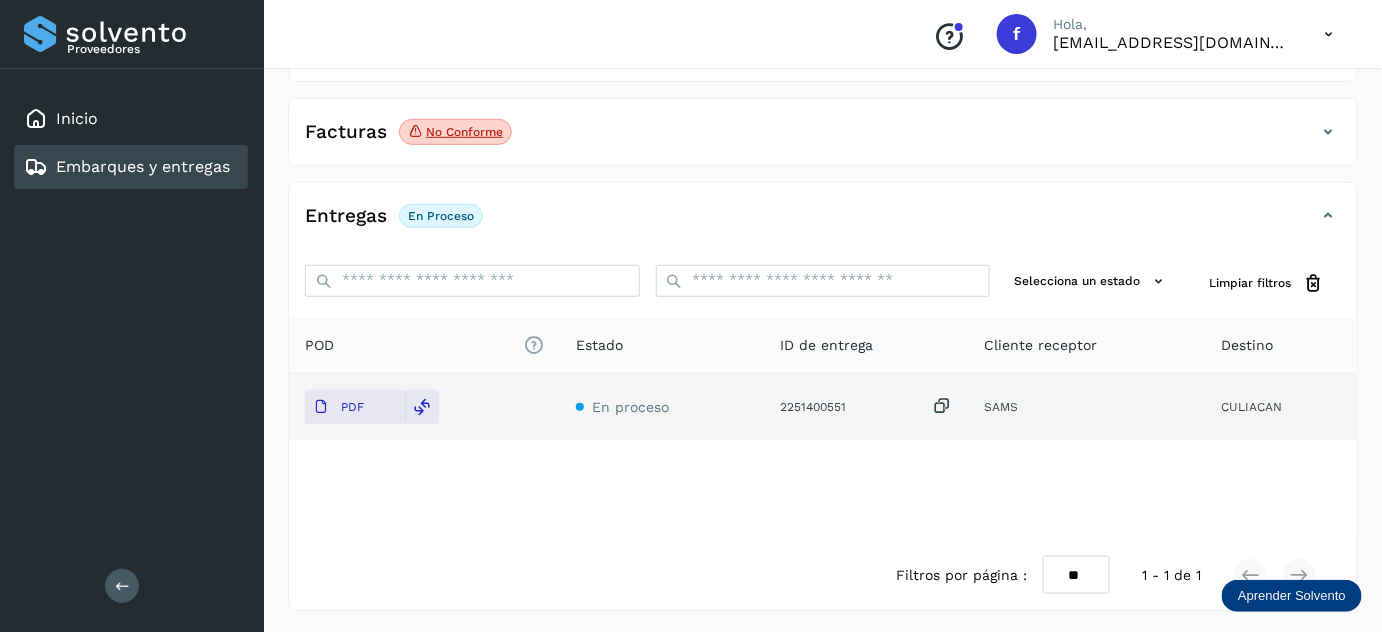 scroll, scrollTop: 0, scrollLeft: 0, axis: both 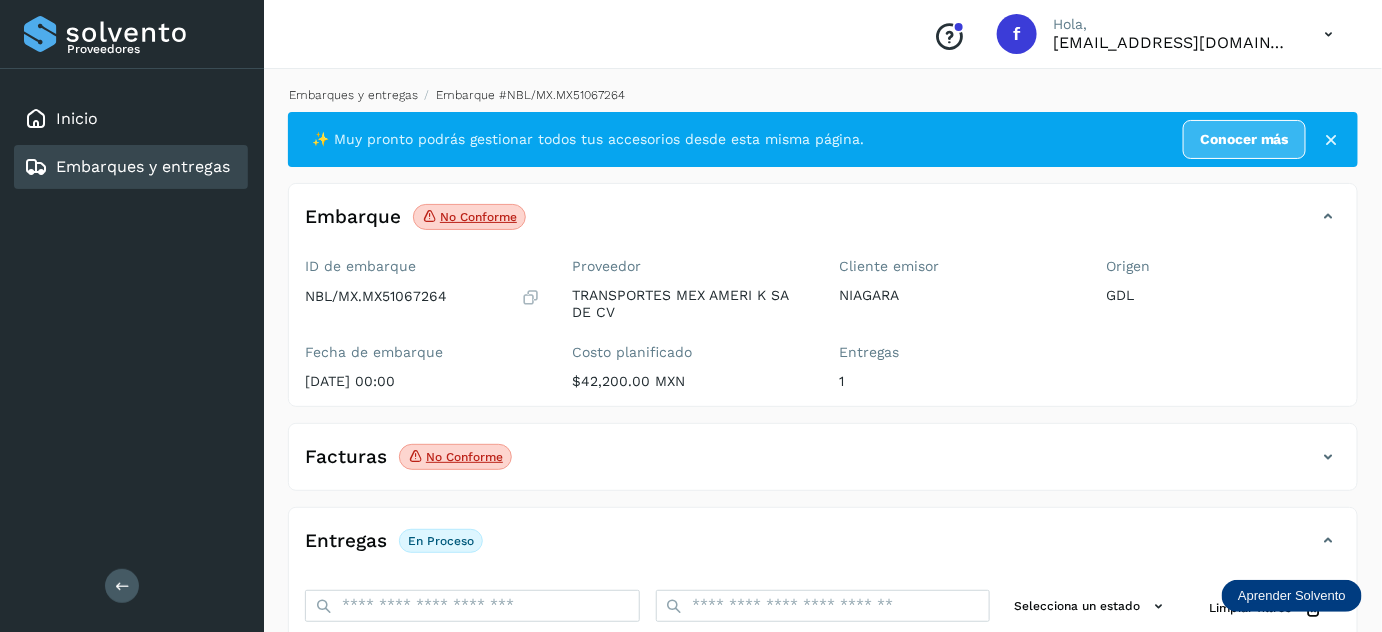 click on "Embarques y entregas" at bounding box center (353, 95) 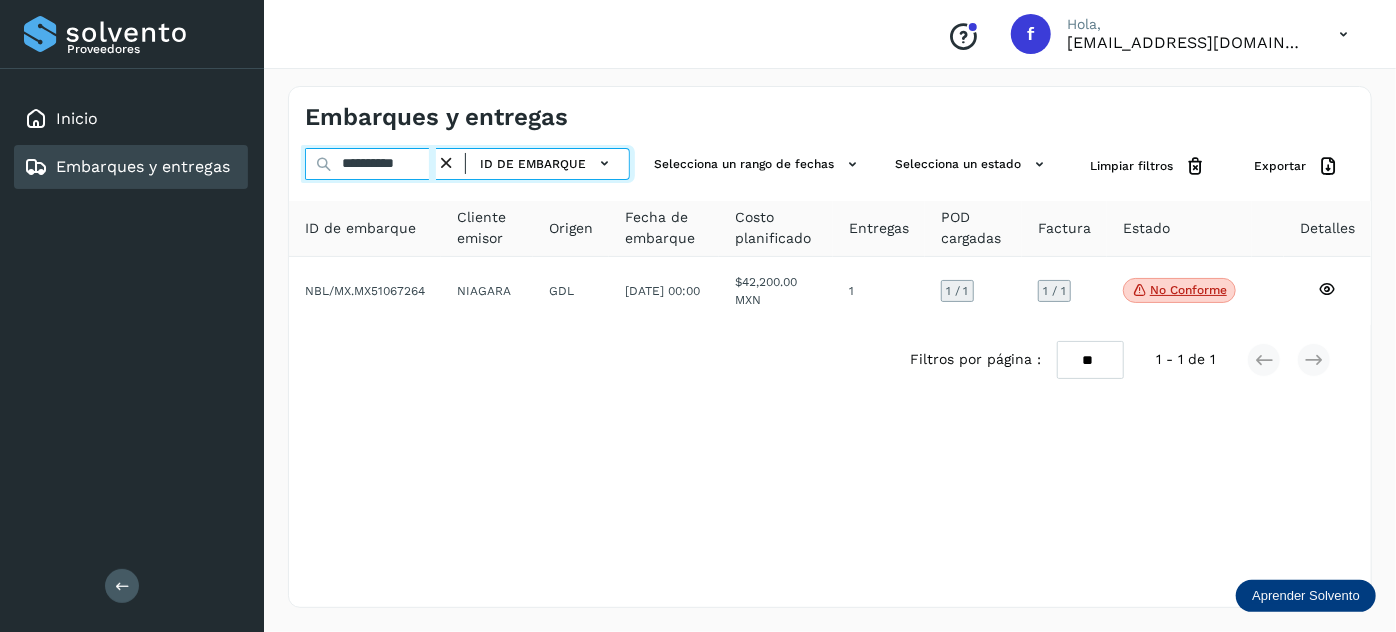 click on "**********" at bounding box center (370, 164) 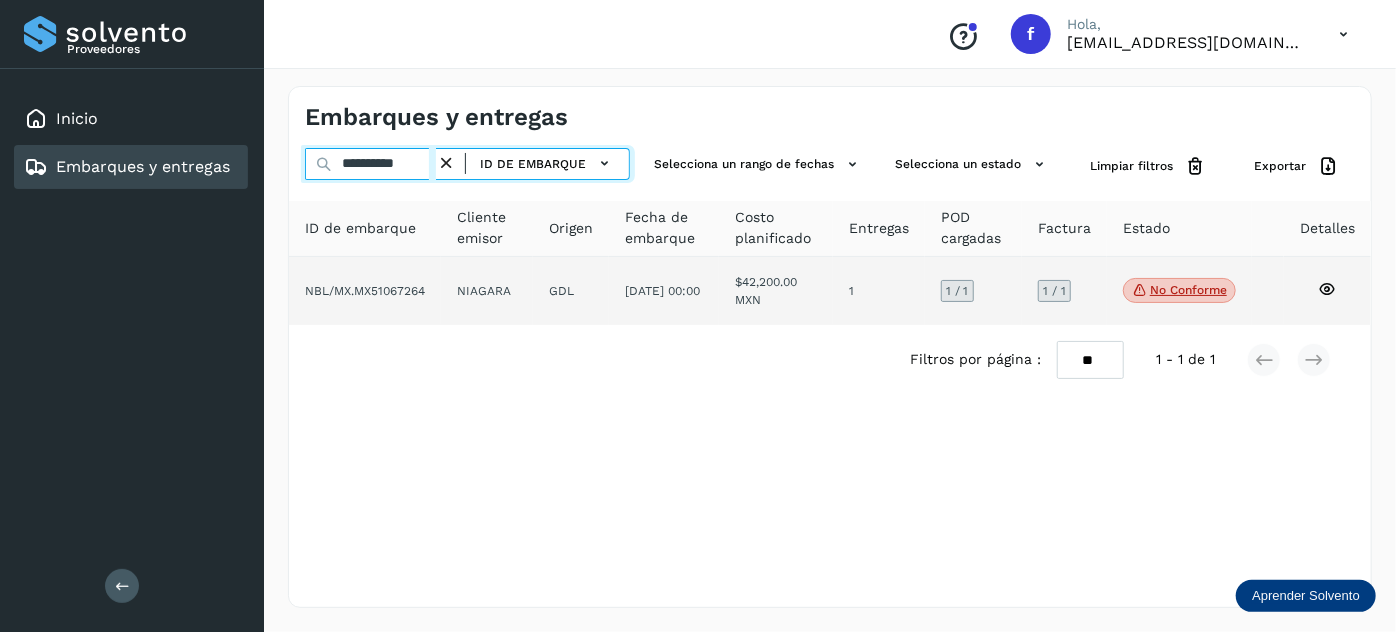paste 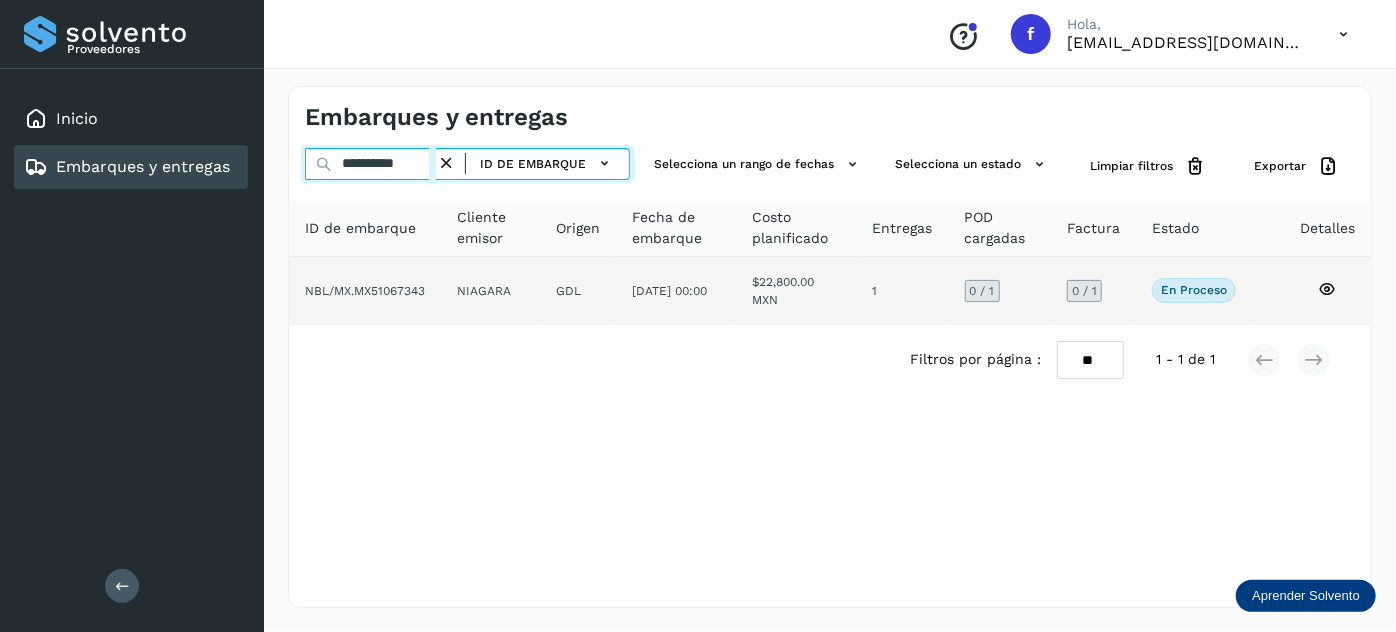 type on "**********" 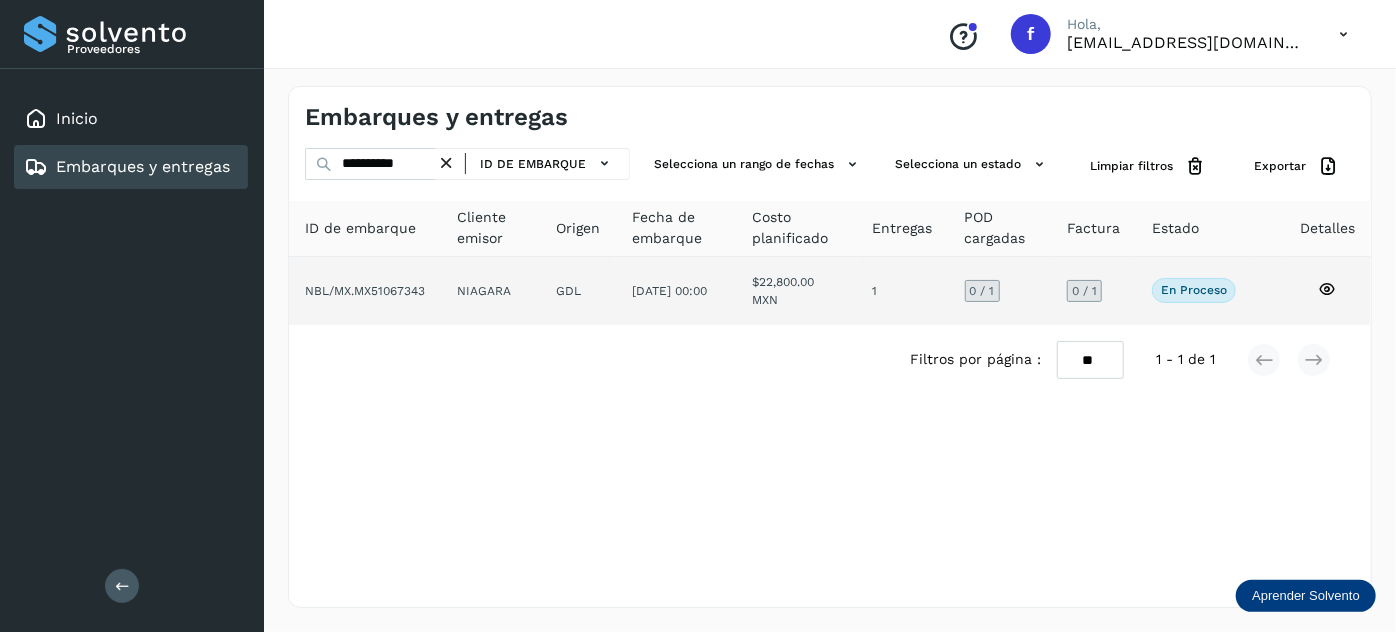 click on "$22,800.00 MXN" 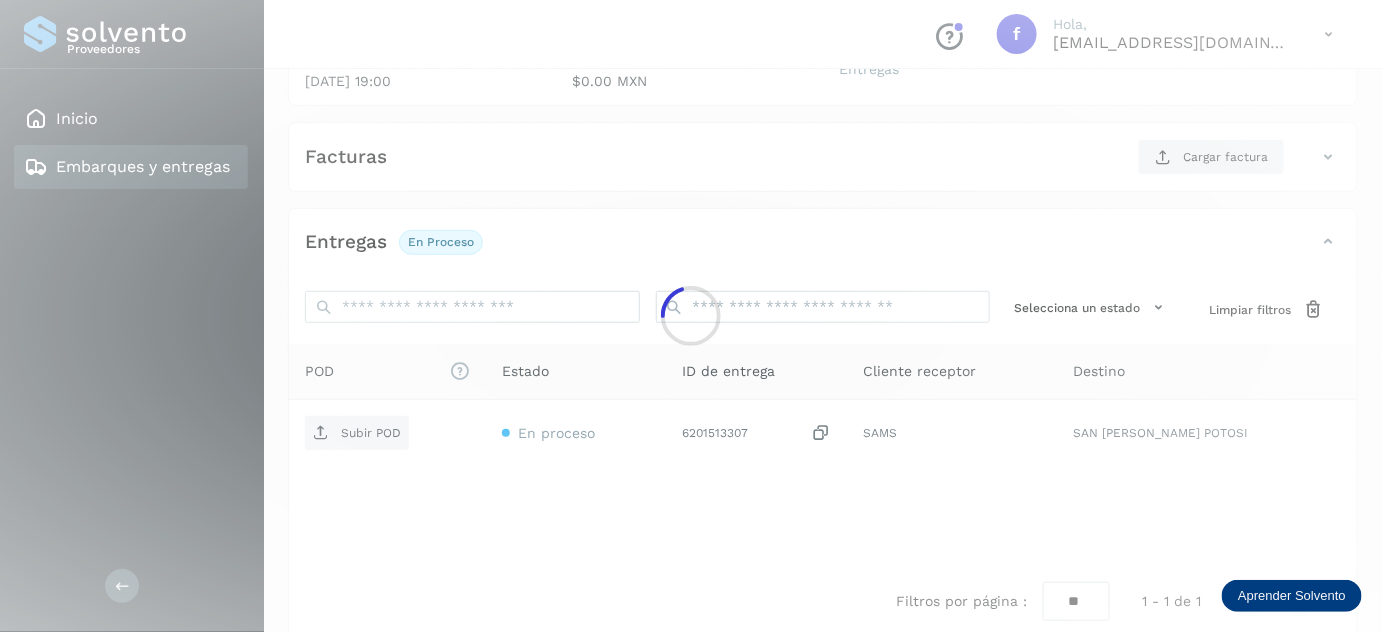 scroll, scrollTop: 300, scrollLeft: 0, axis: vertical 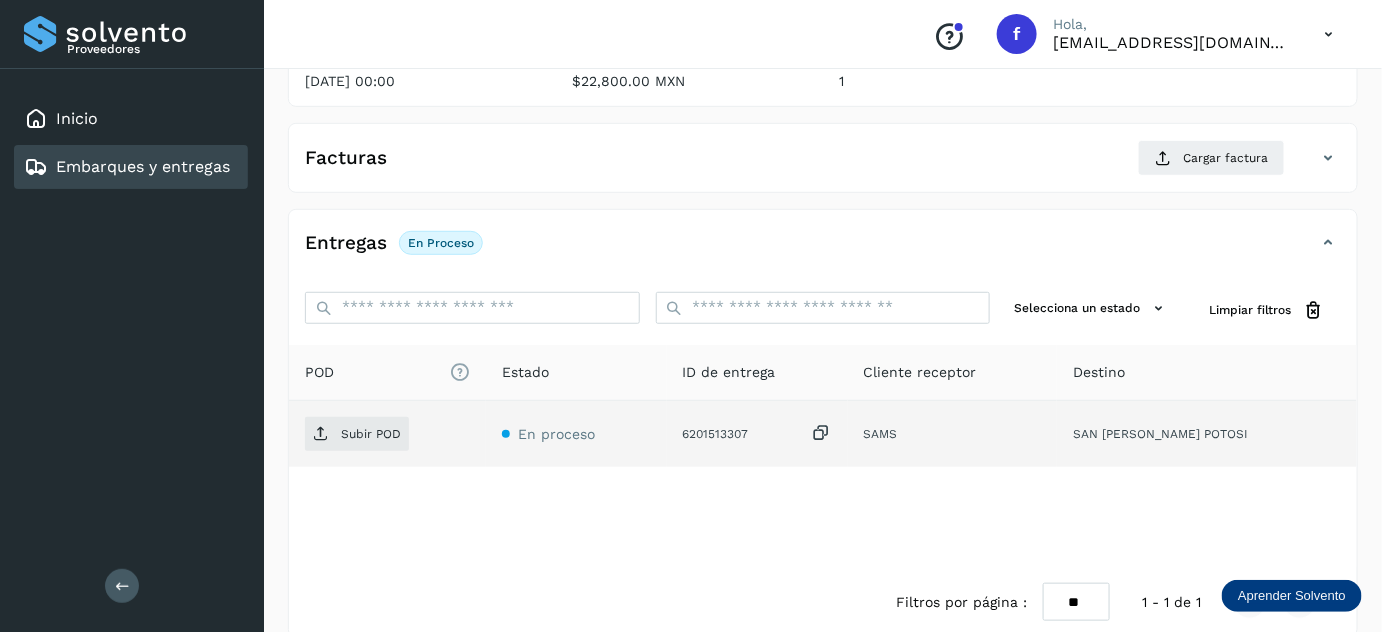 click at bounding box center (822, 433) 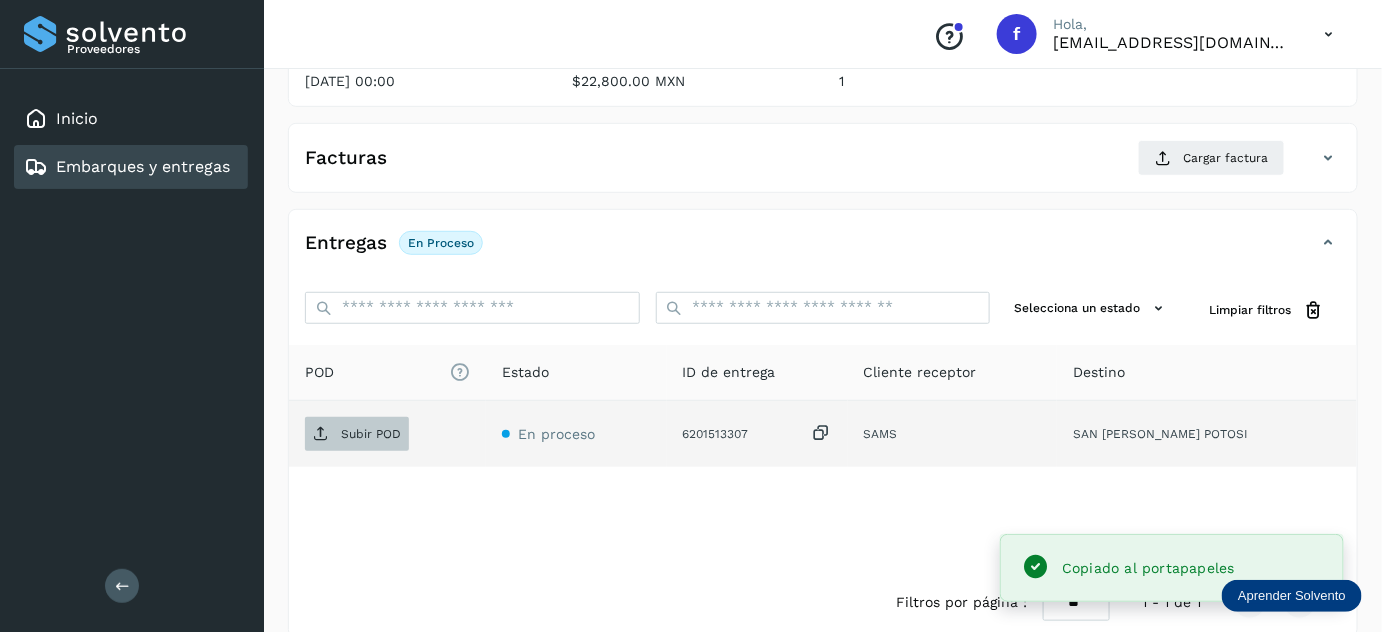 click on "Subir POD" at bounding box center (371, 434) 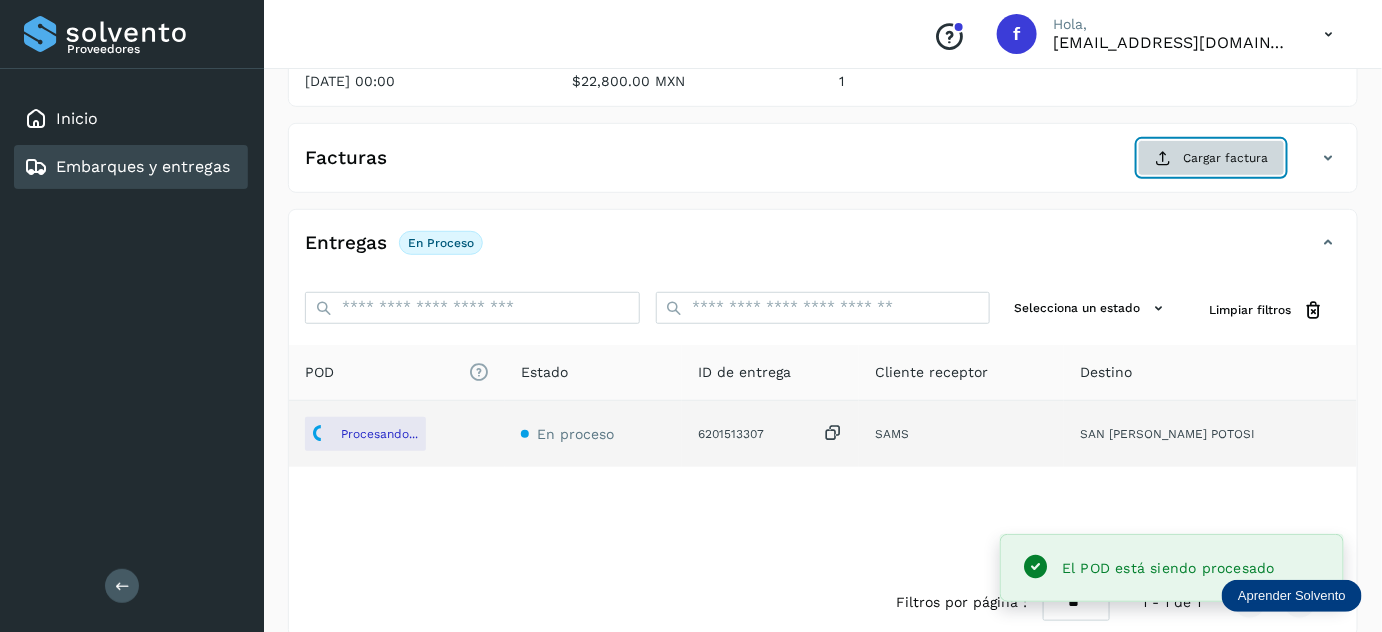 click at bounding box center [1163, 158] 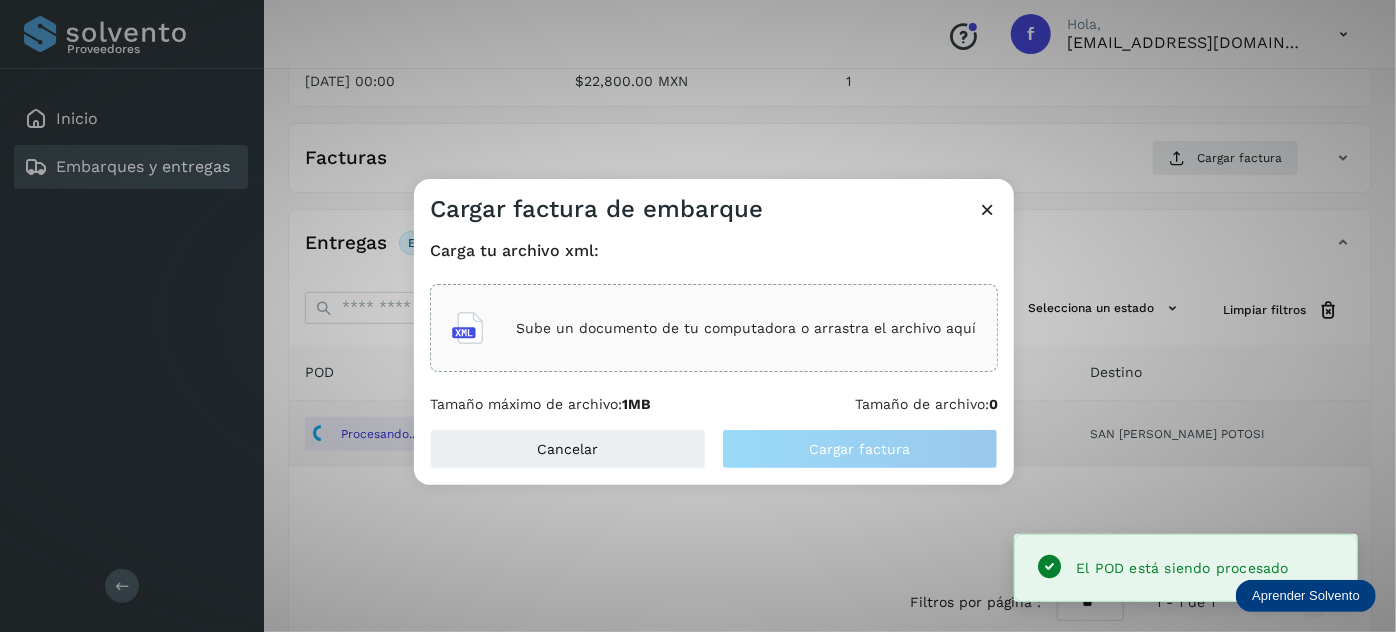 click on "Sube un documento de tu computadora o arrastra el archivo aquí" 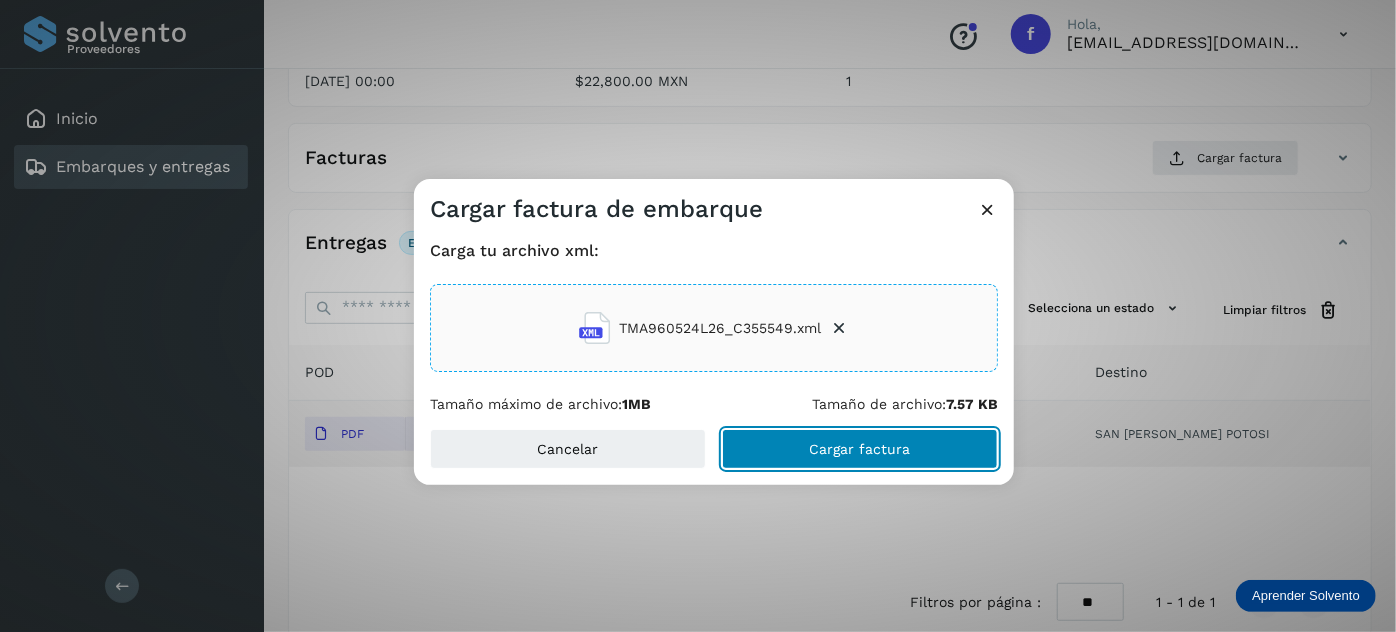 click on "Cargar factura" 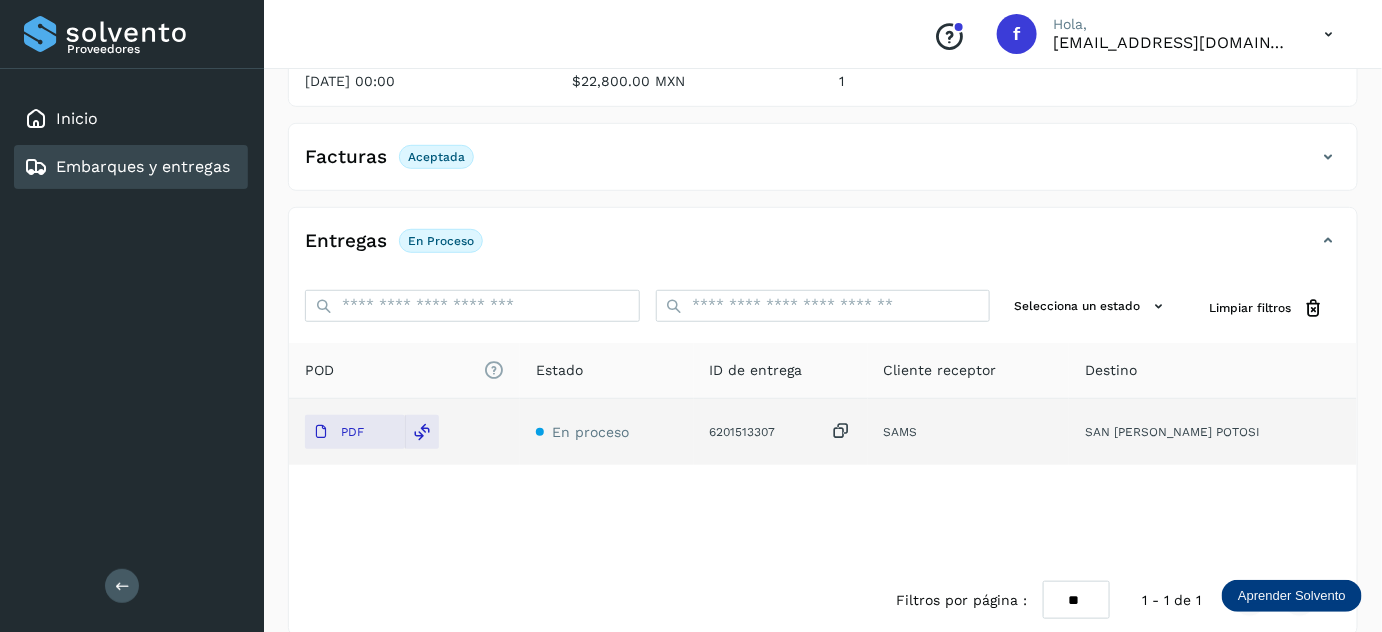 scroll, scrollTop: 0, scrollLeft: 0, axis: both 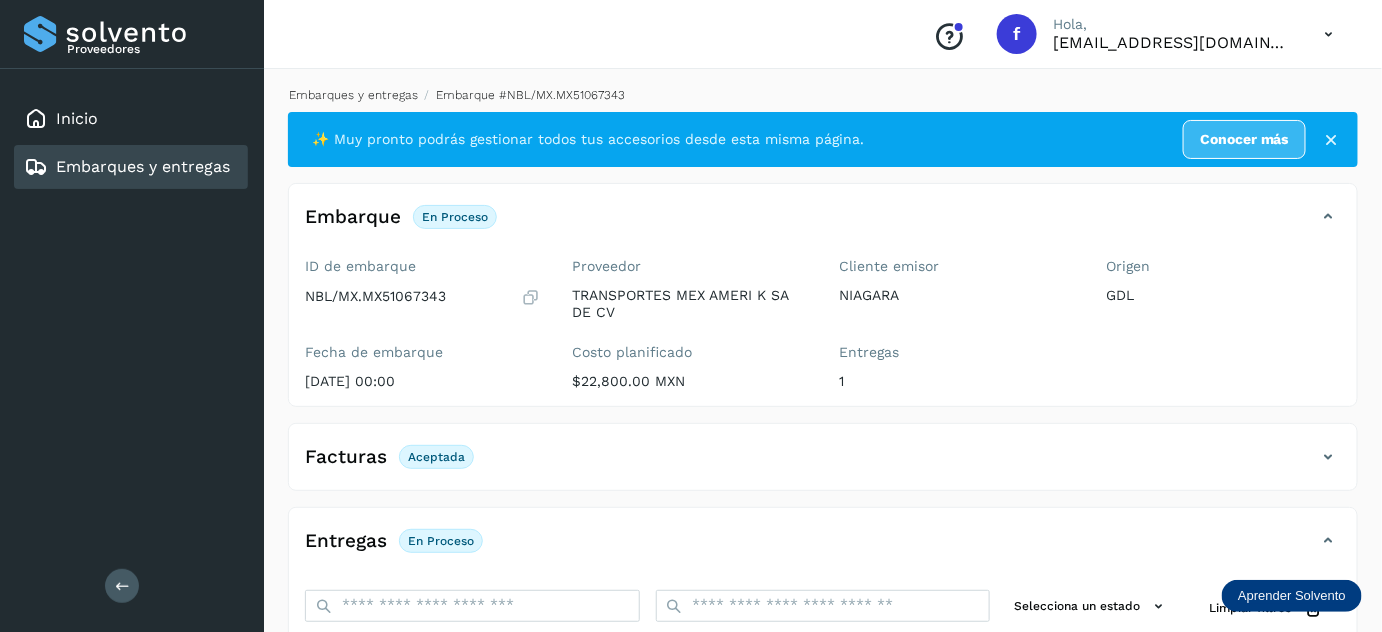 click on "Embarques y entregas" at bounding box center [353, 95] 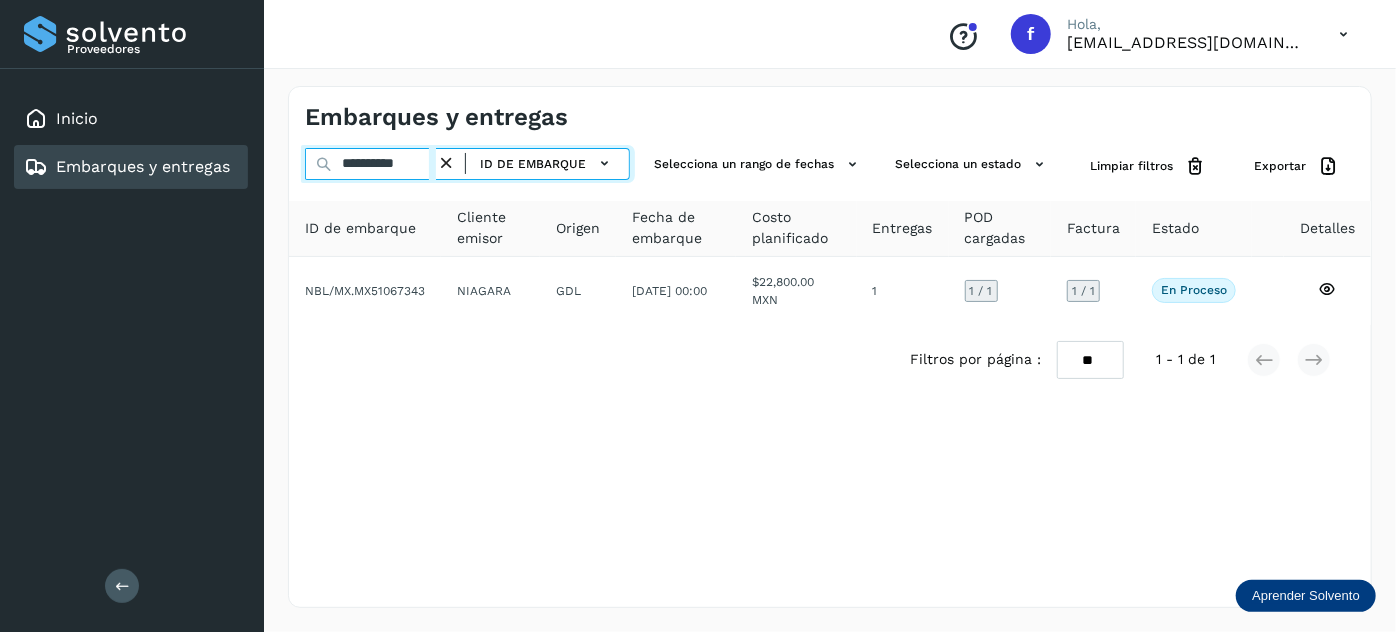 click on "**********" at bounding box center [370, 164] 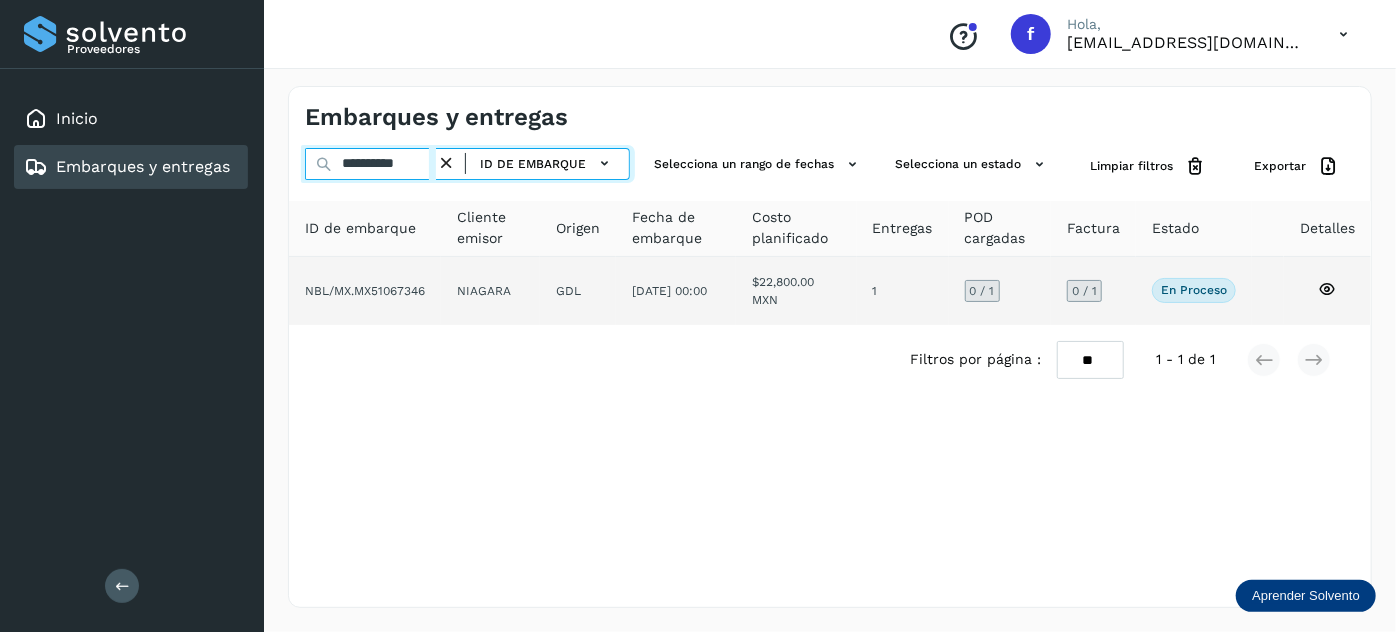 type on "**********" 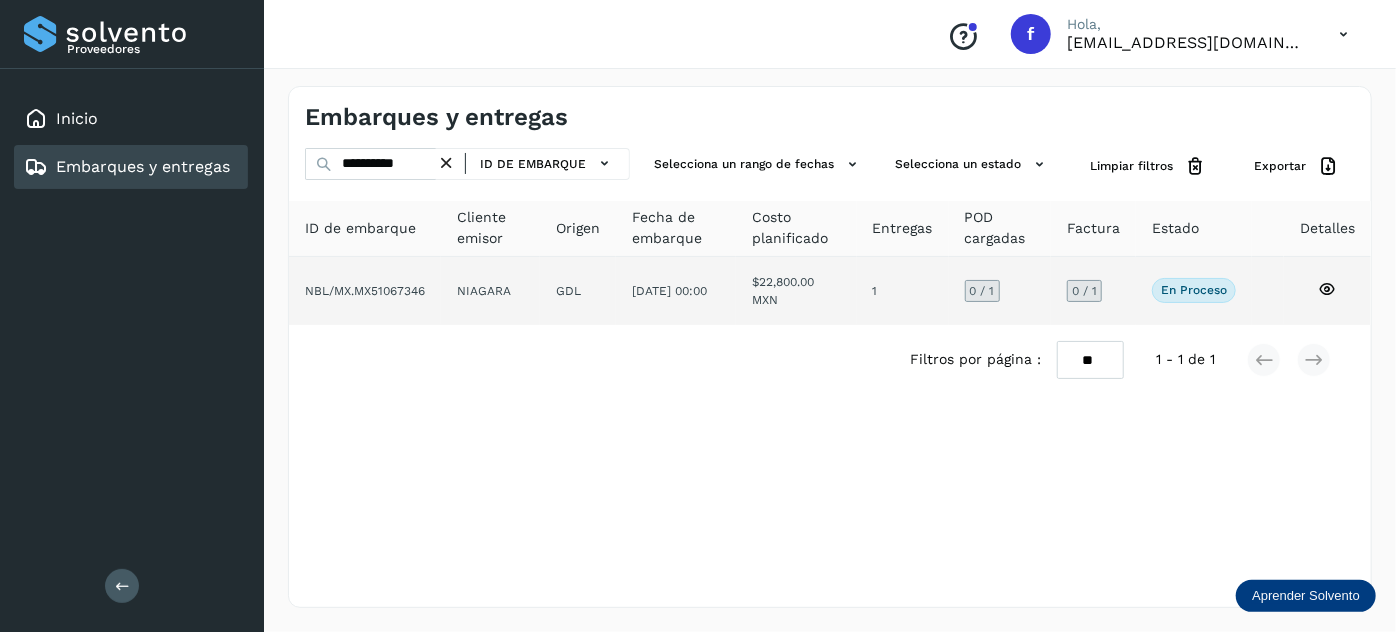 click on "GDL" 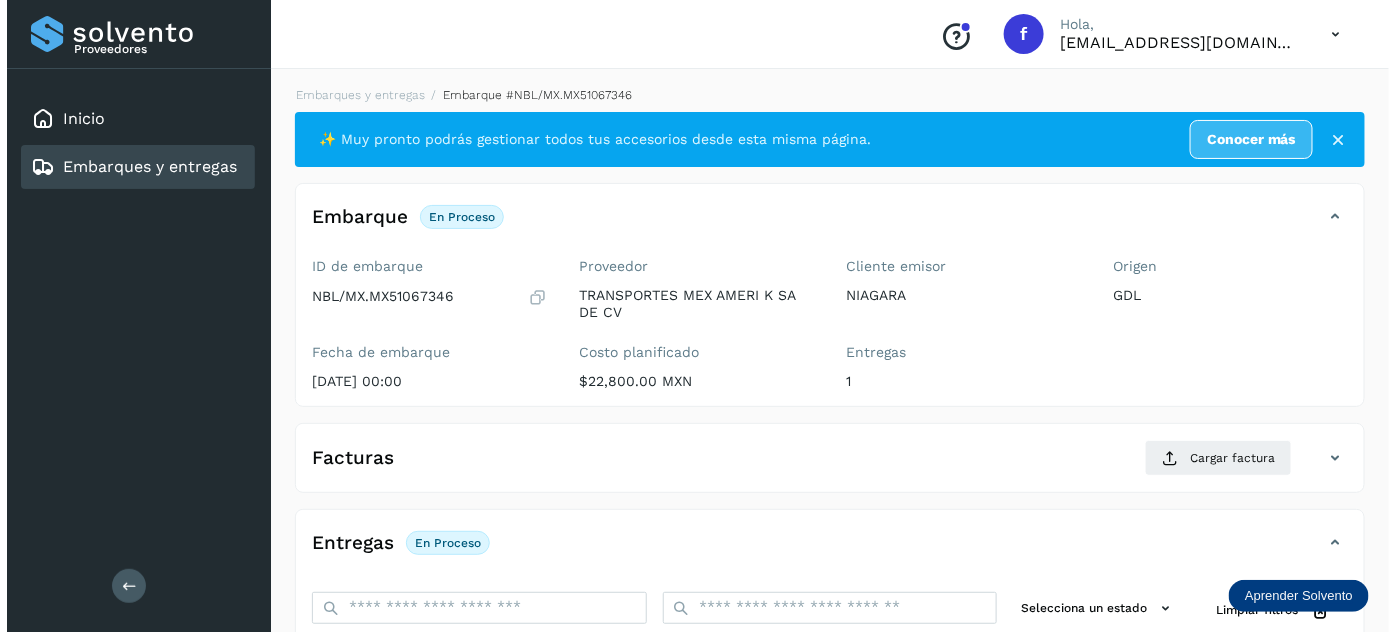 scroll, scrollTop: 327, scrollLeft: 0, axis: vertical 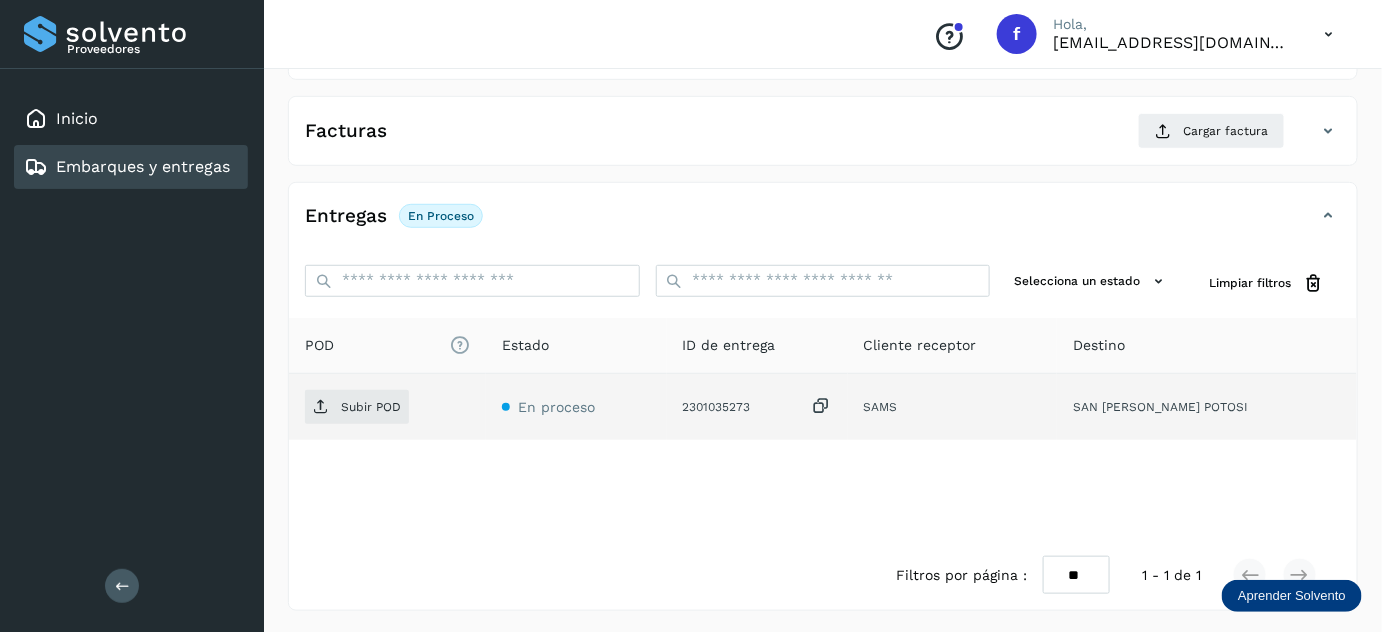 click at bounding box center (822, 406) 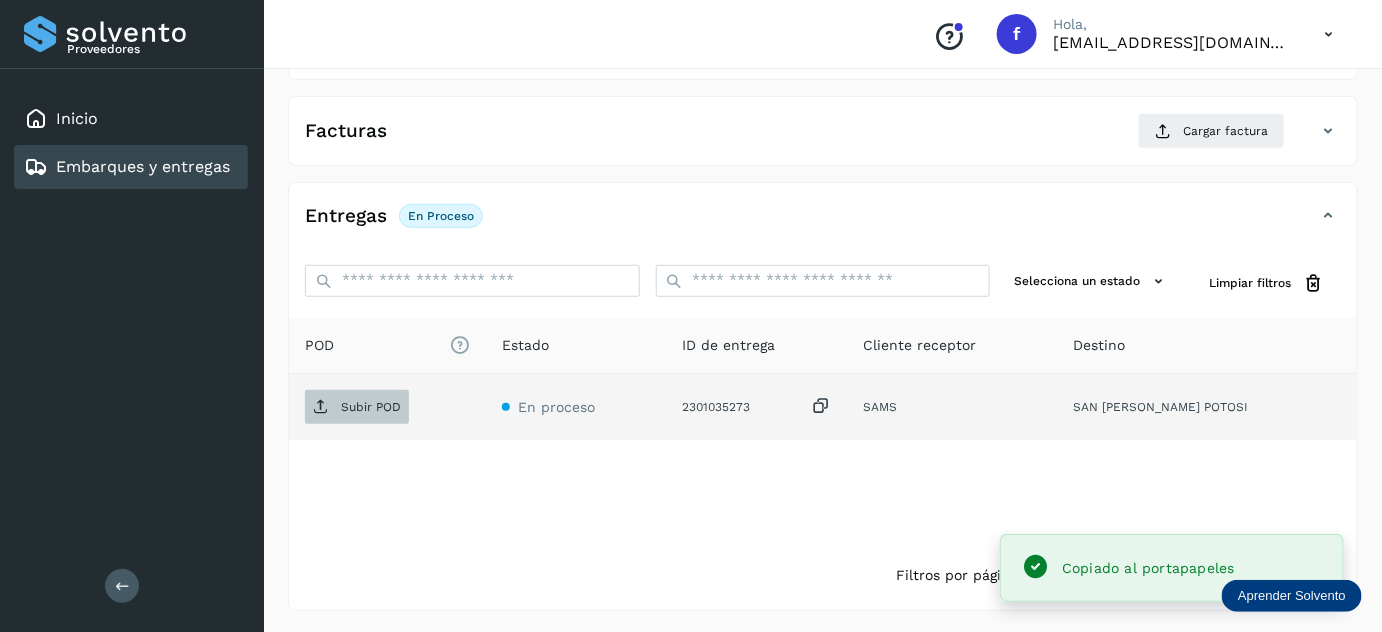 click on "Subir POD" at bounding box center [357, 407] 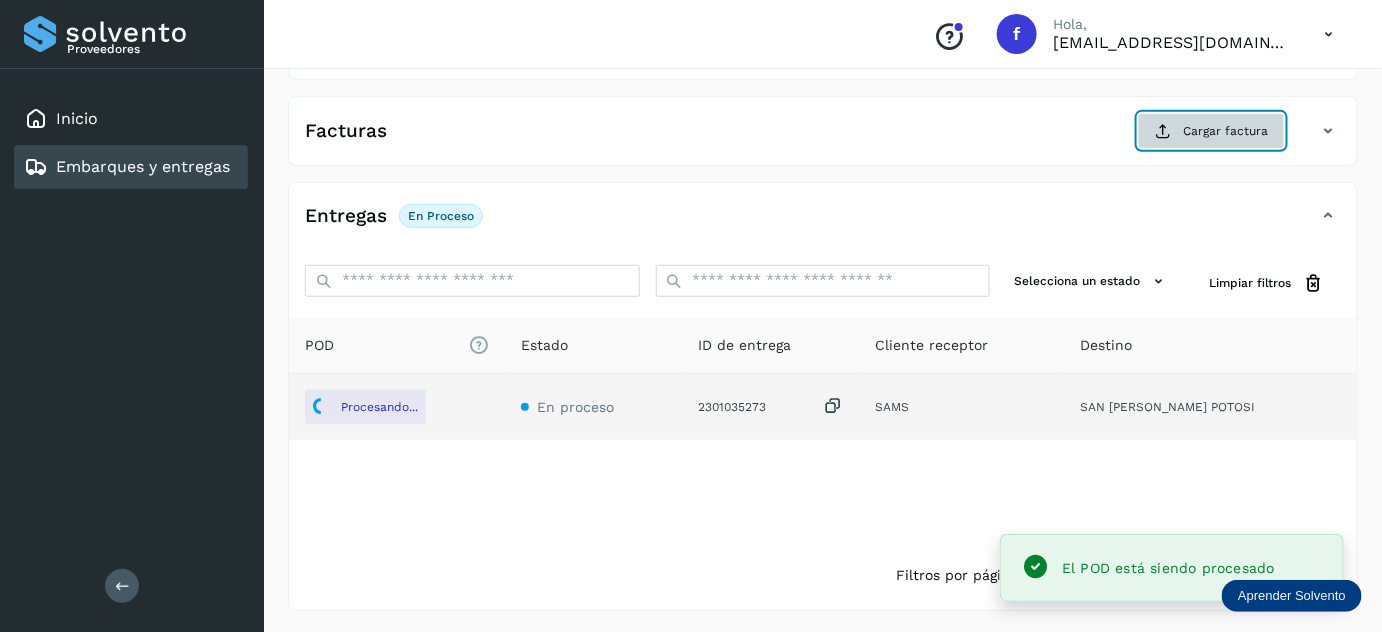 click on "Cargar factura" 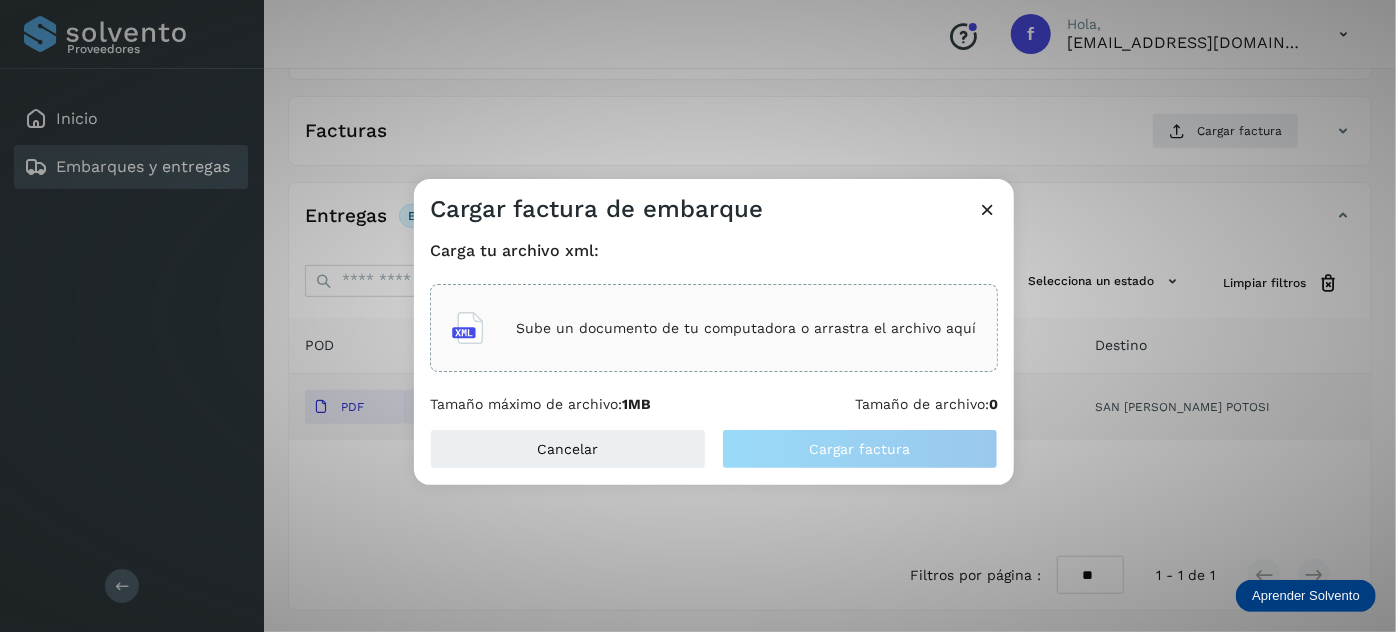 click on "Sube un documento de tu computadora o arrastra el archivo aquí" 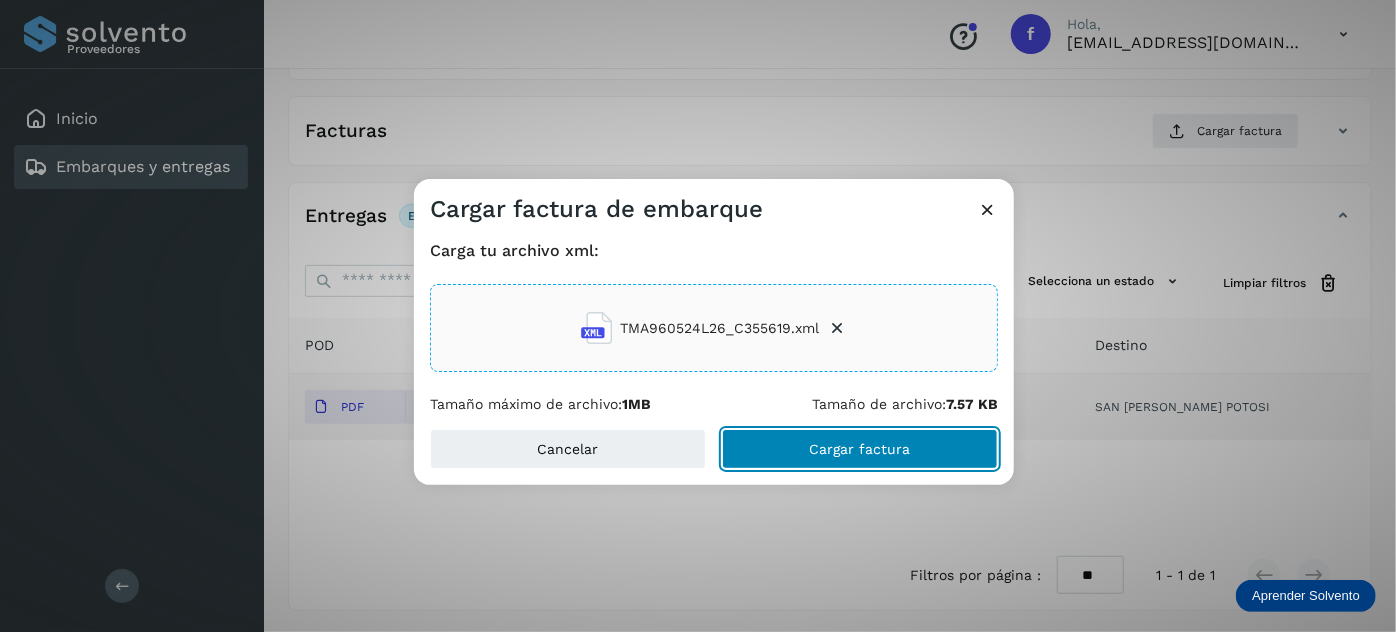click on "Cargar factura" 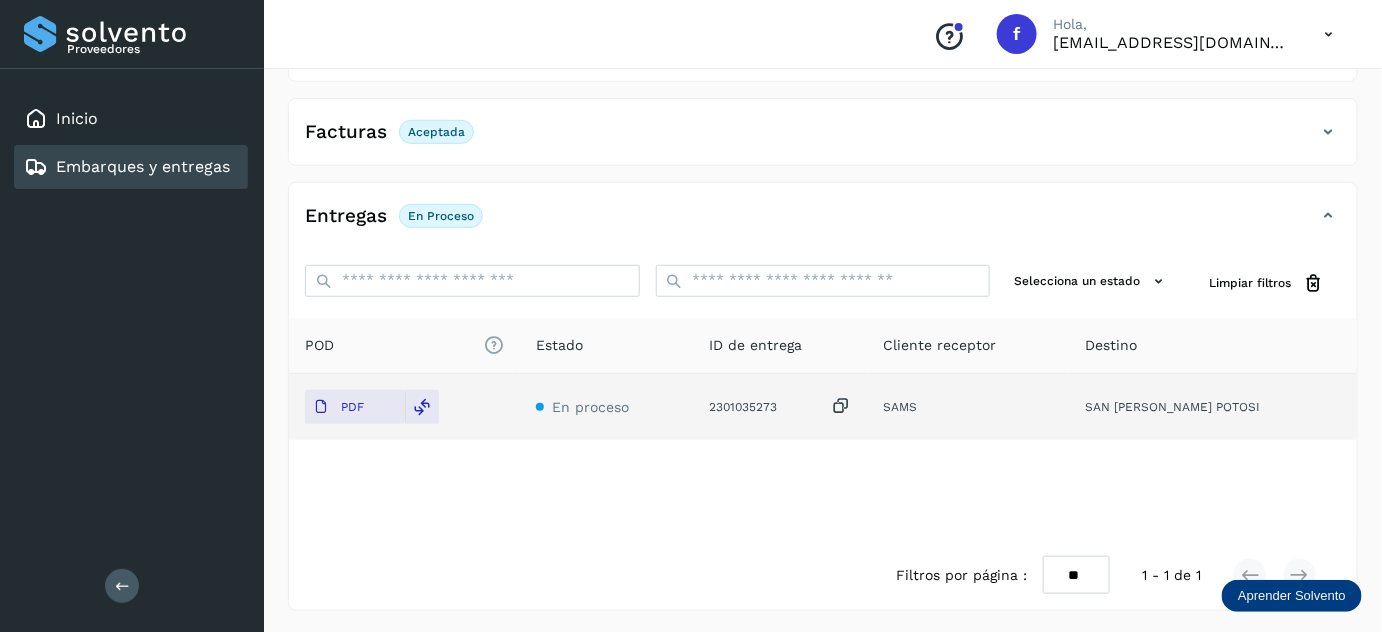 scroll, scrollTop: 0, scrollLeft: 0, axis: both 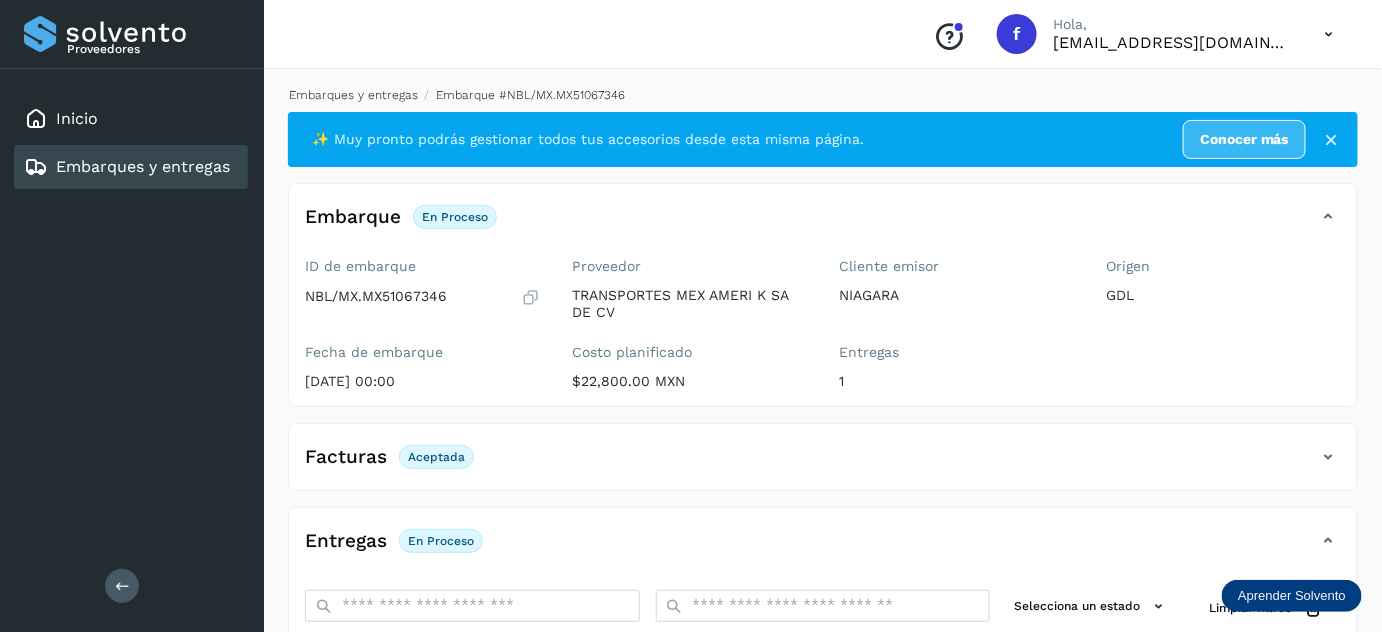 click on "Embarques y entregas" at bounding box center [353, 95] 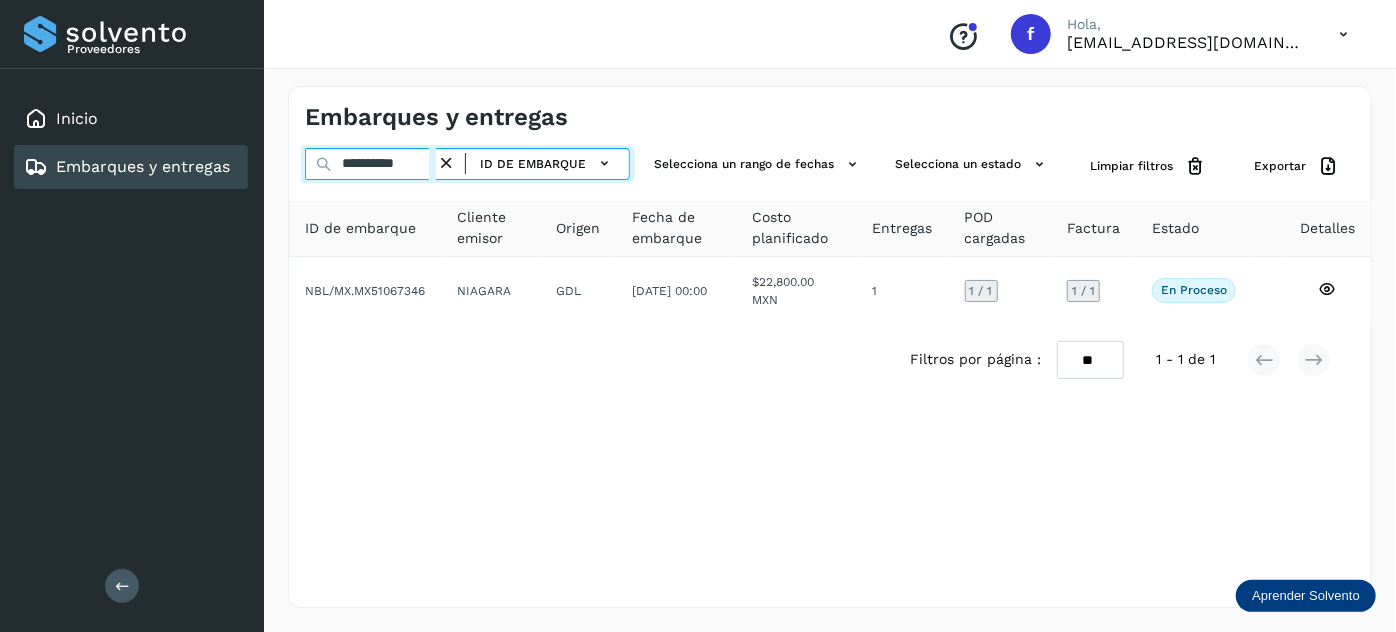 click on "**********" at bounding box center [370, 164] 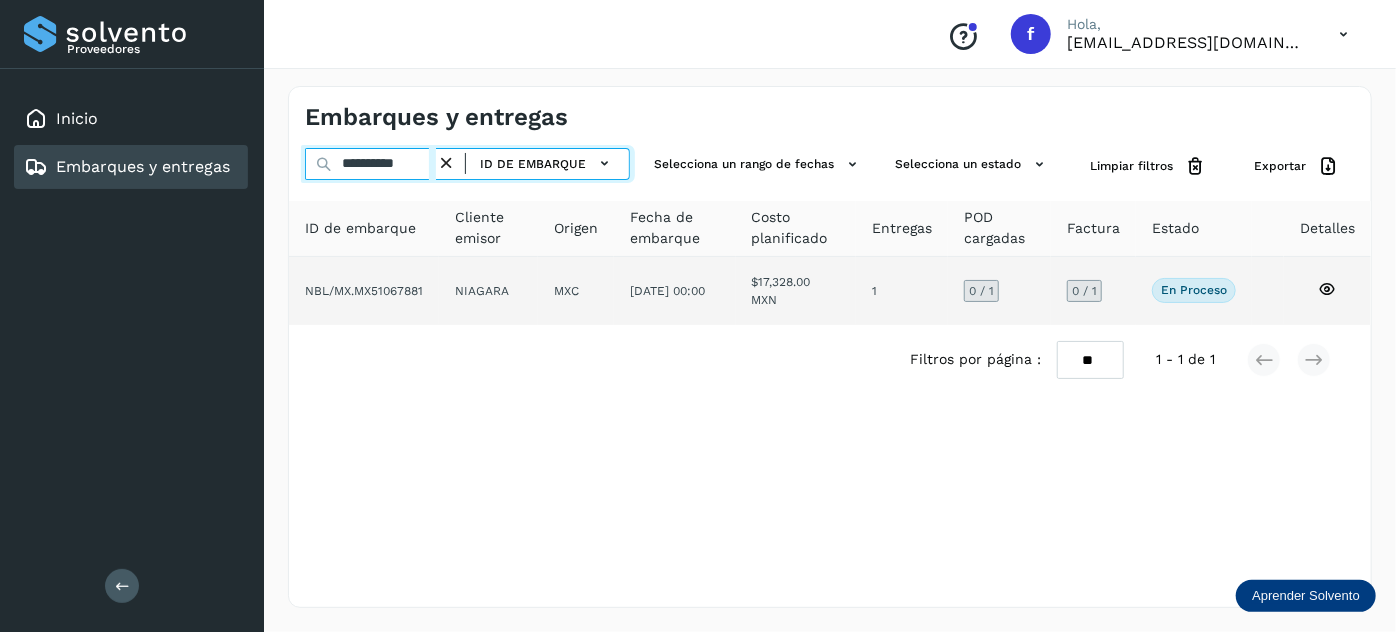 type on "**********" 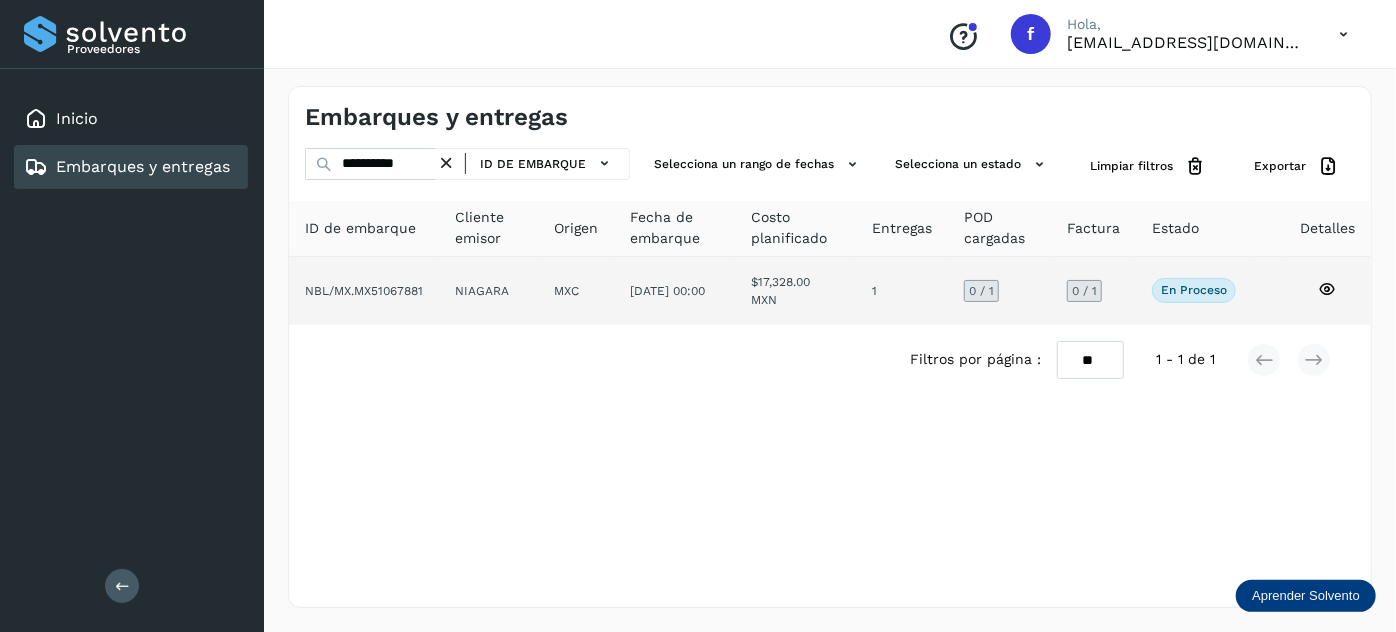 click on "[DATE] 00:00" 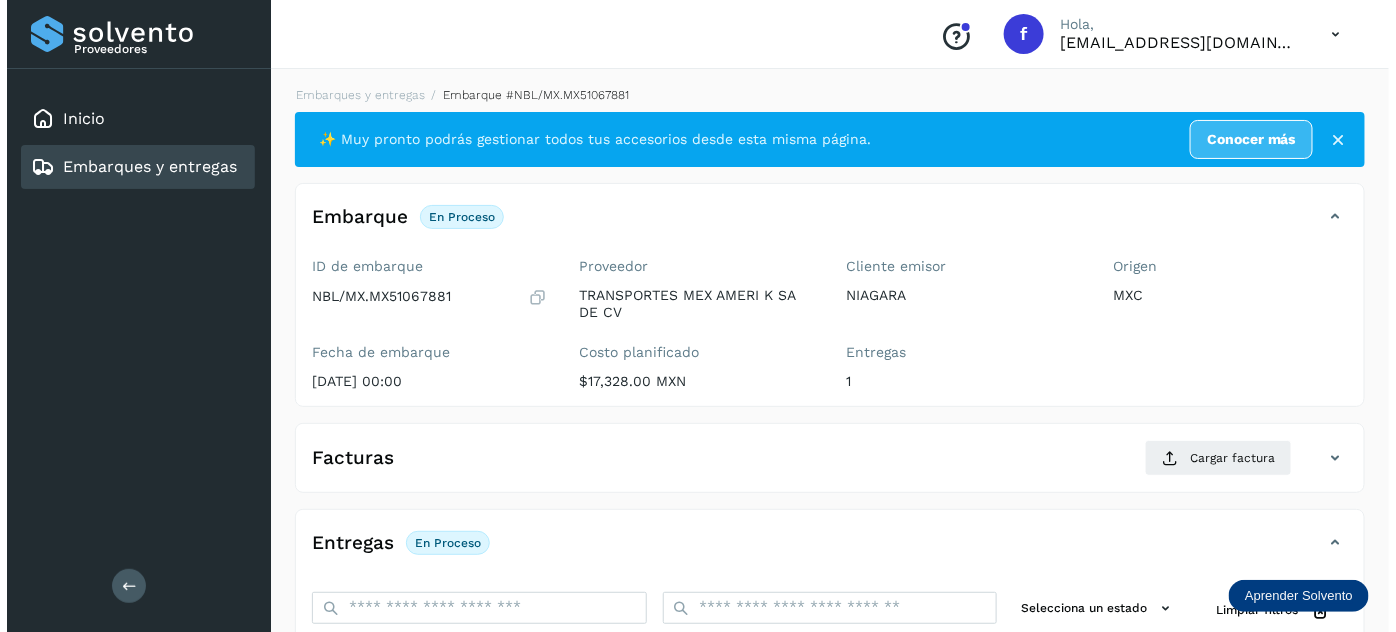 scroll, scrollTop: 327, scrollLeft: 0, axis: vertical 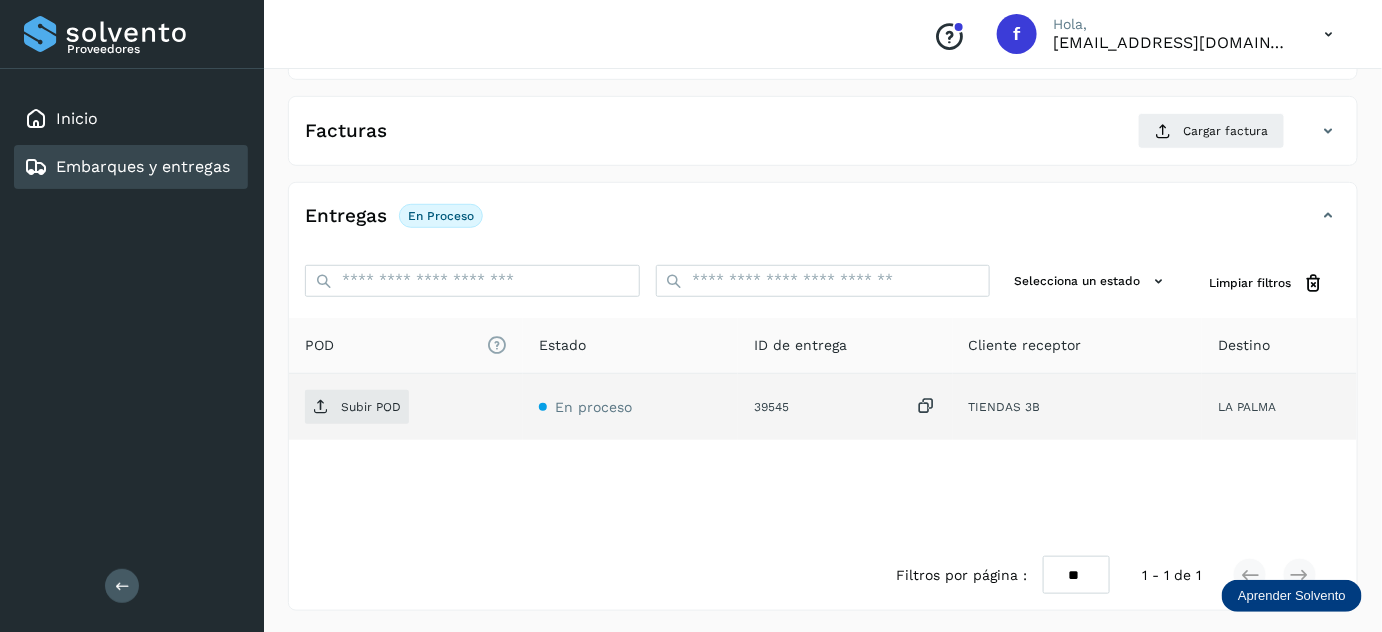 click at bounding box center (927, 406) 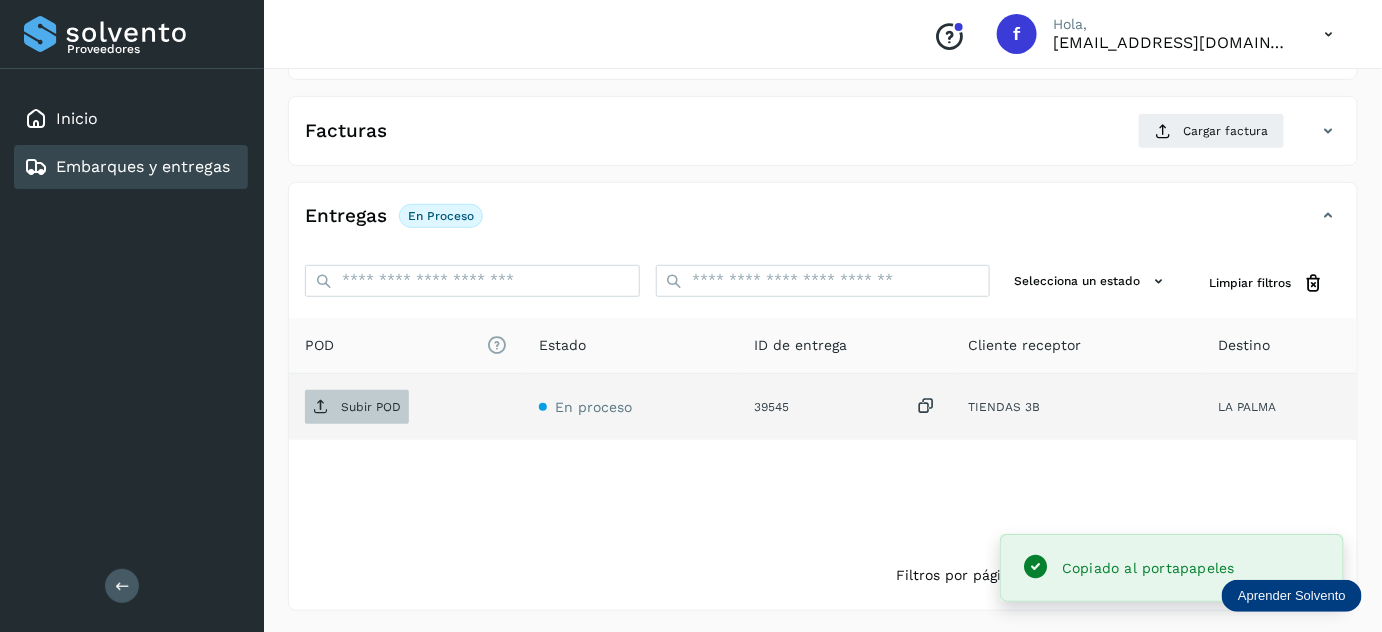 click on "Subir POD" at bounding box center (357, 407) 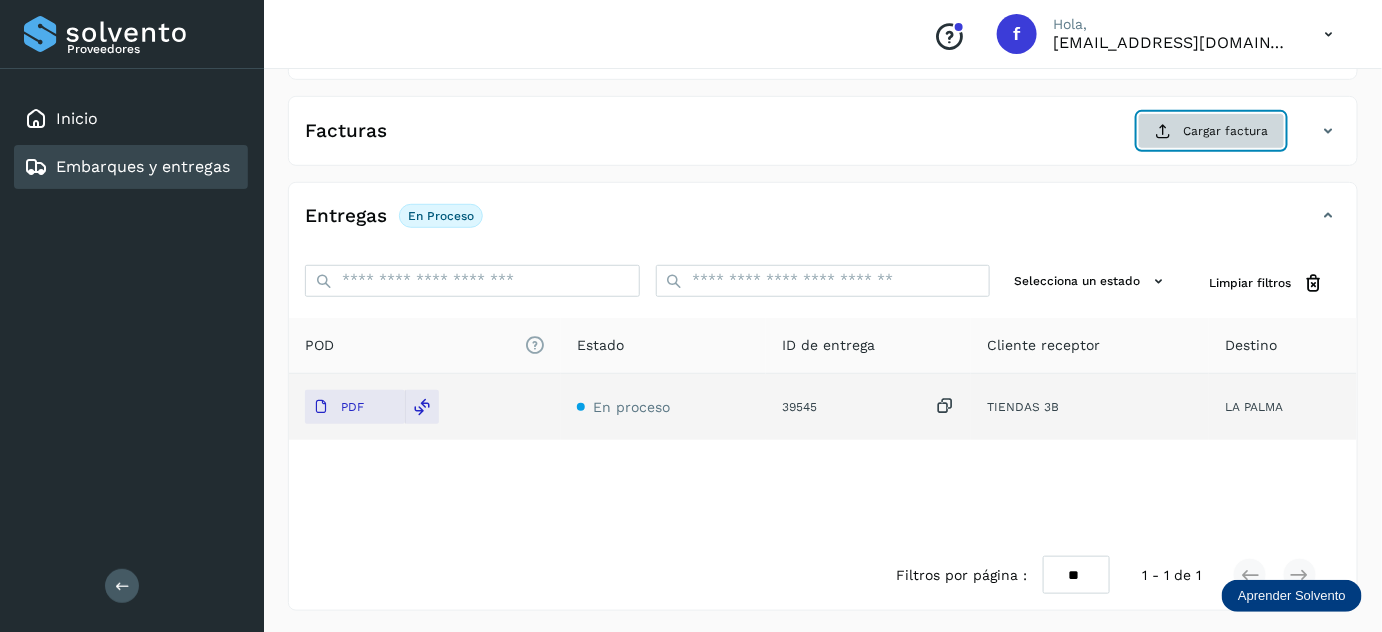click on "Cargar factura" at bounding box center [1211, 131] 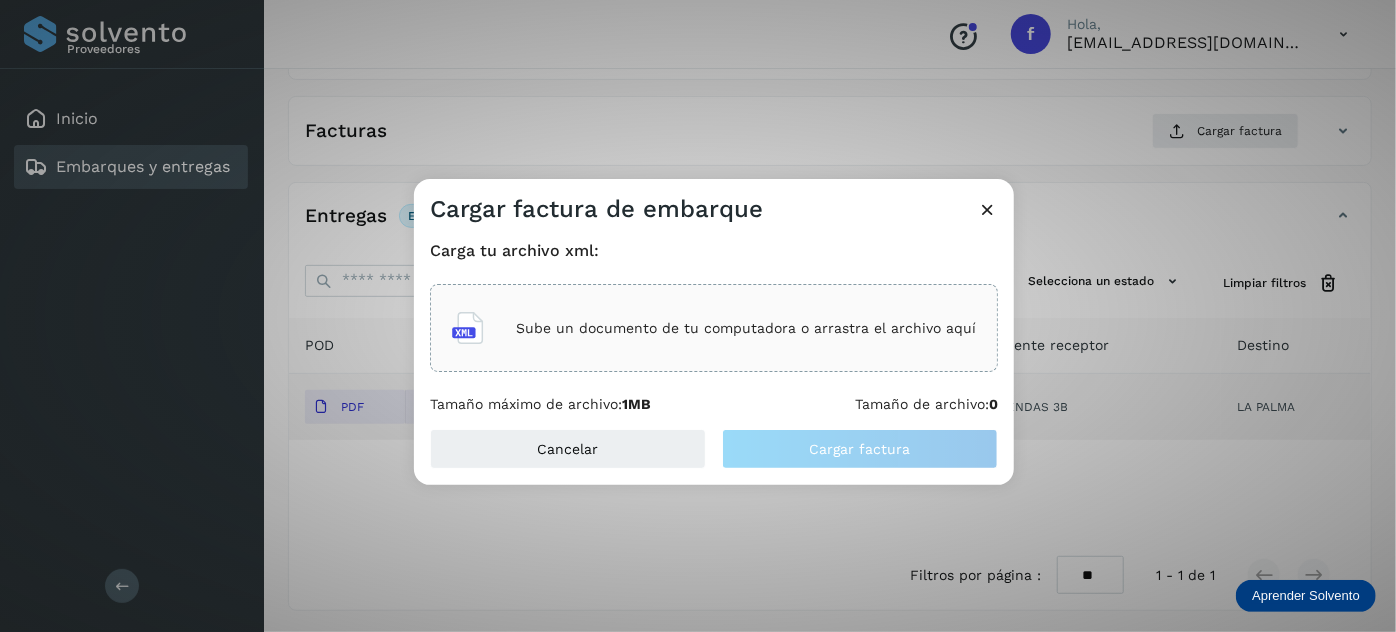 click on "Sube un documento de tu computadora o arrastra el archivo aquí" at bounding box center (746, 328) 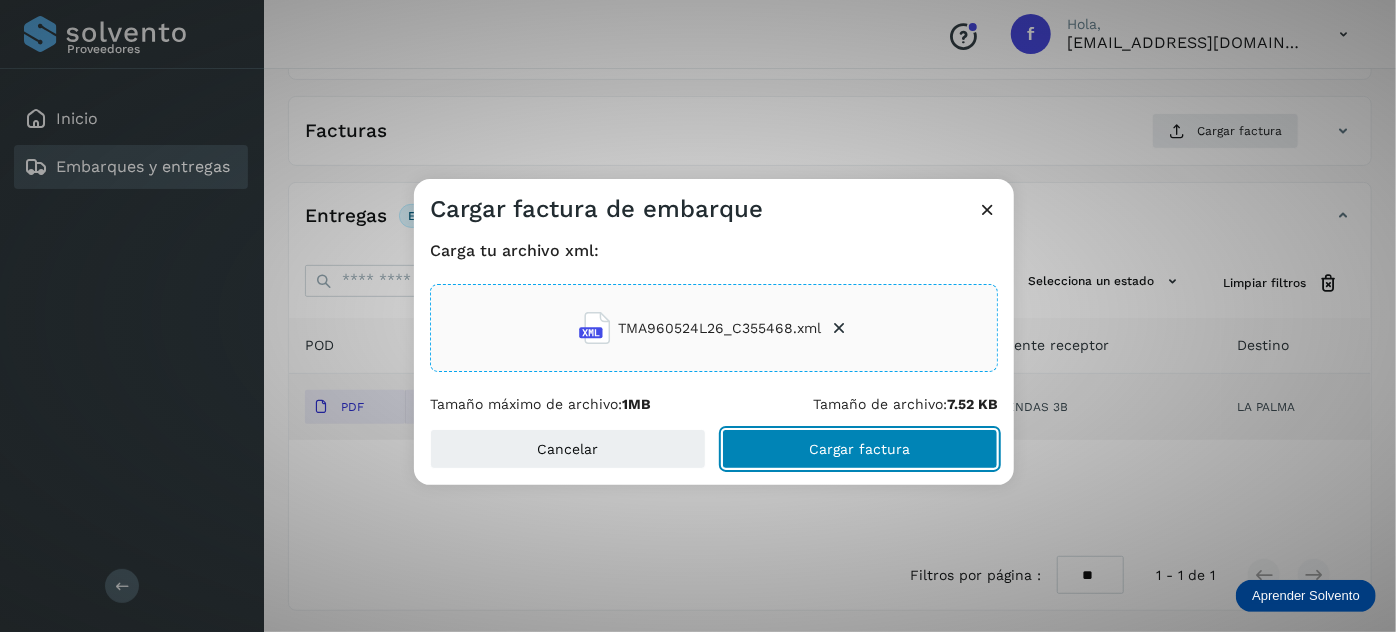 click on "Cargar factura" 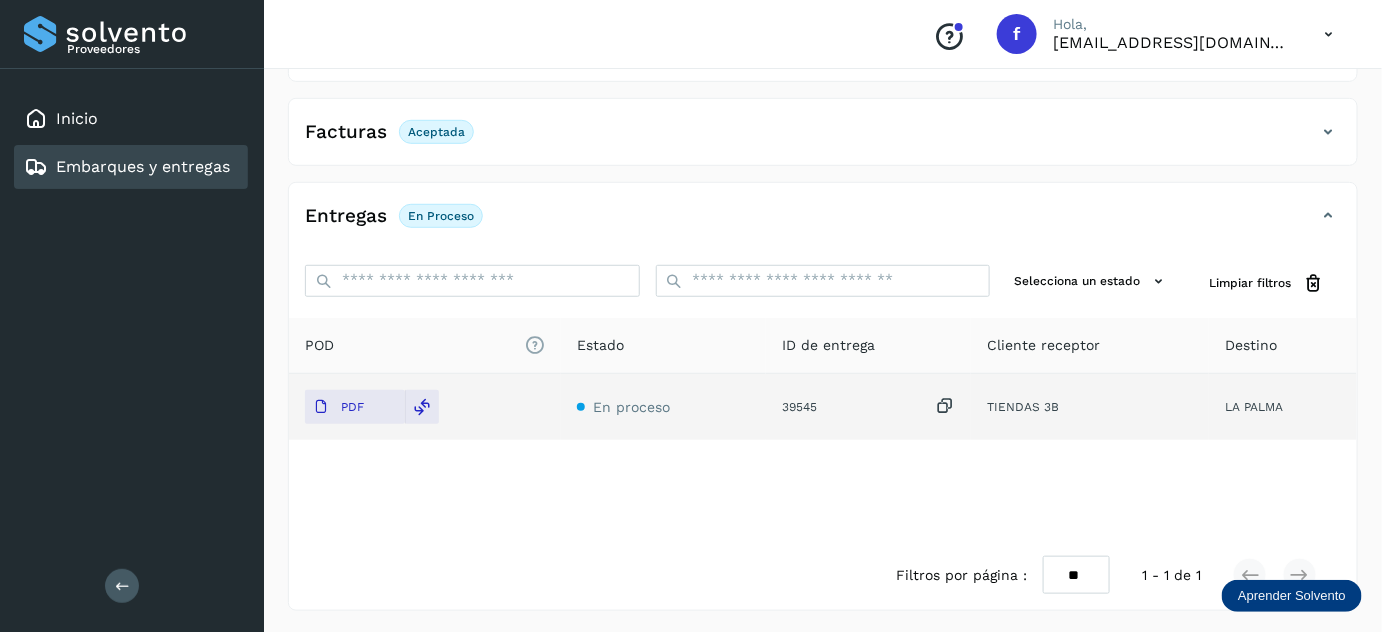 scroll, scrollTop: 0, scrollLeft: 0, axis: both 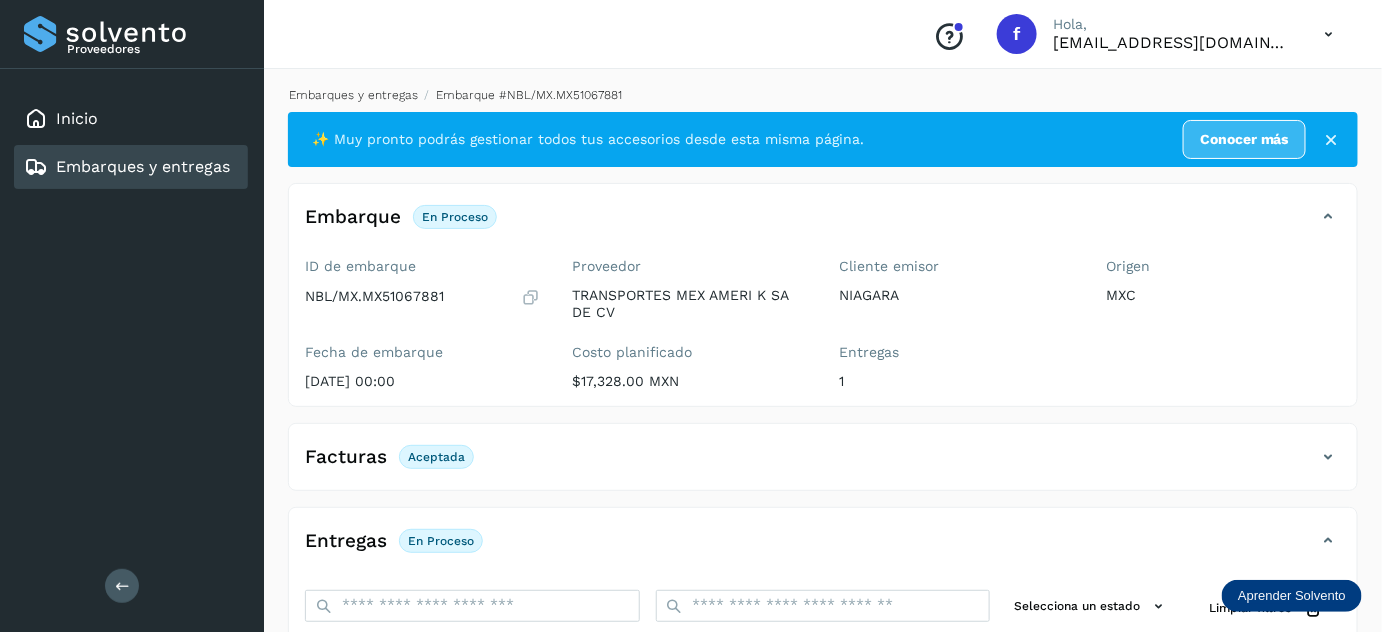 click on "Embarques y entregas" at bounding box center (353, 95) 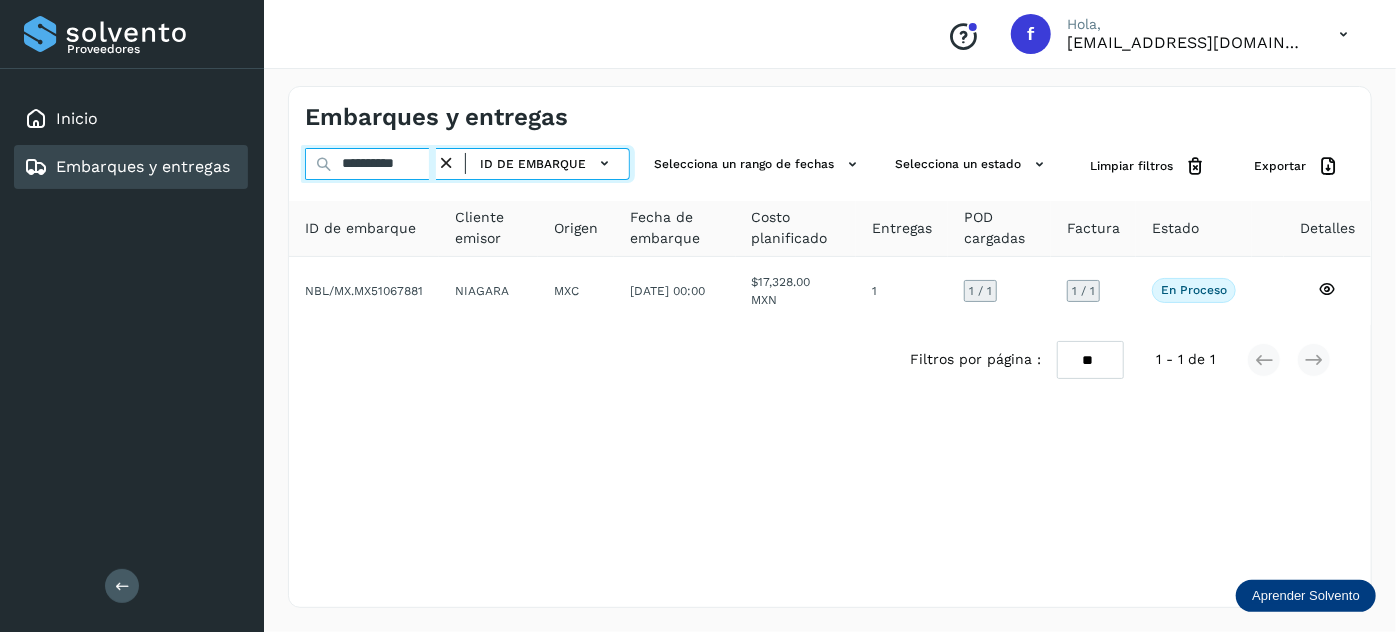 click on "**********" at bounding box center (370, 164) 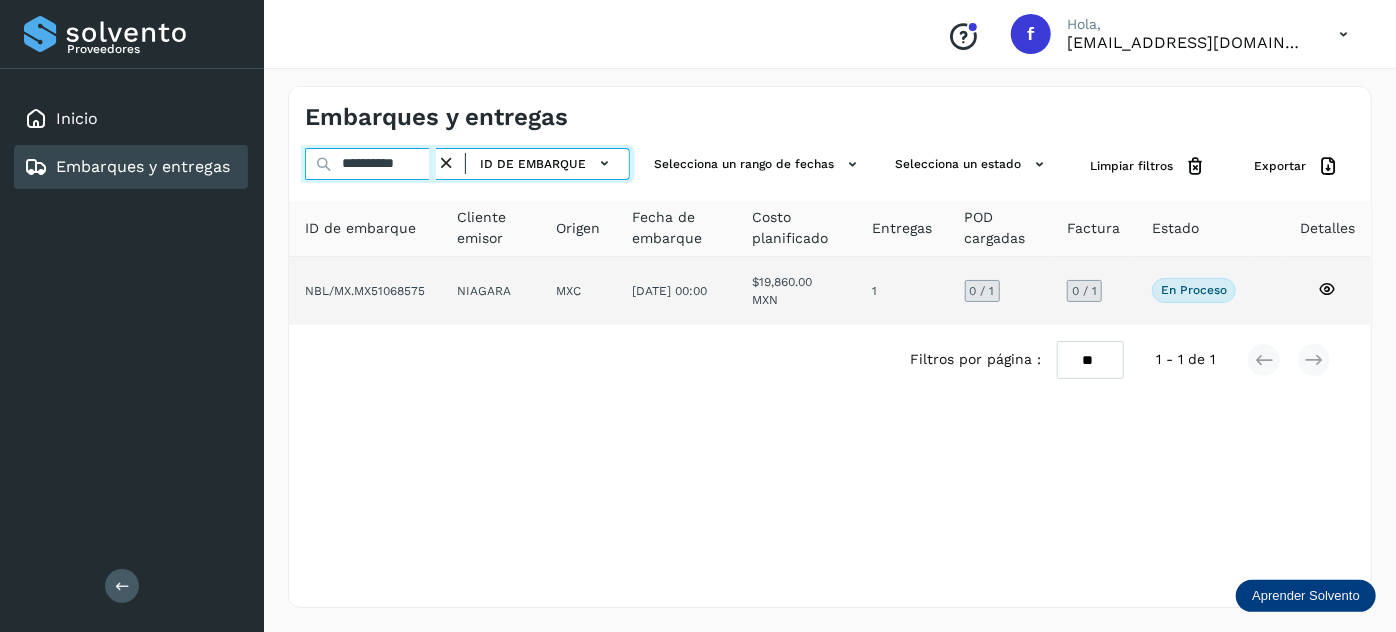 type on "**********" 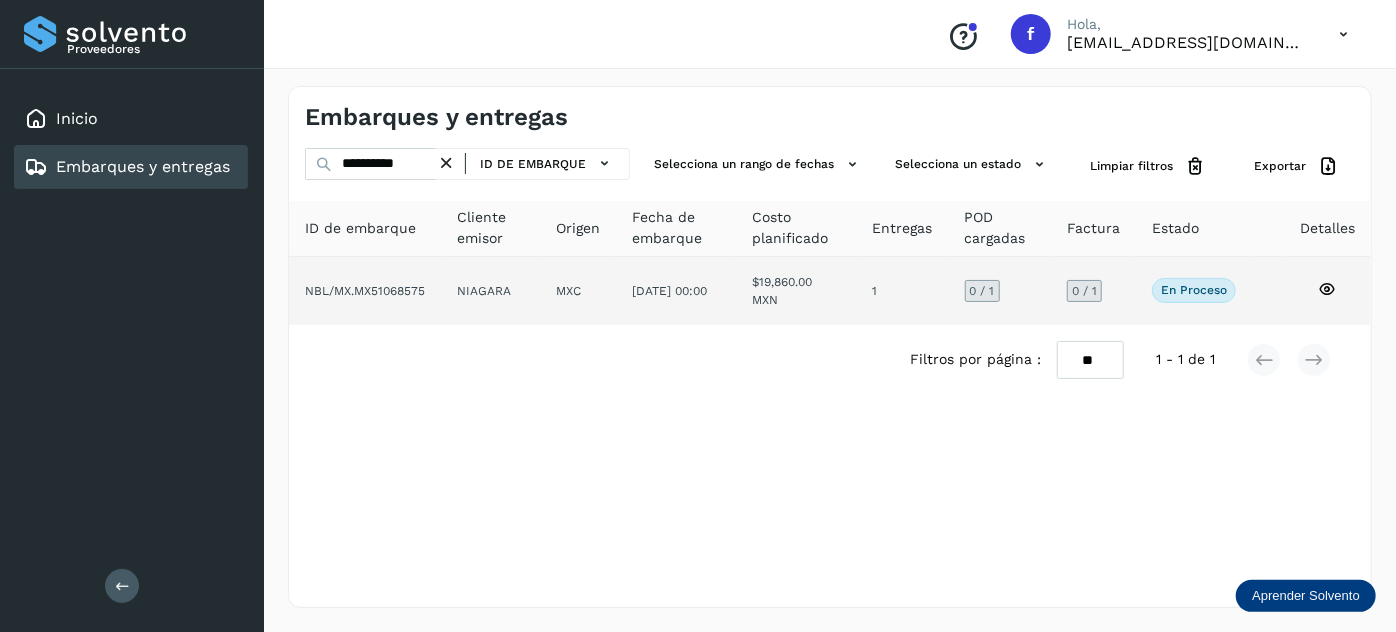 click on "$19,860.00 MXN" 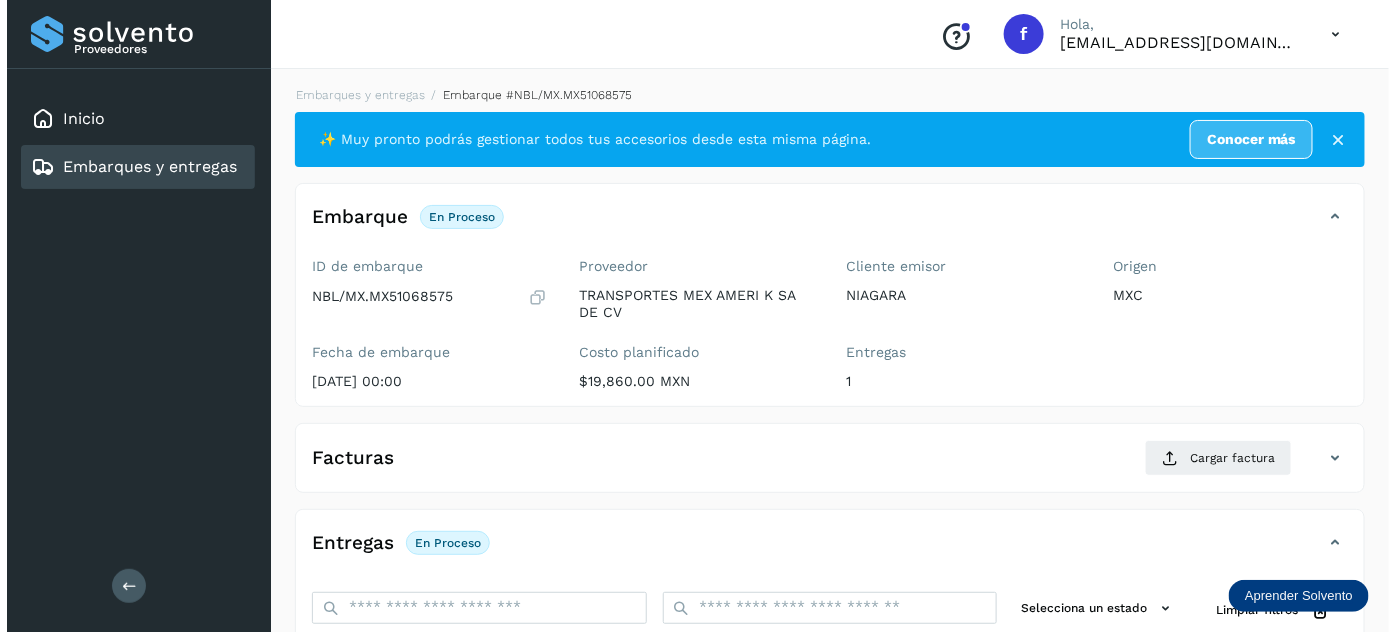 scroll, scrollTop: 327, scrollLeft: 0, axis: vertical 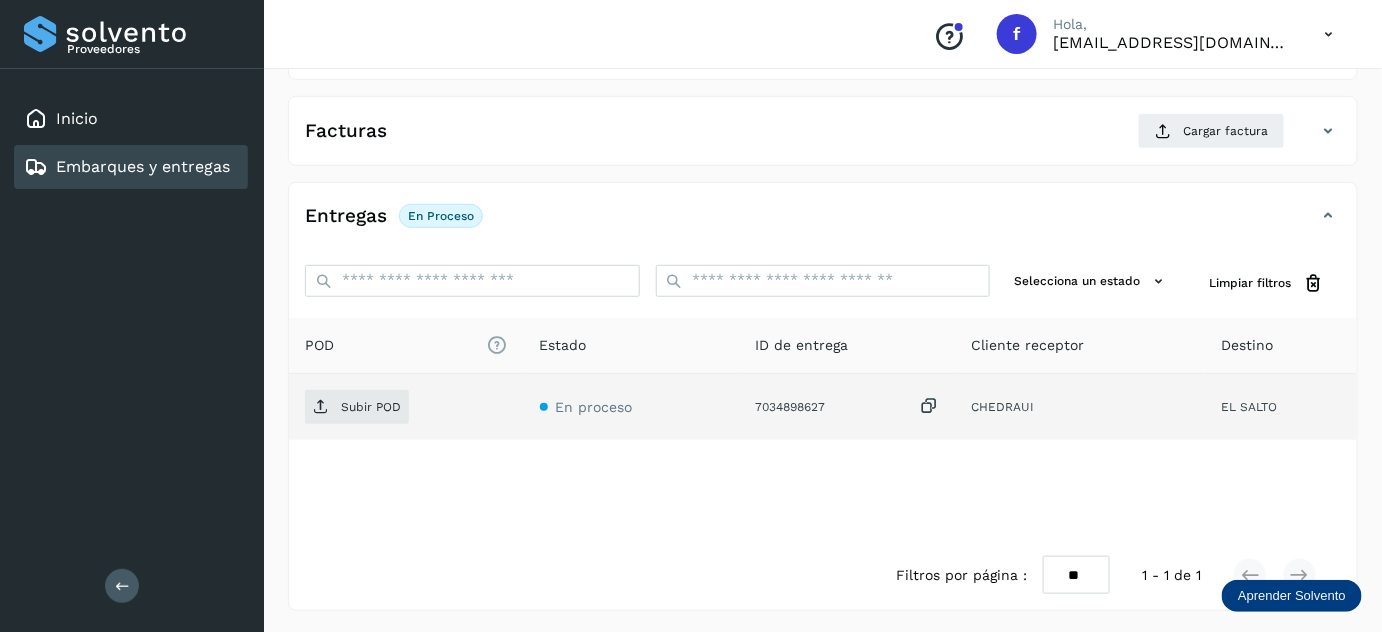 click at bounding box center (929, 406) 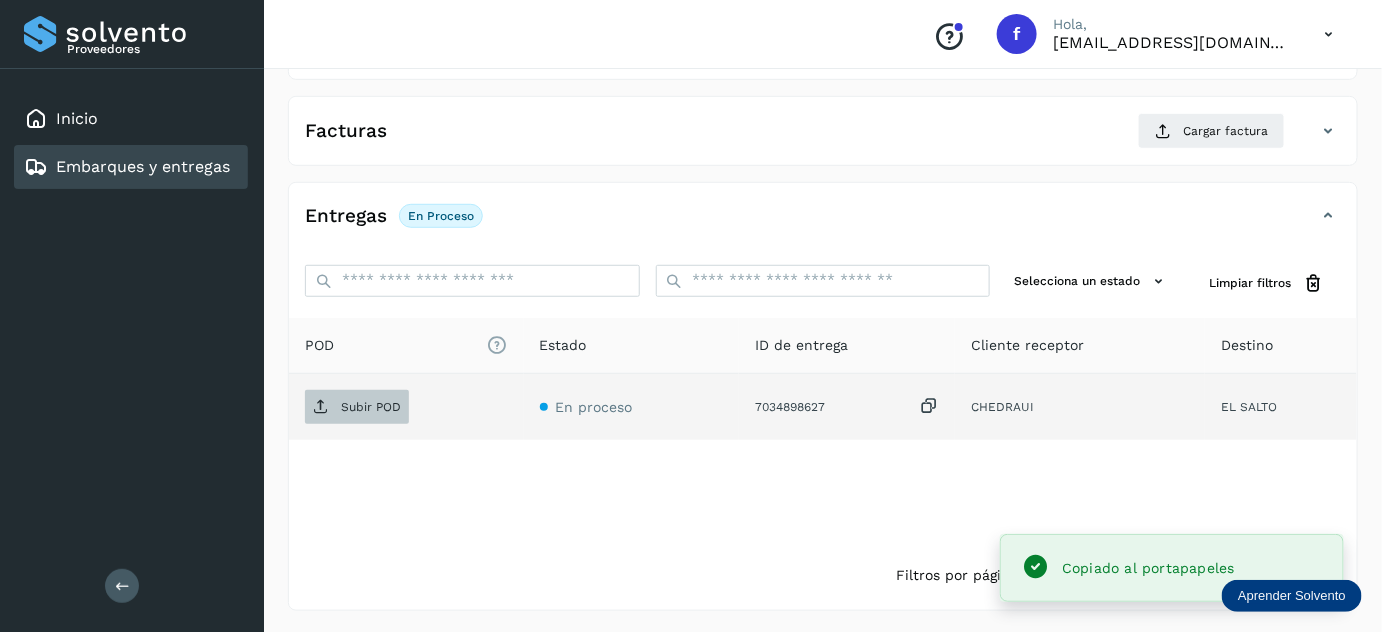click on "Subir POD" at bounding box center (371, 407) 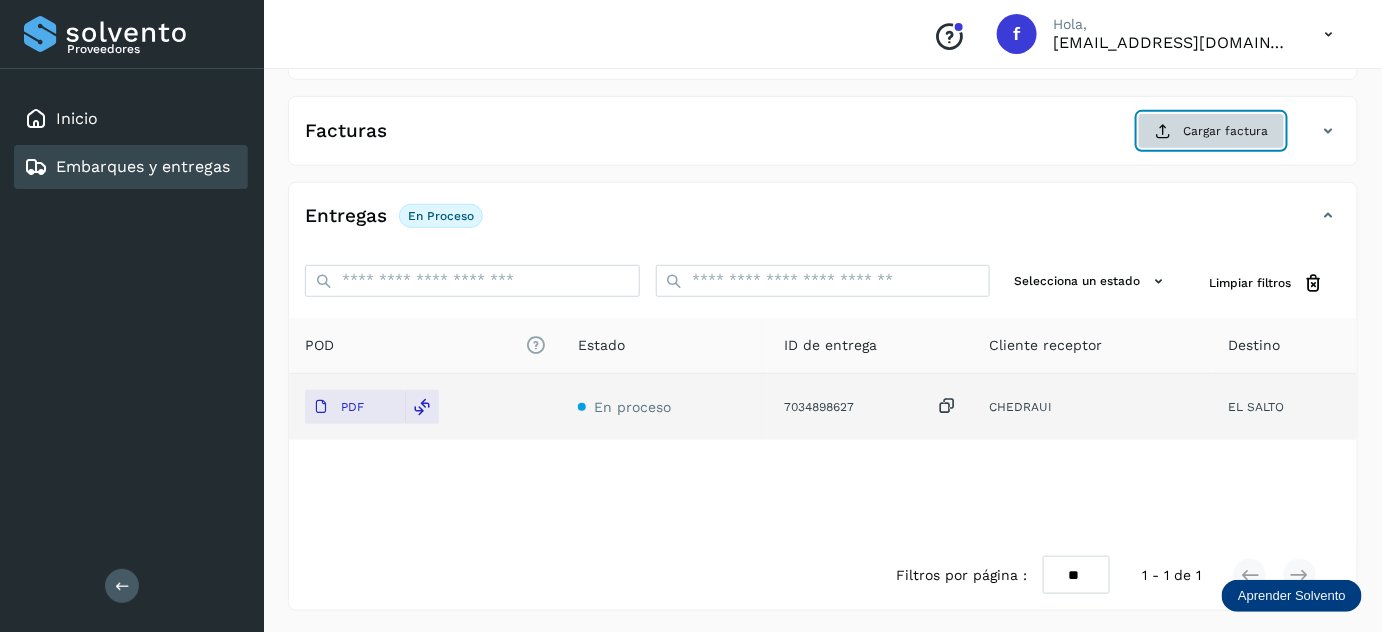 click on "Cargar factura" 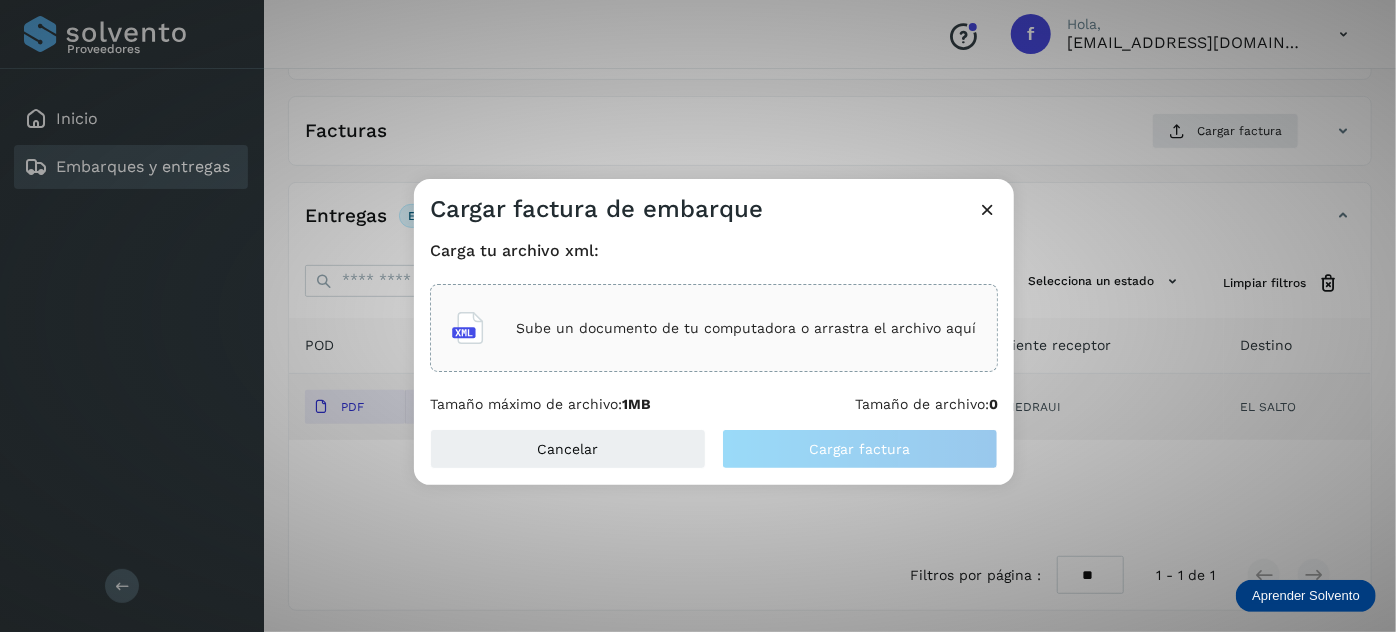 click on "Sube un documento de tu computadora o arrastra el archivo aquí" at bounding box center [746, 328] 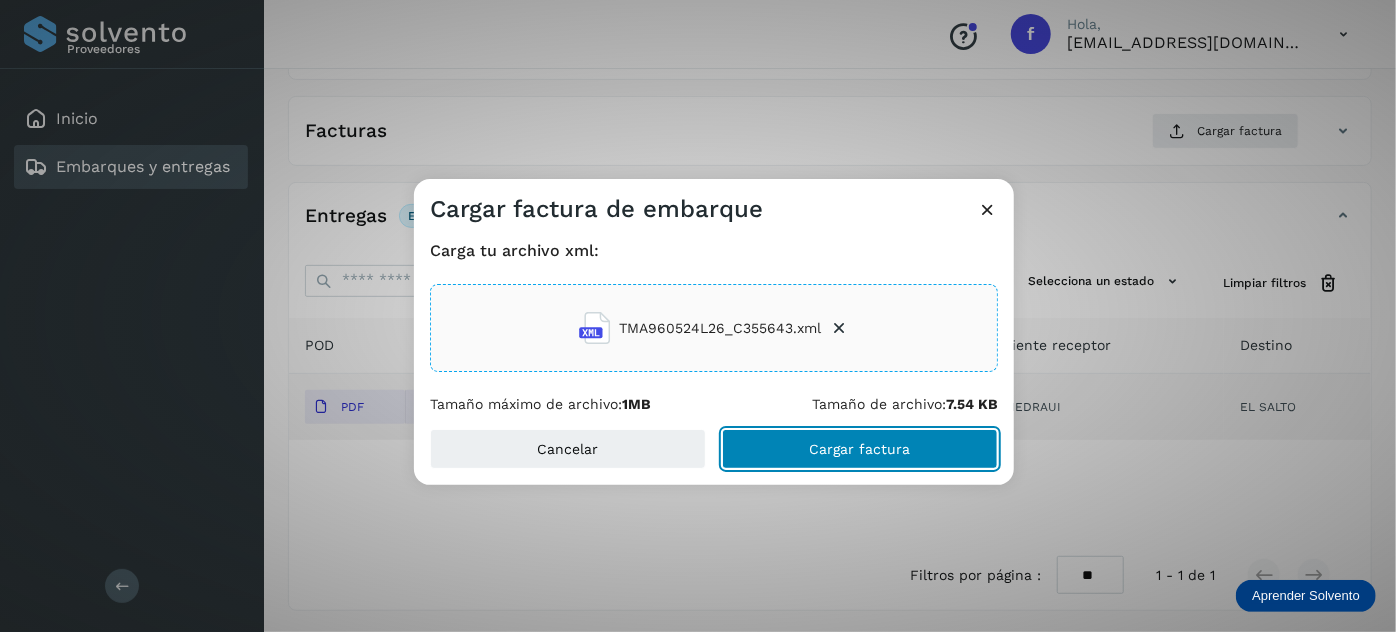 click on "Cargar factura" 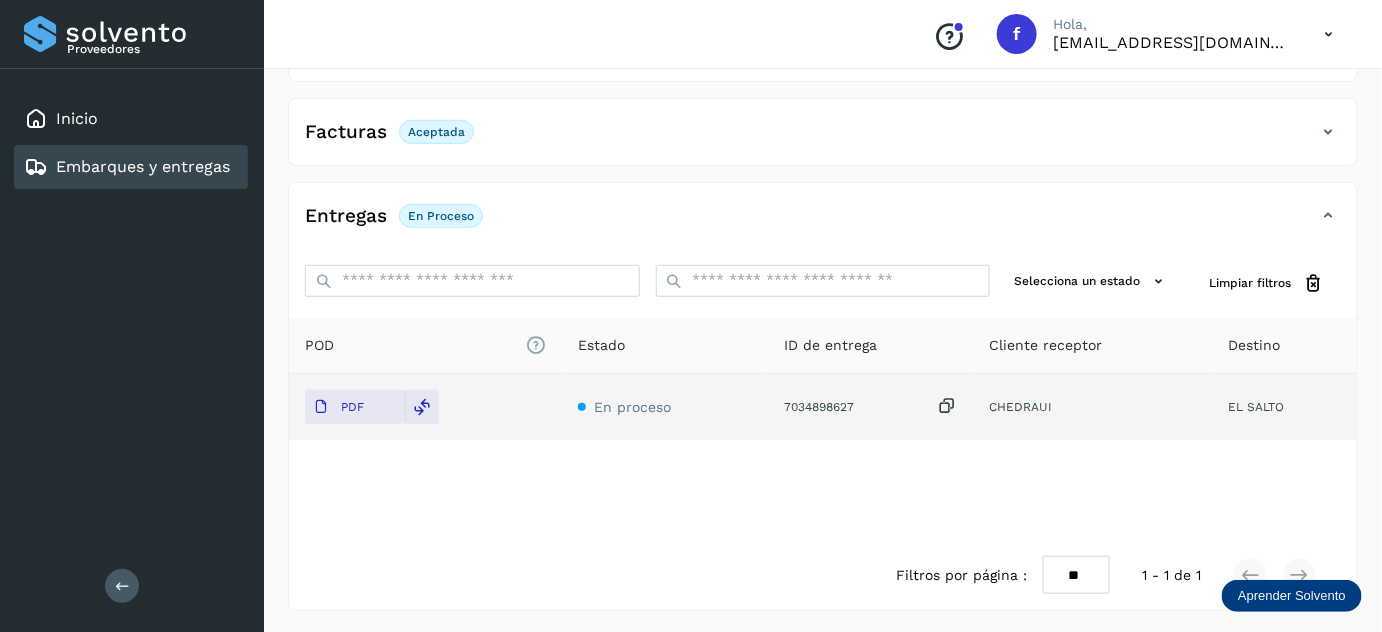 scroll, scrollTop: 0, scrollLeft: 0, axis: both 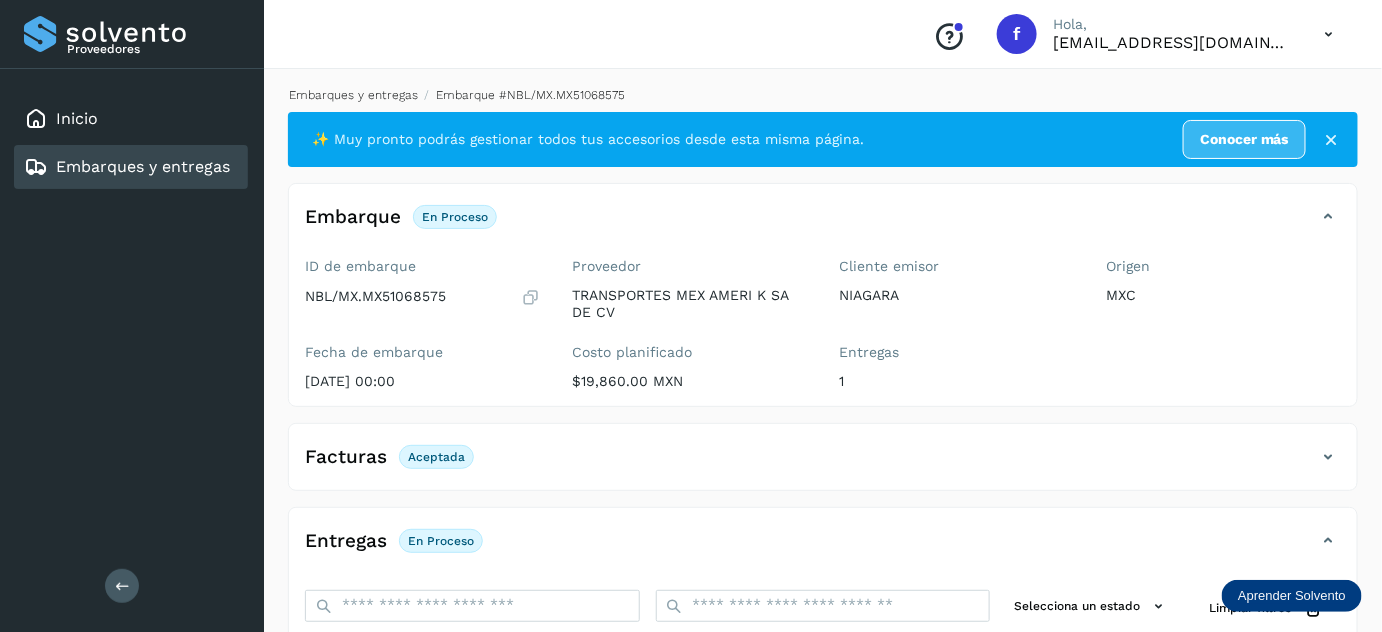 click on "Embarques y entregas" at bounding box center (353, 95) 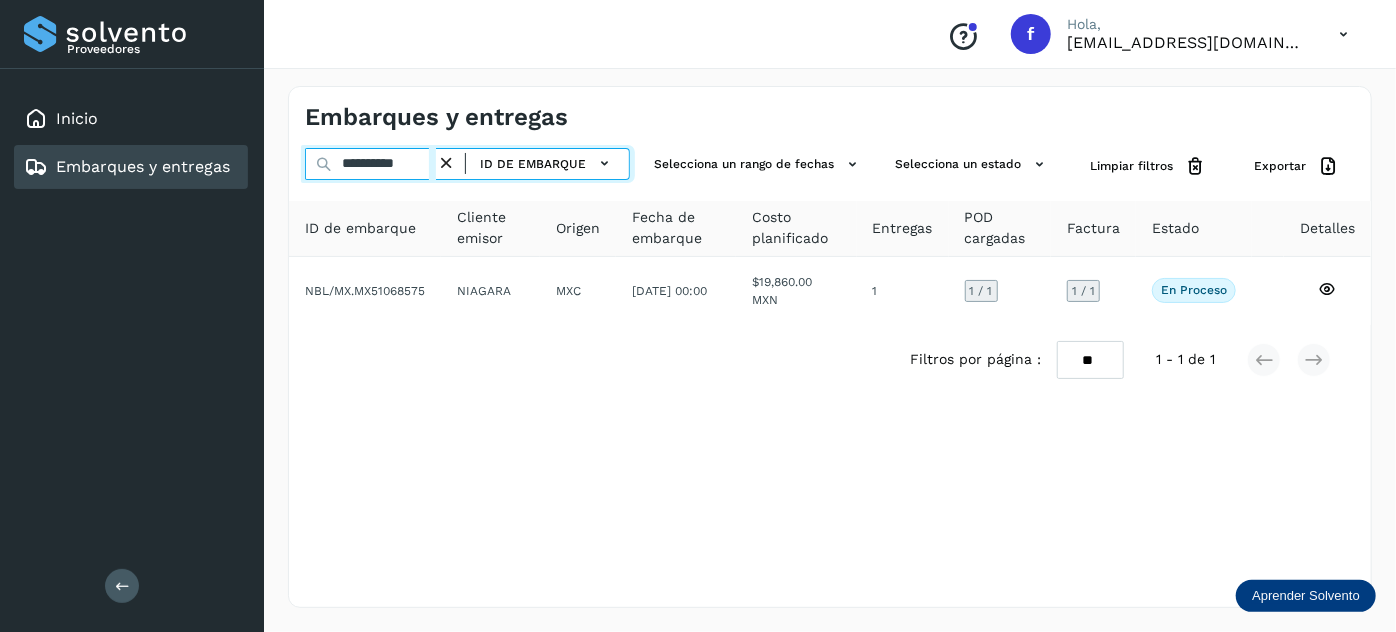 click on "**********" at bounding box center [370, 164] 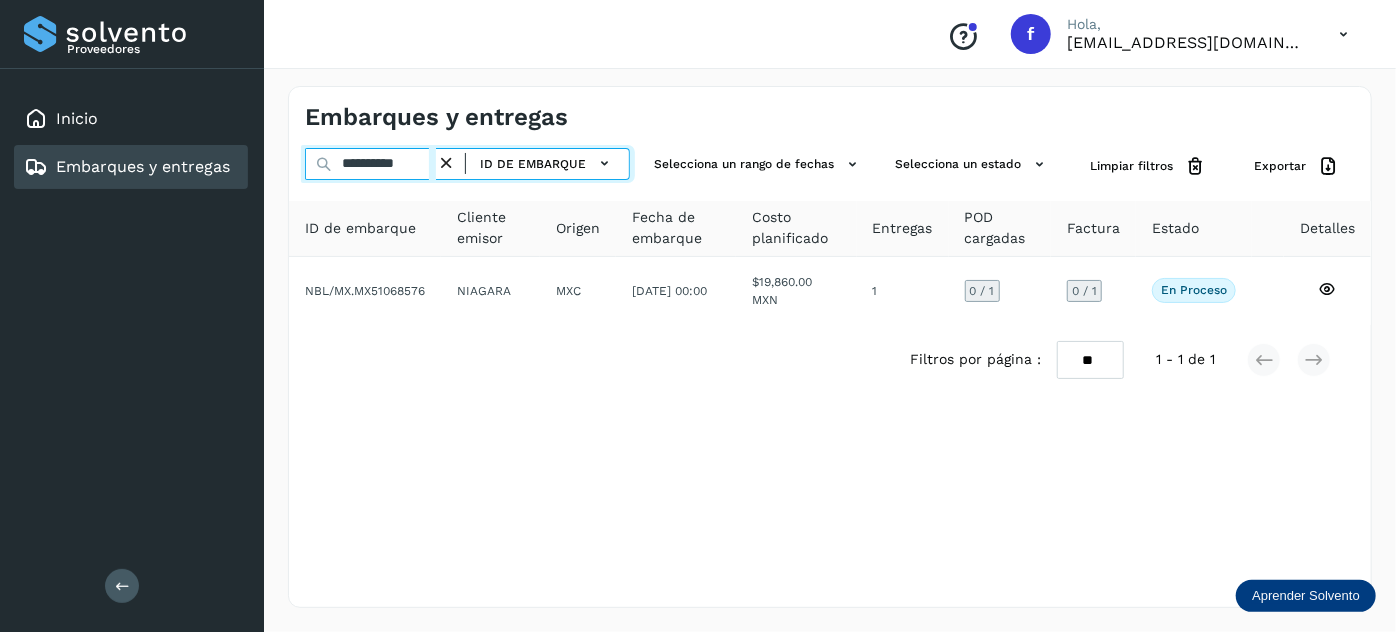 type on "**********" 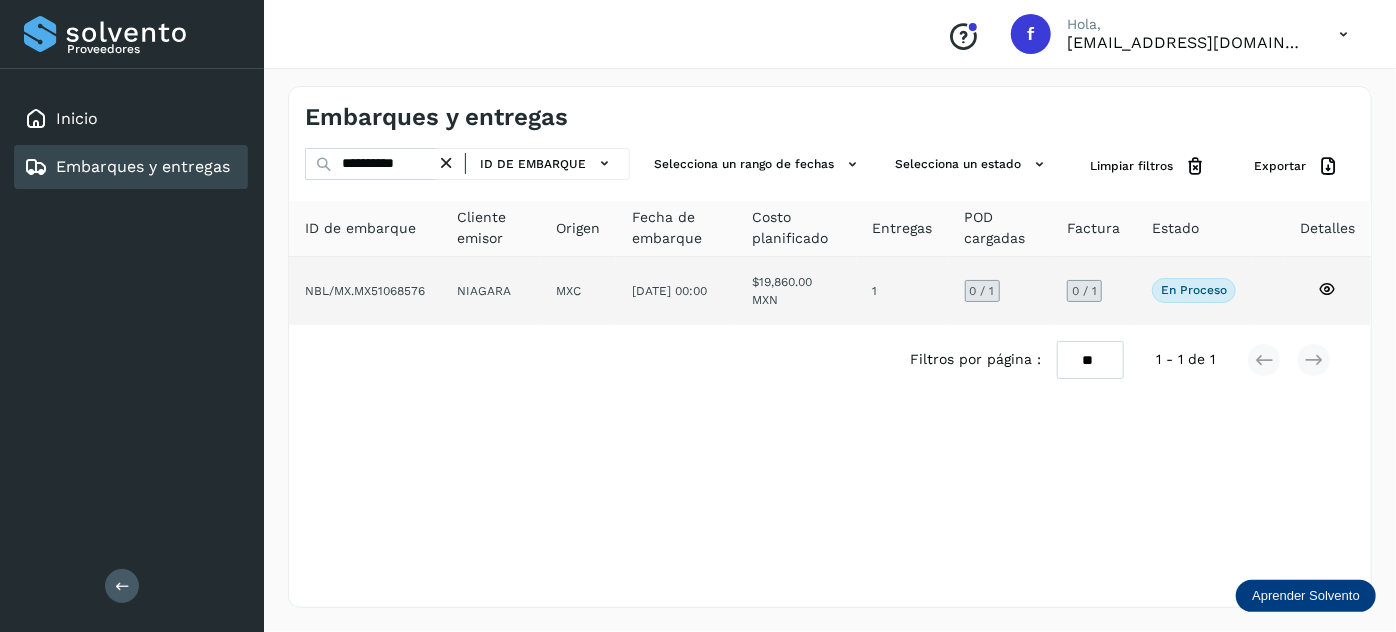 click on "NIAGARA" 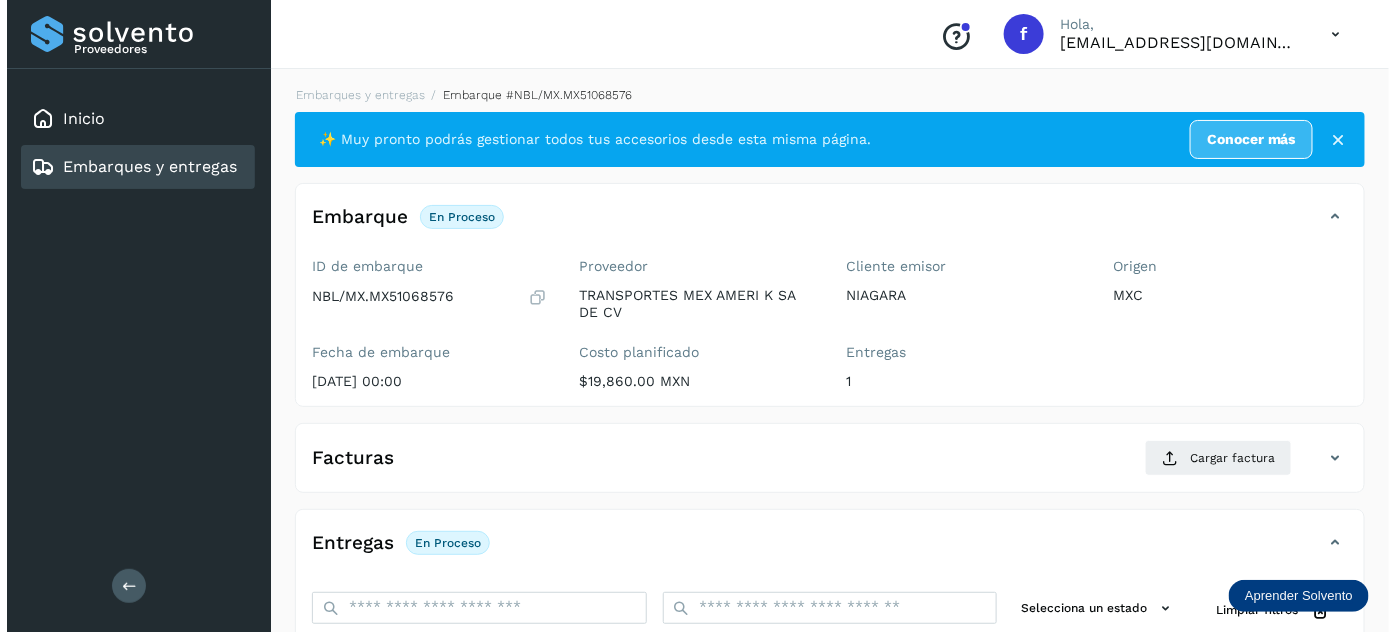 scroll, scrollTop: 327, scrollLeft: 0, axis: vertical 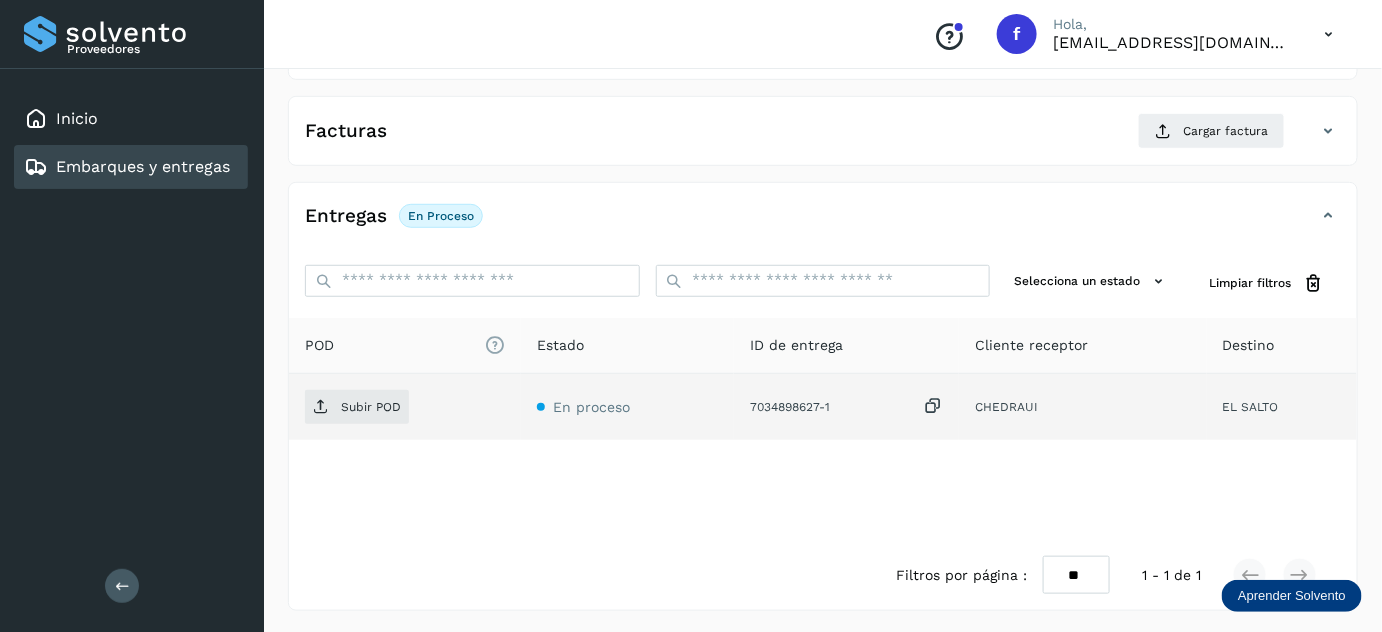 click at bounding box center [933, 406] 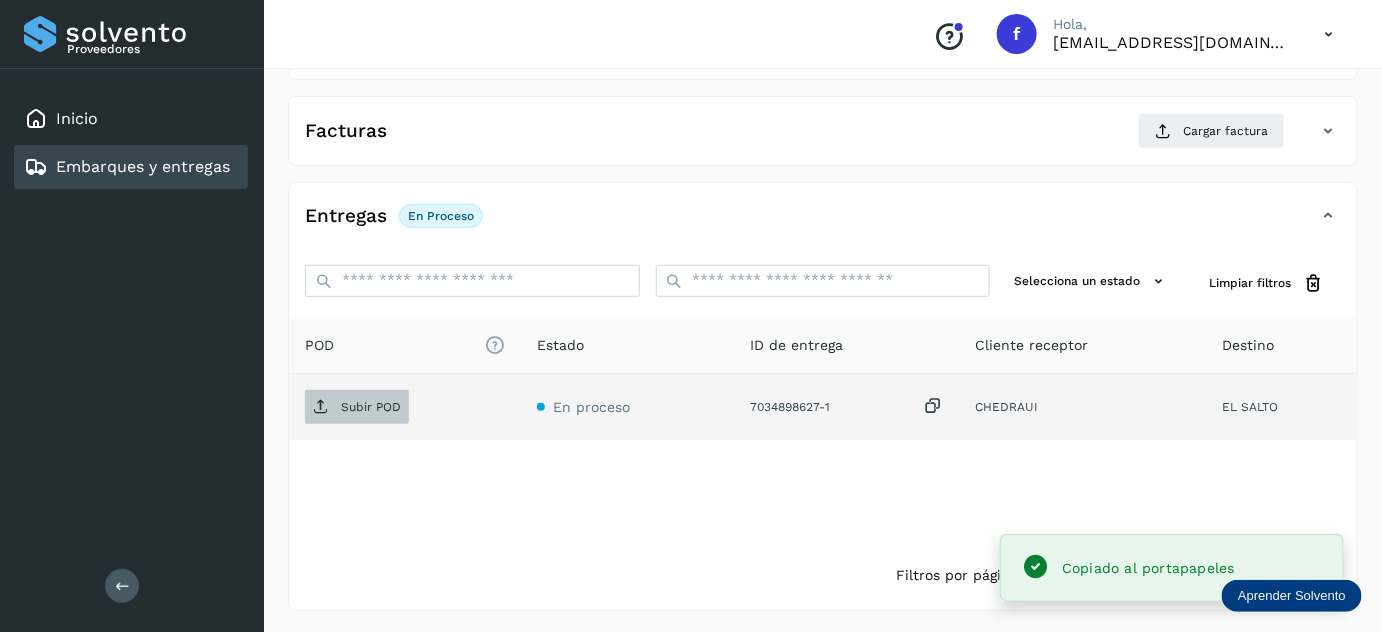 click on "Subir POD" at bounding box center [371, 407] 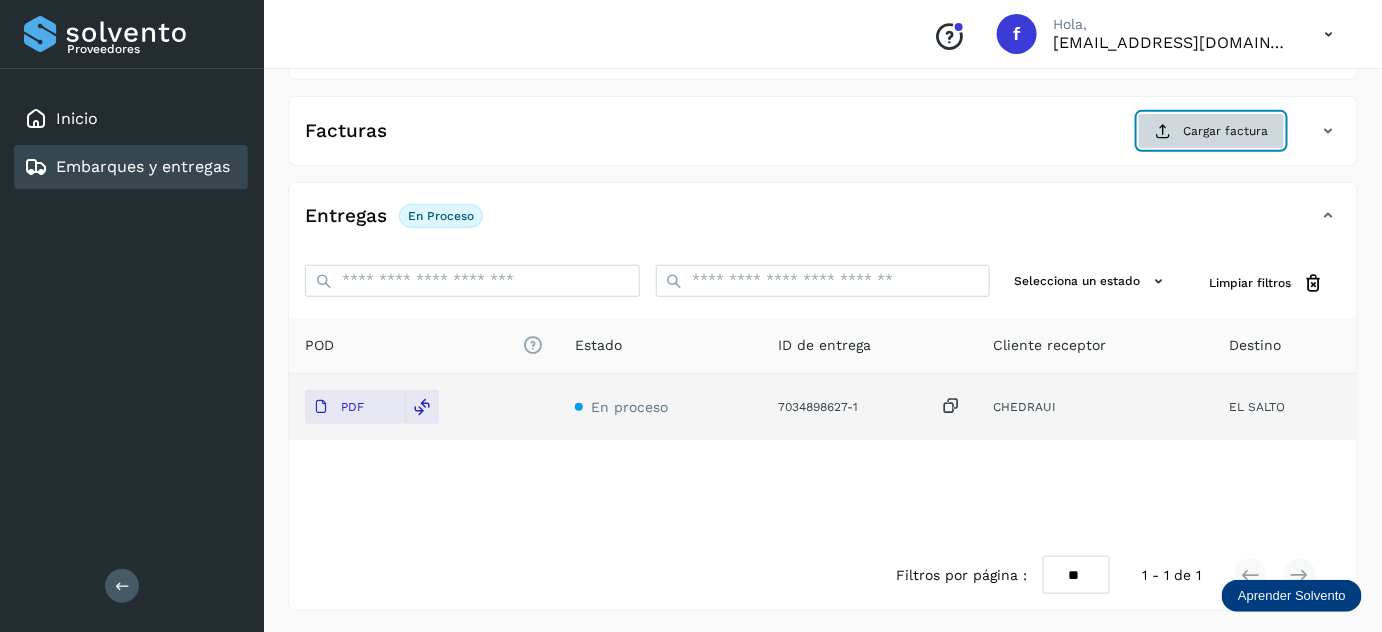 click on "Cargar factura" 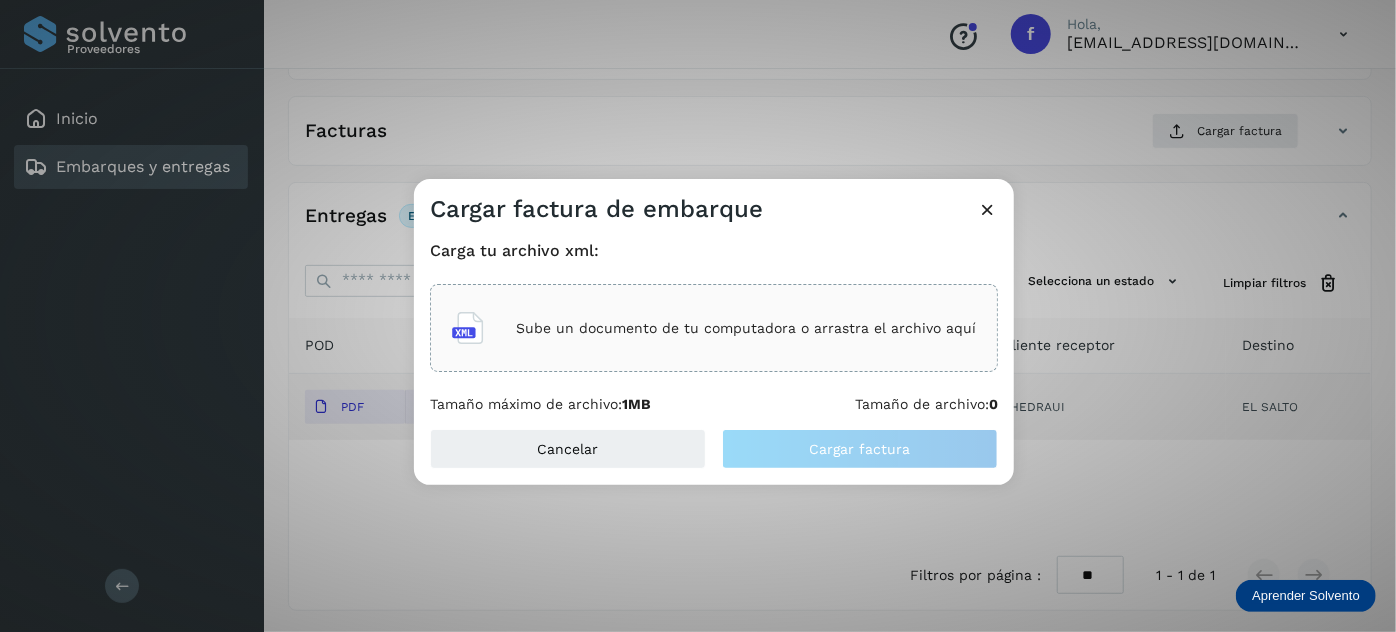 click on "Sube un documento de tu computadora o arrastra el archivo aquí" 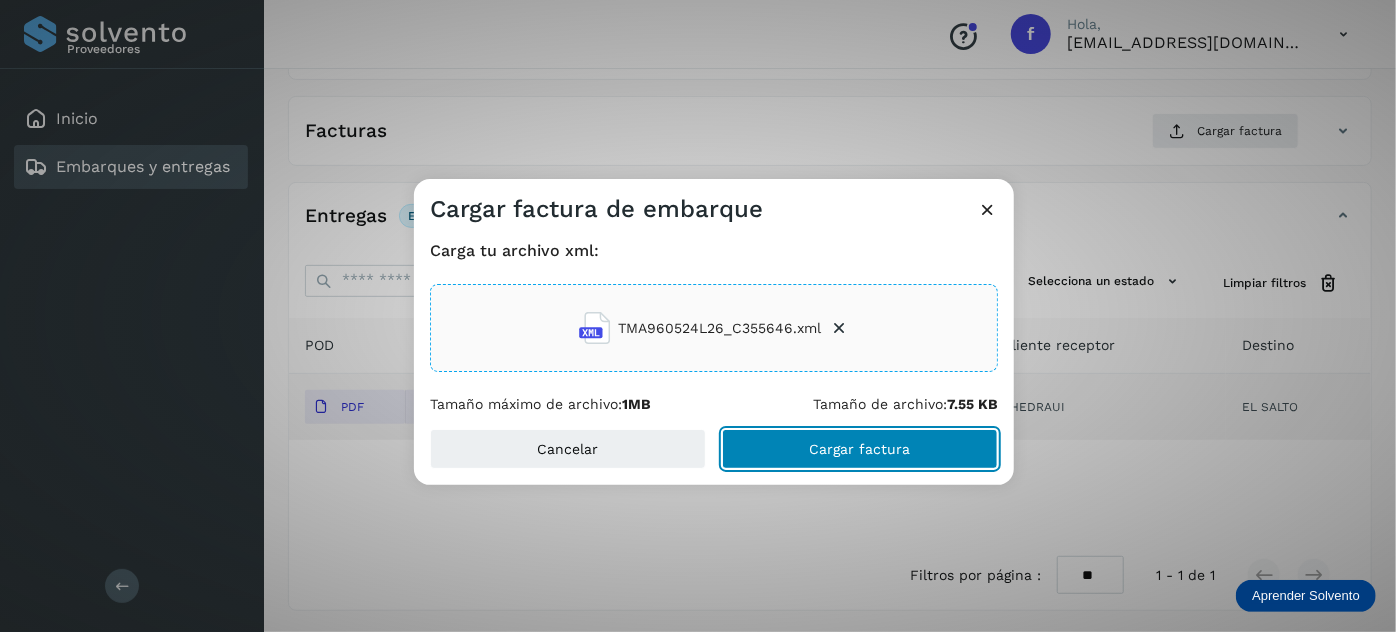 click on "Cargar factura" 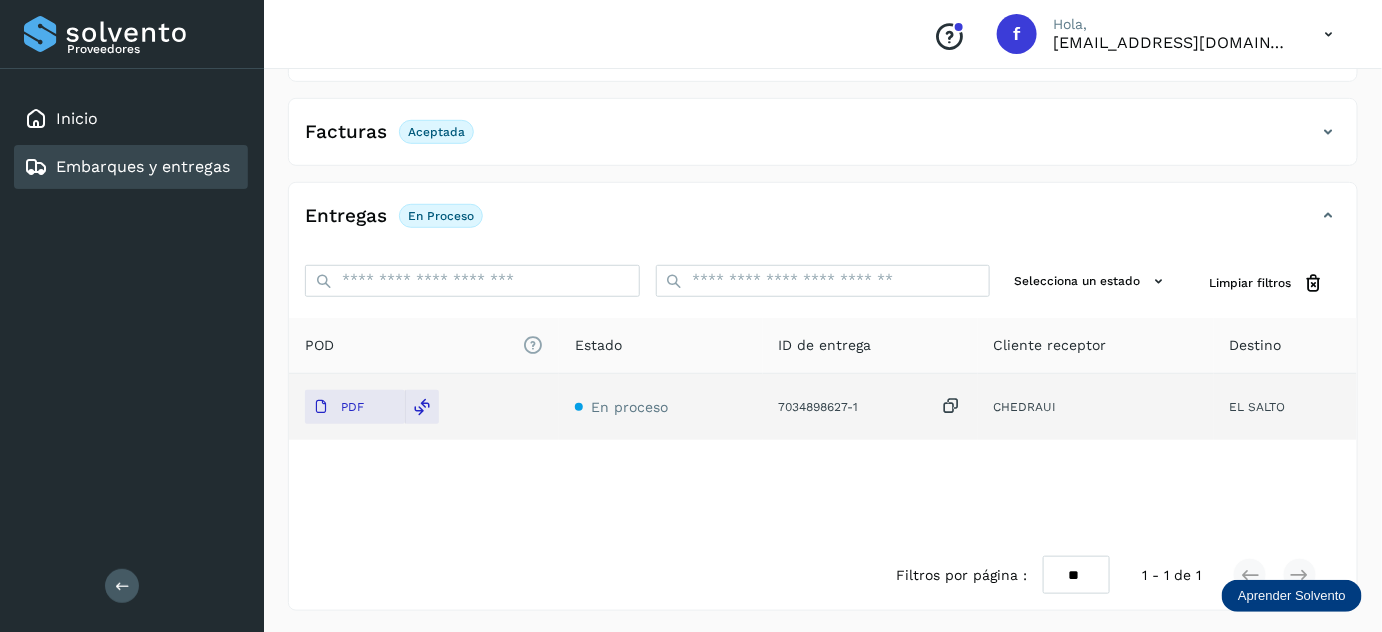 scroll, scrollTop: 0, scrollLeft: 0, axis: both 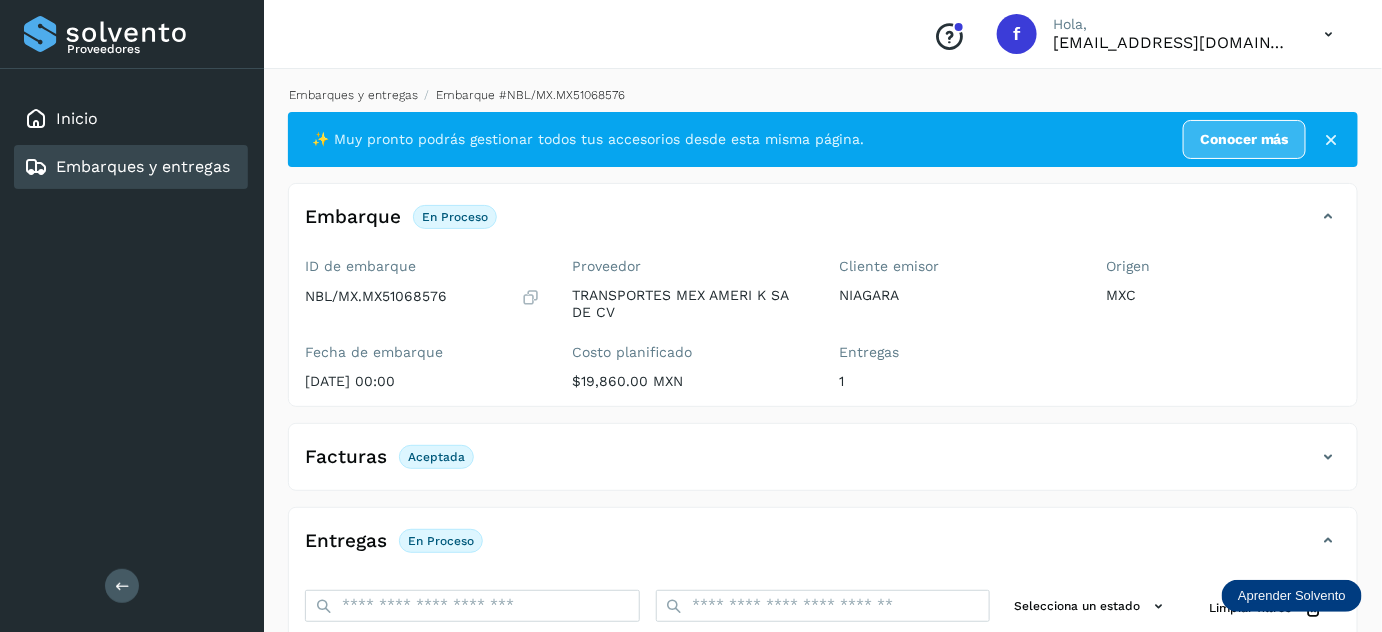 click on "Embarques y entregas" at bounding box center (353, 95) 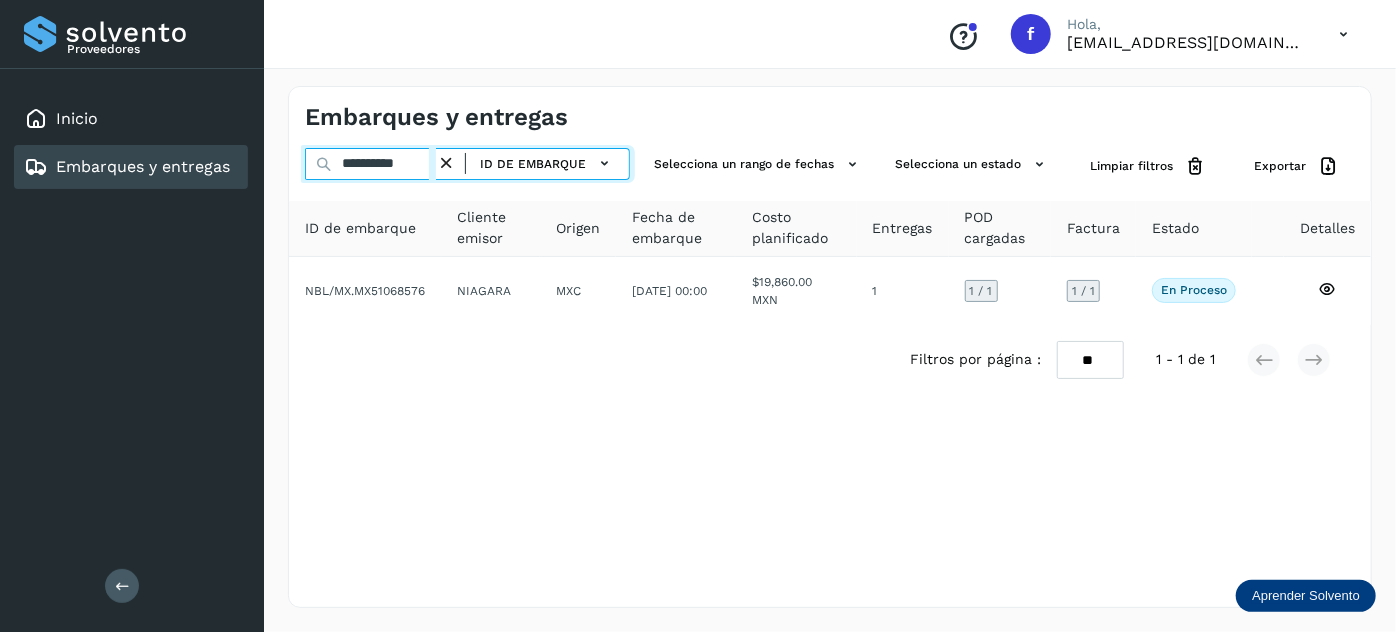 click on "**********" at bounding box center (370, 164) 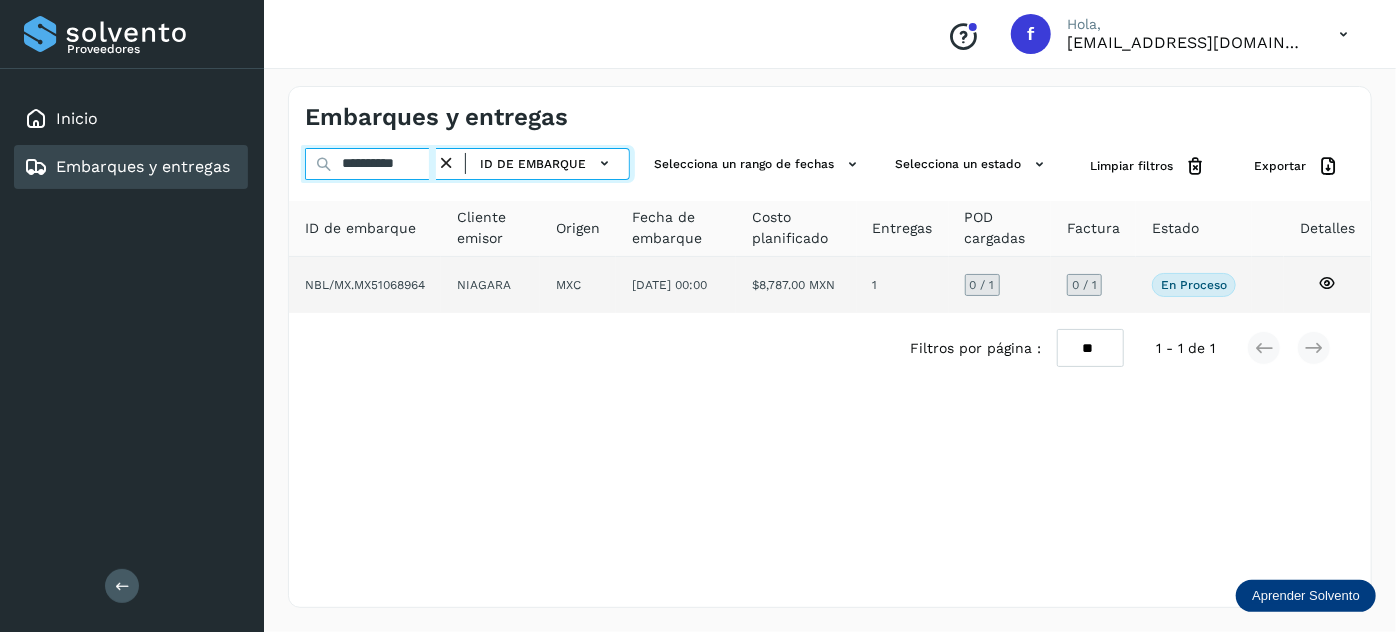 type on "**********" 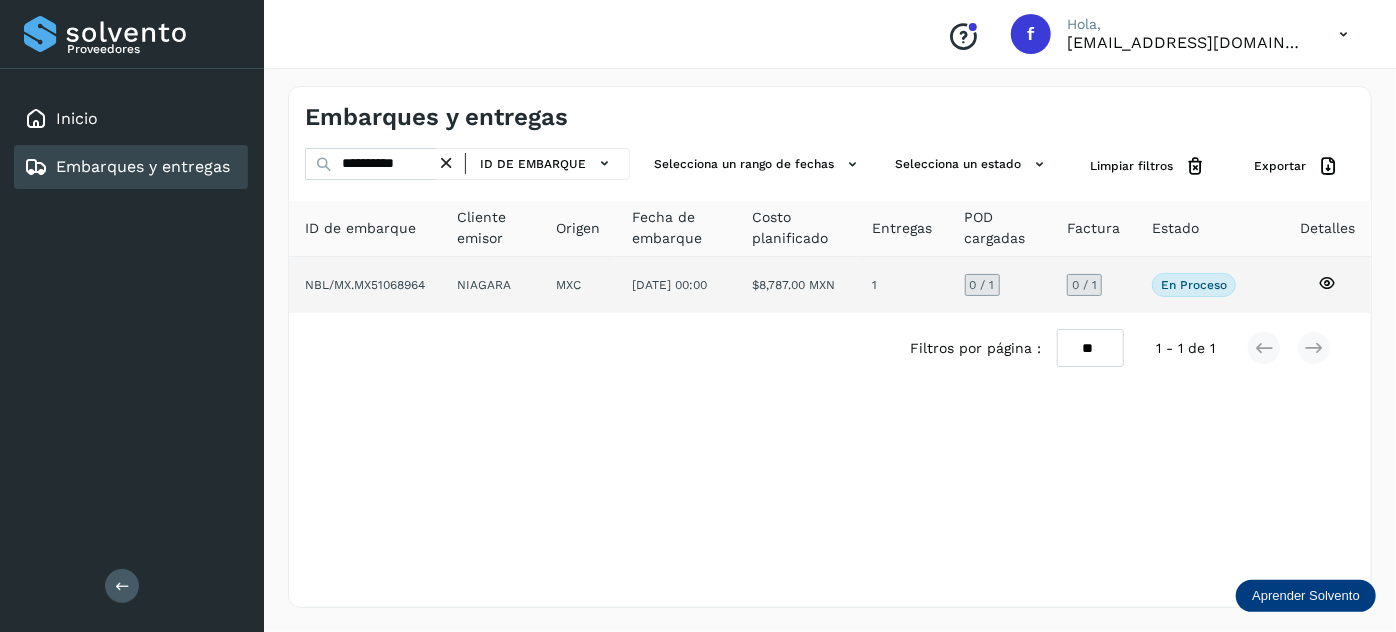 click on "[DATE] 00:00" 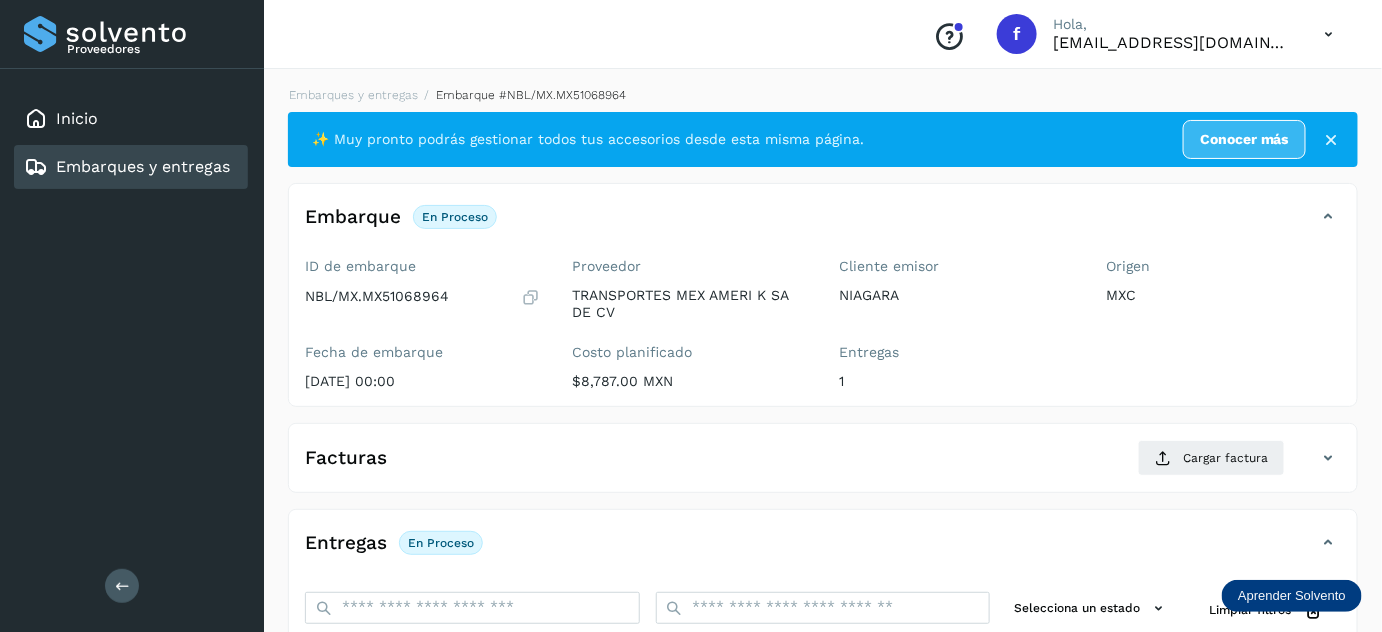 scroll, scrollTop: 327, scrollLeft: 0, axis: vertical 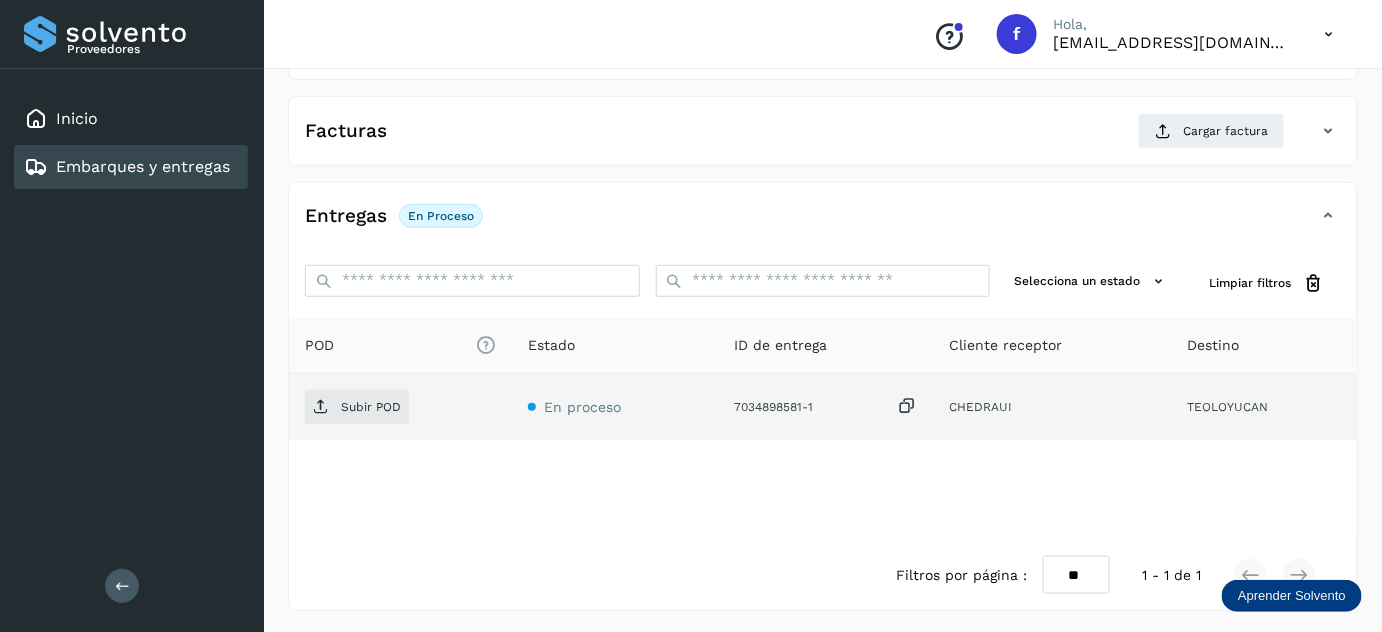 click at bounding box center (907, 406) 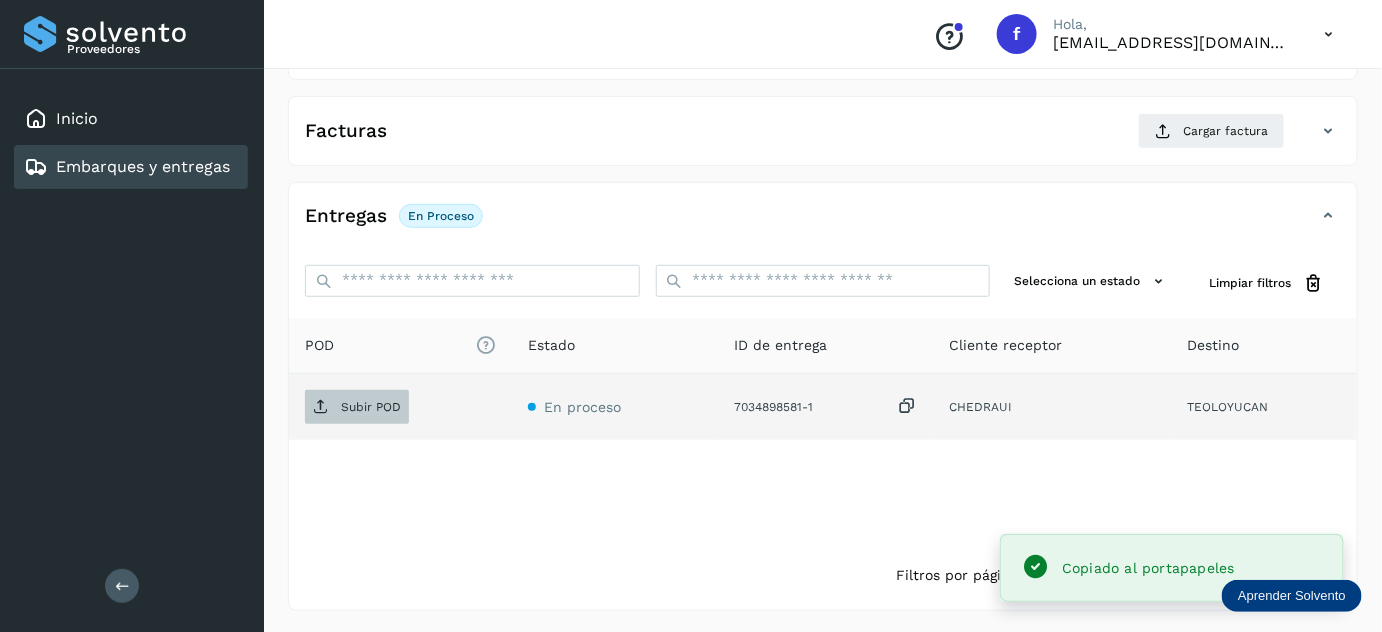 click on "Subir POD" at bounding box center (371, 407) 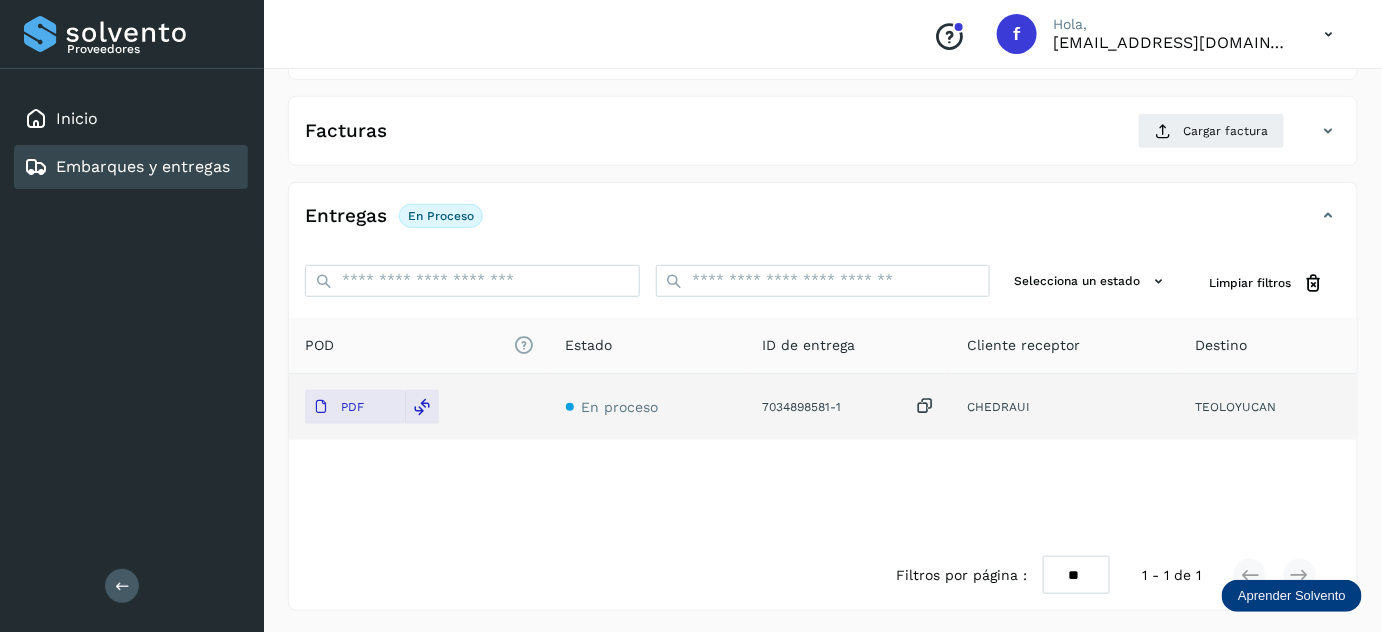 scroll, scrollTop: 0, scrollLeft: 0, axis: both 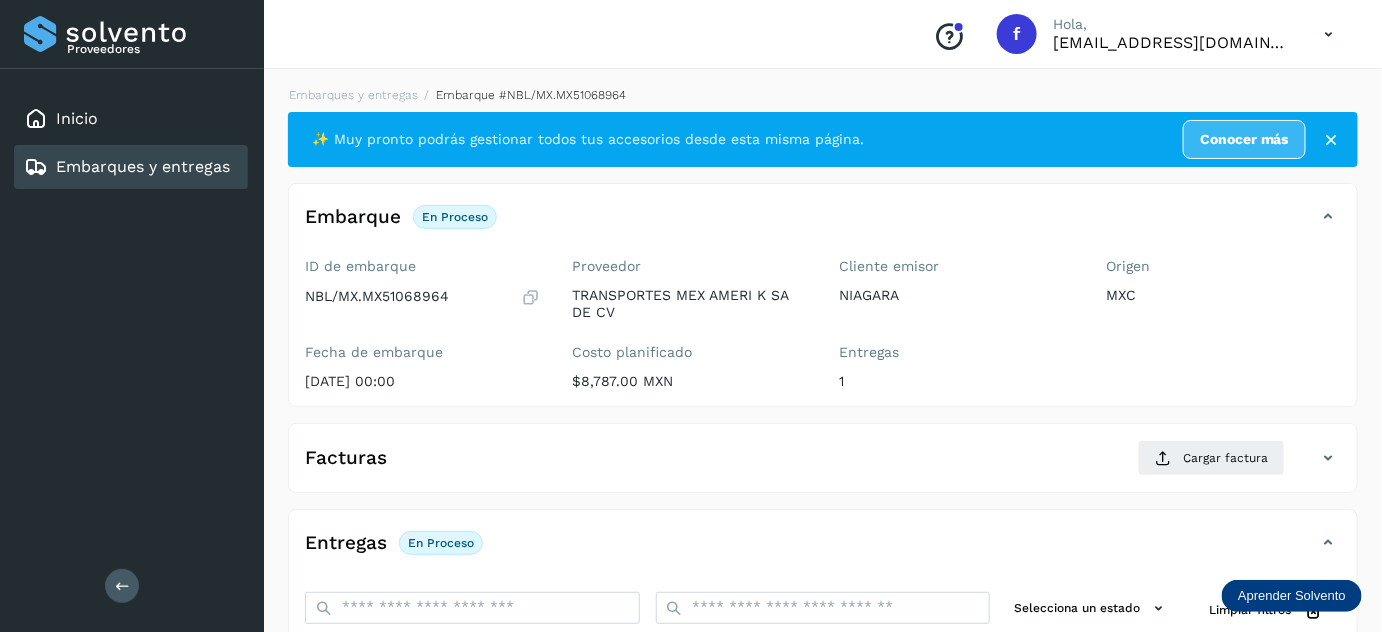 click on "Embarques y entregas Embarque #NBL/MX.MX51068964  ✨ Muy pronto podrás gestionar todos tus accesorios desde esta misma página. Conocer más Embarque En proceso
Verifica el estado de la factura o entregas asociadas a este embarque
ID de embarque NBL/MX.MX51068964 Fecha de embarque [DATE] 00:00 Proveedor TRANSPORTES MEX AMERI K SA DE CV Costo planificado  $8,787.00 MXN  Cliente emisor NIAGARA Entregas 1 Origen MXC Facturas Cargar factura Aún no has subido ninguna factura Entregas En proceso Selecciona un estado Limpiar filtros POD
El tamaño máximo de archivo es de 20 Mb.
Estado ID de entrega Cliente receptor Destino PDF En proceso 7034898581-1  CHEDRAUI TEOLOYUCAN CHEDRAUI 7034898581-1 PDF Destino: TEOLOYUCAN En proceso Filtros por página : ** ** ** 1 - 1 de 1" at bounding box center (823, 512) 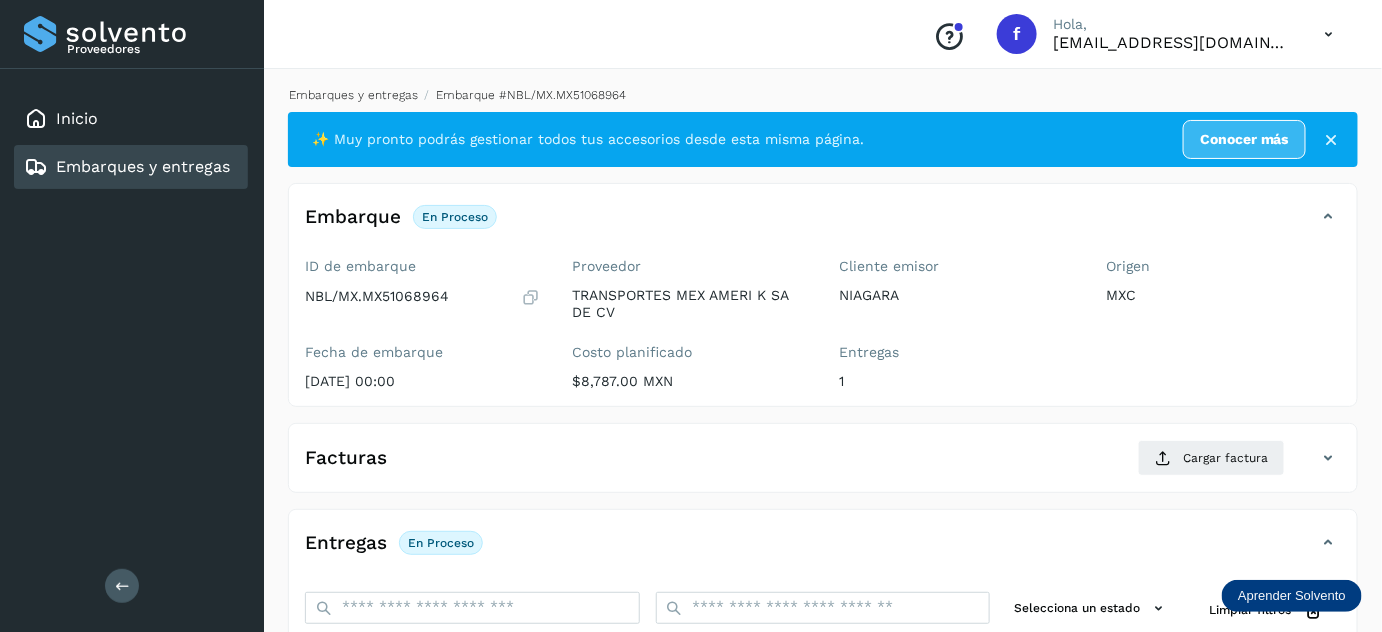 click on "Embarques y entregas" at bounding box center (353, 95) 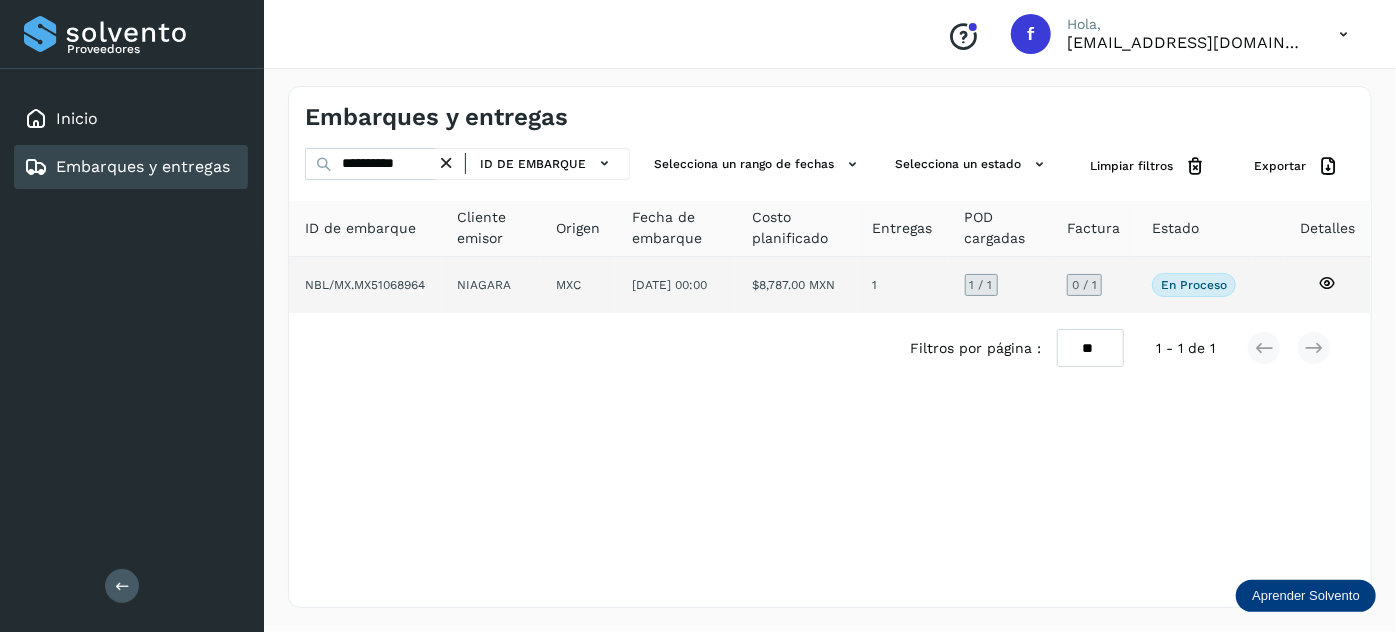 click on "$8,787.00 MXN" 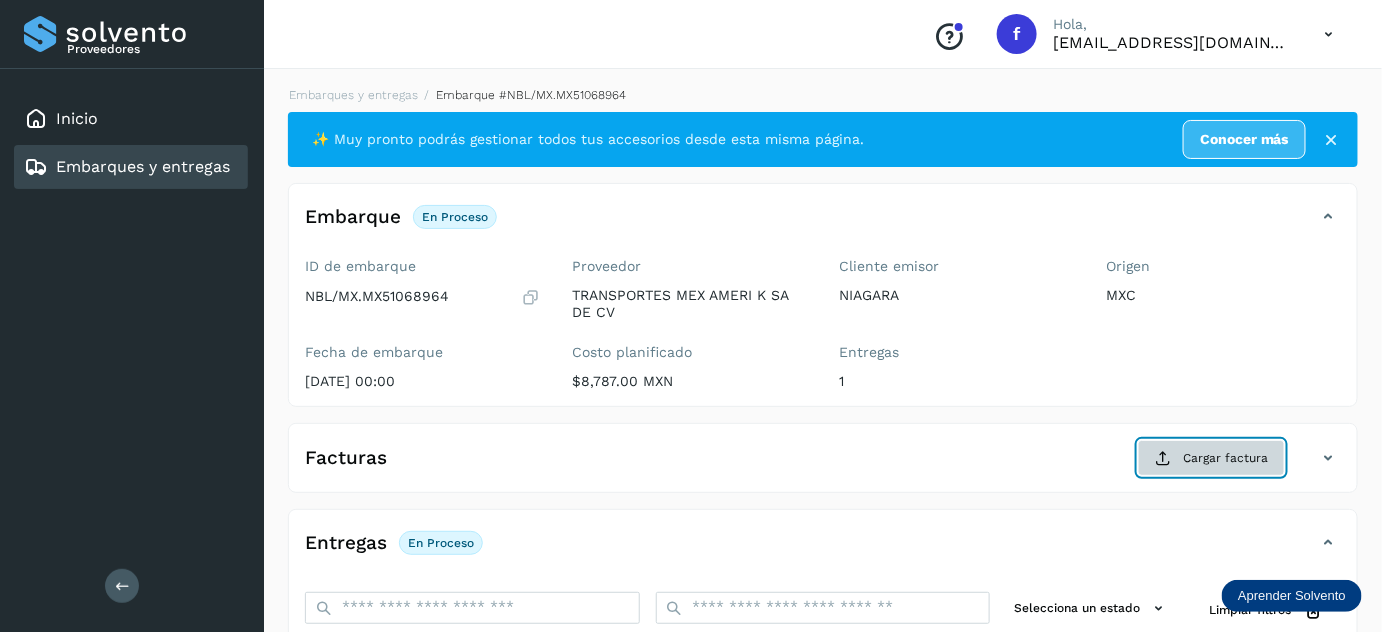 click on "Cargar factura" at bounding box center (1211, 458) 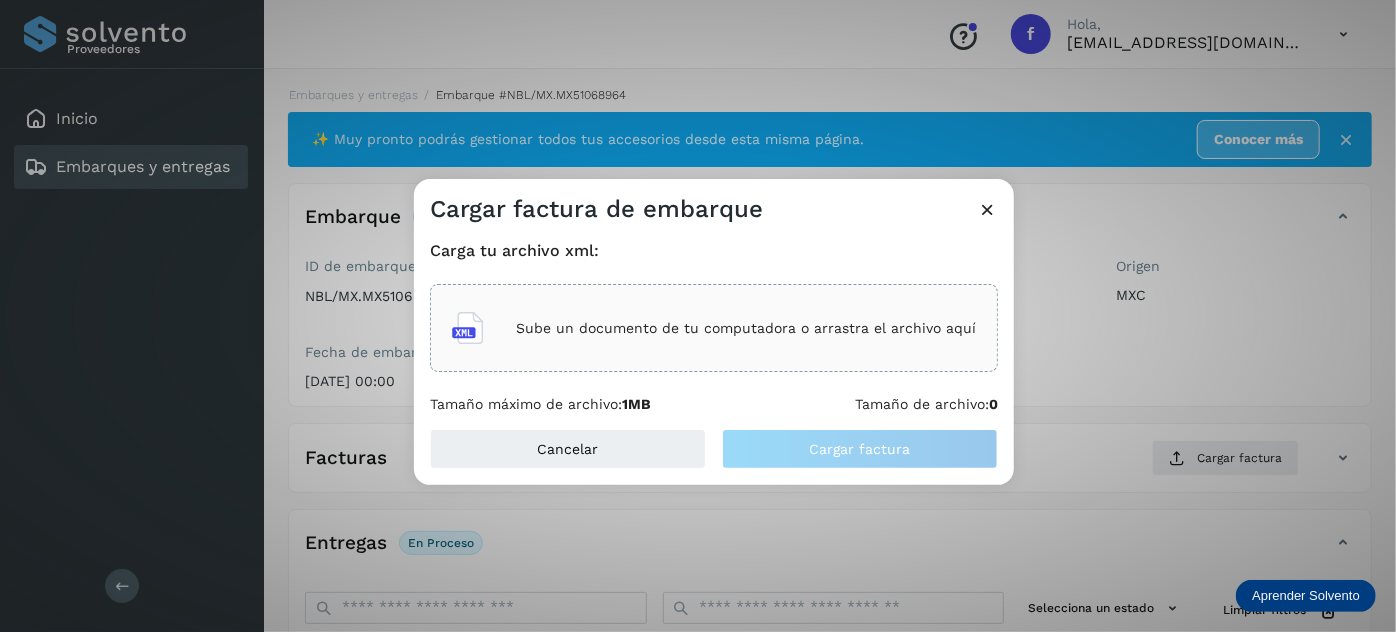click on "Sube un documento de tu computadora o arrastra el archivo aquí" 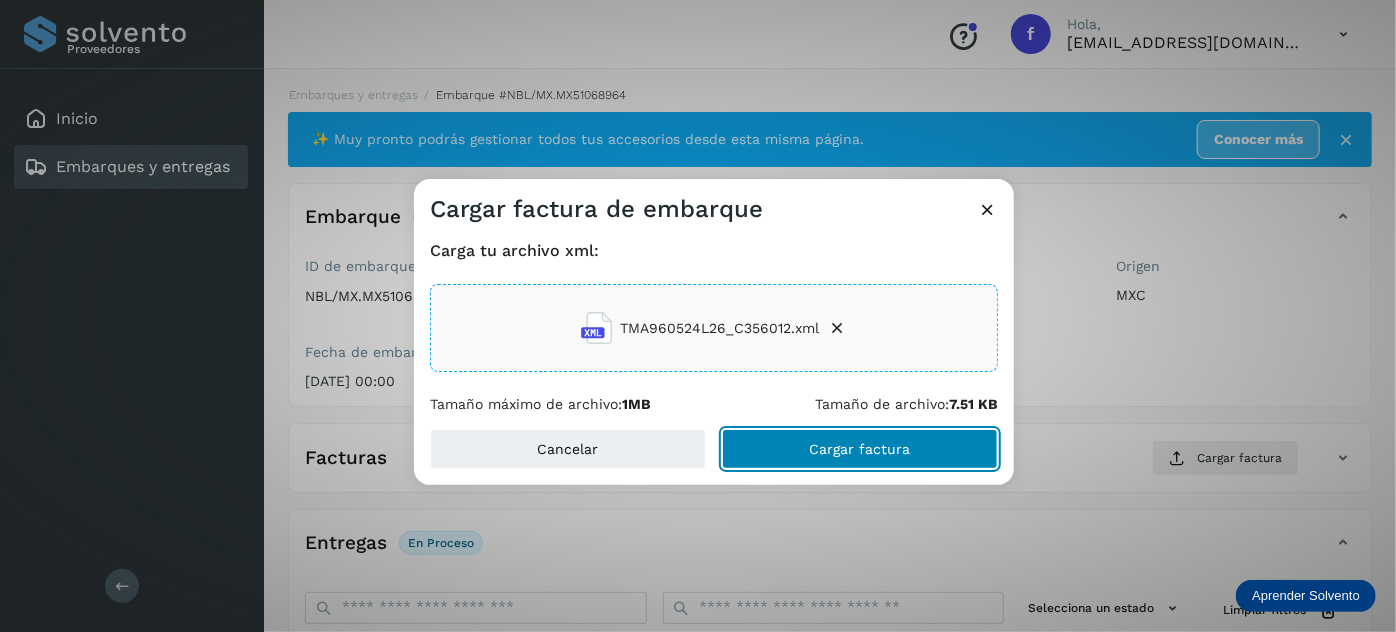 click on "Cargar factura" 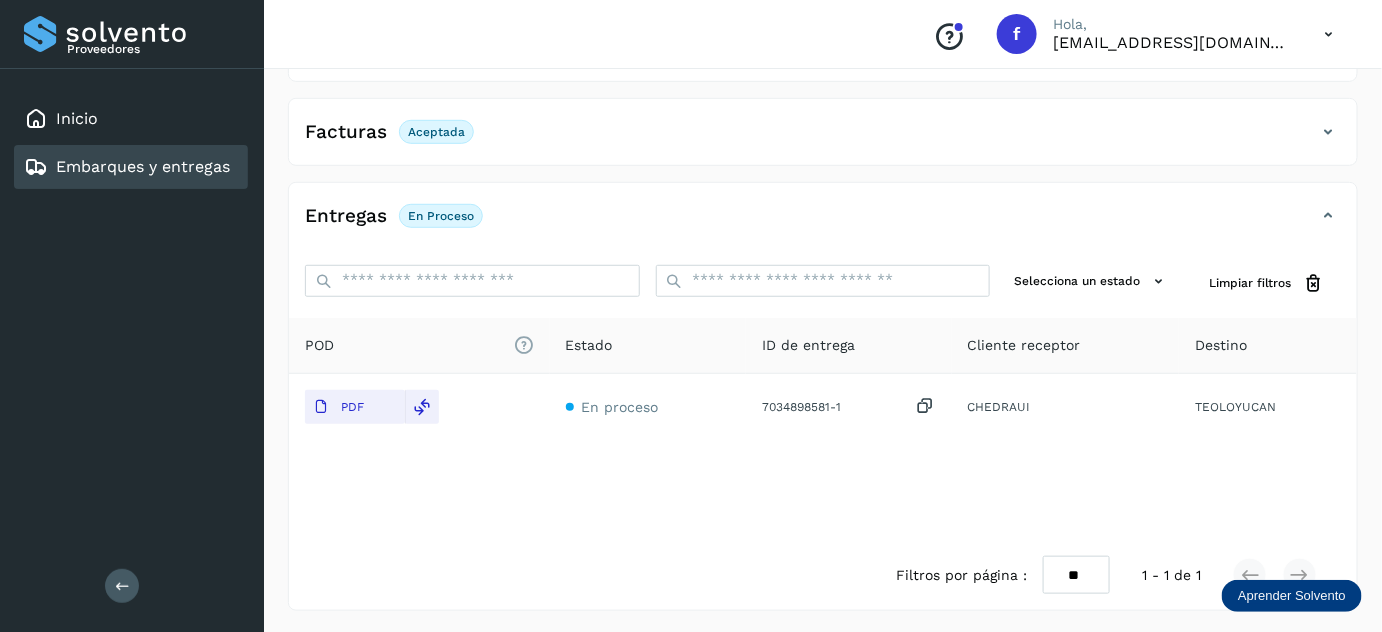 scroll, scrollTop: 0, scrollLeft: 0, axis: both 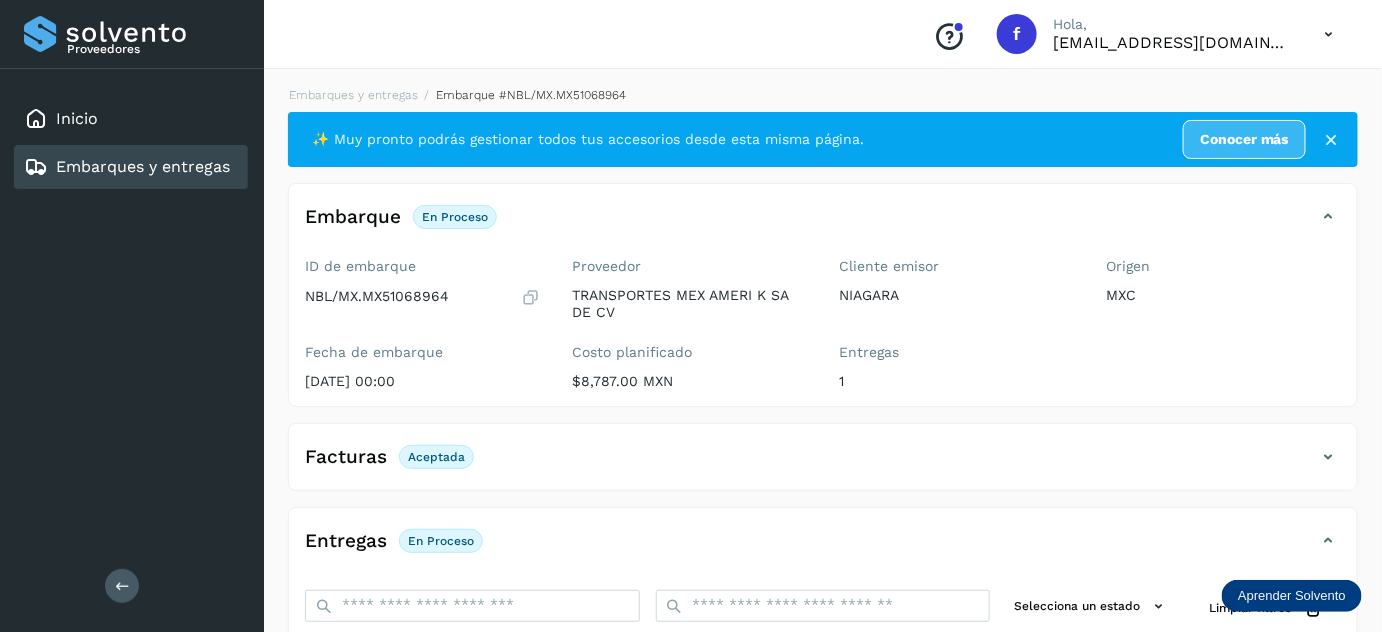 click on "Embarques y entregas Embarque #NBL/MX.MX51068964  ✨ Muy pronto podrás gestionar todos tus accesorios desde esta misma página. Conocer más Embarque En proceso
Verifica el estado de la factura o entregas asociadas a este embarque
ID de embarque NBL/MX.MX51068964 Fecha de embarque [DATE] 00:00 Proveedor TRANSPORTES MEX AMERI K SA DE CV Costo planificado  $8,787.00 MXN  Cliente emisor NIAGARA Entregas 1 Origen MXC Facturas Aceptada Estado Aceptada Entregas En proceso Selecciona un estado Limpiar filtros POD
El tamaño máximo de archivo es de 20 Mb.
Estado ID de entrega Cliente receptor Destino PDF En proceso 7034898581-1  CHEDRAUI TEOLOYUCAN CHEDRAUI 7034898581-1 PDF Destino: TEOLOYUCAN En proceso Filtros por página : ** ** ** 1 - 1 de 1" at bounding box center [823, 511] 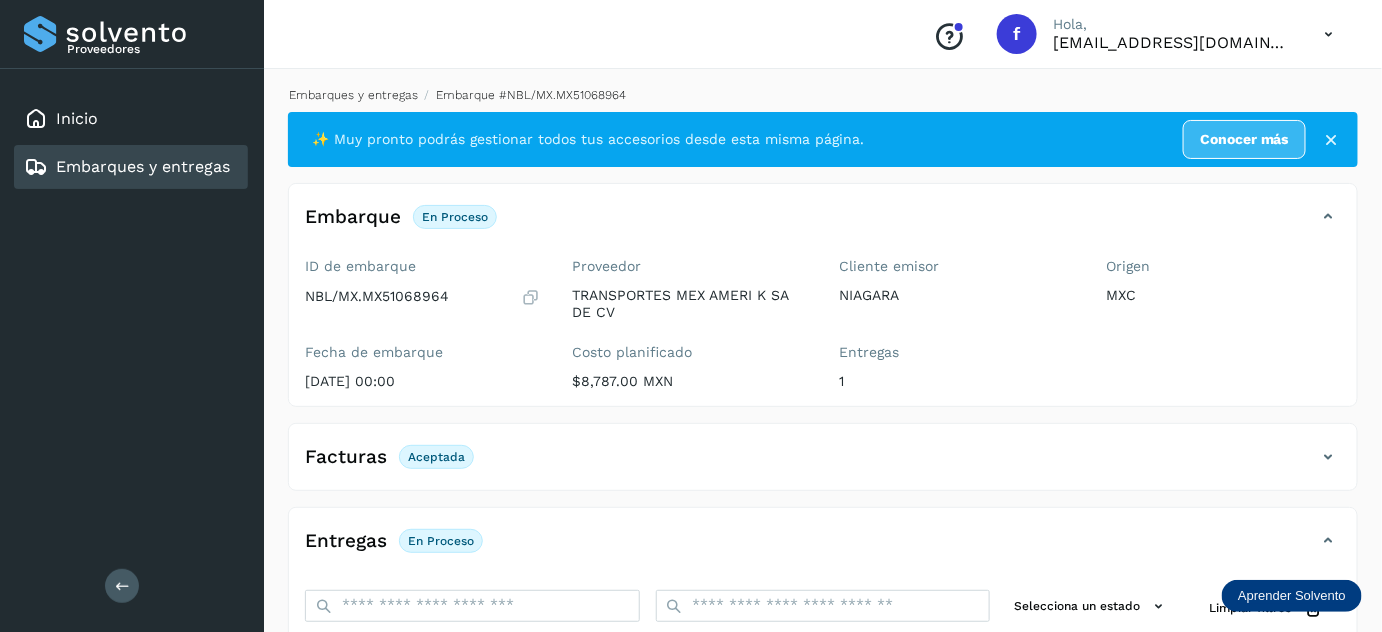 click on "Embarques y entregas" at bounding box center [353, 95] 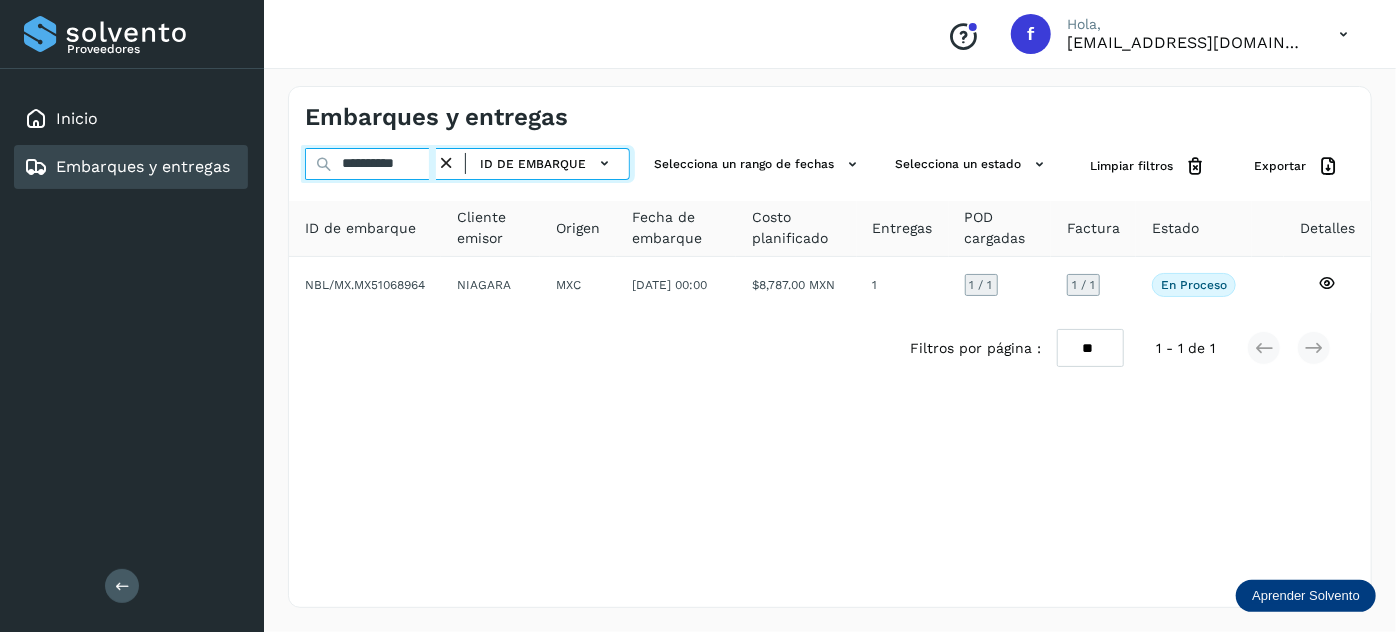 click on "**********" at bounding box center [370, 164] 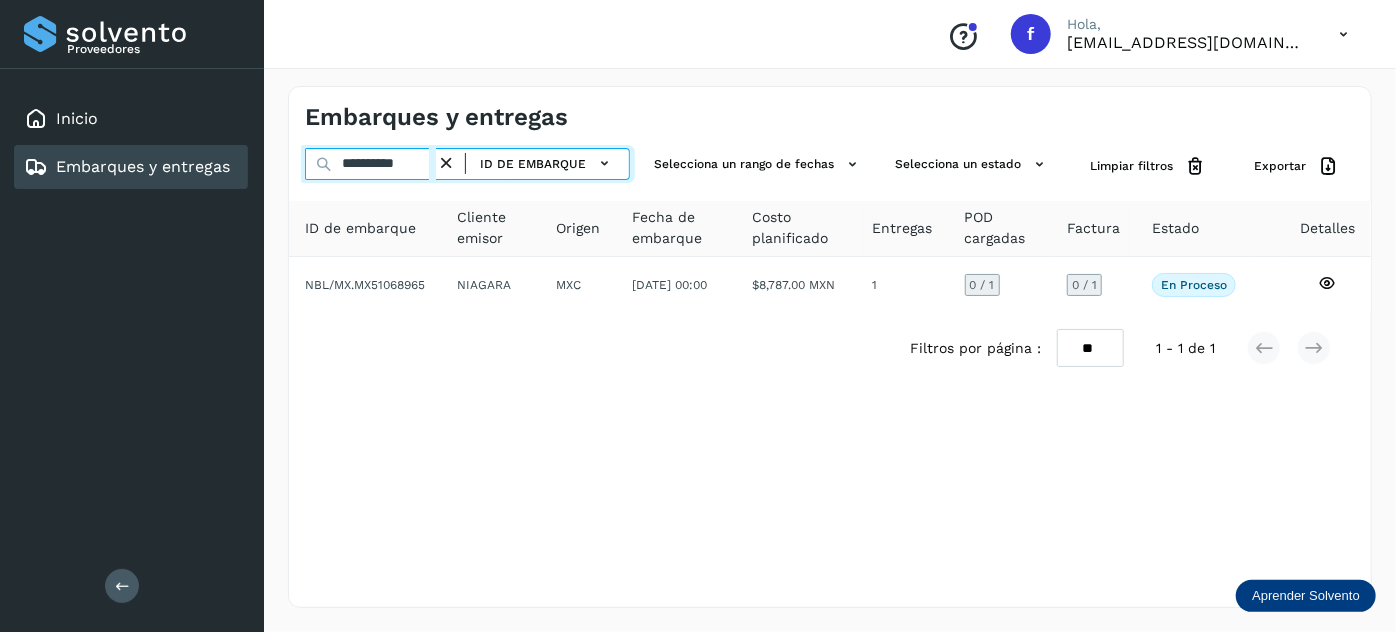 type on "**********" 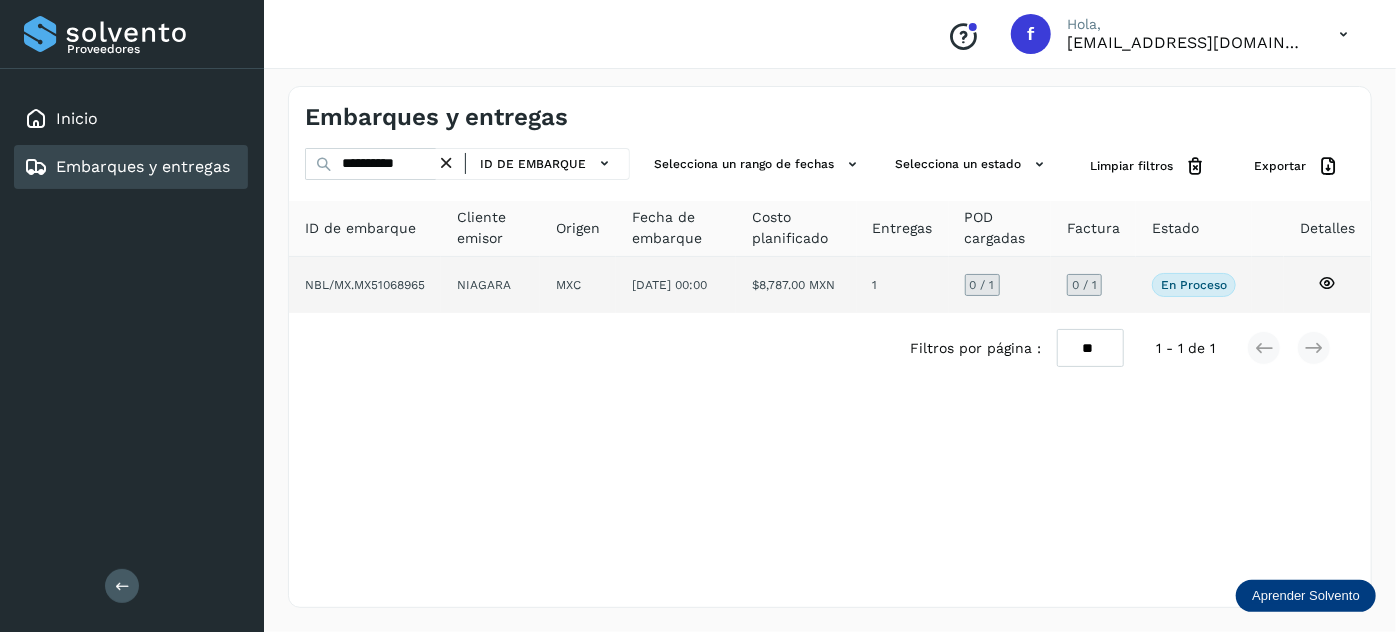 click on "1" 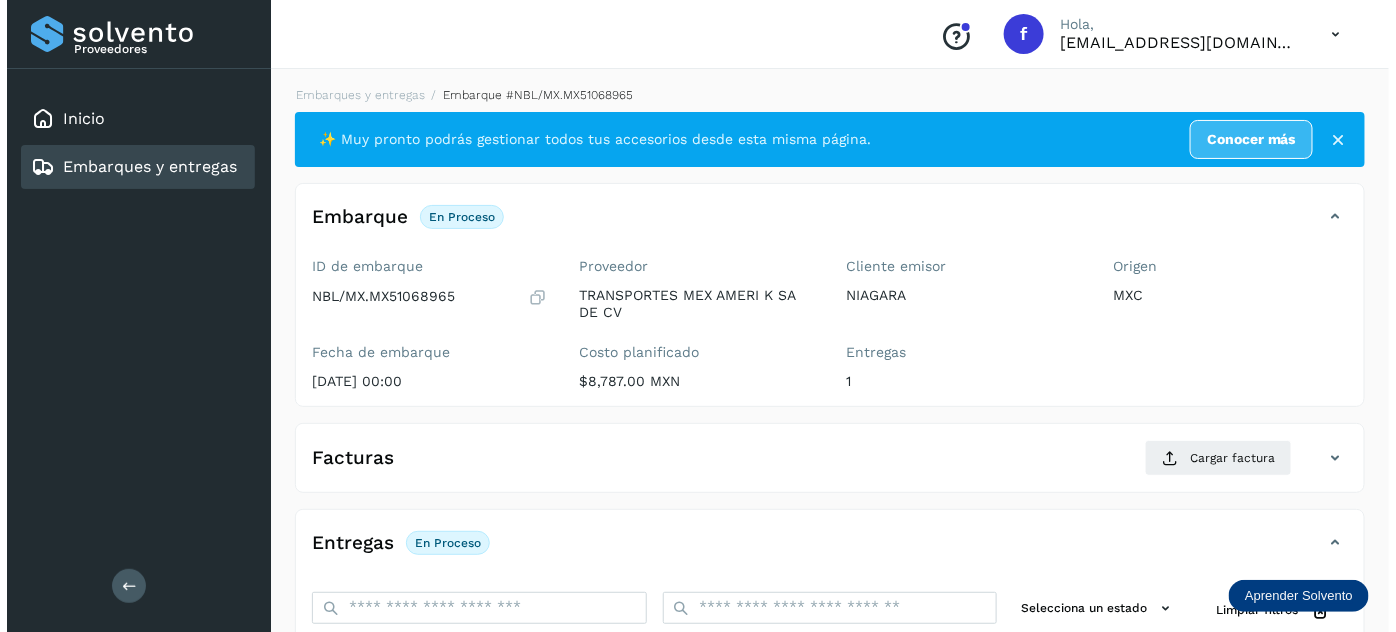 scroll, scrollTop: 327, scrollLeft: 0, axis: vertical 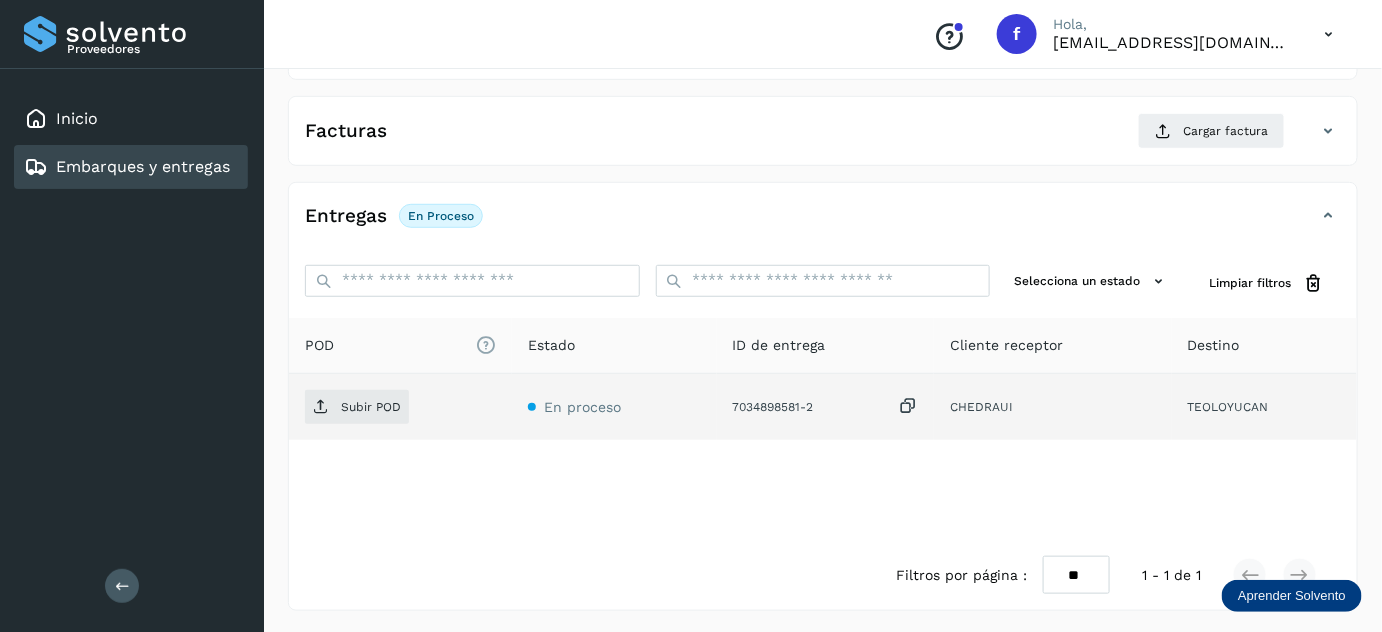 click at bounding box center (908, 406) 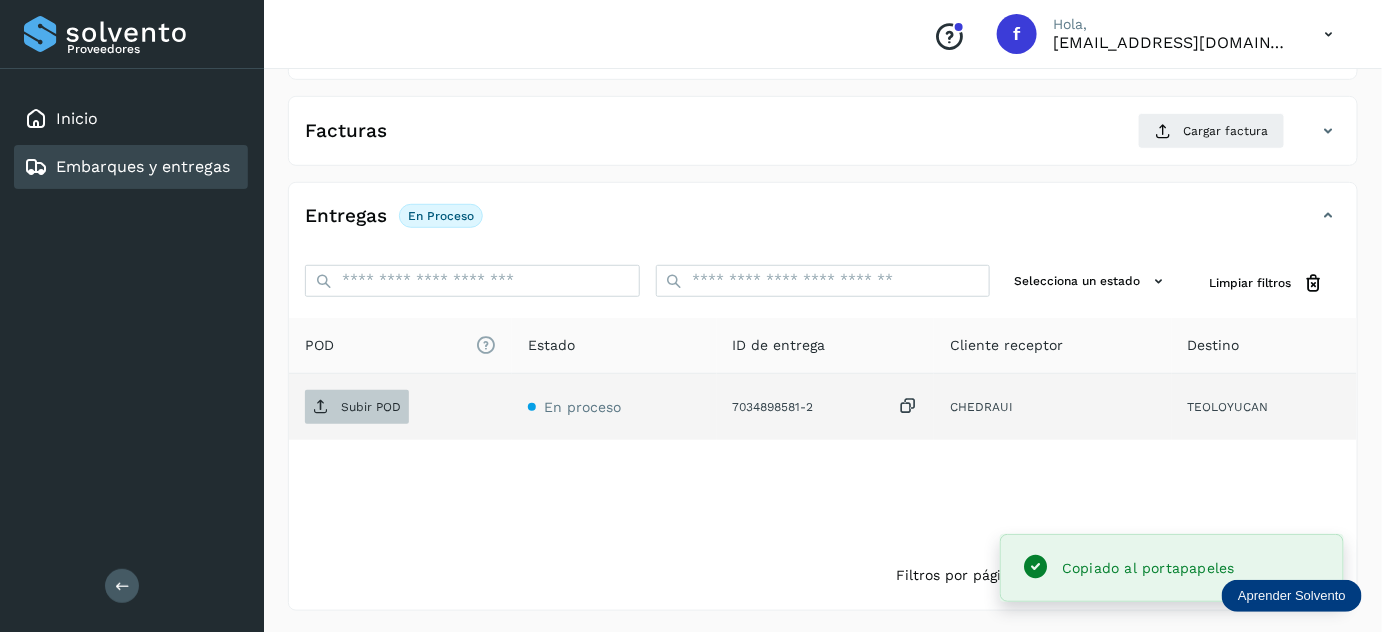 click on "Subir POD" at bounding box center (357, 407) 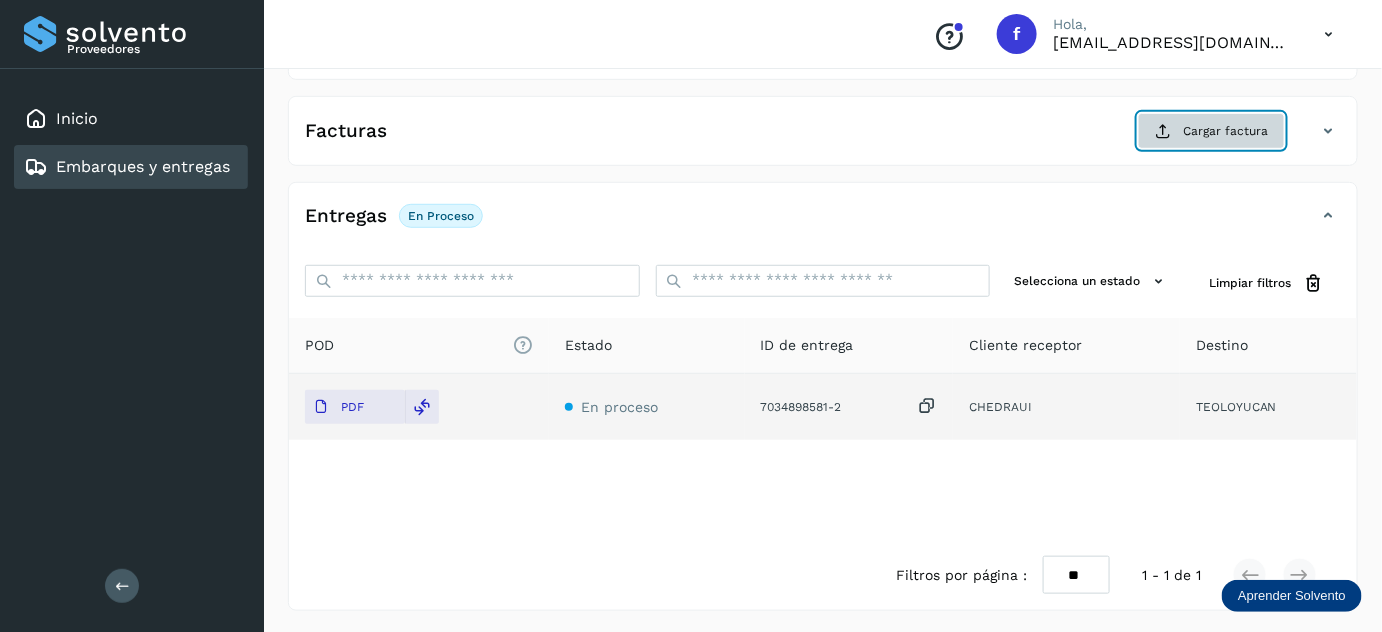 click on "Cargar factura" 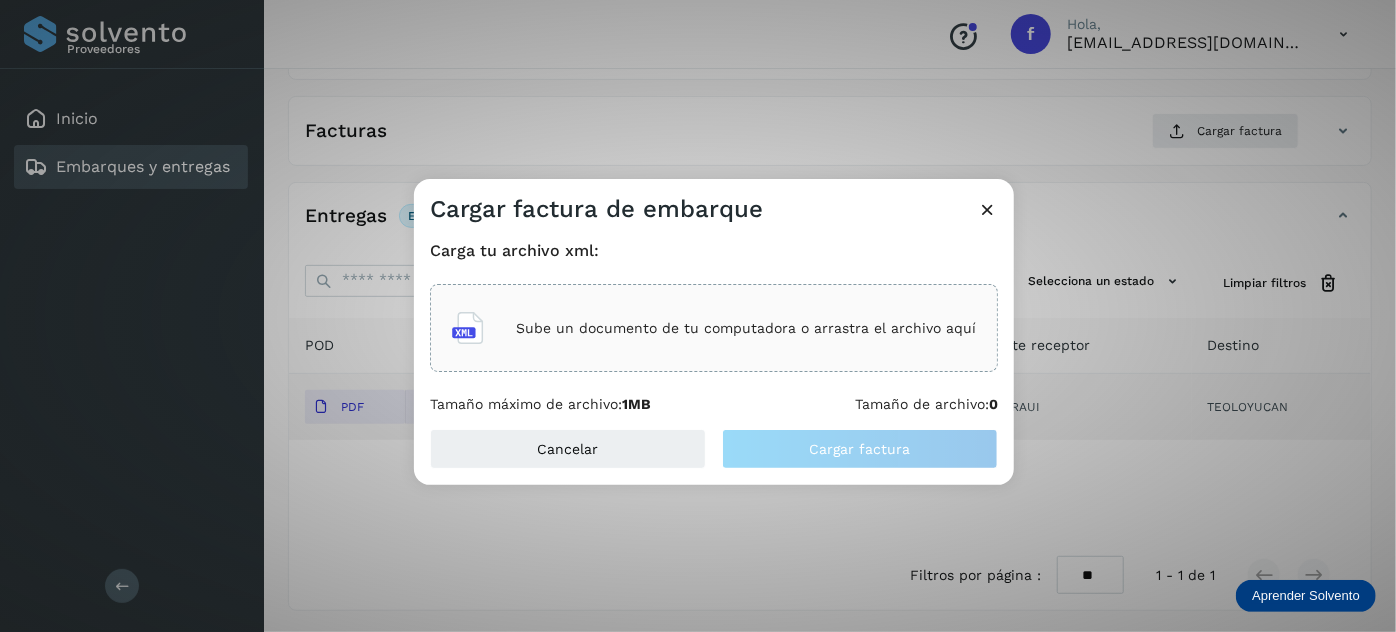 click on "Sube un documento de tu computadora o arrastra el archivo aquí" 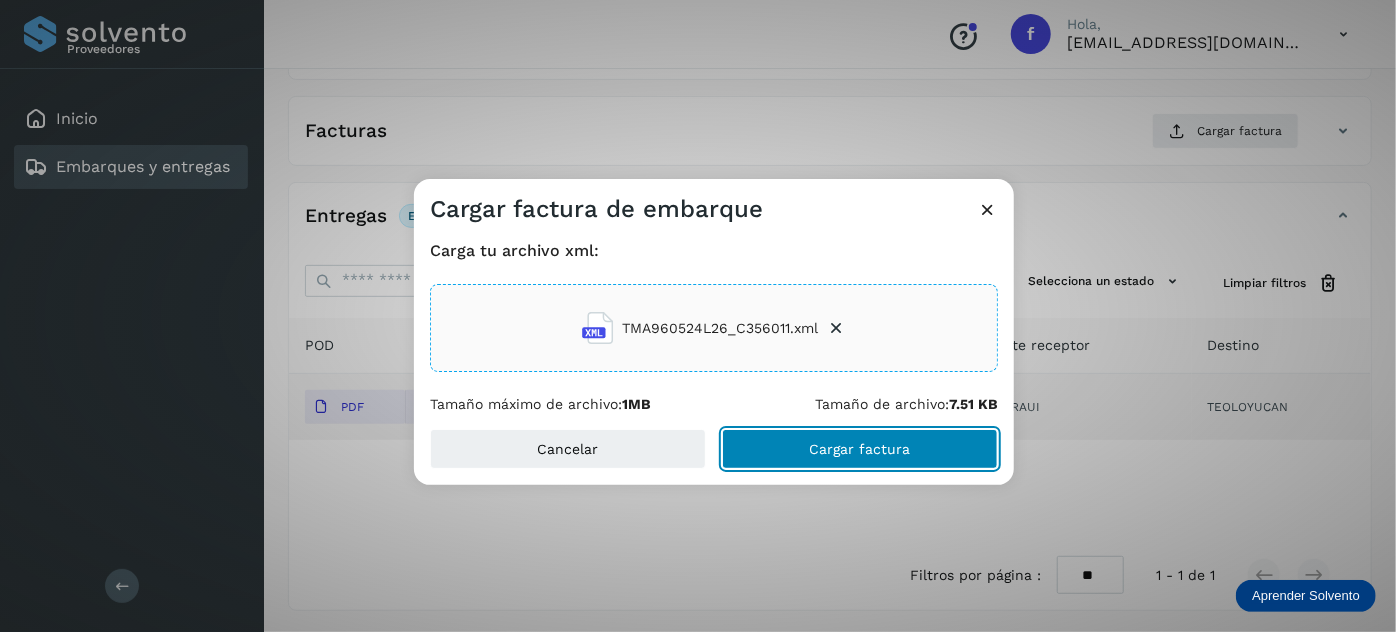 click on "Cargar factura" 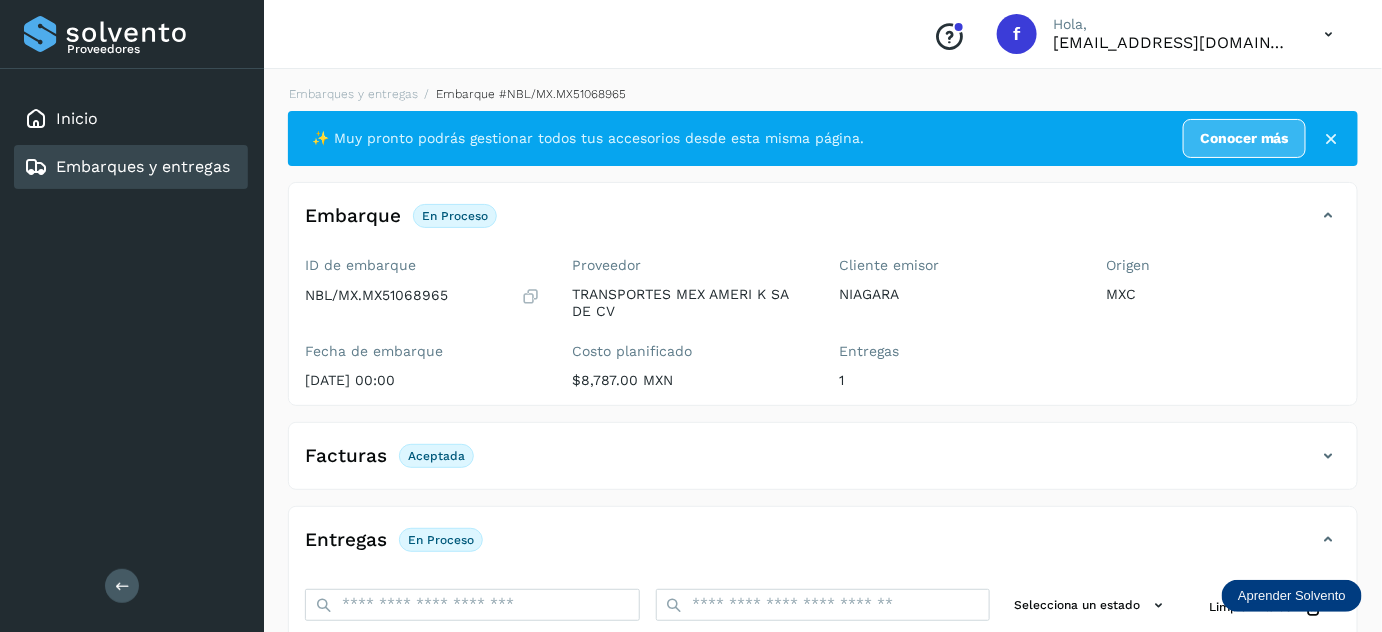 scroll, scrollTop: 0, scrollLeft: 0, axis: both 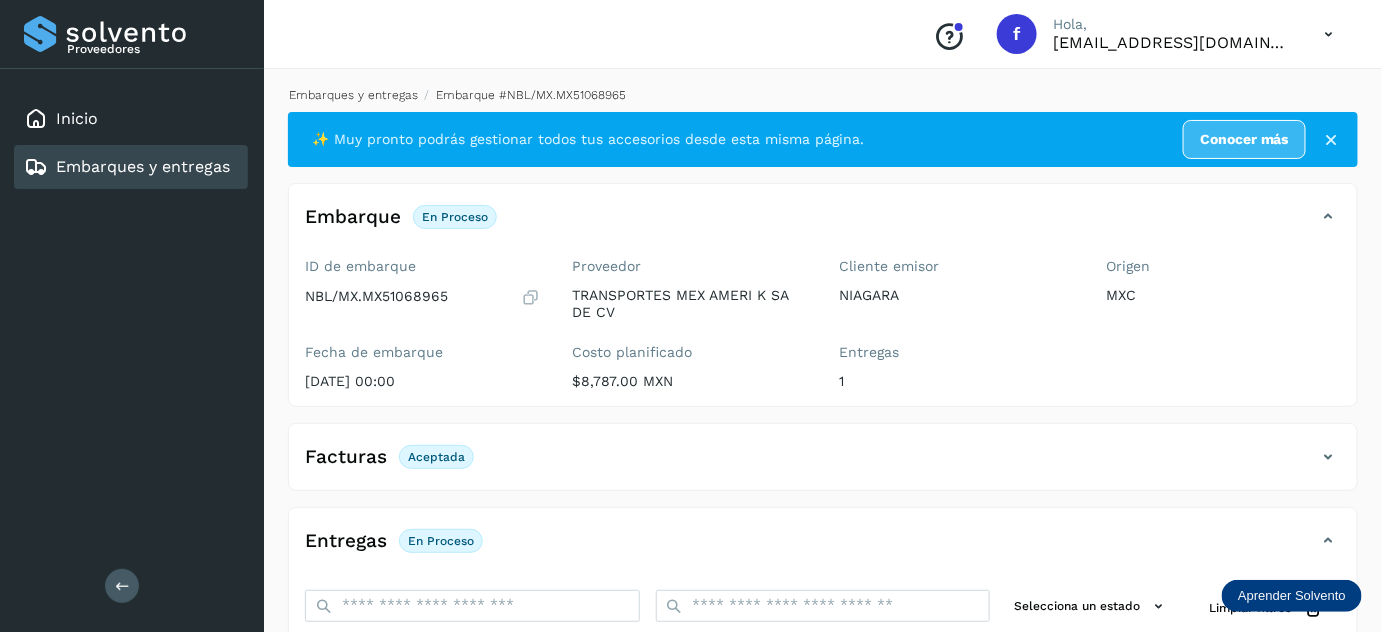 click on "Embarques y entregas" at bounding box center (353, 95) 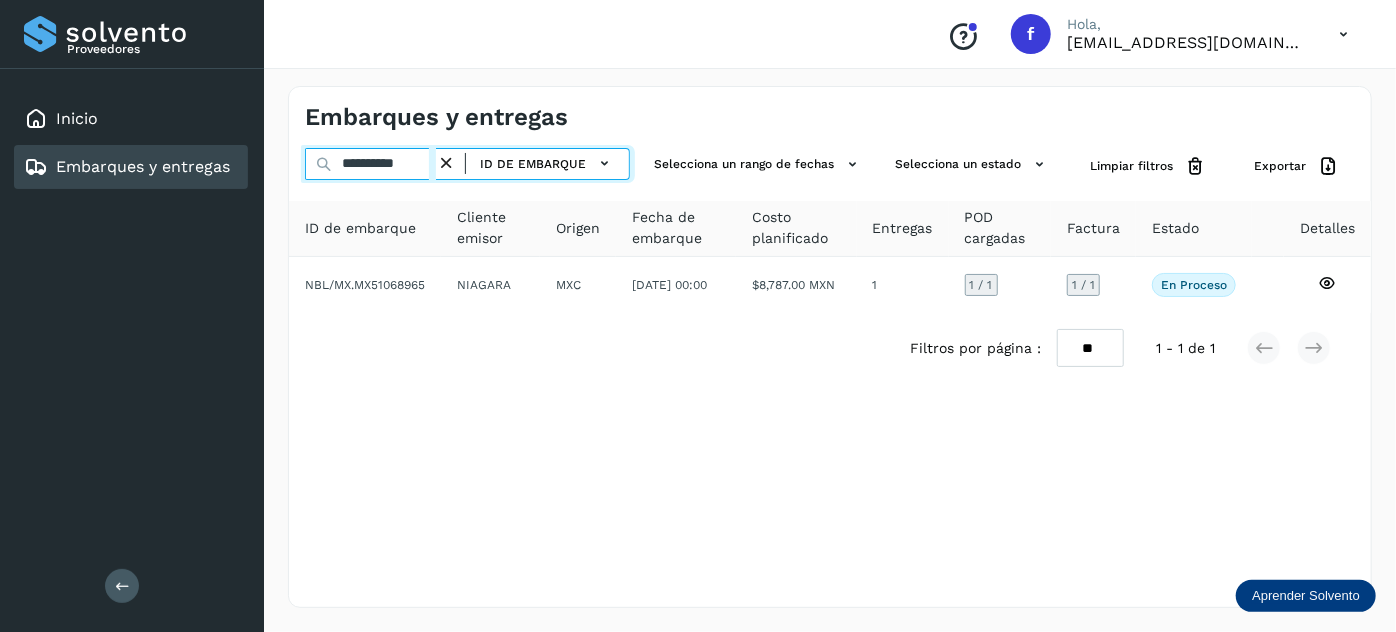 click on "**********" at bounding box center [370, 164] 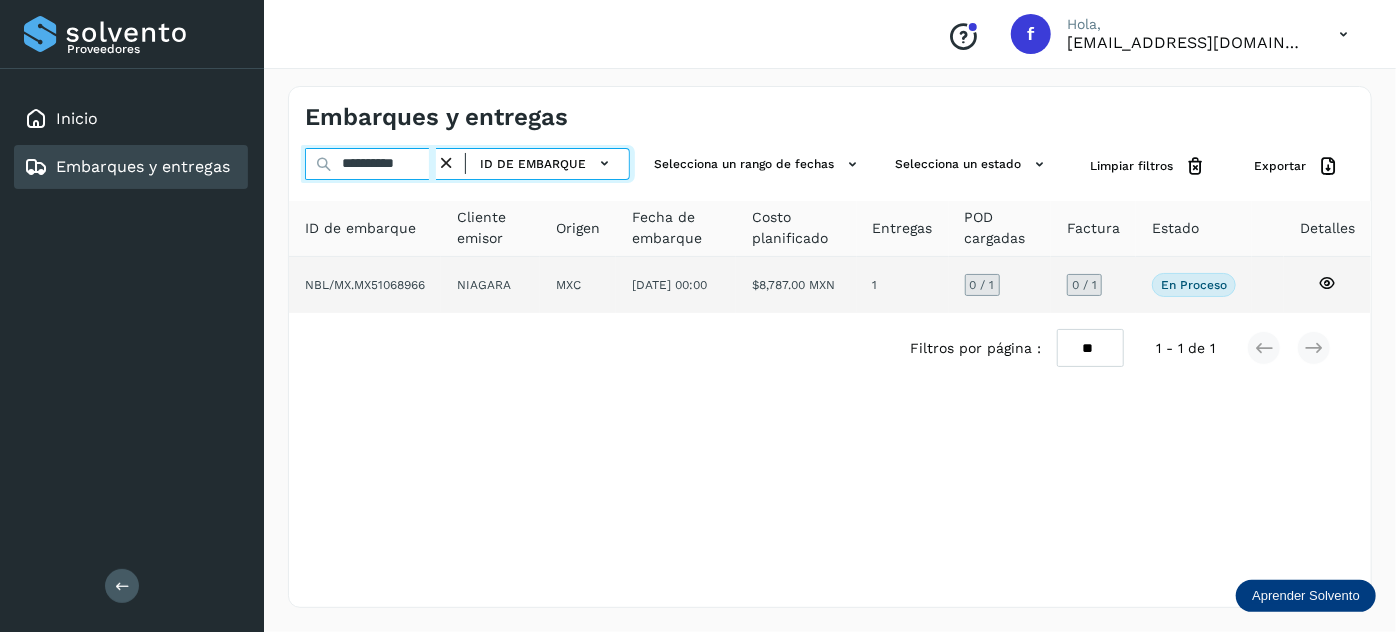 type on "**********" 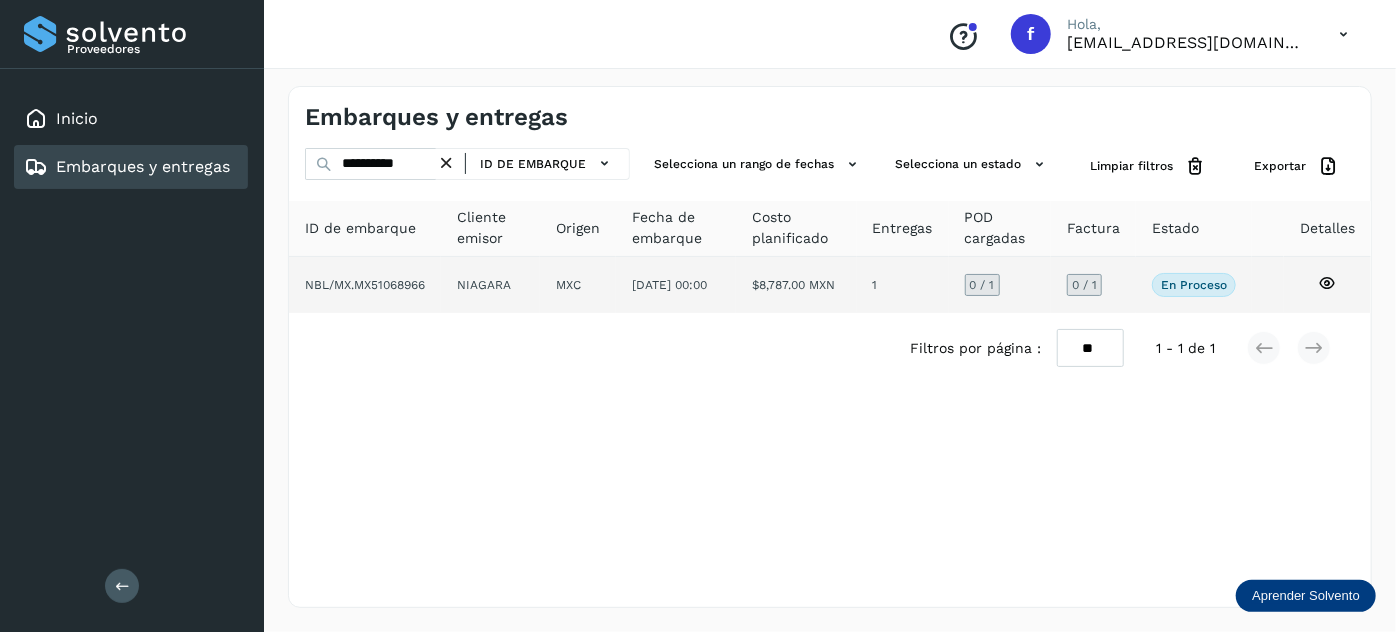 click on "MXC" 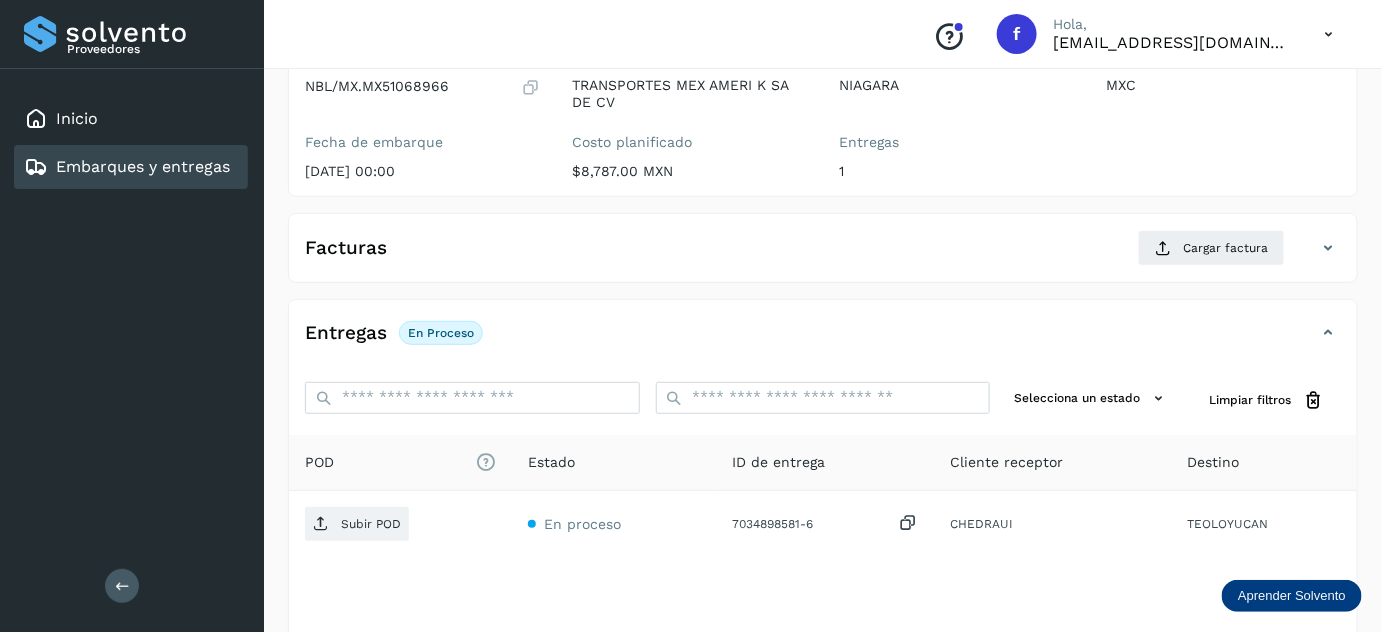 scroll, scrollTop: 210, scrollLeft: 0, axis: vertical 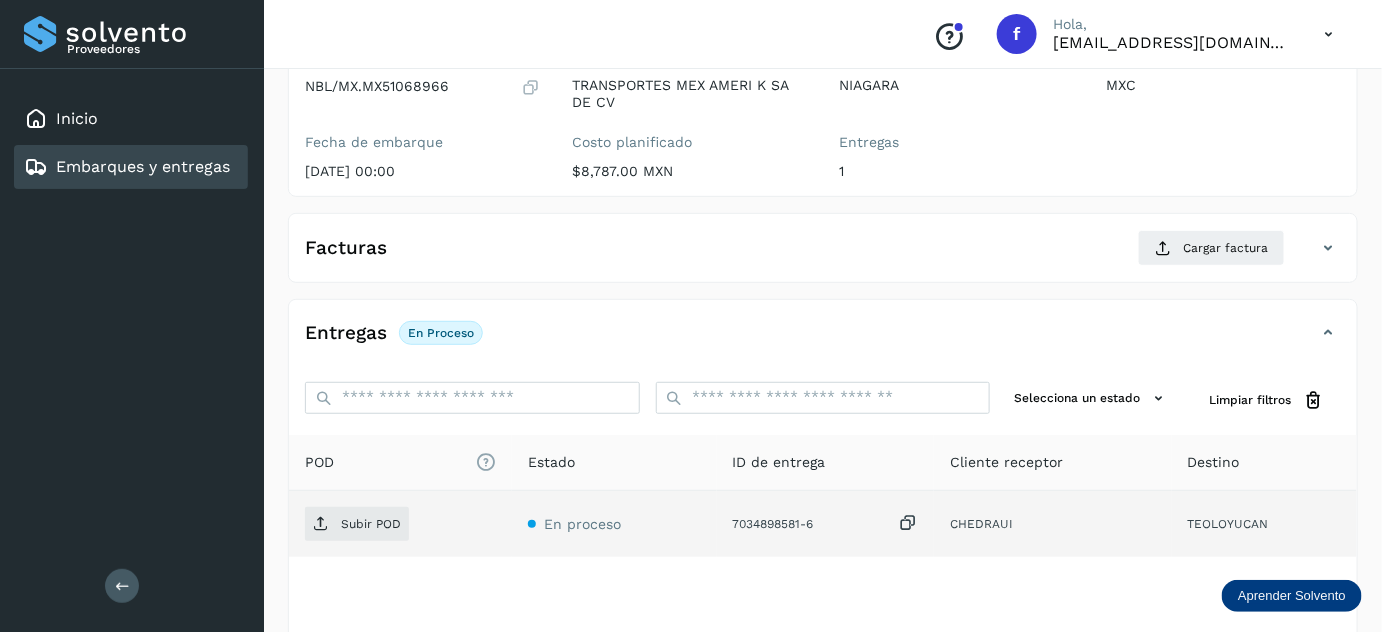 click at bounding box center (908, 523) 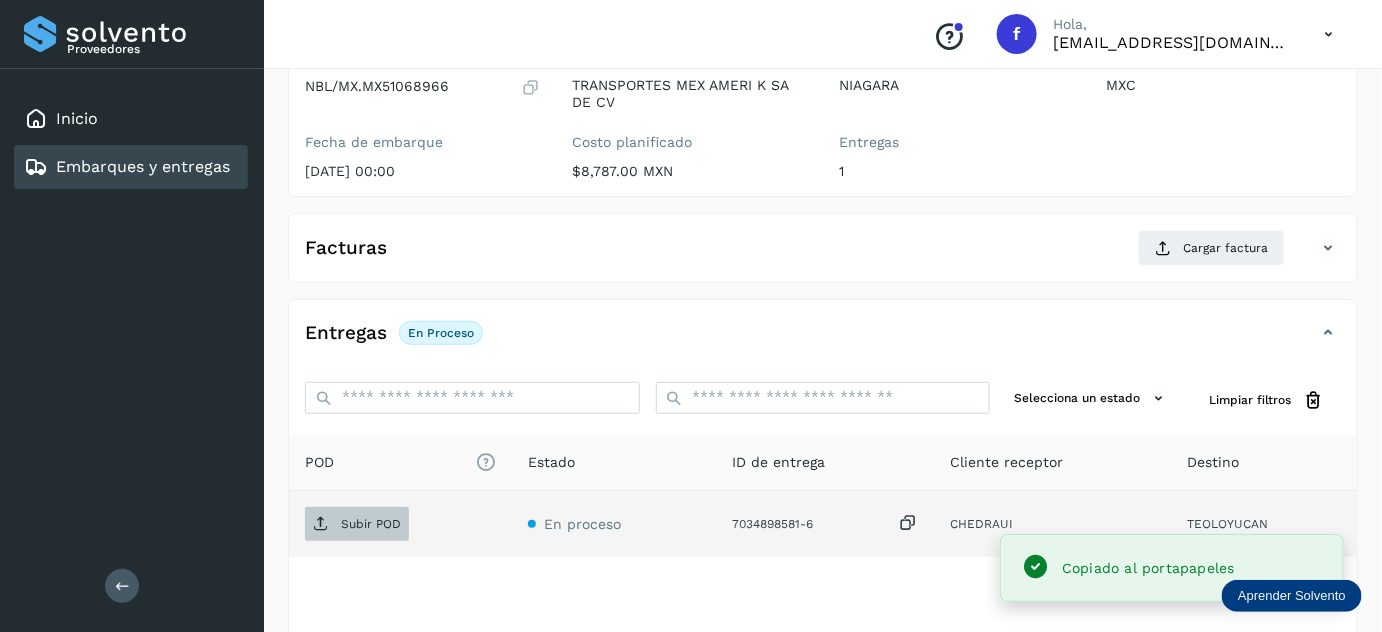 click on "Subir POD" at bounding box center [371, 524] 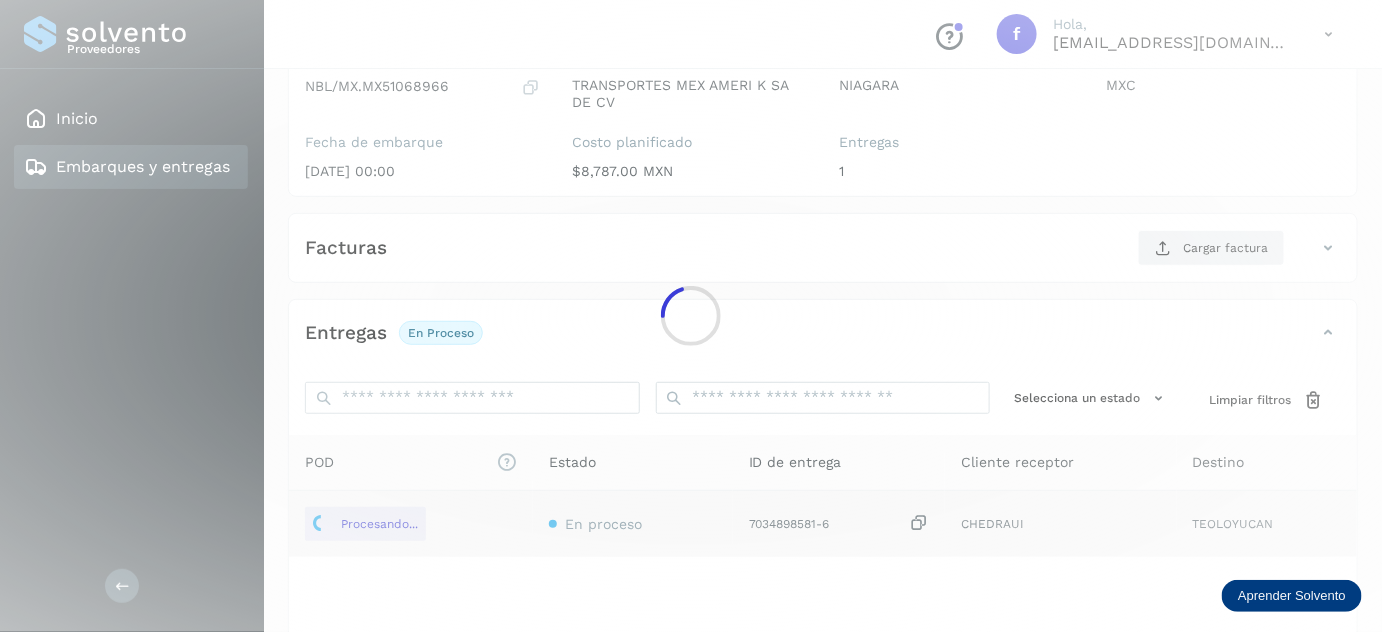click 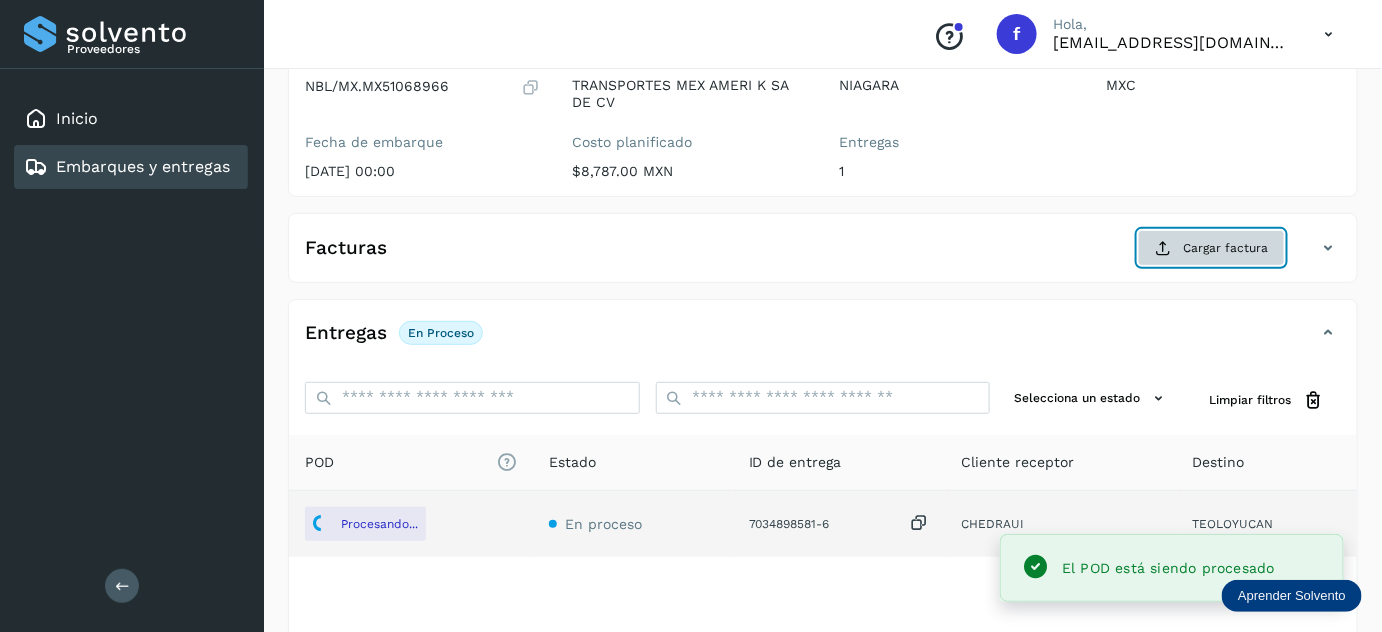 click on "Cargar factura" 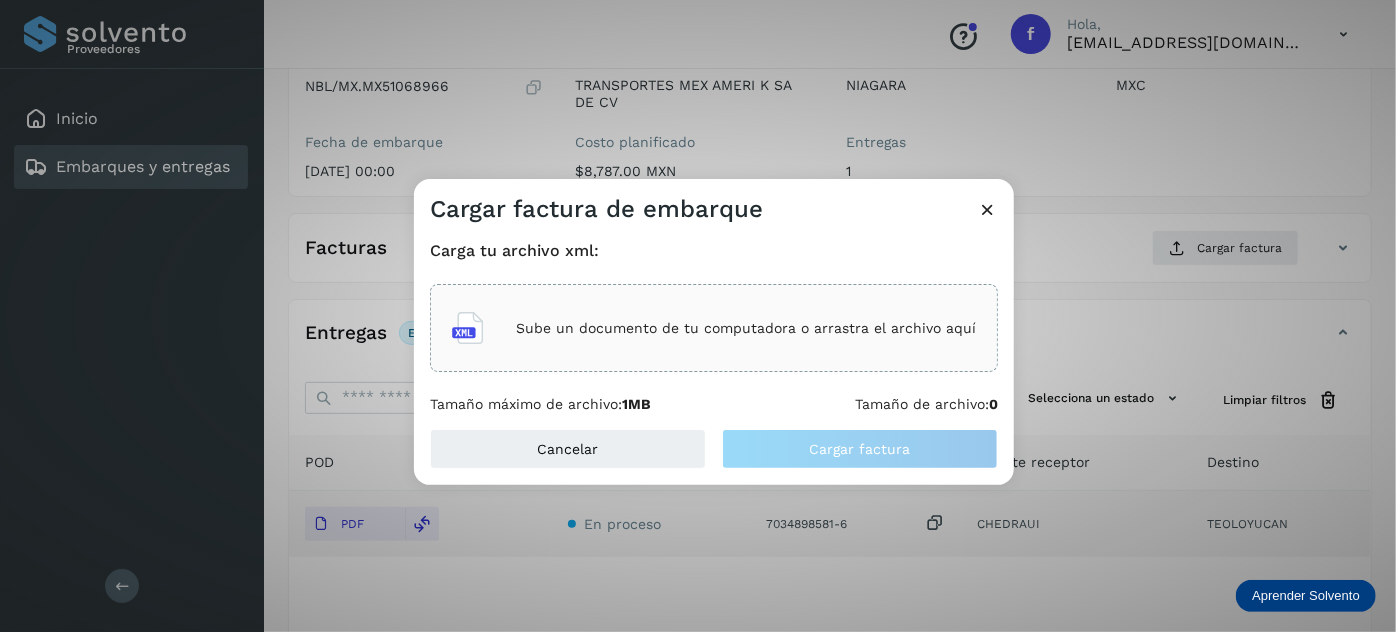 click on "Sube un documento de tu computadora o arrastra el archivo aquí" at bounding box center [714, 328] 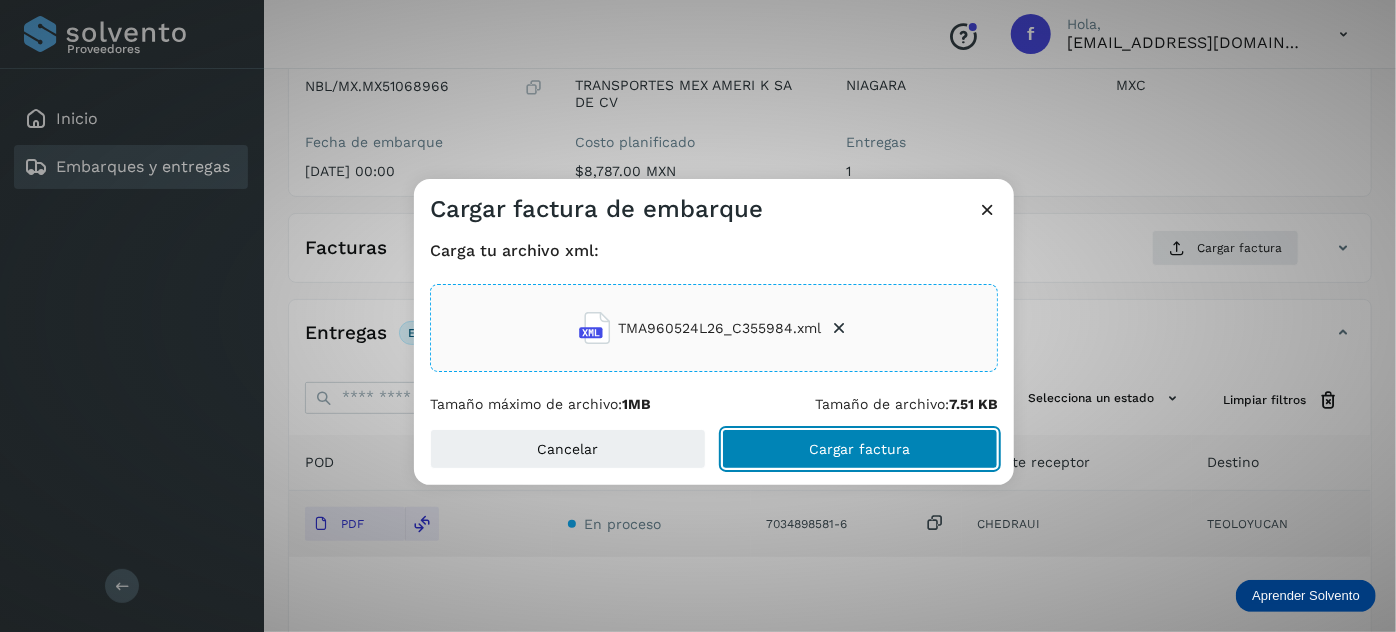 click on "Cargar factura" 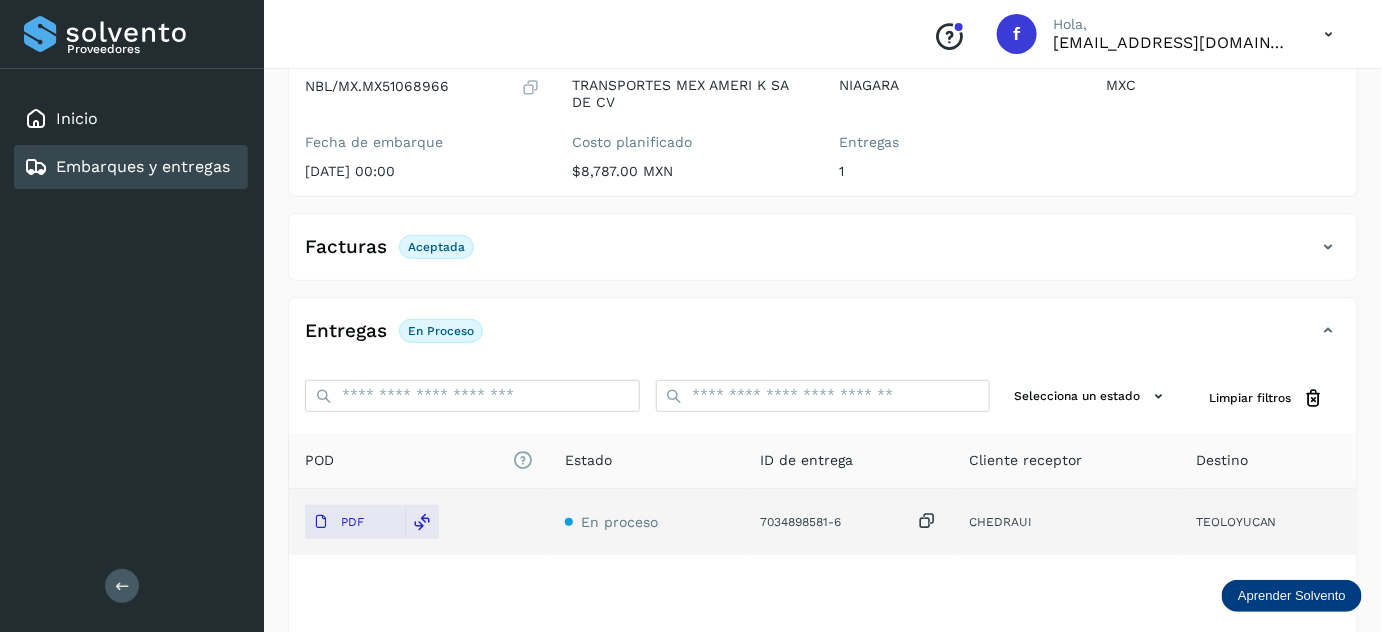 scroll, scrollTop: 0, scrollLeft: 0, axis: both 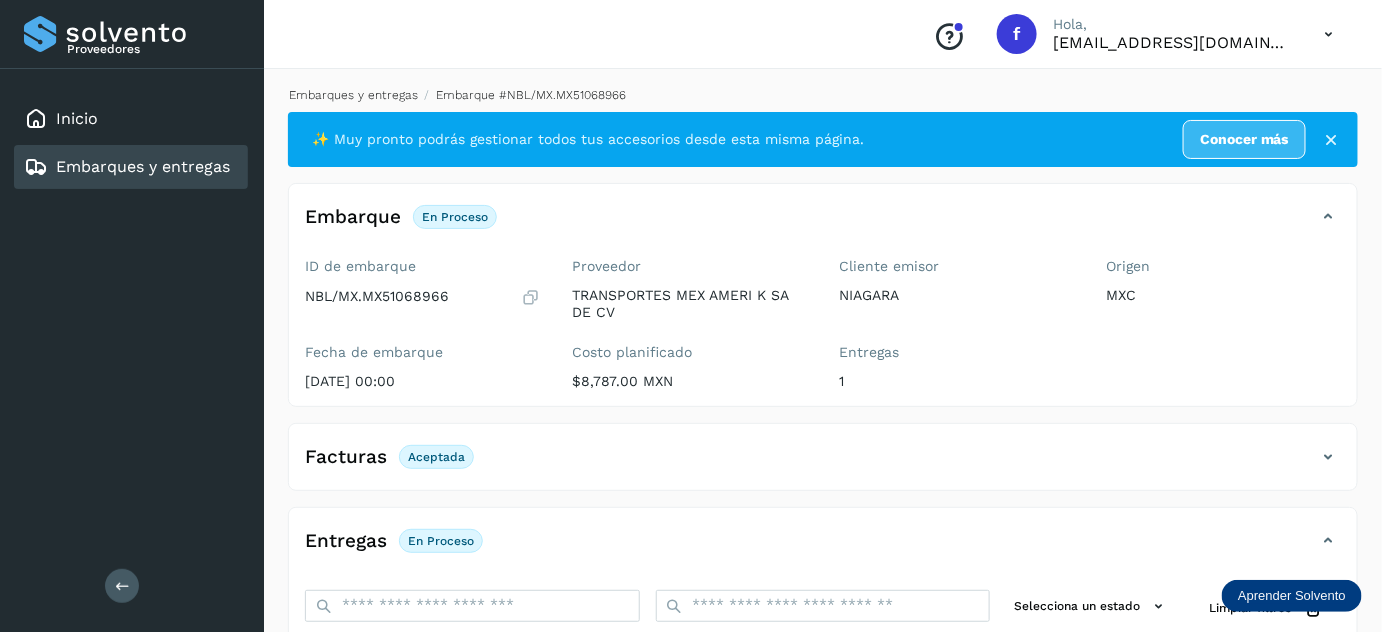 click on "Embarques y entregas" at bounding box center [353, 95] 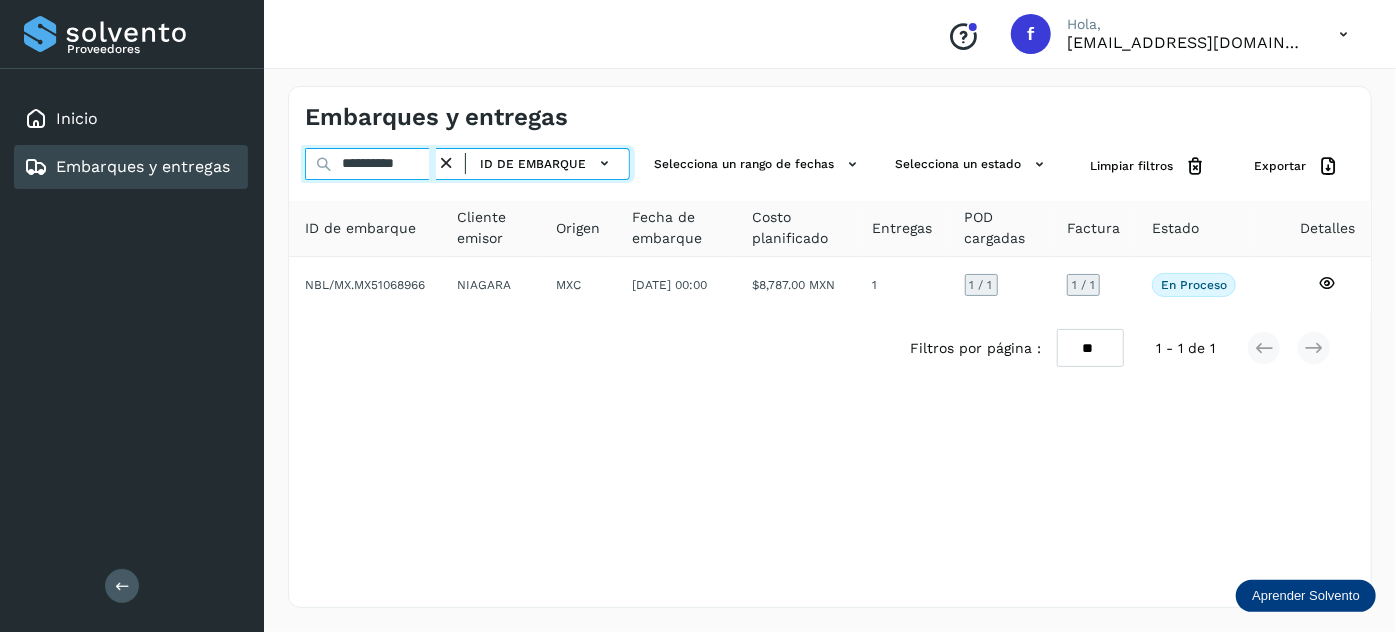 click on "**********" at bounding box center (370, 164) 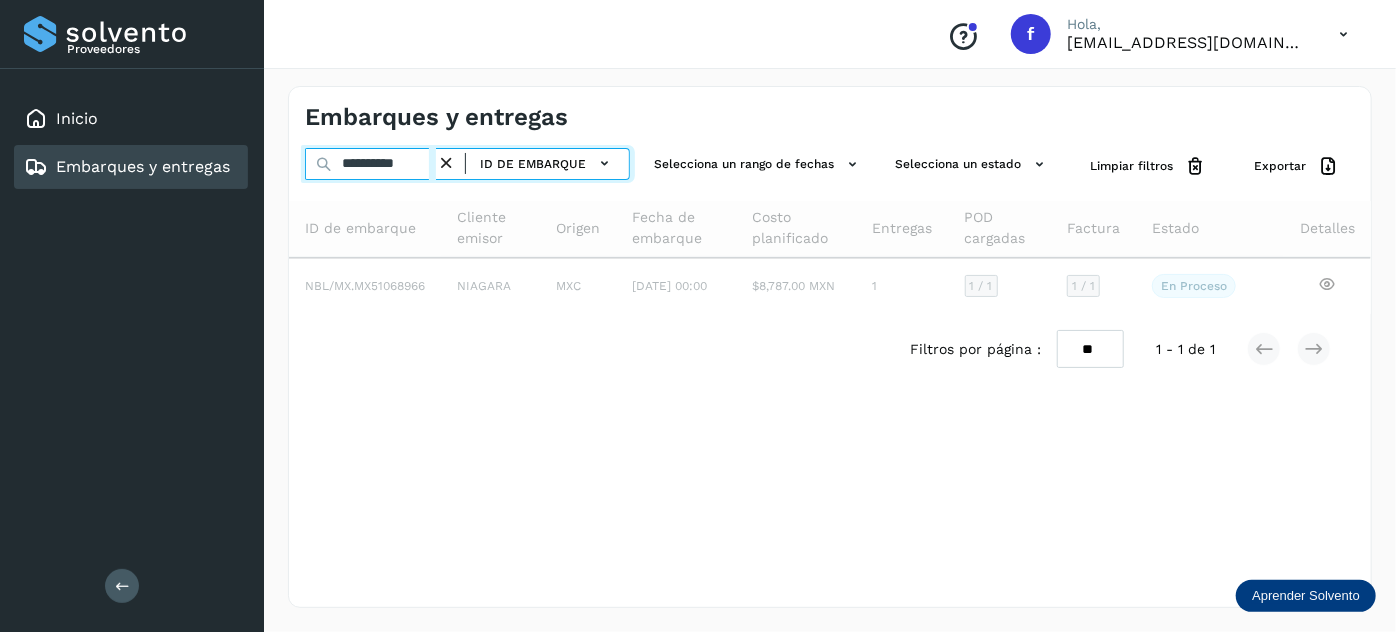 type on "**********" 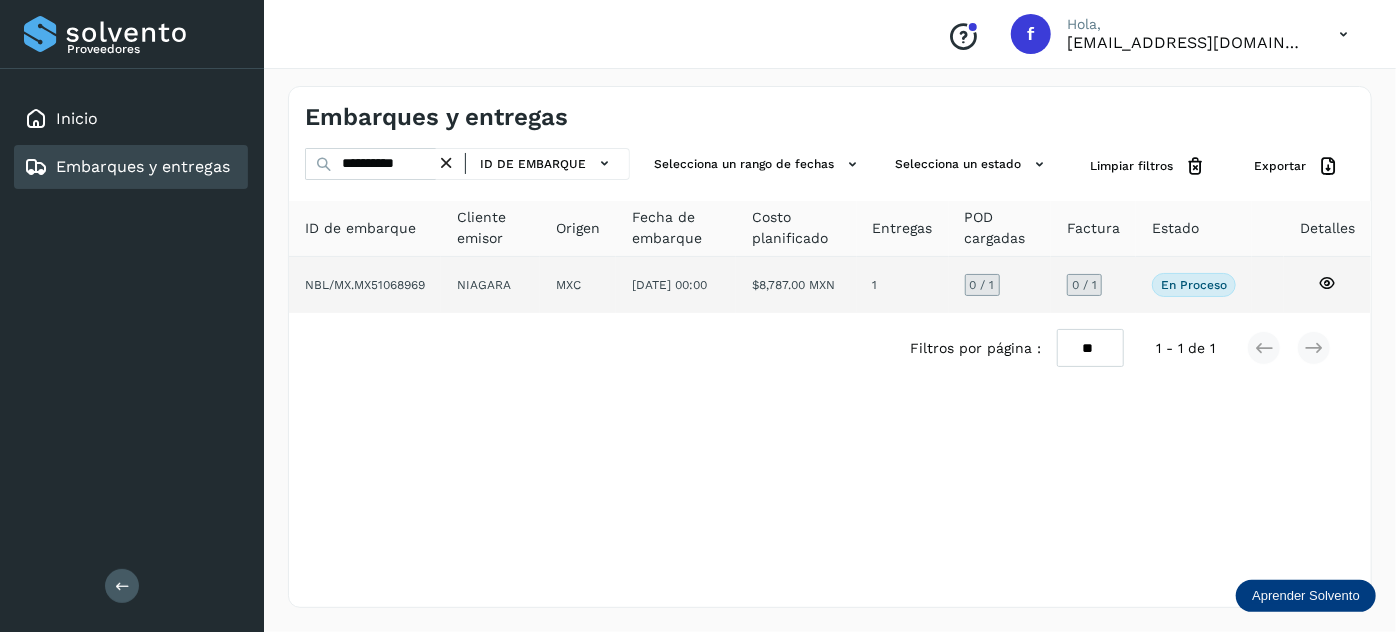 click on "[DATE] 00:00" 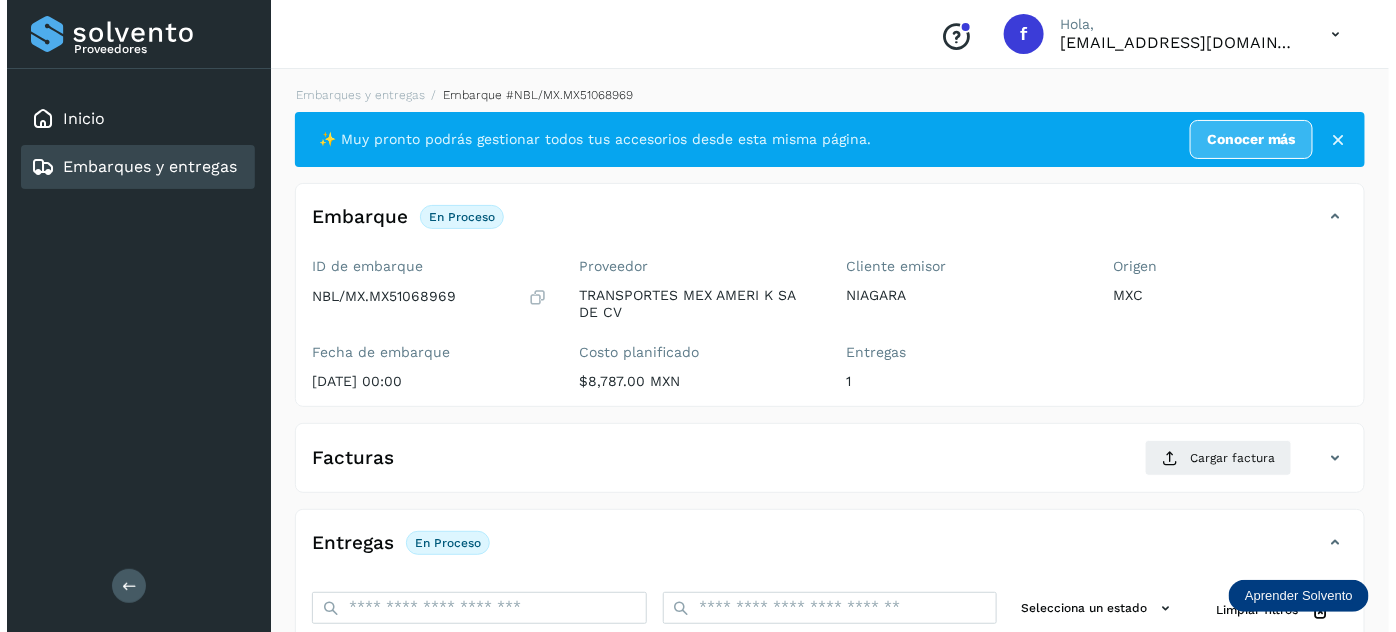 scroll, scrollTop: 327, scrollLeft: 0, axis: vertical 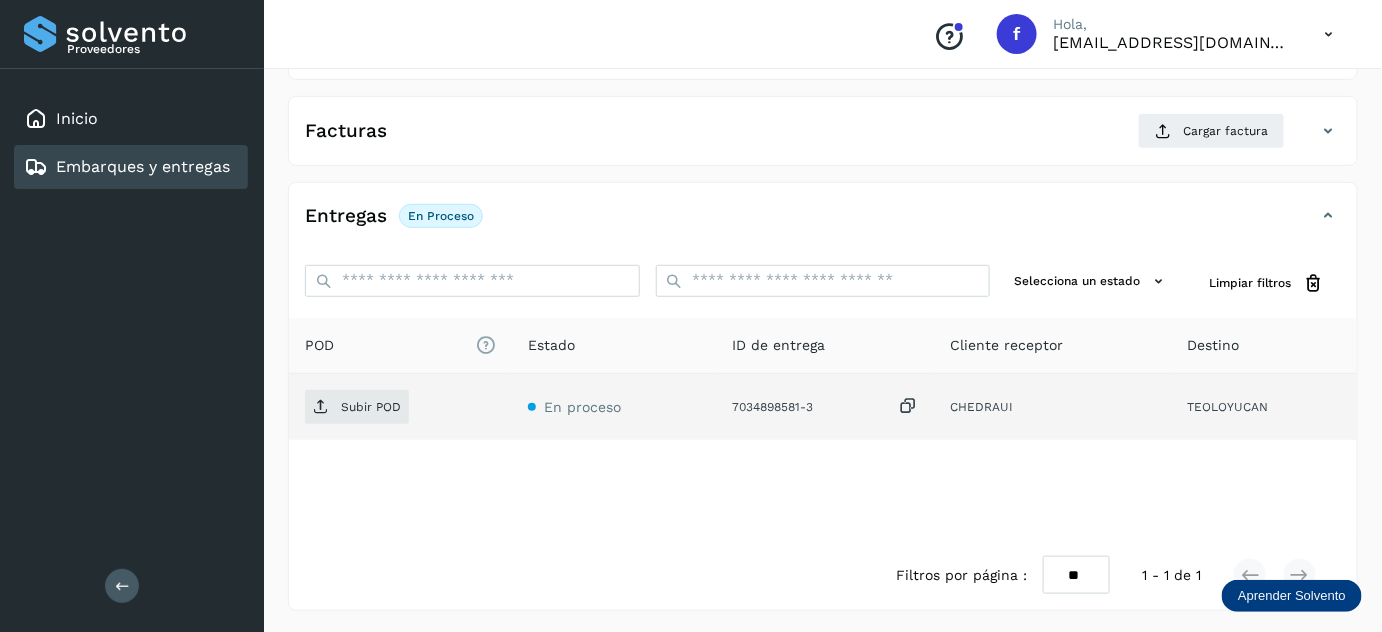 click at bounding box center [908, 406] 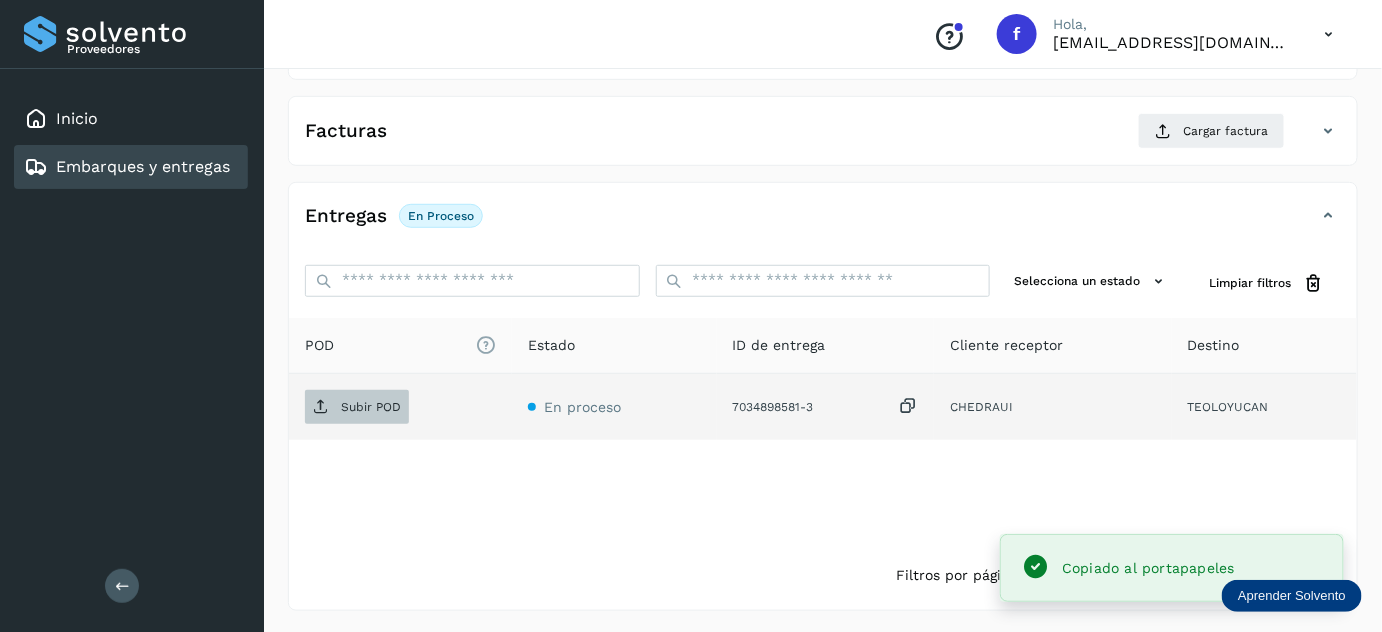 click on "Subir POD" at bounding box center (371, 407) 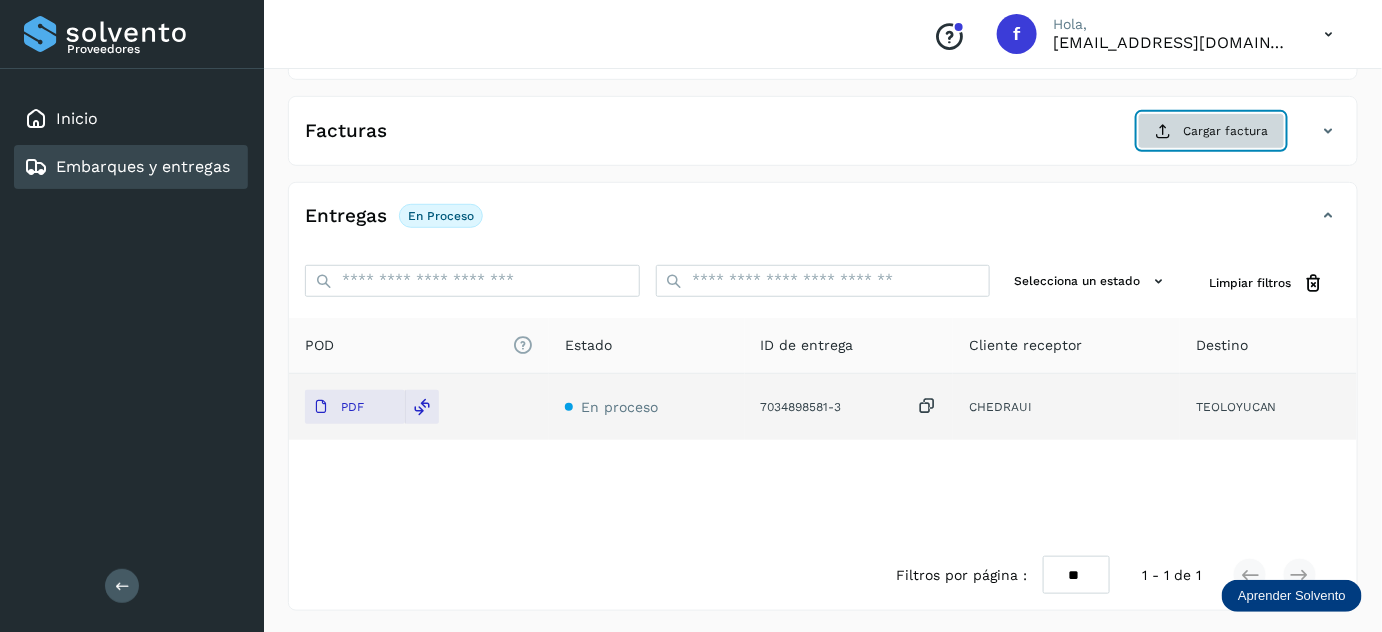 click on "Cargar factura" 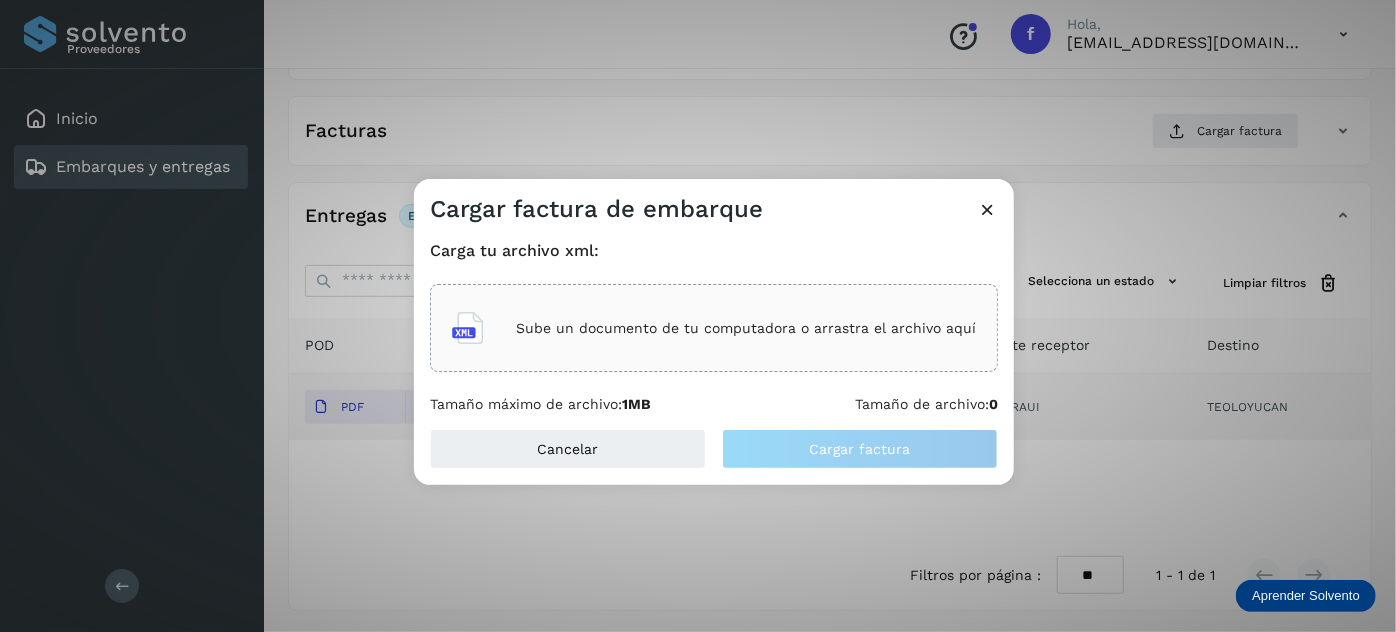 click on "Sube un documento de tu computadora o arrastra el archivo aquí" 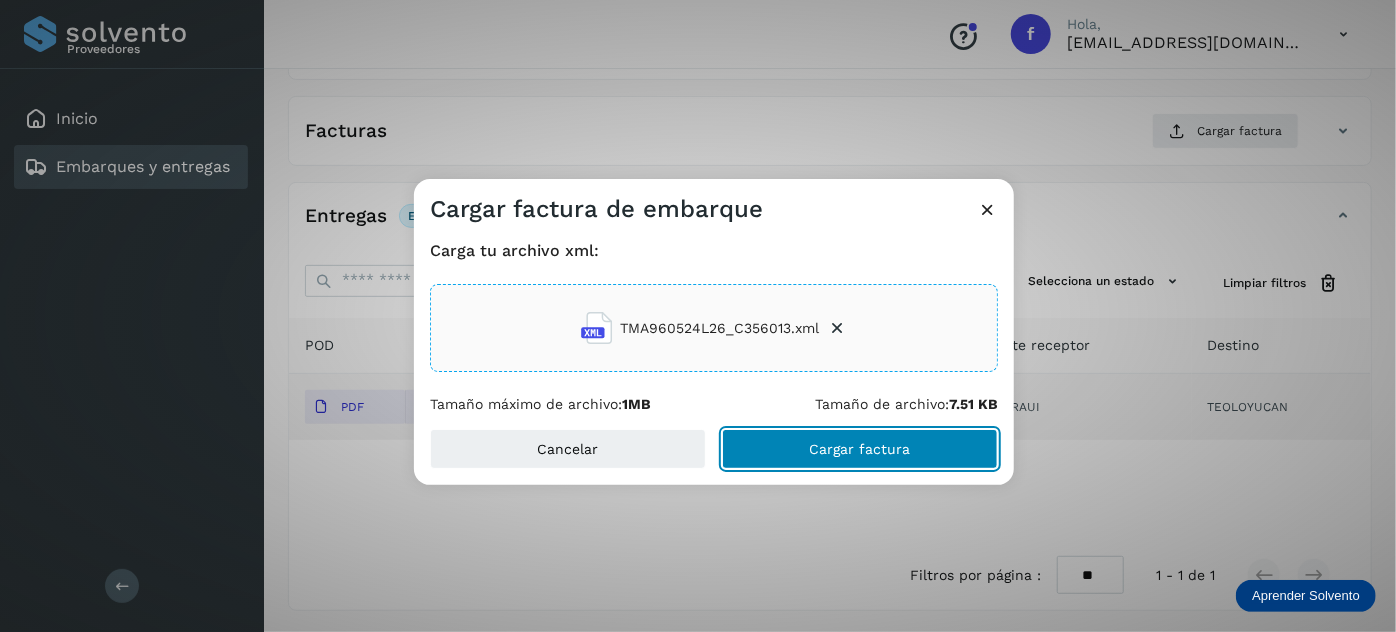 click on "Cargar factura" 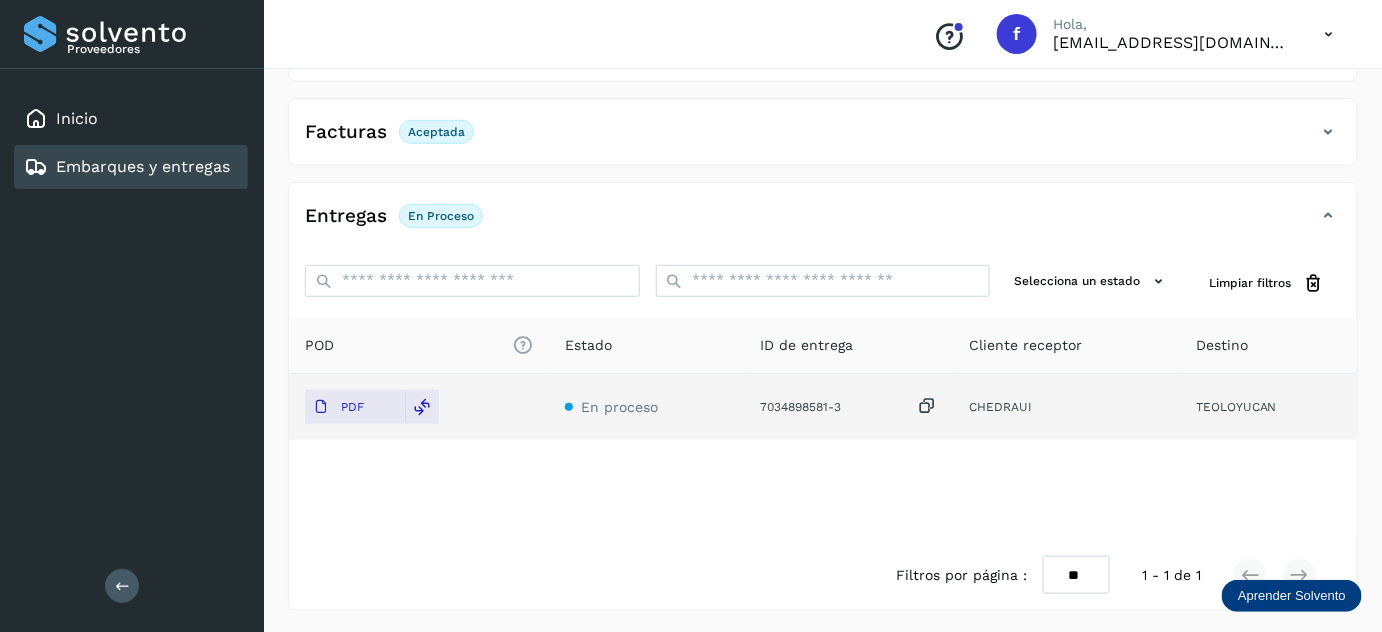 scroll, scrollTop: 0, scrollLeft: 0, axis: both 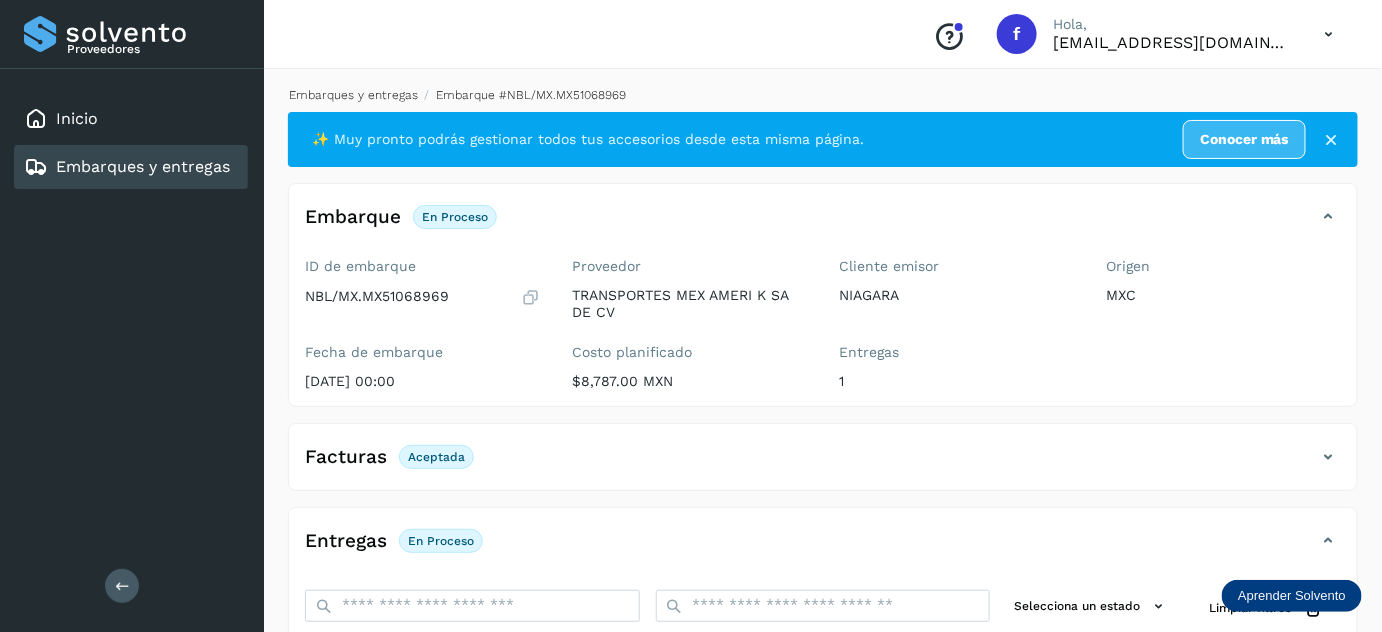 click on "Embarques y entregas" at bounding box center (353, 95) 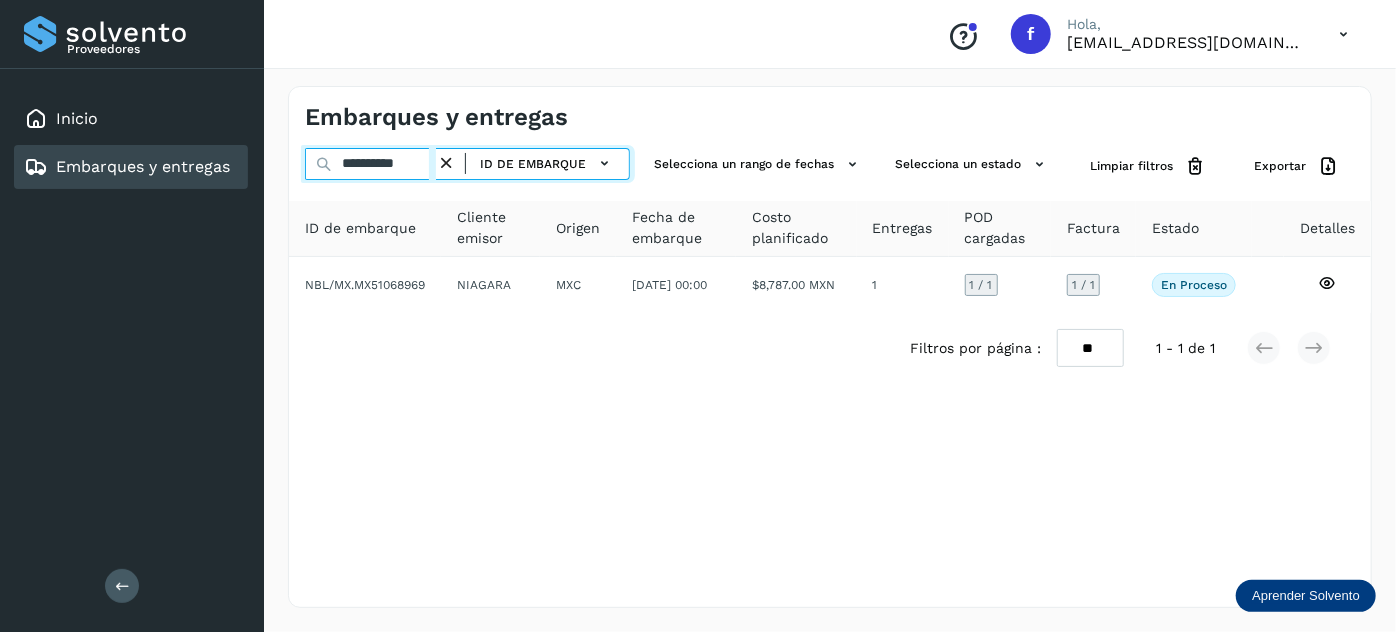 click on "**********" at bounding box center (370, 164) 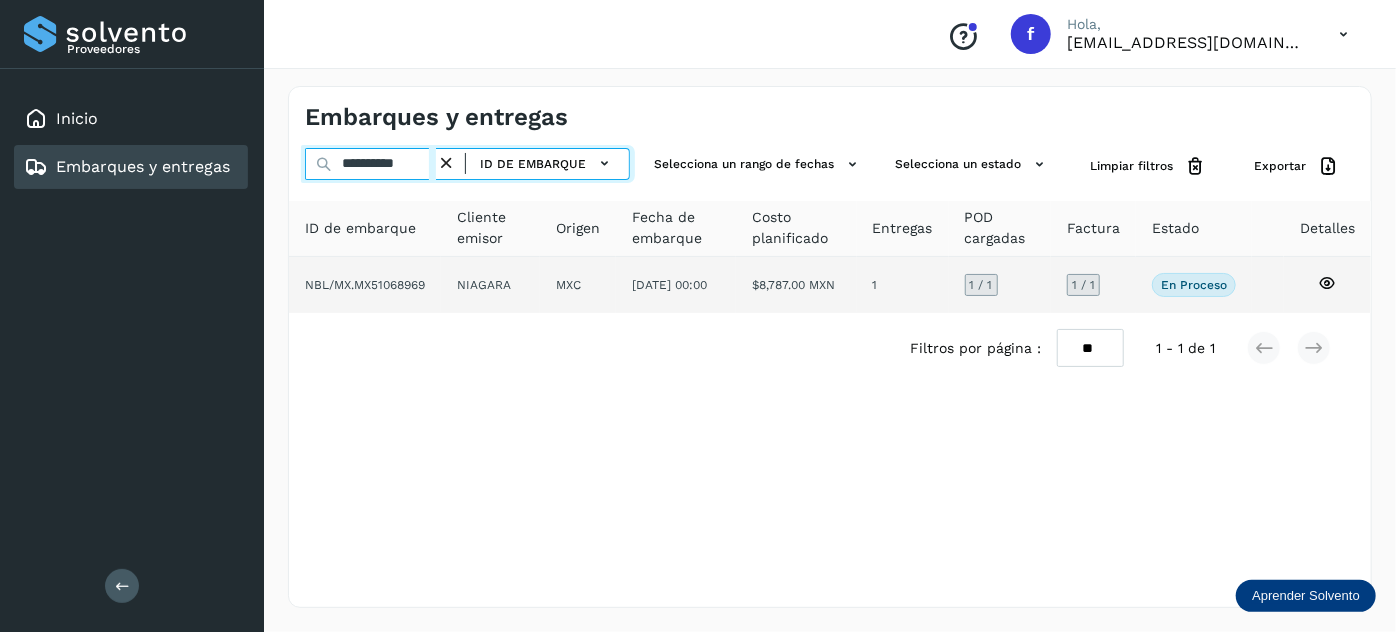 paste 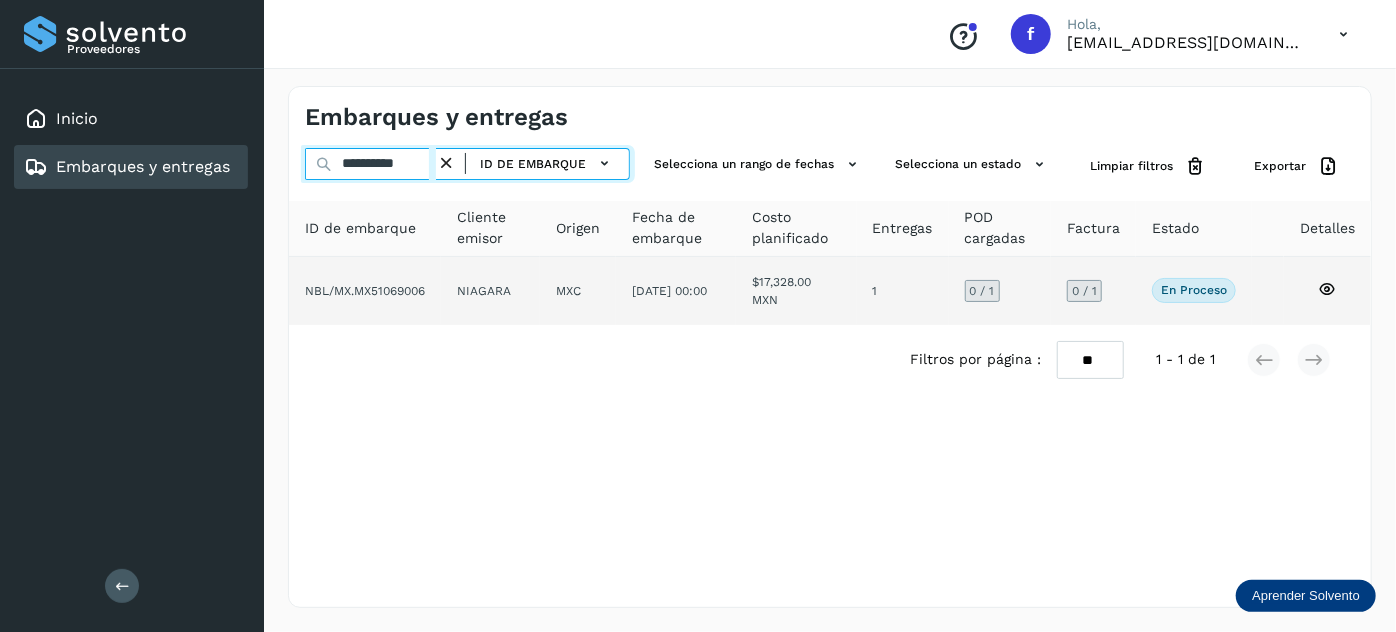 type on "**********" 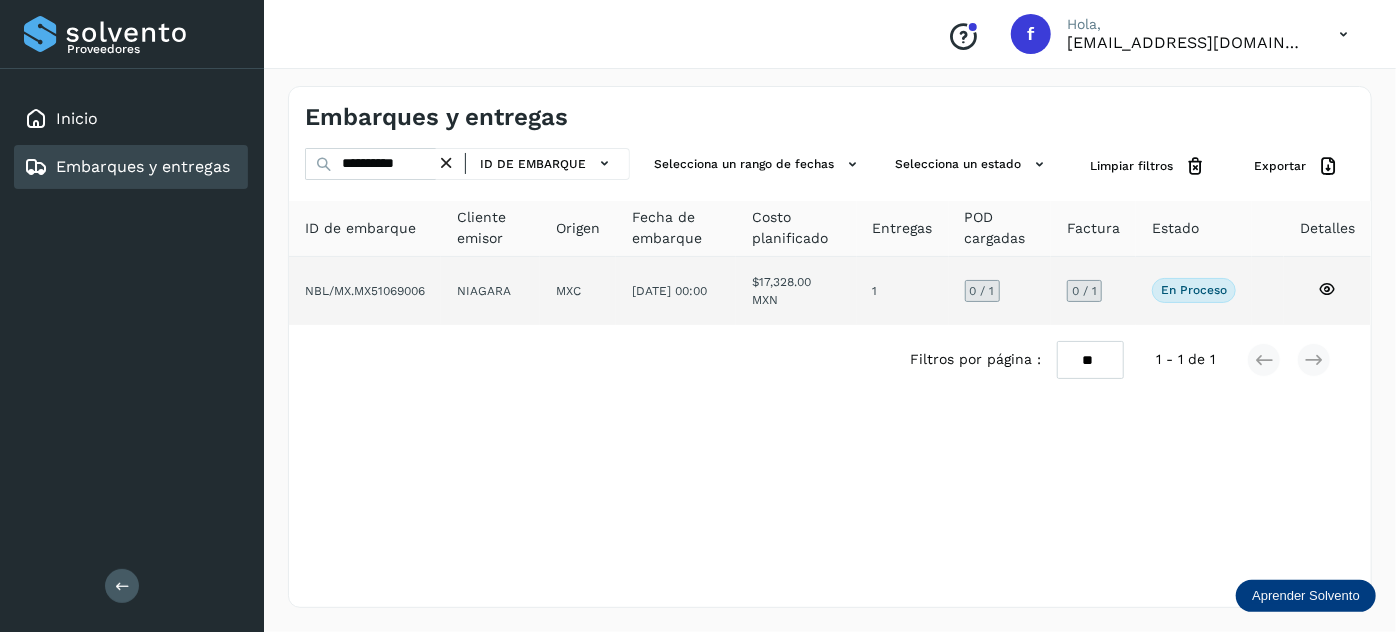 click on "MXC" 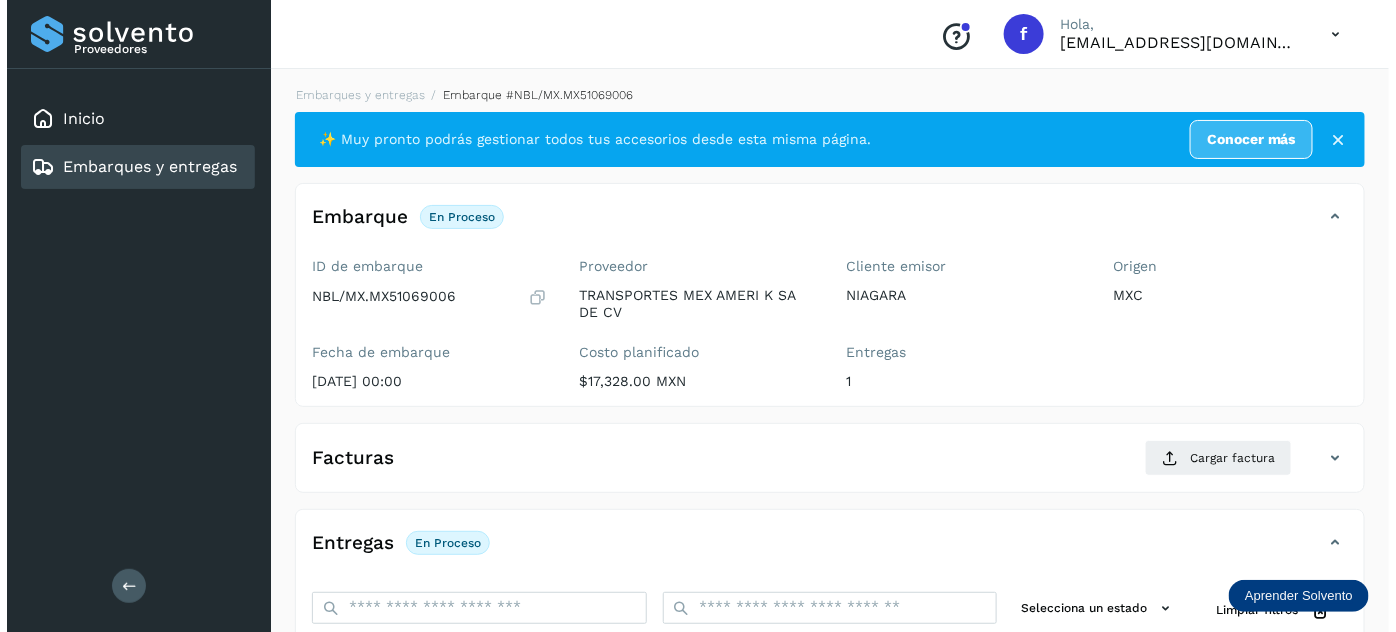 scroll, scrollTop: 327, scrollLeft: 0, axis: vertical 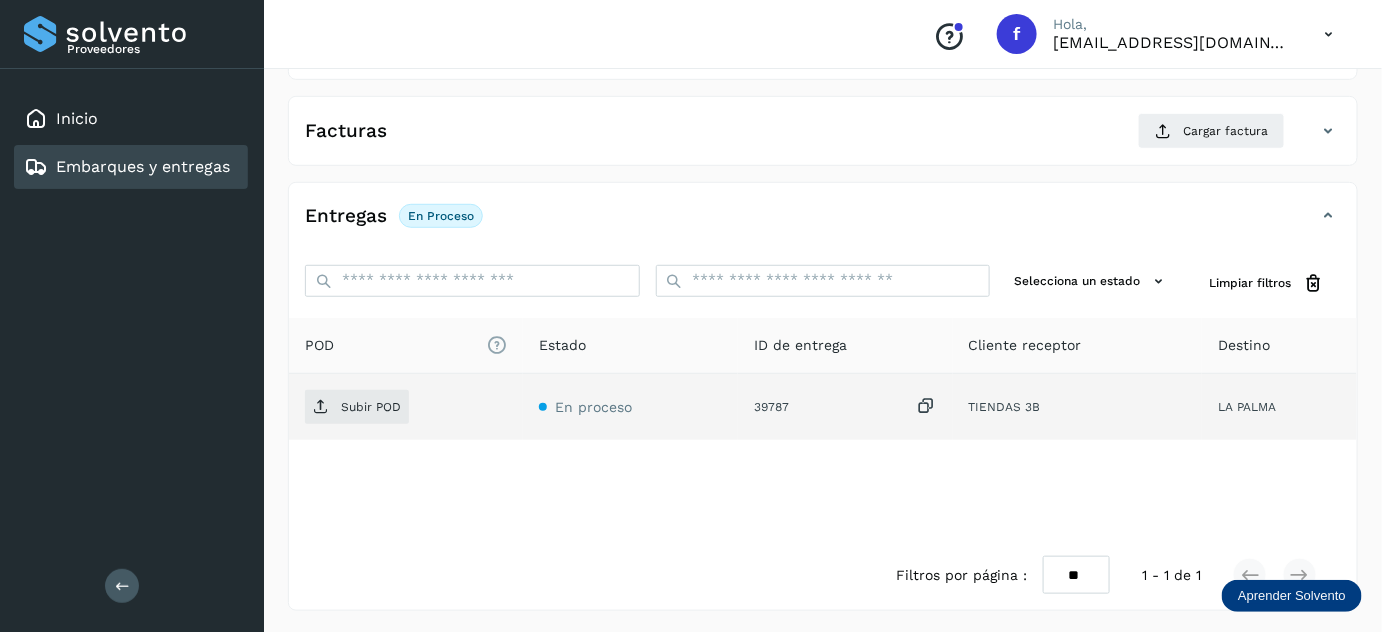 click at bounding box center (927, 406) 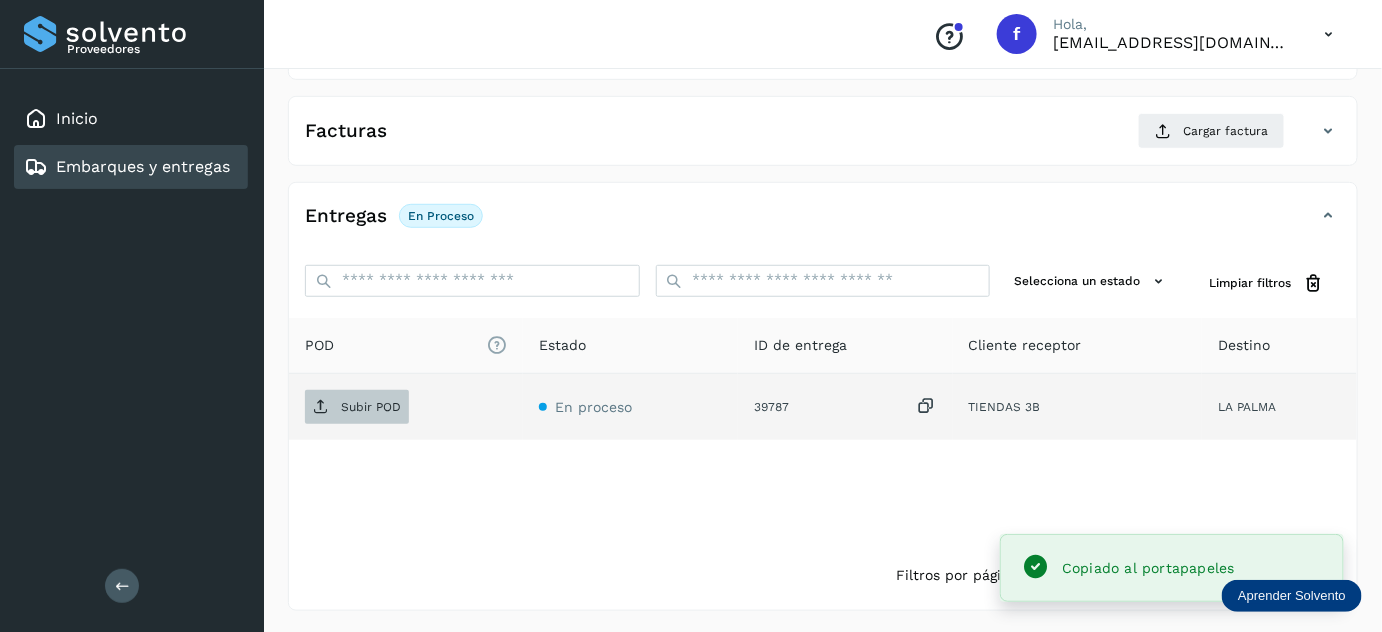 click on "Subir POD" at bounding box center [371, 407] 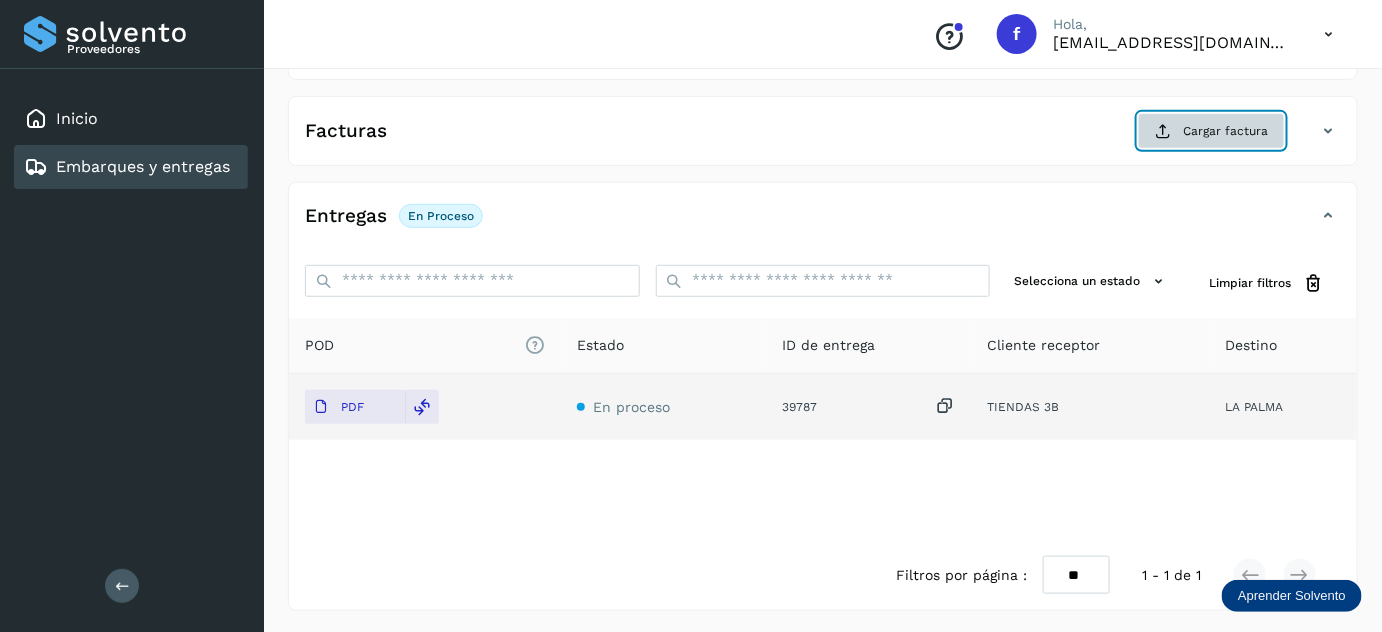 click on "Cargar factura" 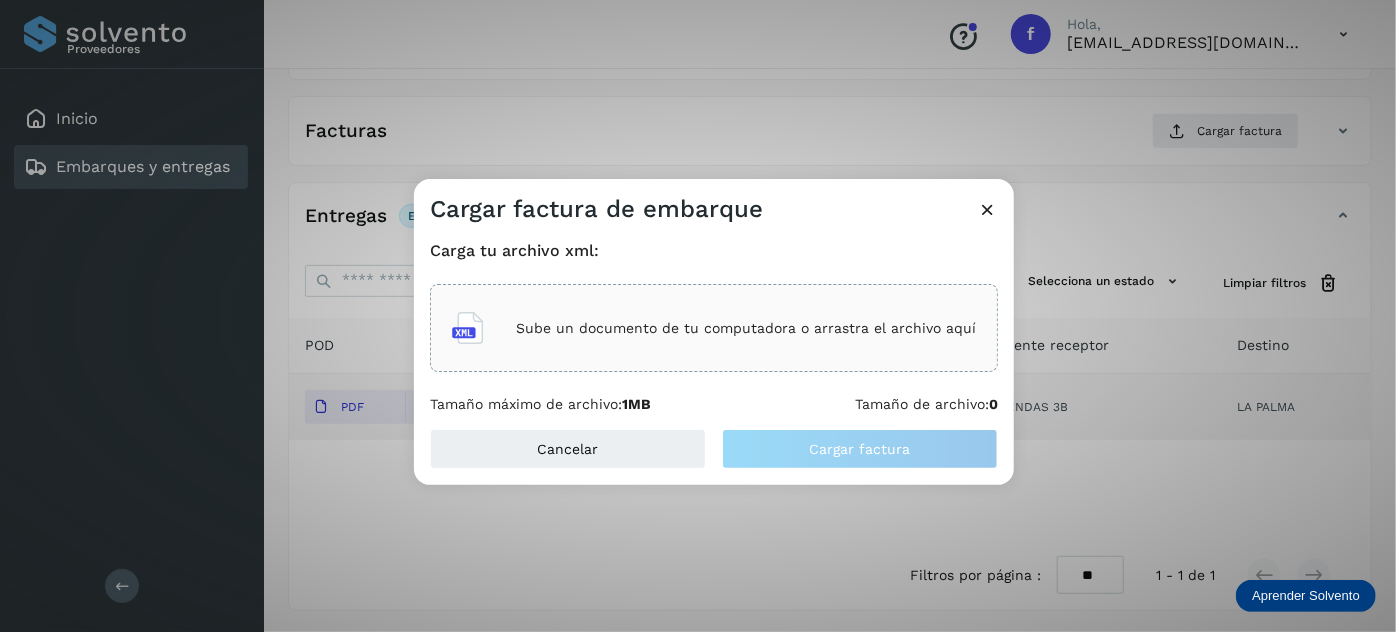 click on "Sube un documento de tu computadora o arrastra el archivo aquí" 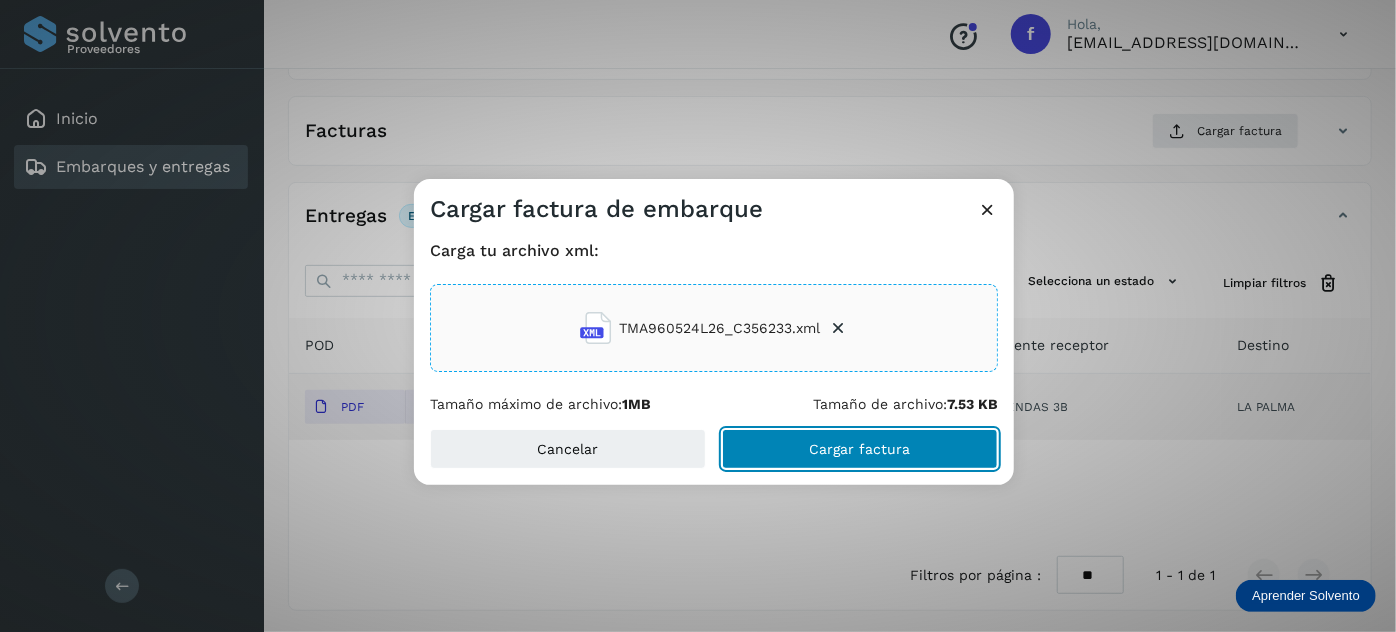 click on "Cargar factura" 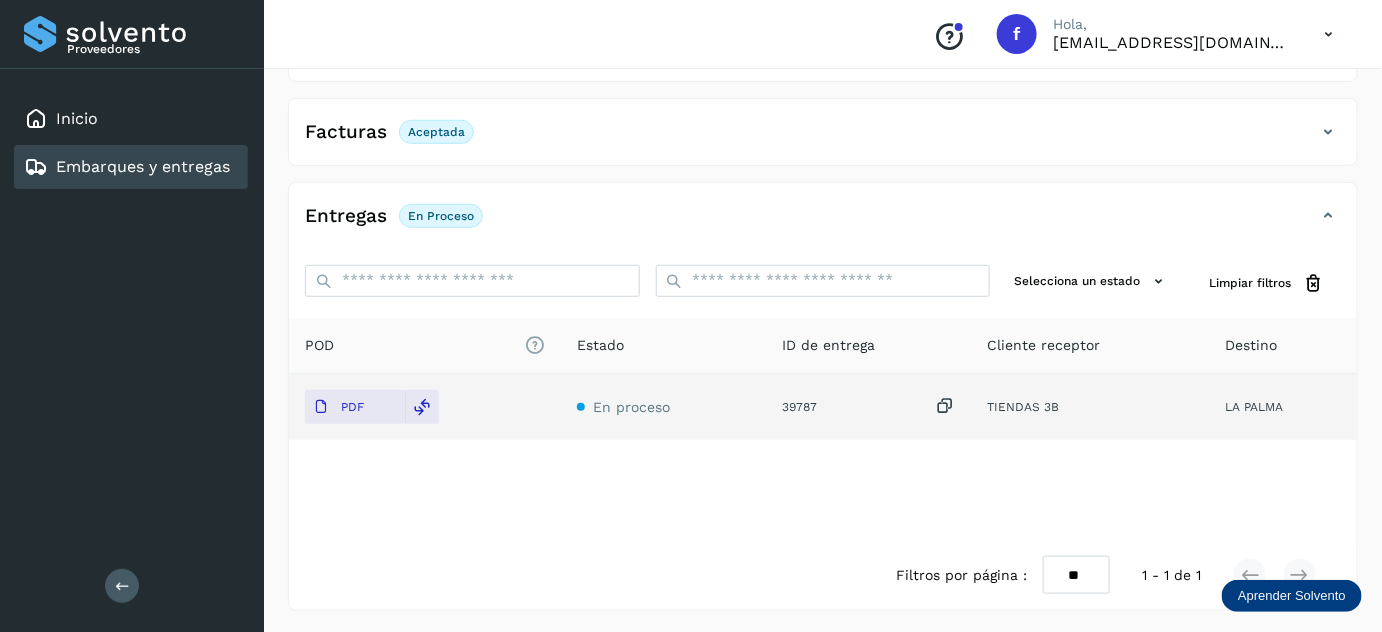 scroll, scrollTop: 0, scrollLeft: 0, axis: both 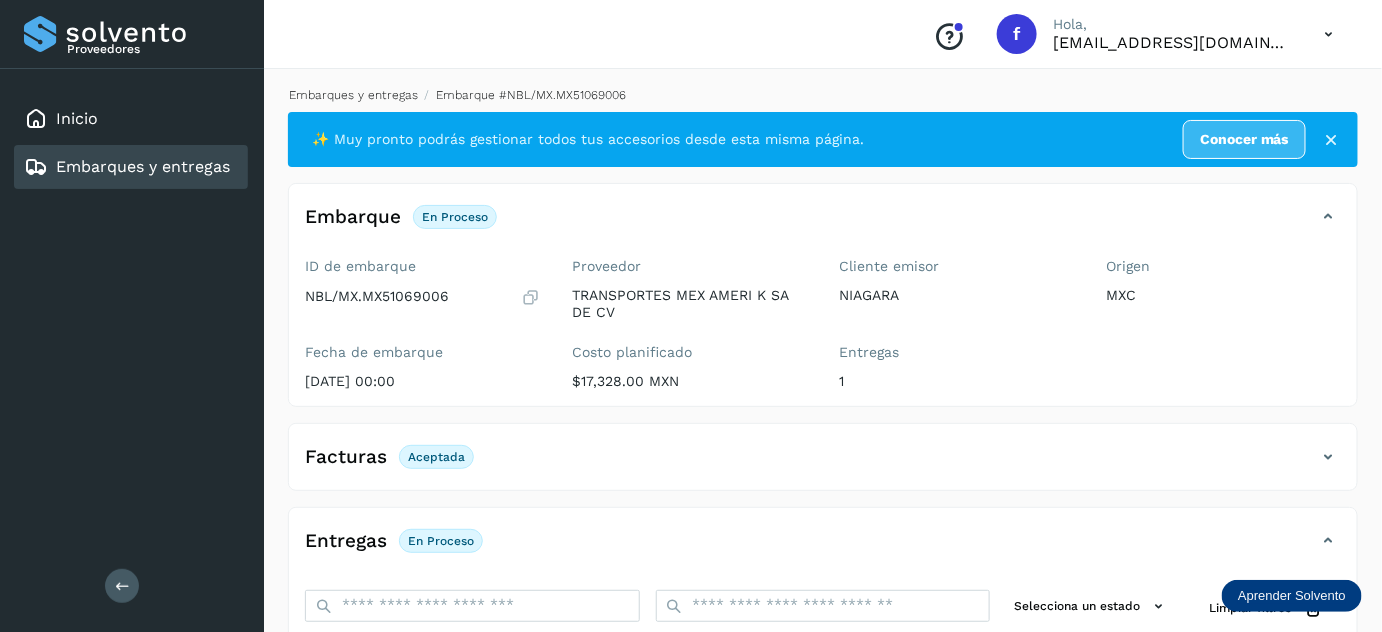 click on "Embarques y entregas" at bounding box center (353, 95) 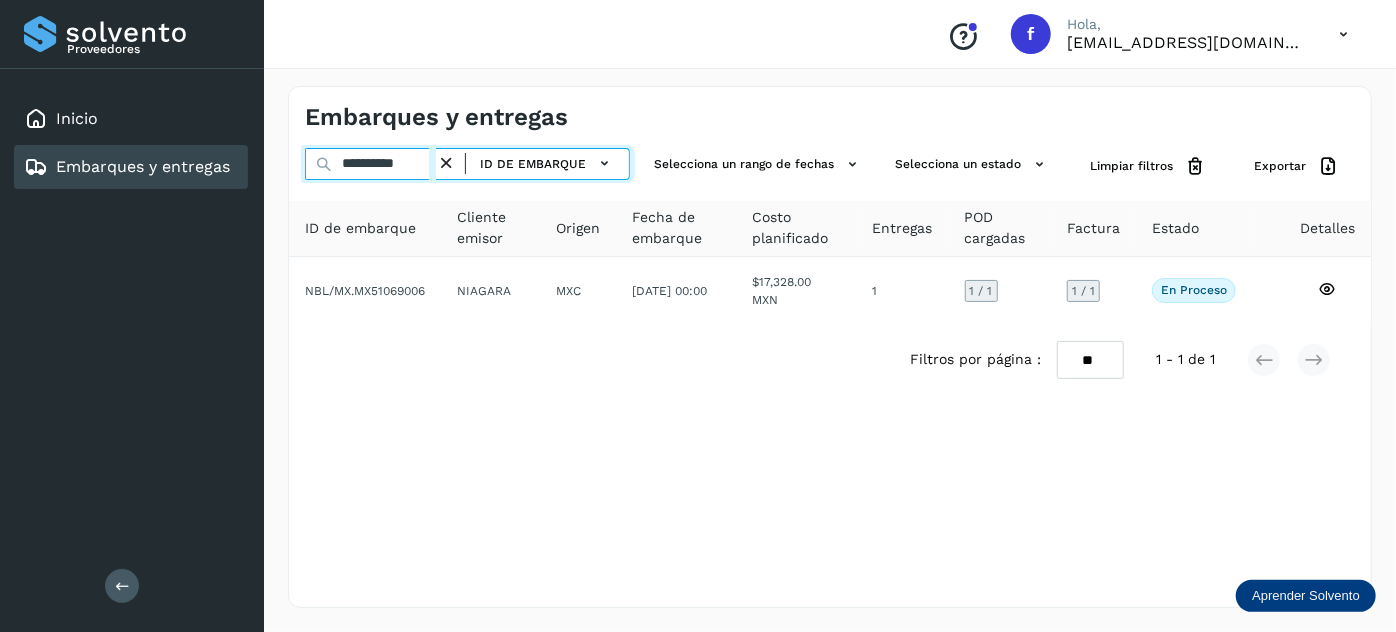 click on "**********" at bounding box center [370, 164] 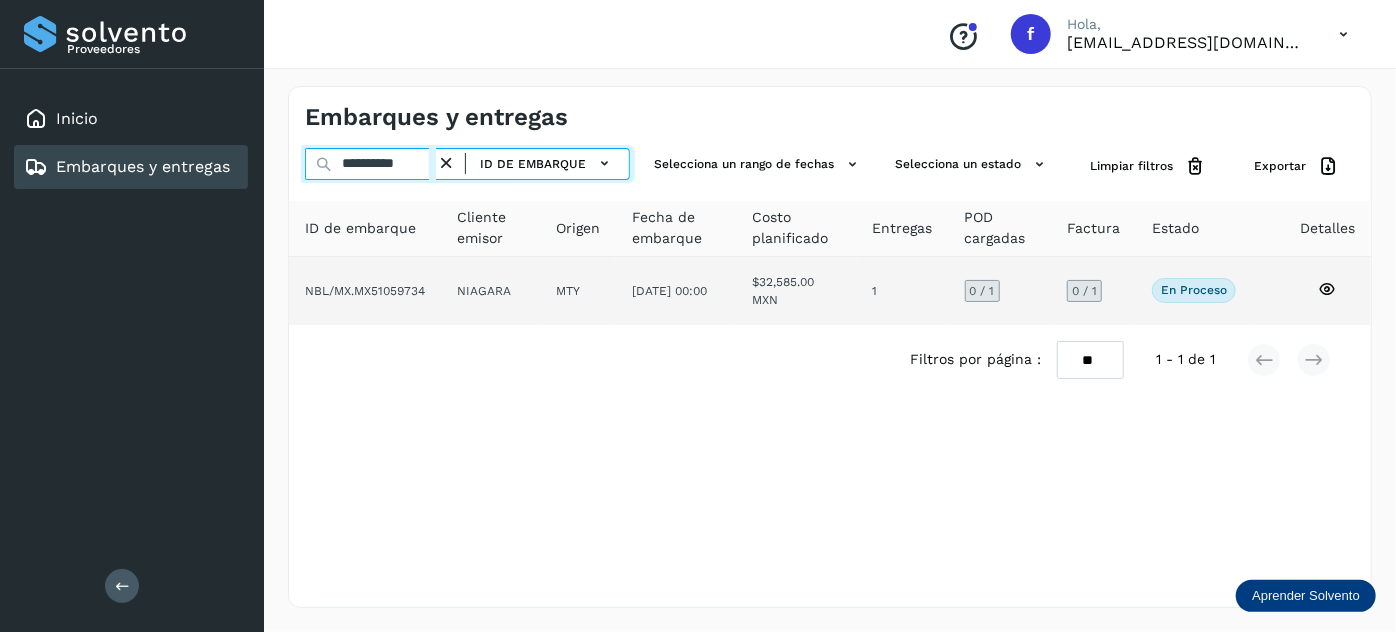 type on "**********" 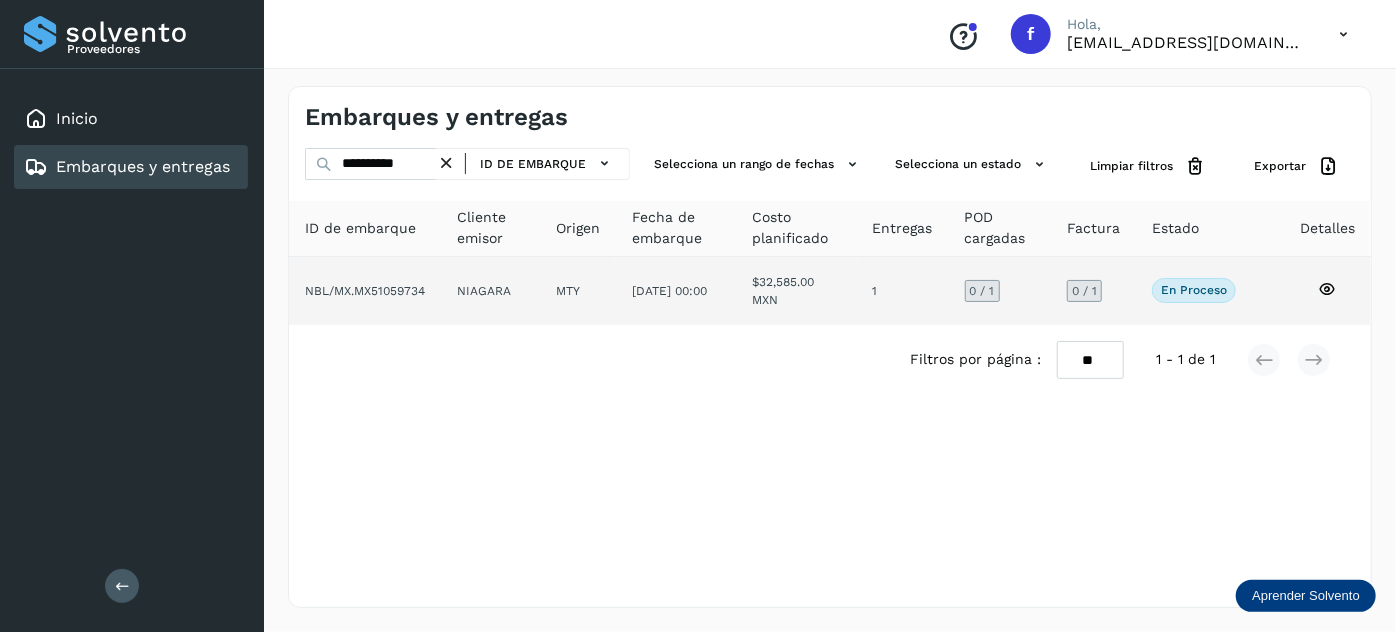 click on "NIAGARA" 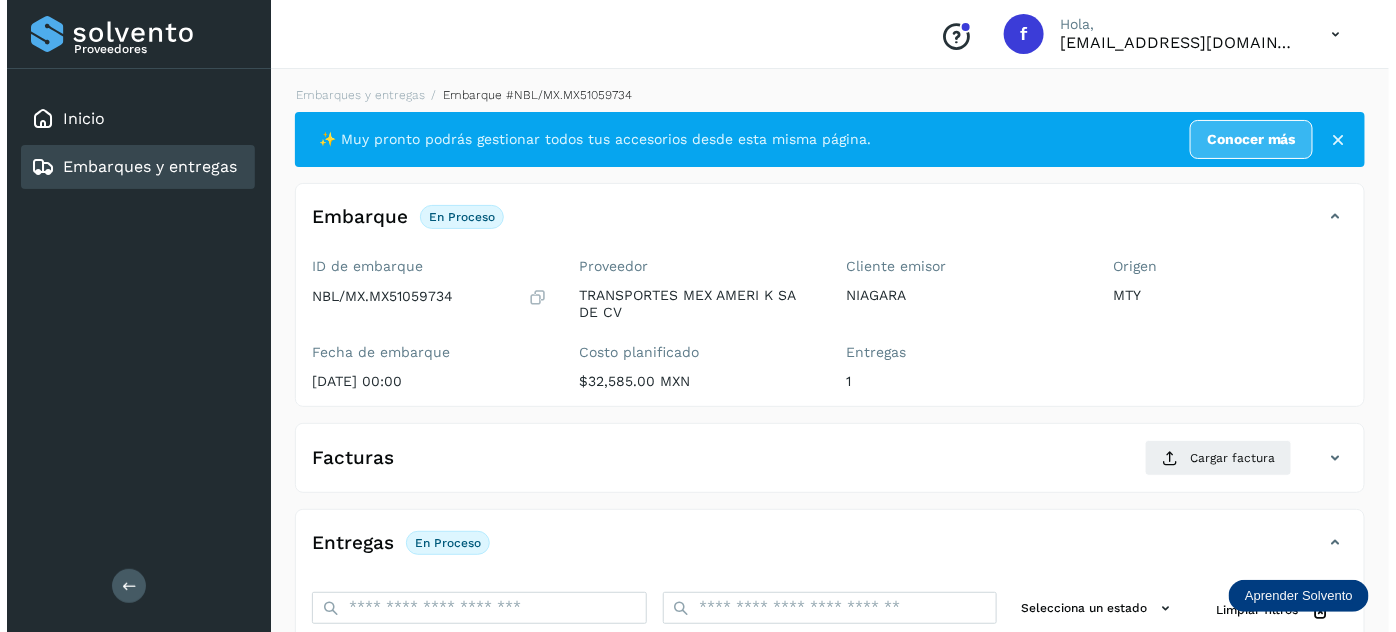 scroll, scrollTop: 327, scrollLeft: 0, axis: vertical 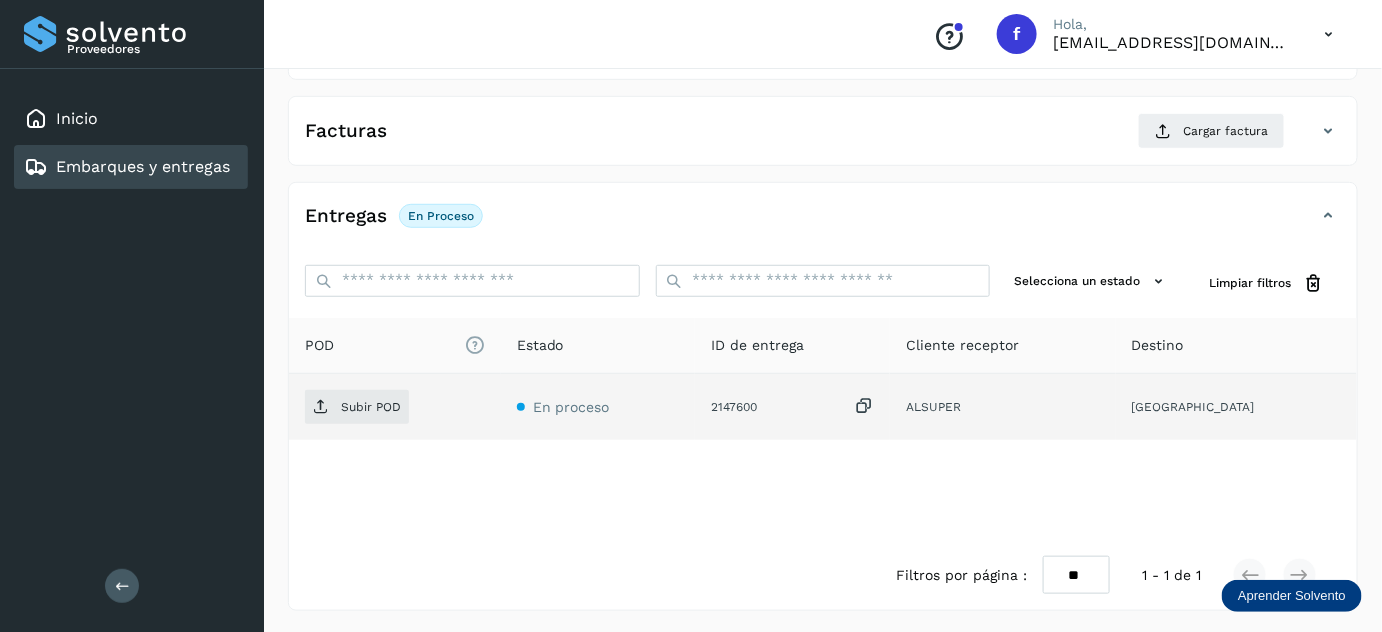 click at bounding box center [864, 406] 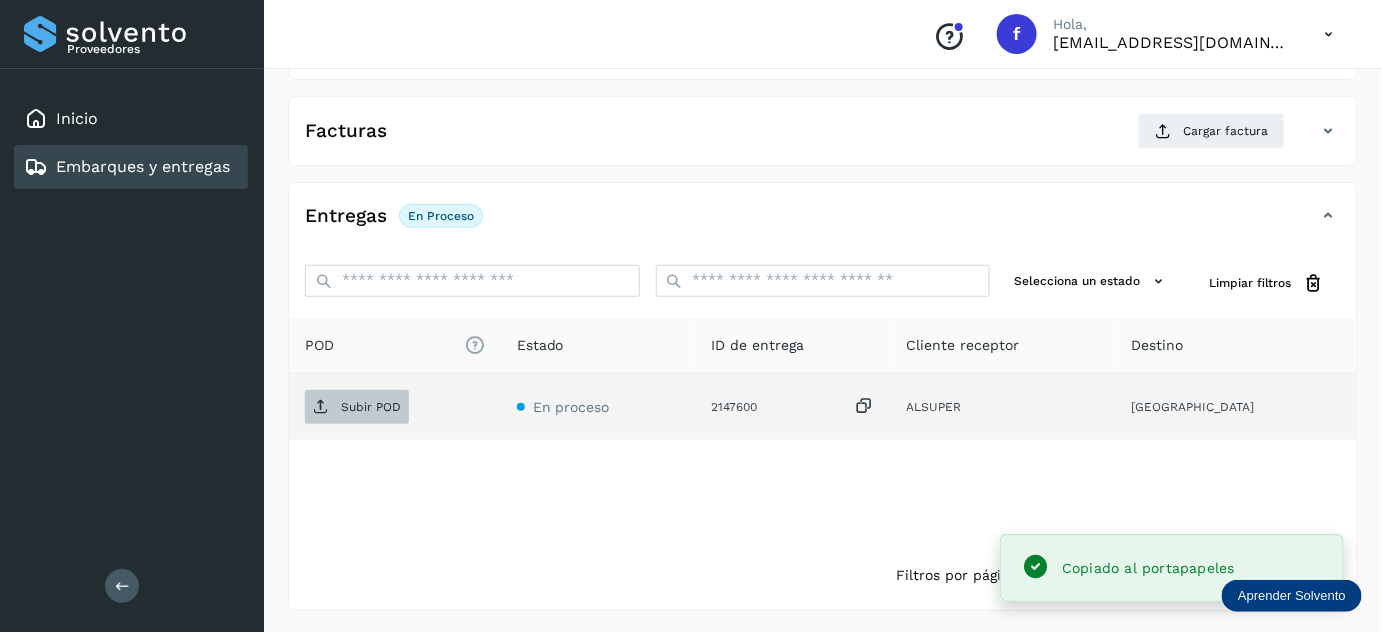 click on "Subir POD" at bounding box center [371, 407] 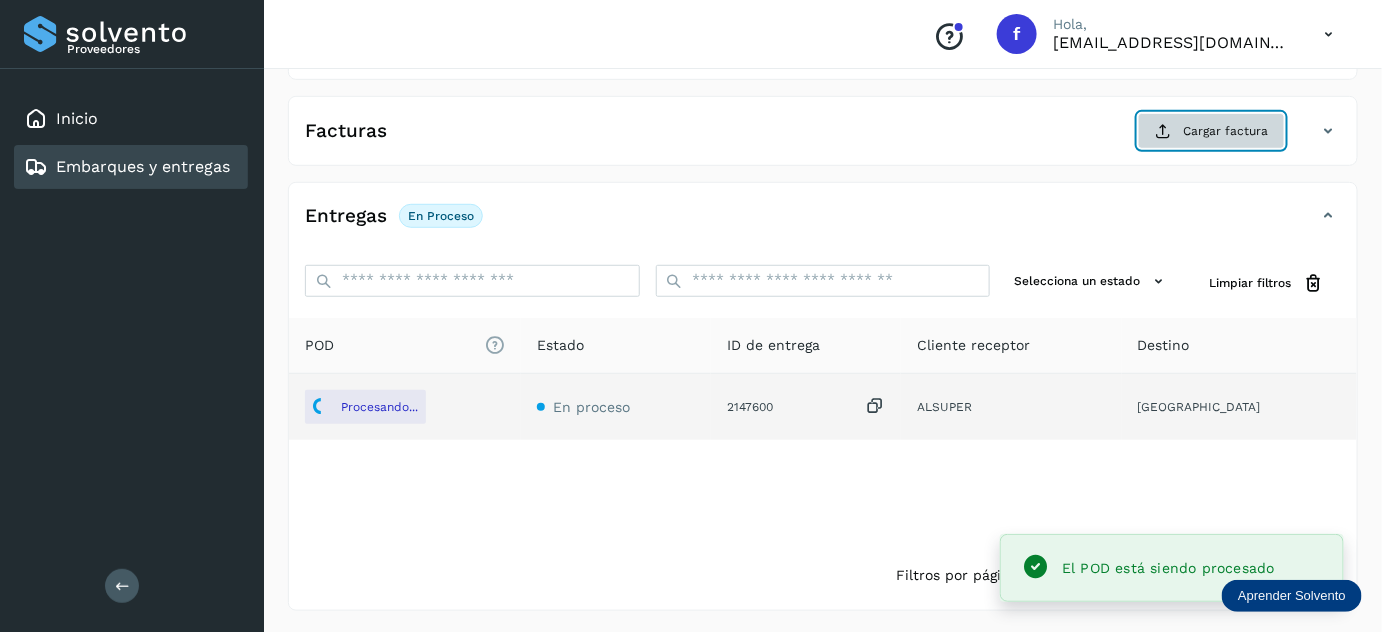 click on "Cargar factura" at bounding box center [1211, 131] 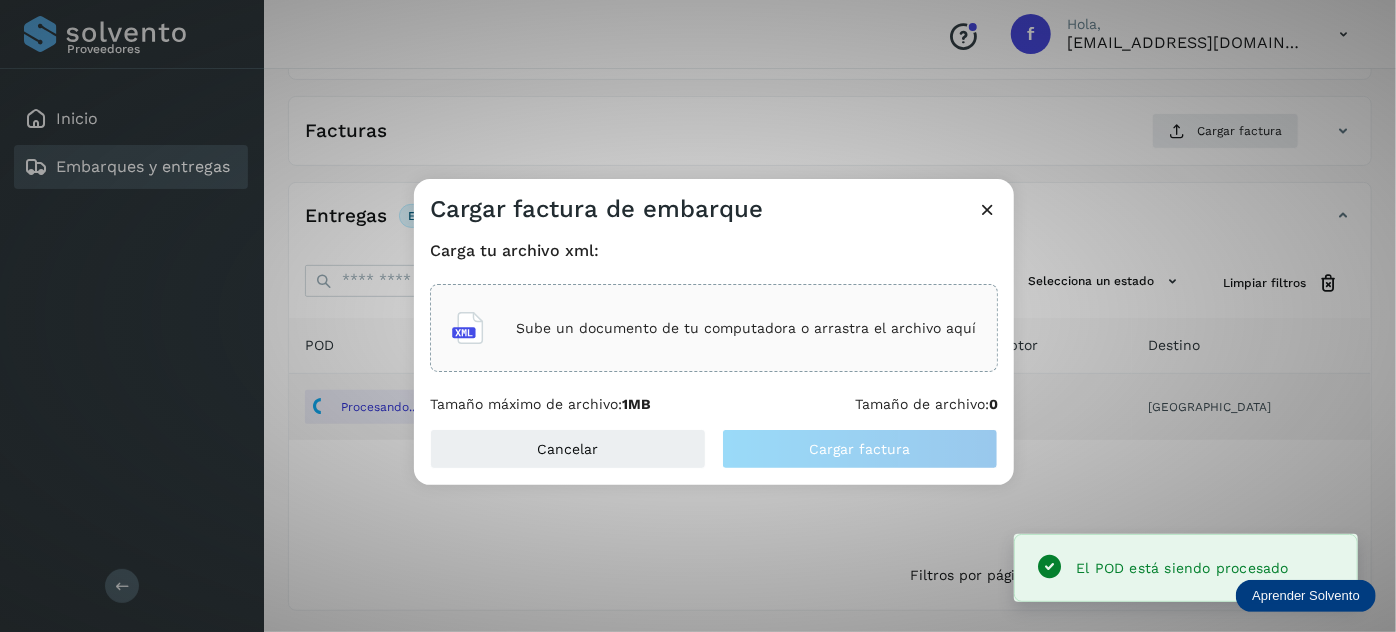 click on "Sube un documento de tu computadora o arrastra el archivo aquí" 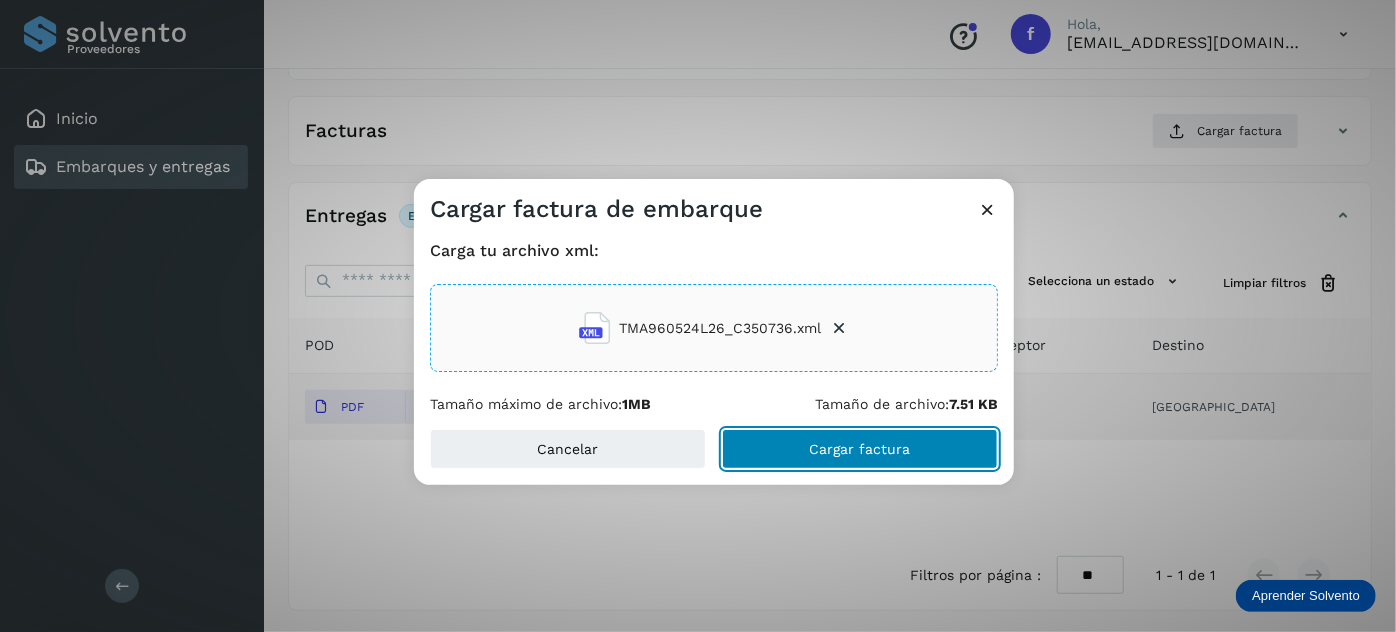 click on "Cargar factura" 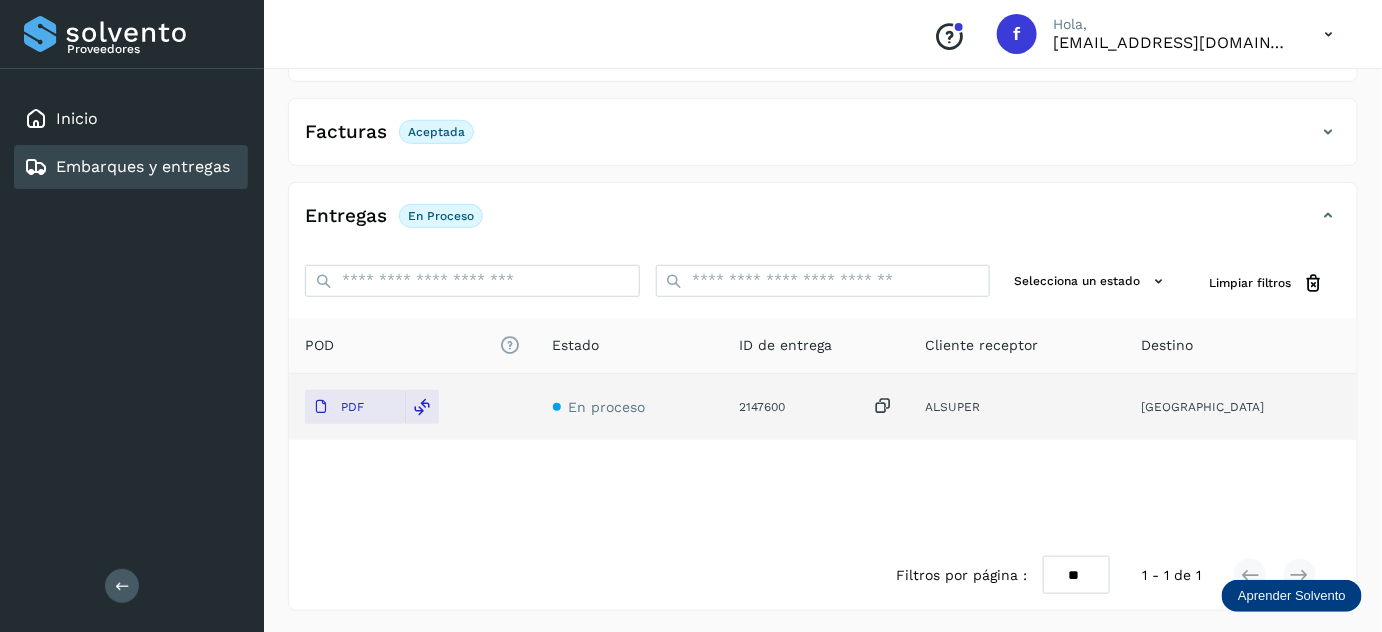 scroll, scrollTop: 0, scrollLeft: 0, axis: both 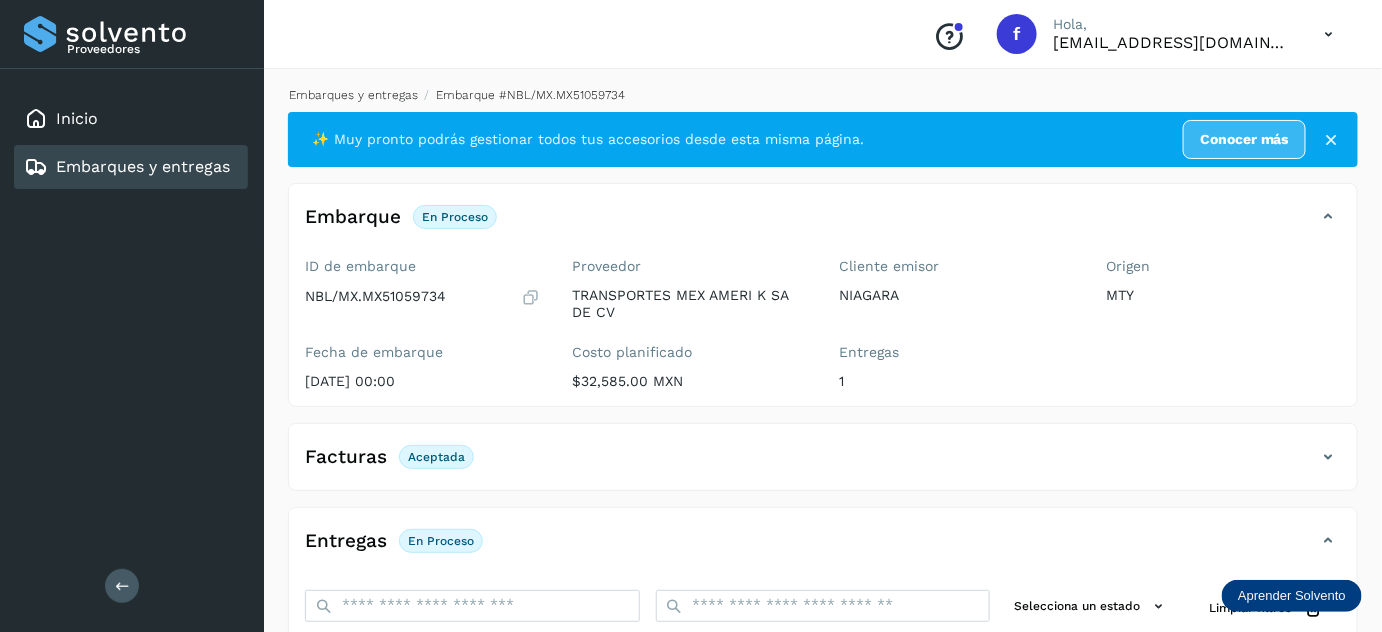 click on "Embarques y entregas" at bounding box center [353, 95] 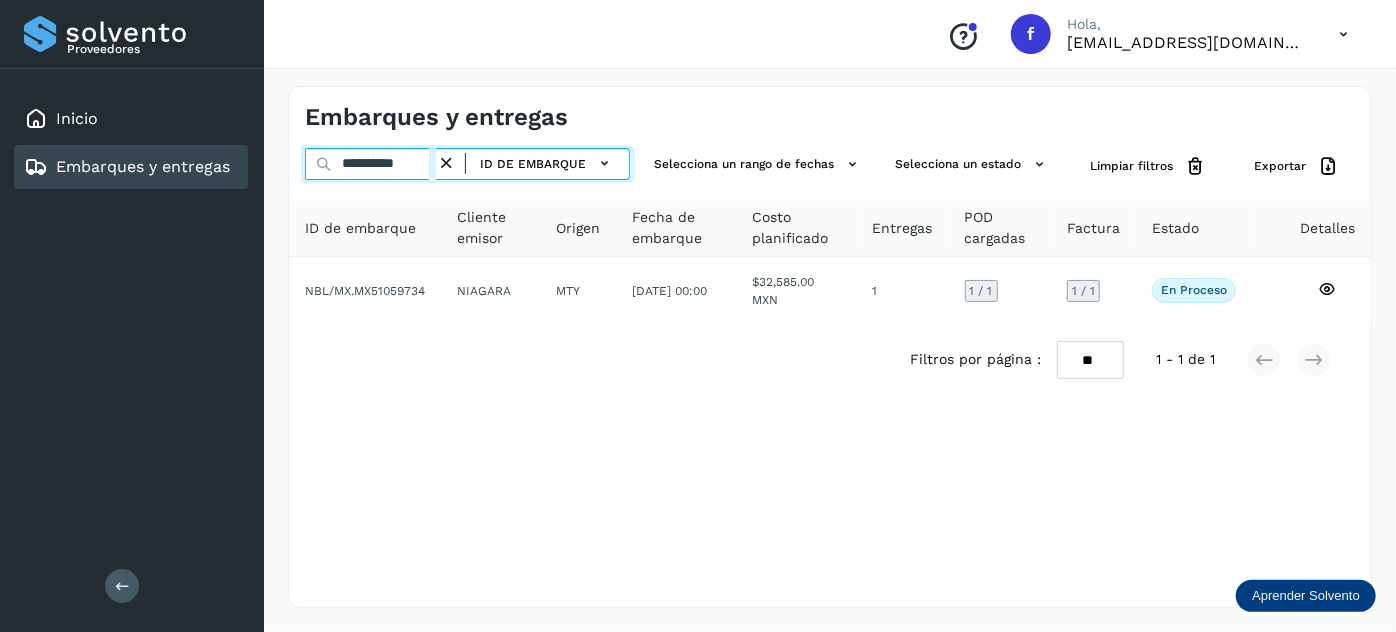 click on "**********" at bounding box center [370, 164] 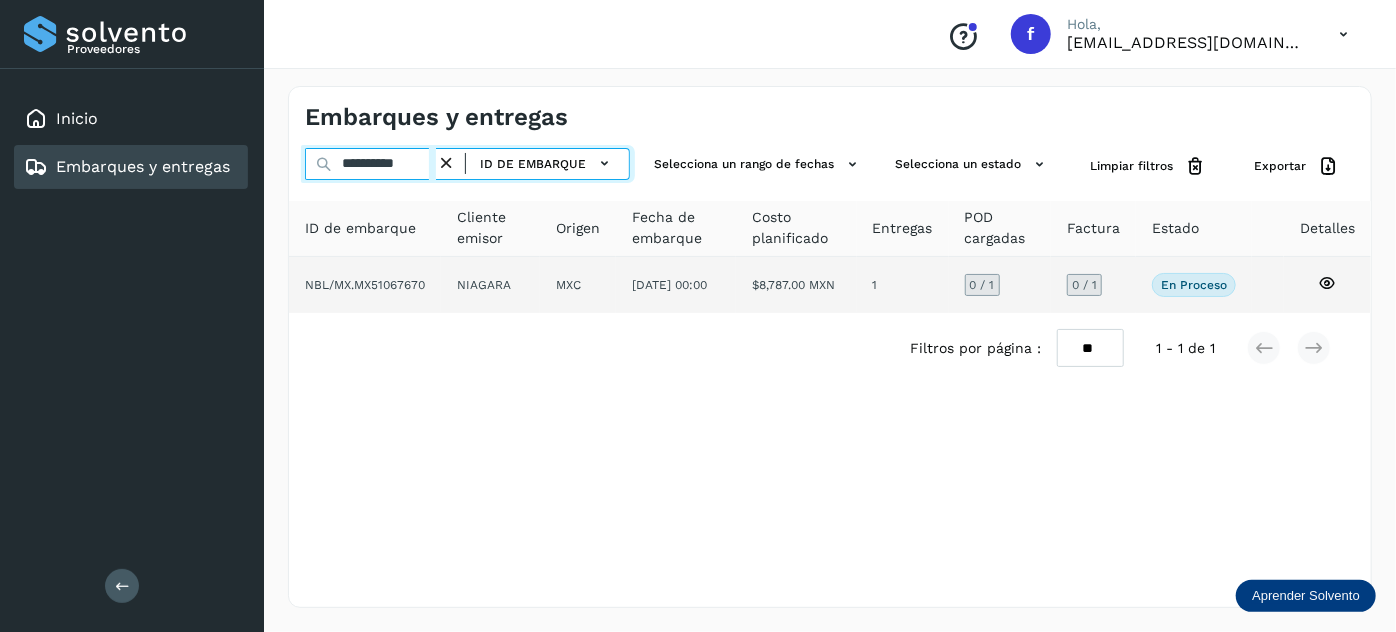 type on "**********" 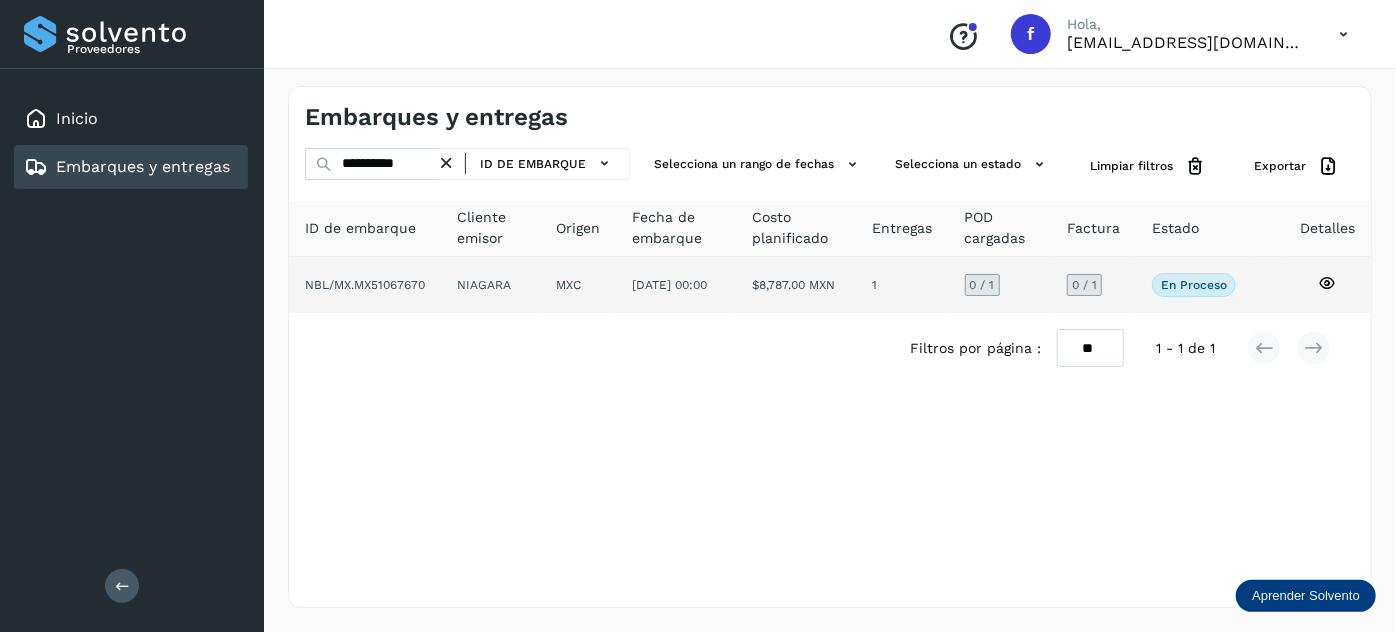 click on "$8,787.00 MXN" 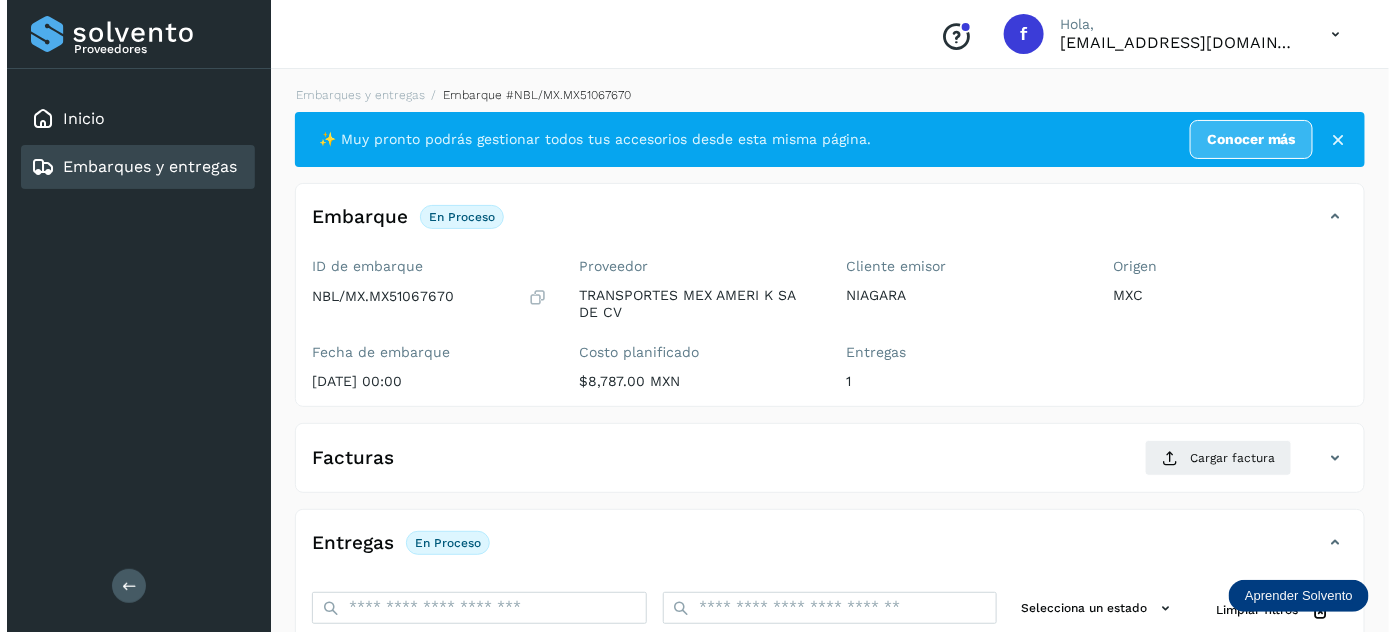 scroll, scrollTop: 327, scrollLeft: 0, axis: vertical 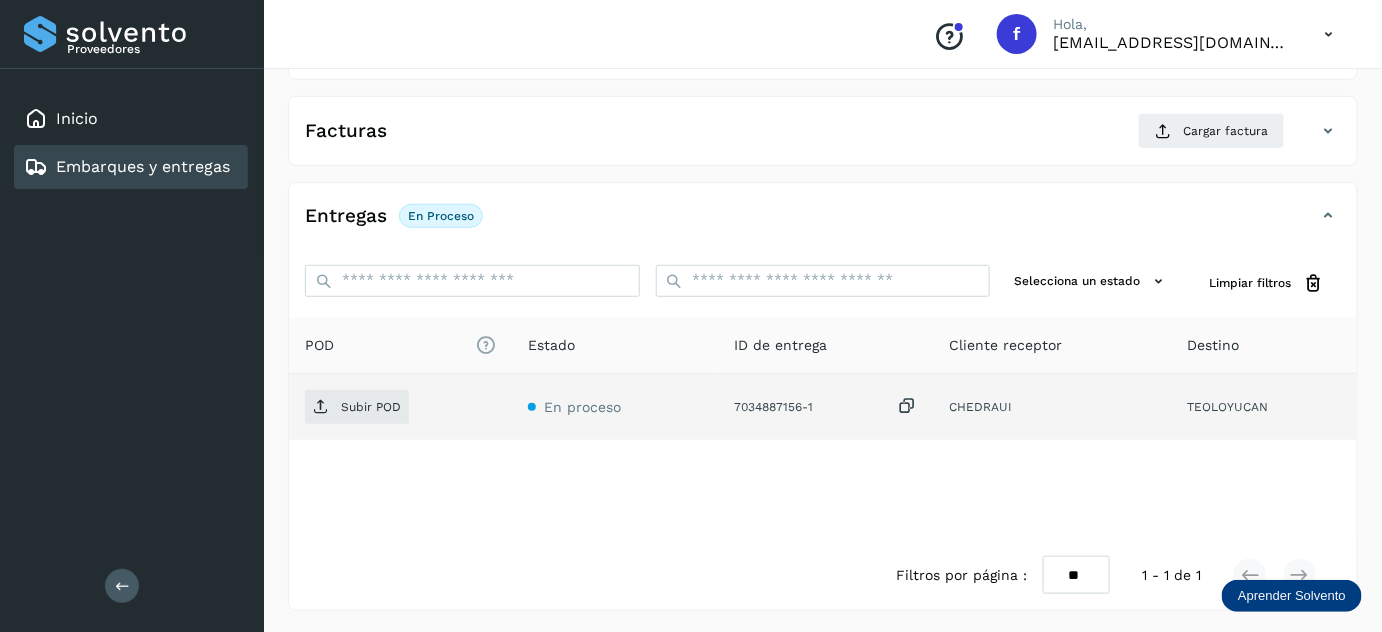 click at bounding box center [907, 406] 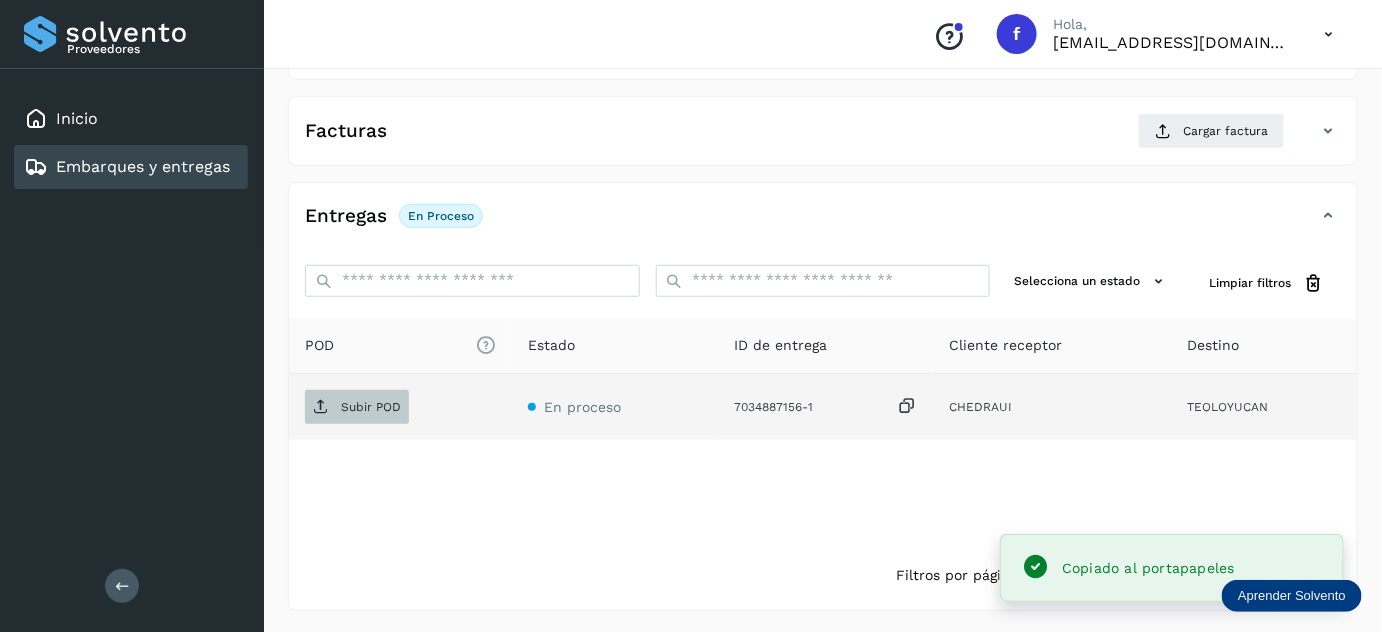 click on "Subir POD" at bounding box center [371, 407] 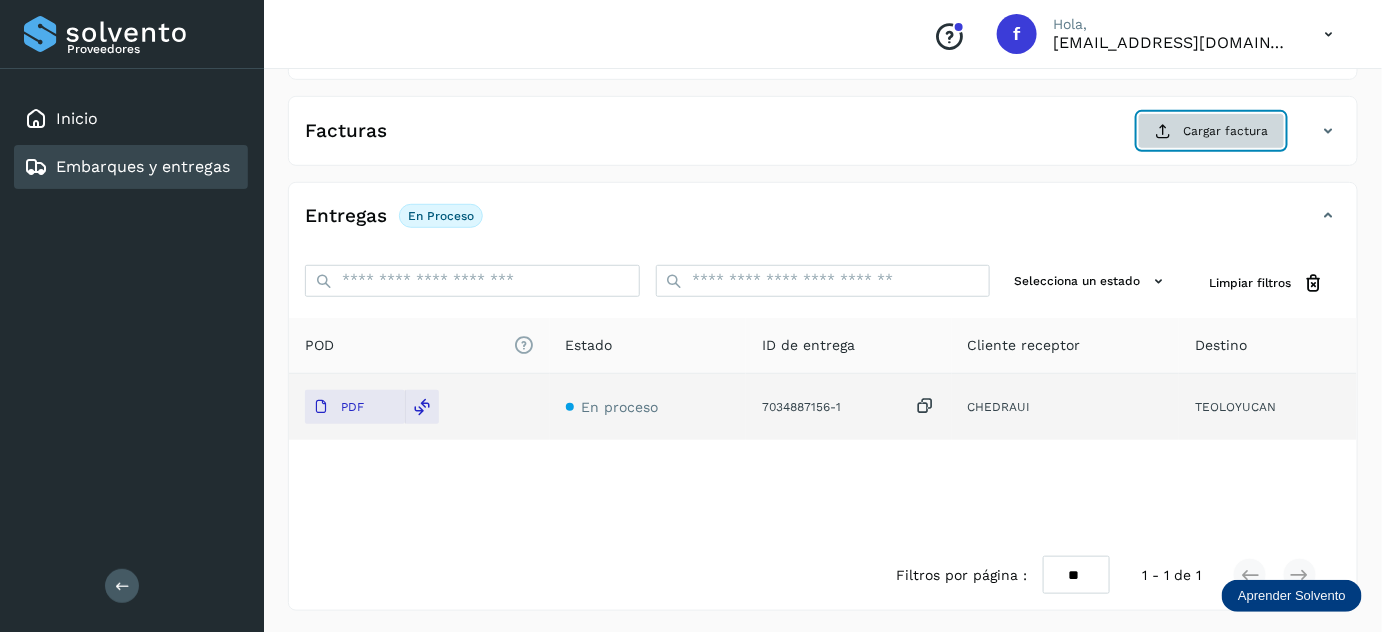 click on "Cargar factura" 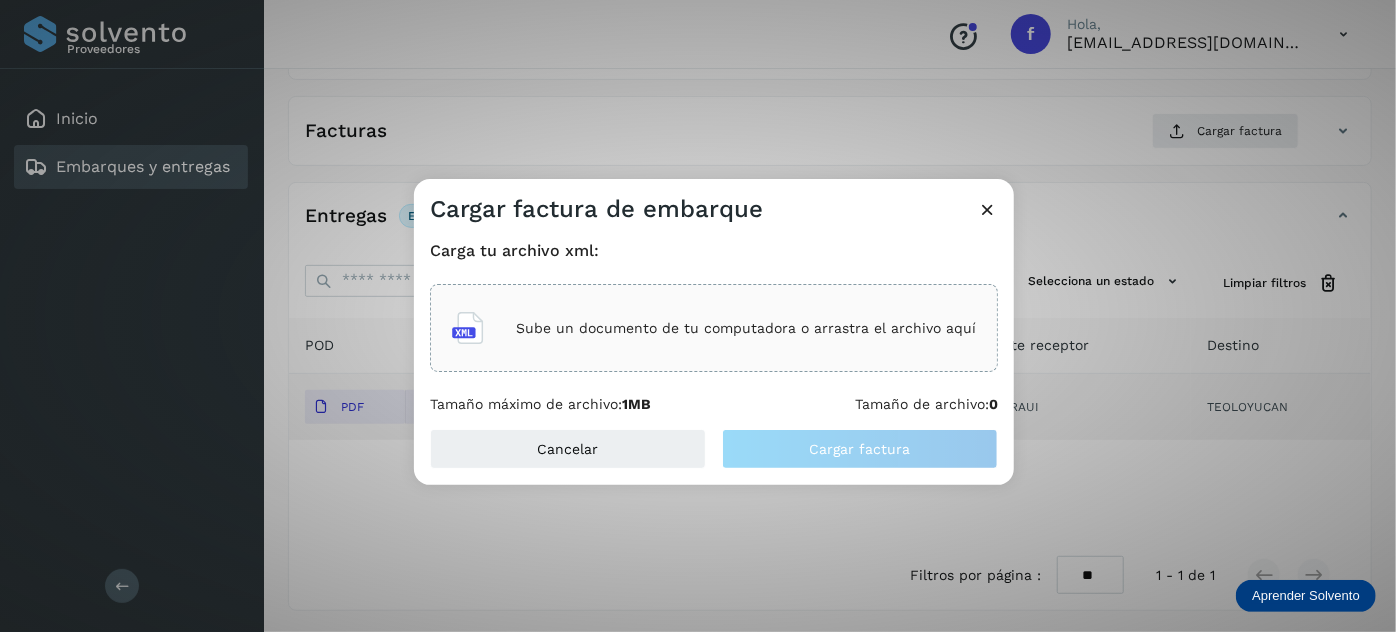 click on "Sube un documento de tu computadora o arrastra el archivo aquí" 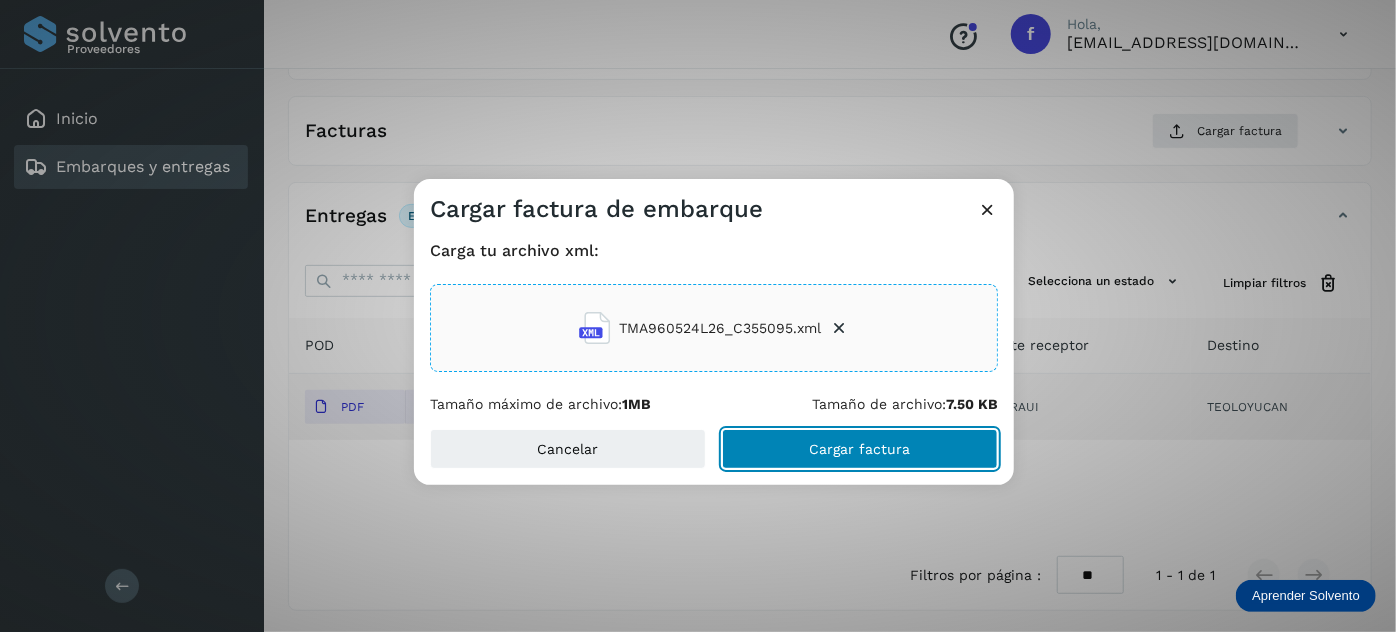 click on "Cargar factura" 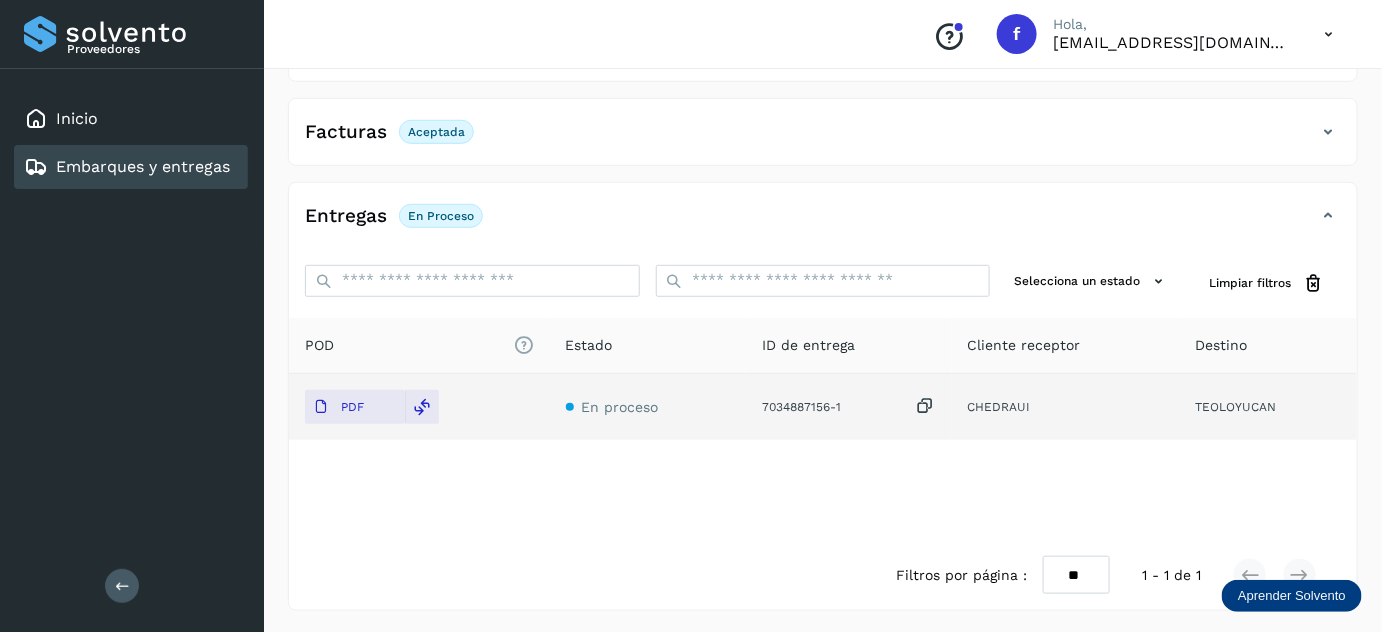 scroll, scrollTop: 0, scrollLeft: 0, axis: both 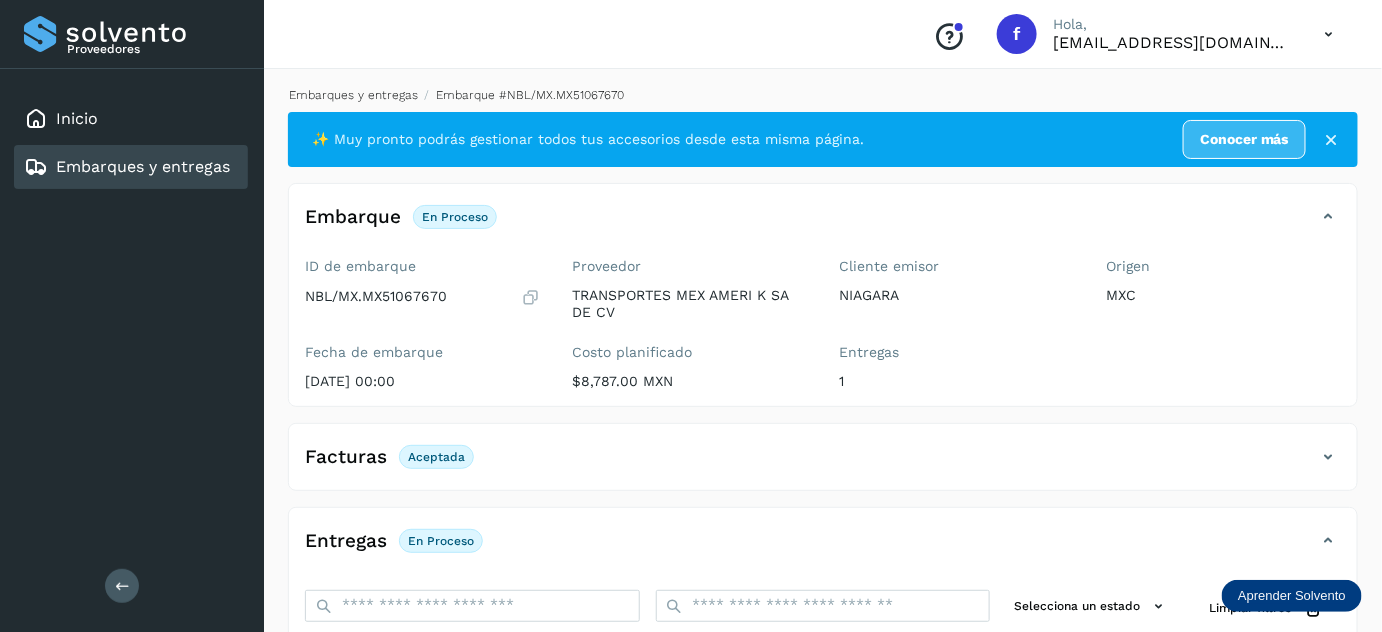 click on "Embarques y entregas" at bounding box center [353, 95] 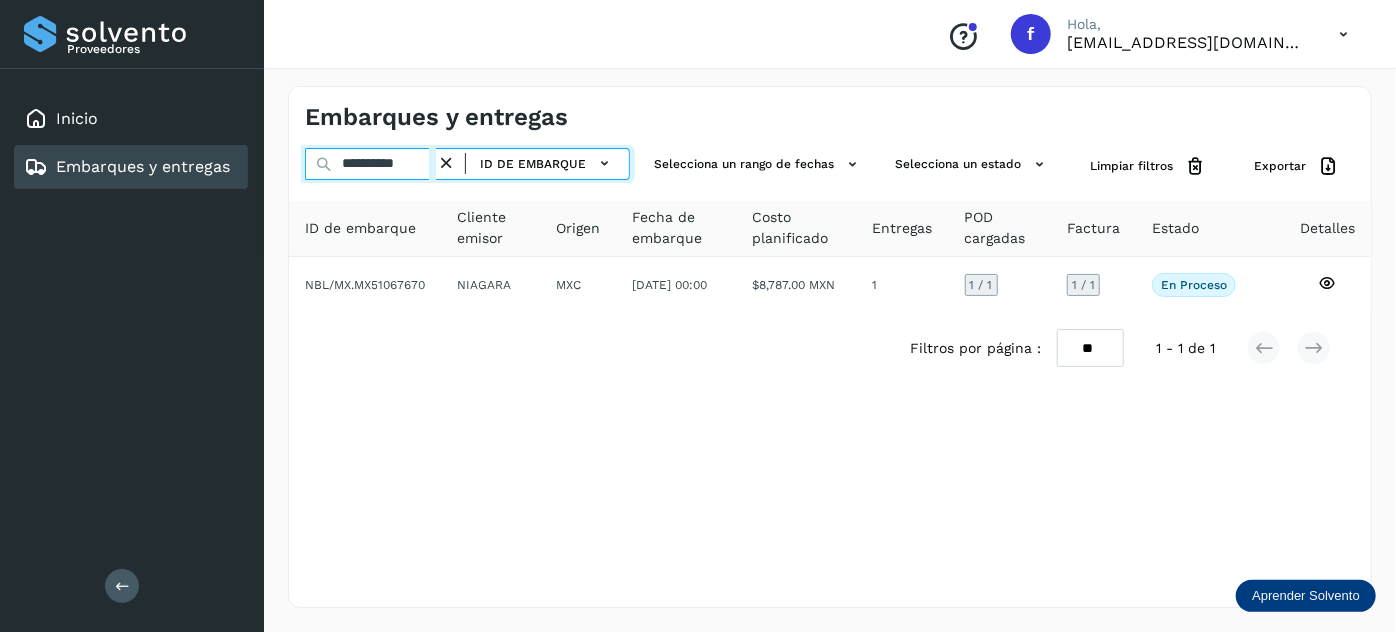 click on "**********" at bounding box center [370, 164] 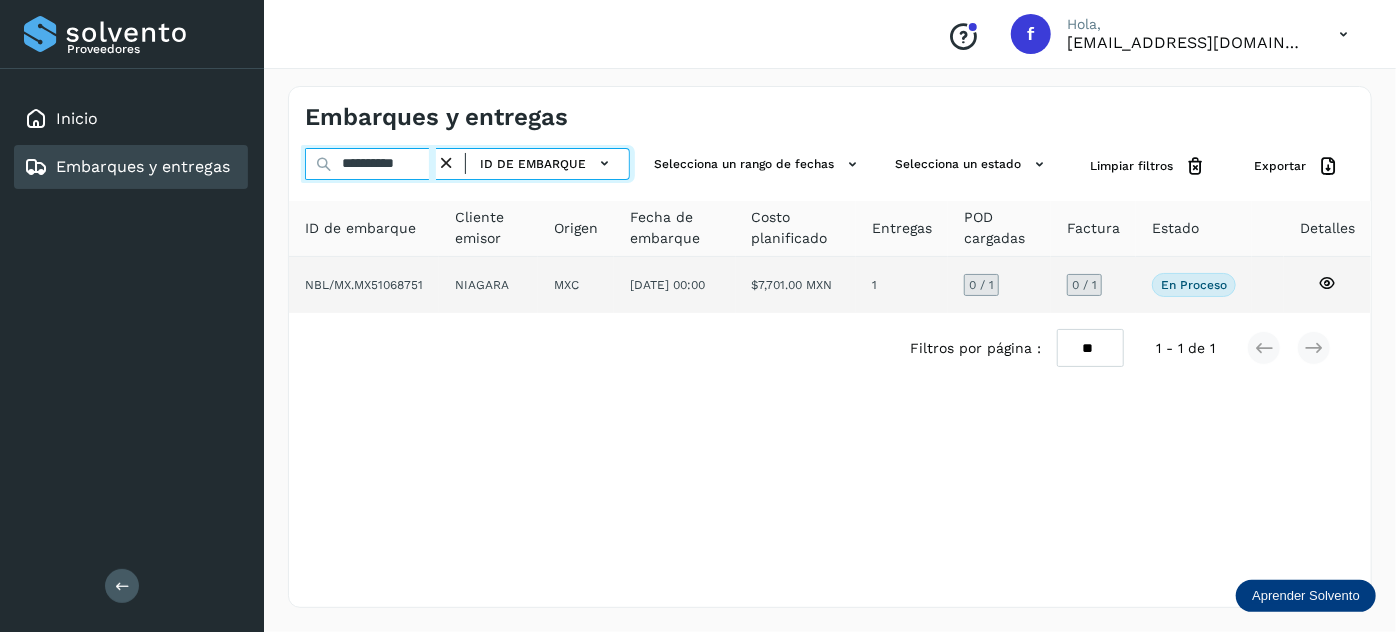 type on "**********" 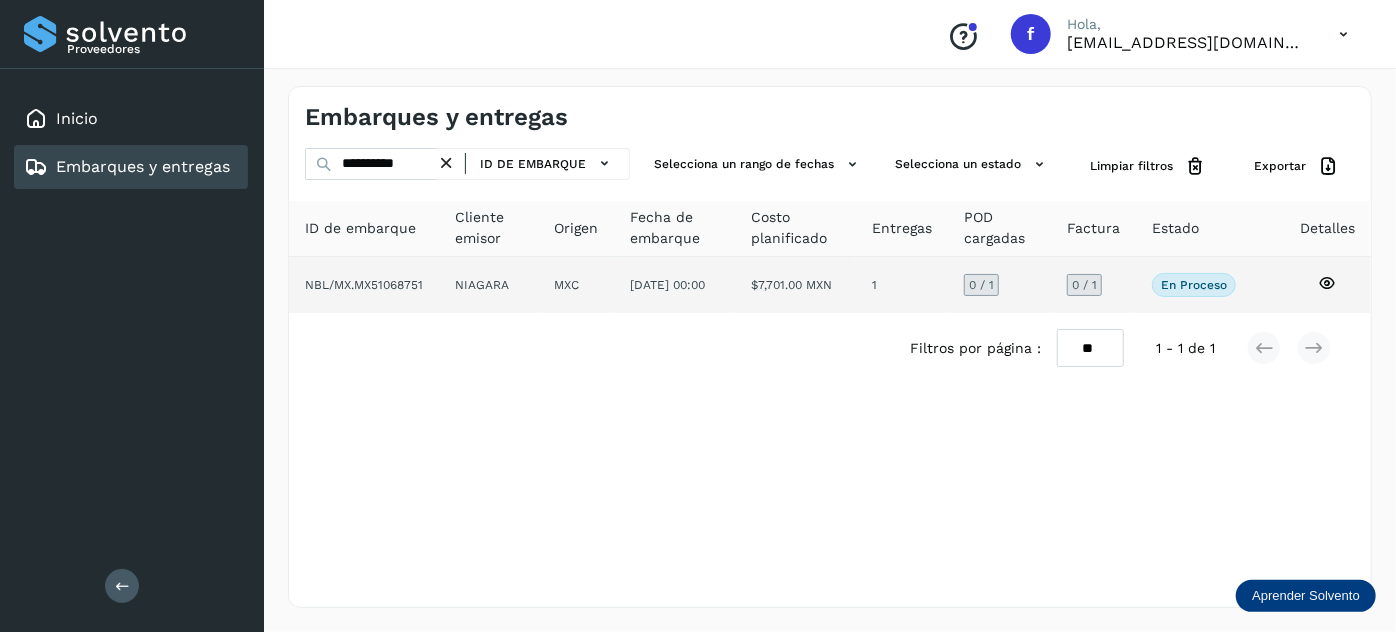 click on "NIAGARA" 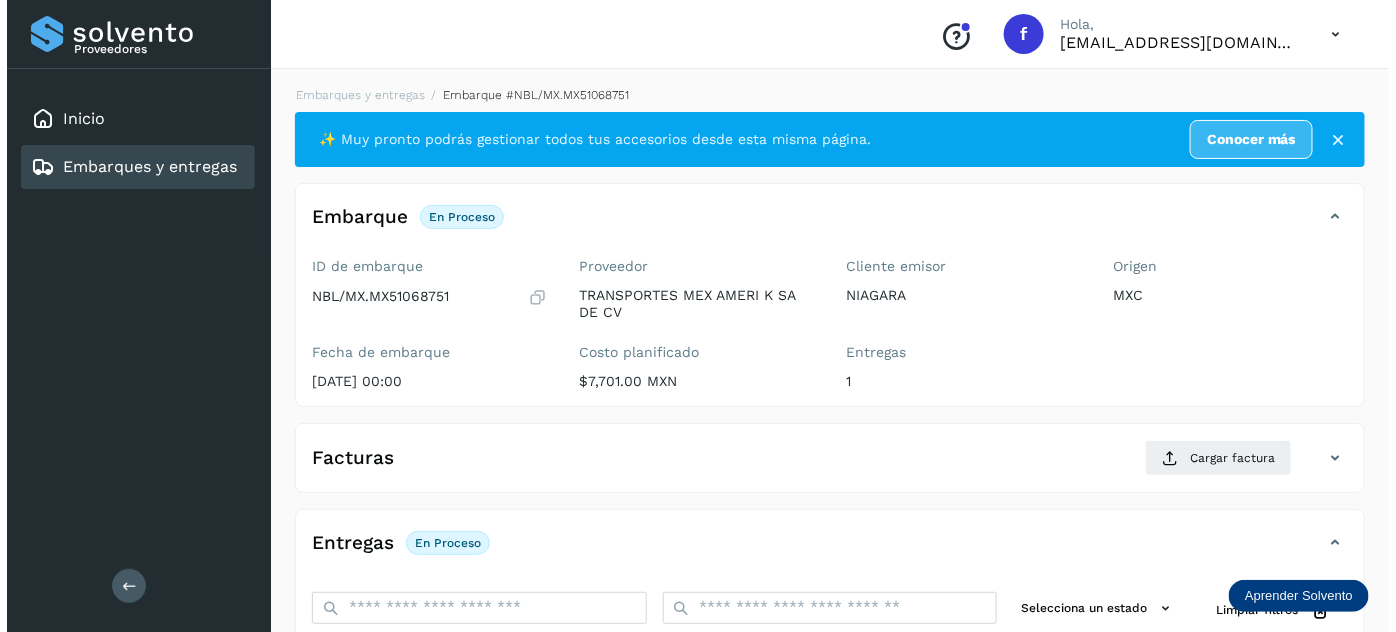 scroll, scrollTop: 327, scrollLeft: 0, axis: vertical 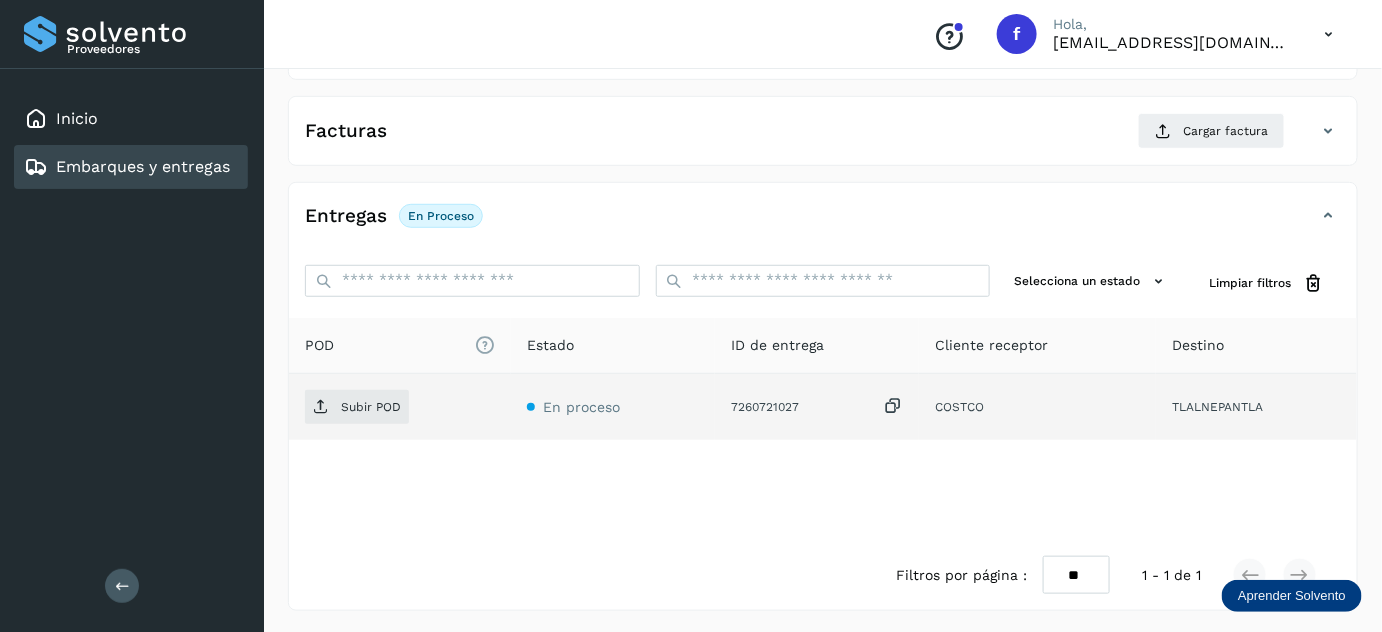 click at bounding box center (893, 406) 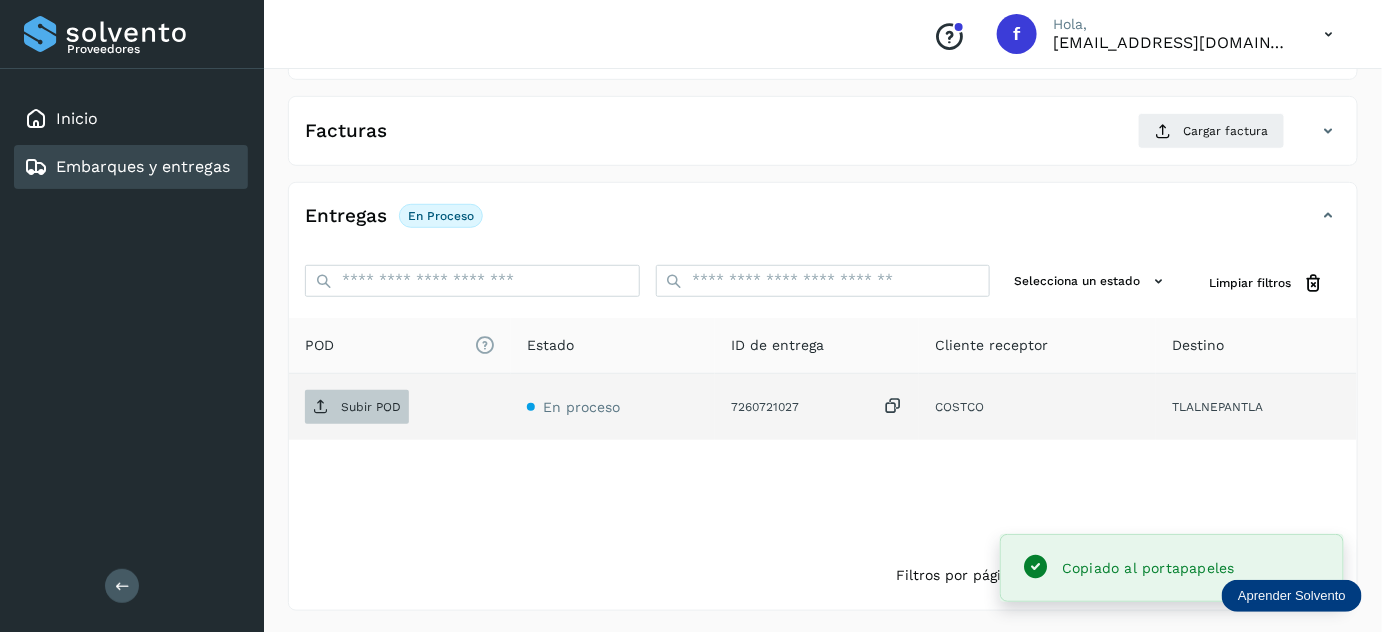 click on "Subir POD" at bounding box center [371, 407] 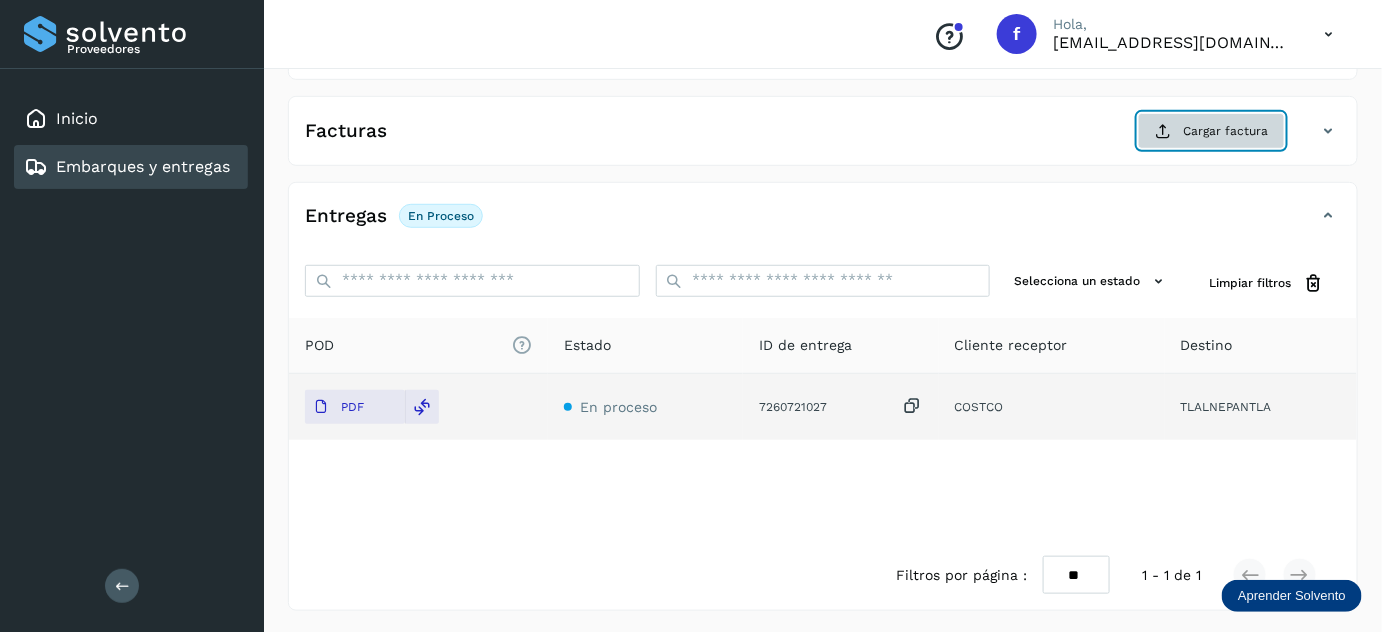 click on "Cargar factura" 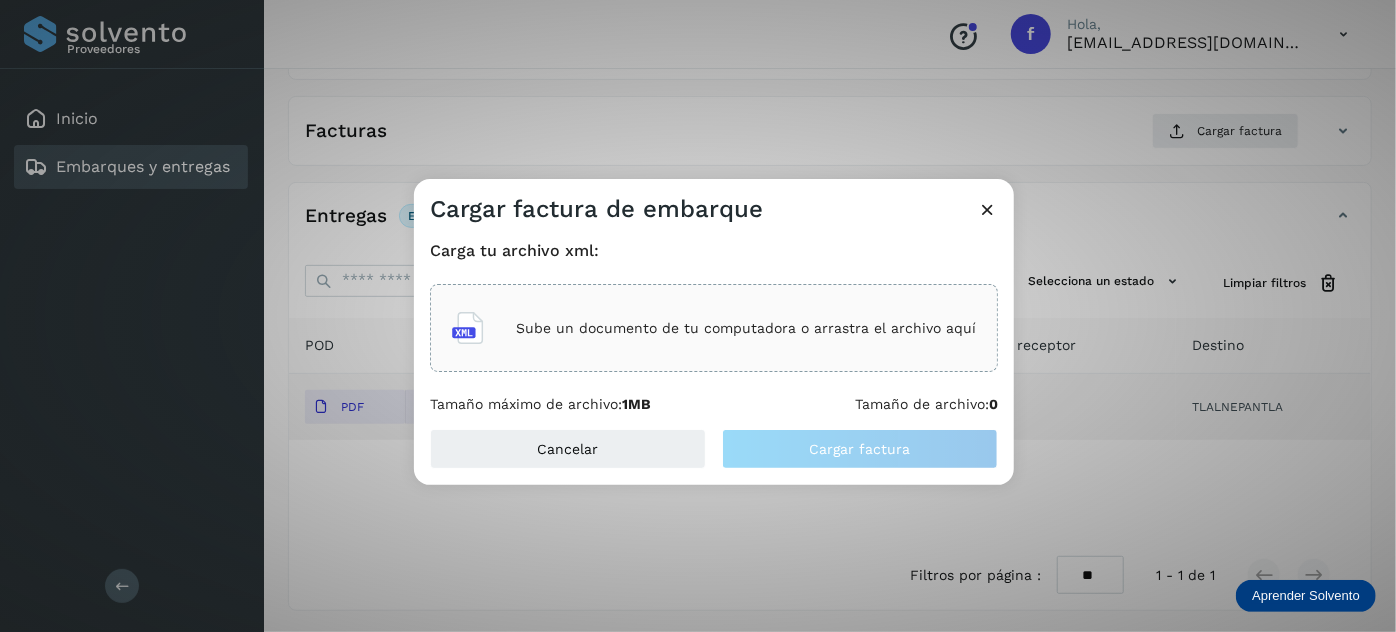 click on "Sube un documento de tu computadora o arrastra el archivo aquí" at bounding box center (746, 328) 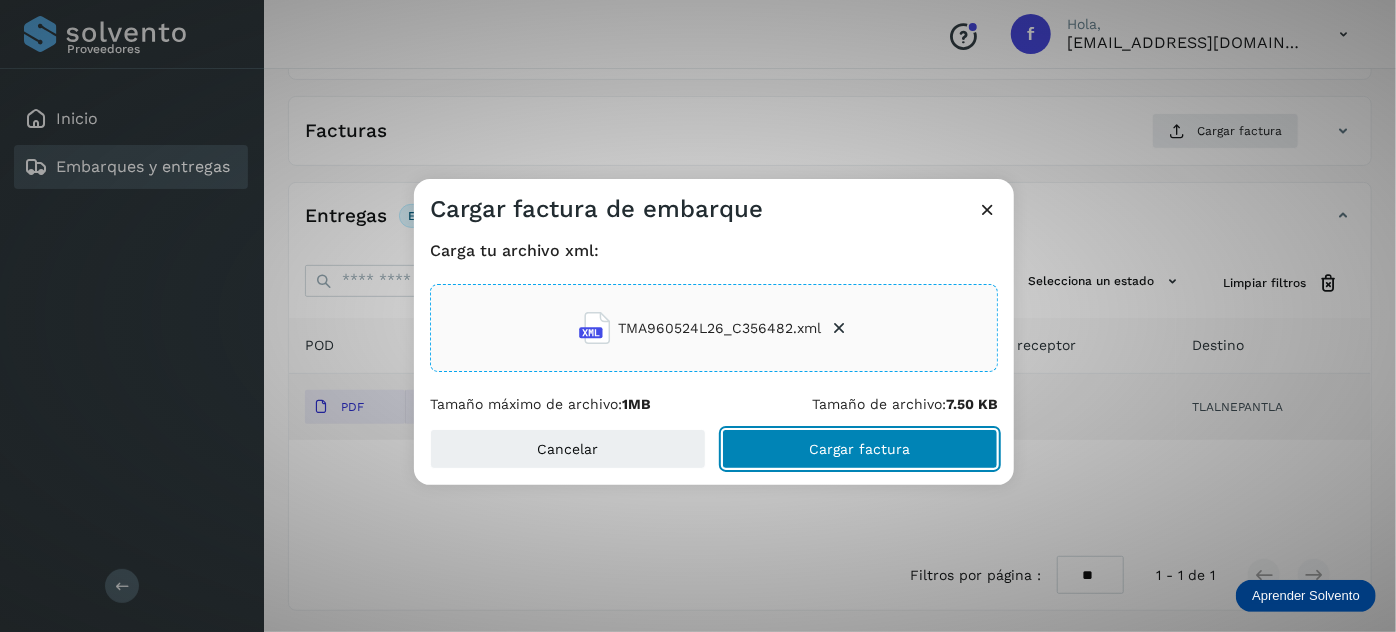 click on "Cargar factura" 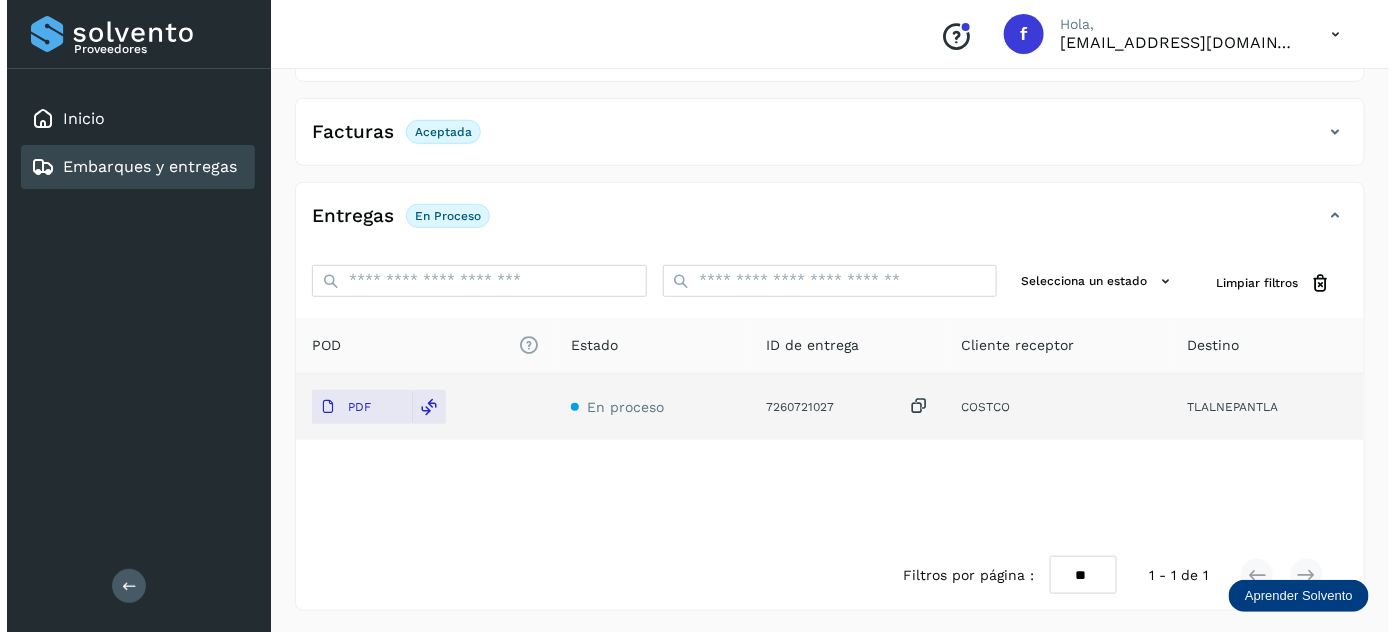 scroll, scrollTop: 0, scrollLeft: 0, axis: both 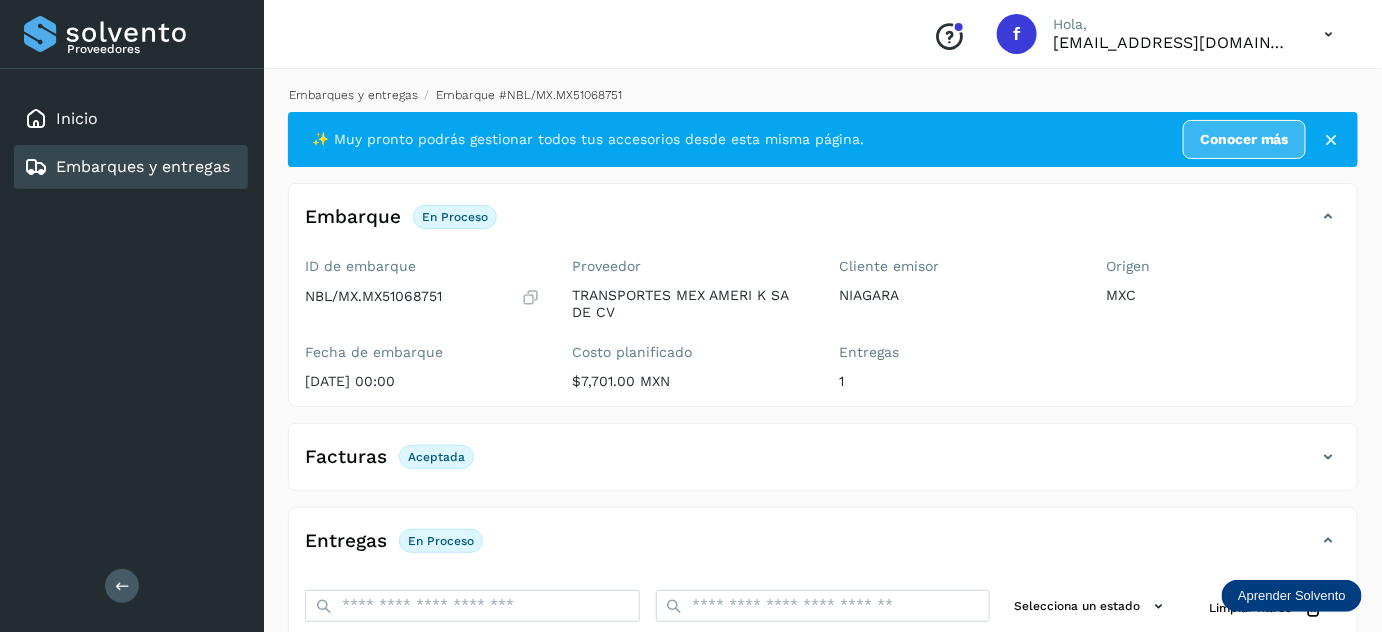 click on "Embarques y entregas" at bounding box center (353, 95) 